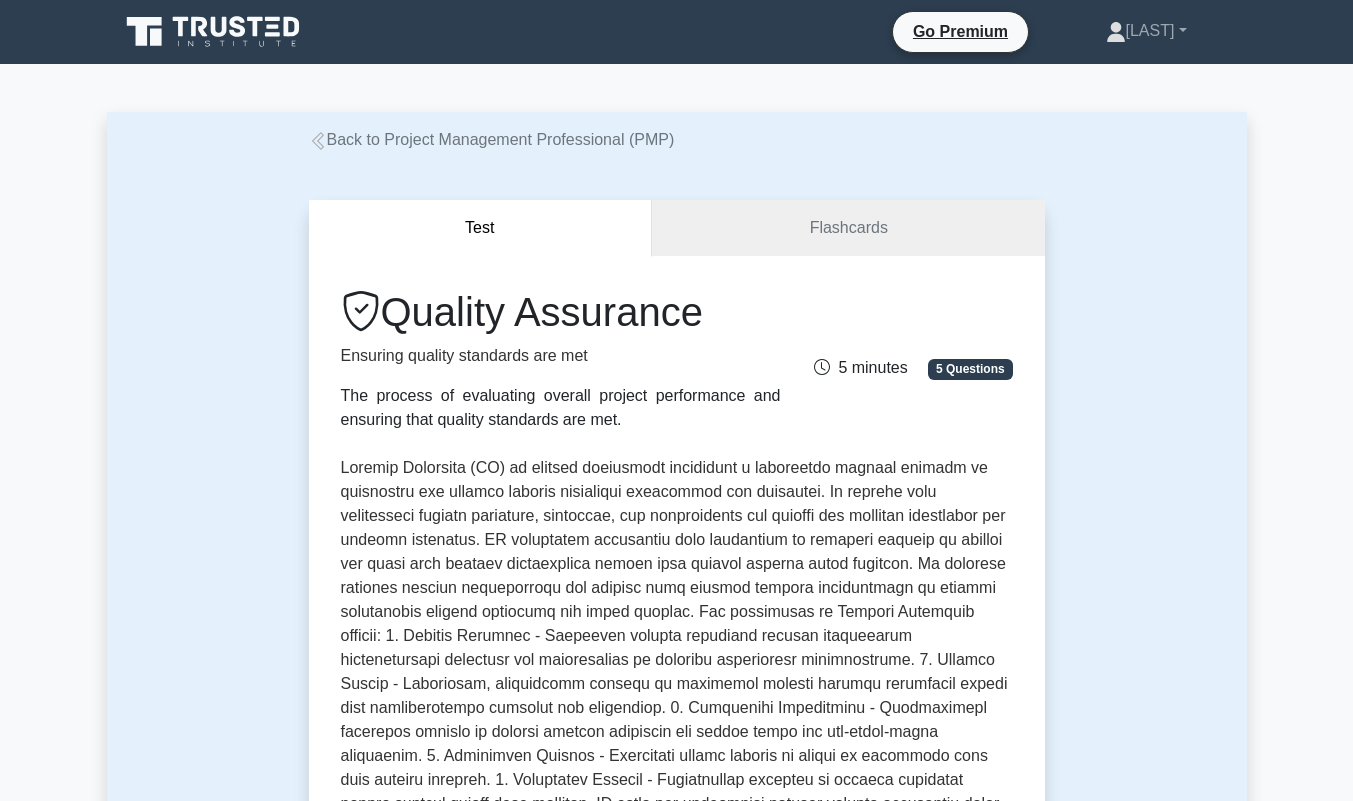 scroll, scrollTop: 770, scrollLeft: 0, axis: vertical 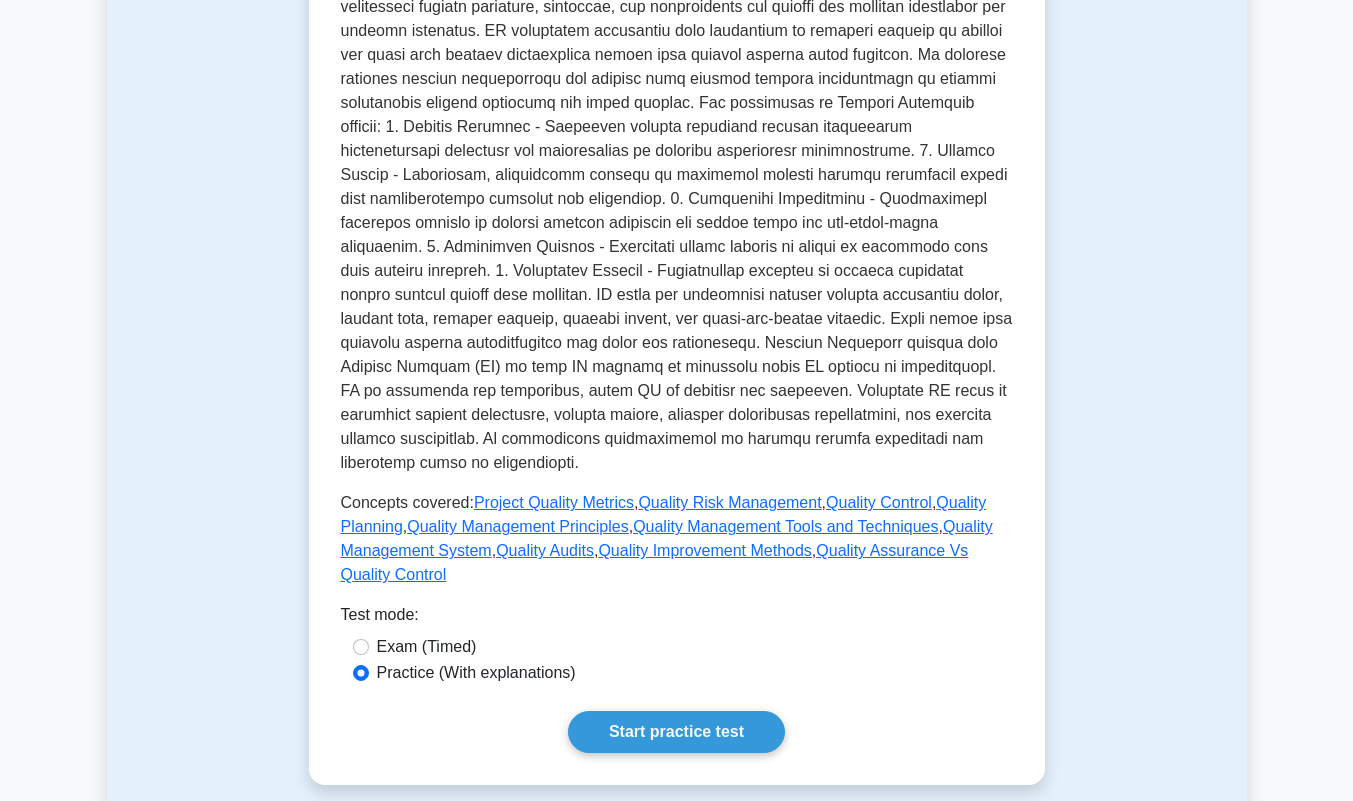 click on "Quality Assurance Vs Quality Control" at bounding box center (655, 562) 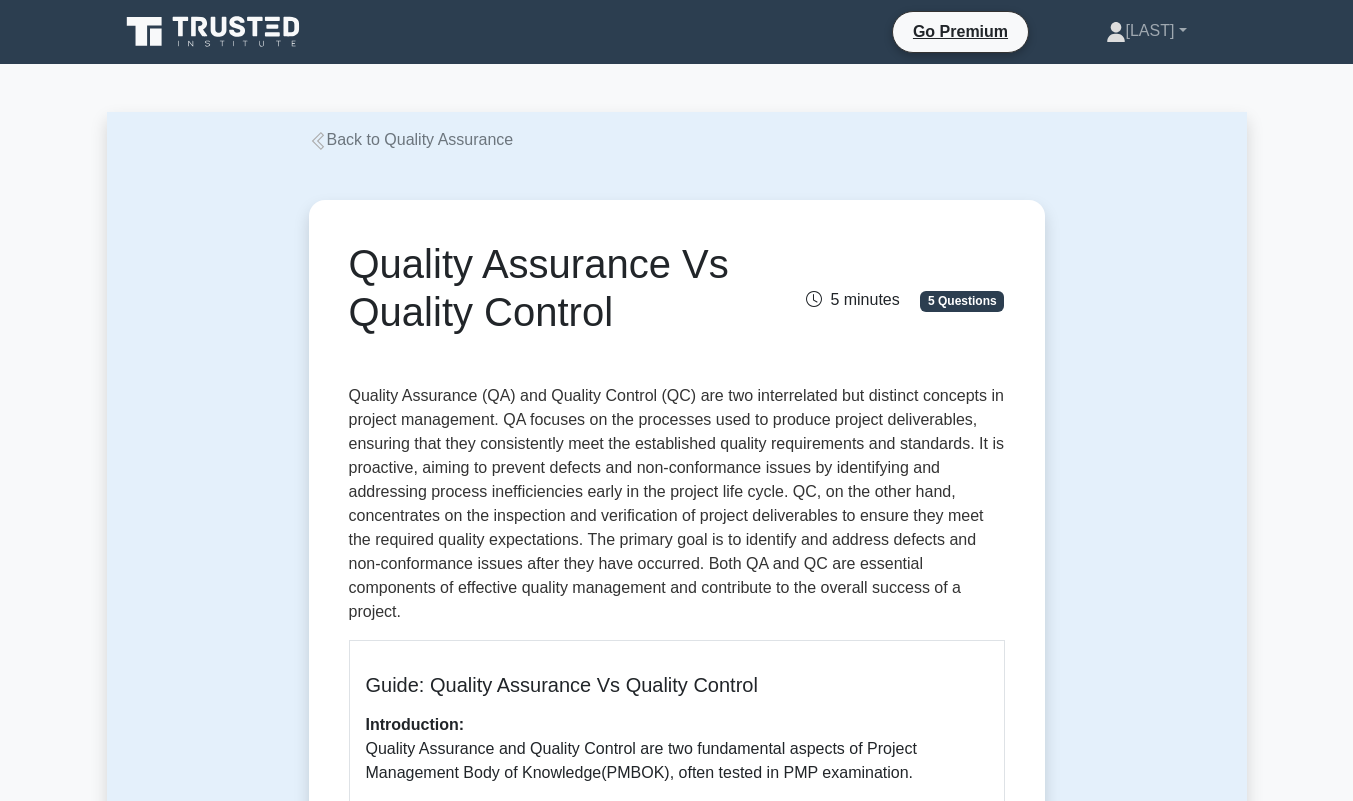 scroll, scrollTop: 0, scrollLeft: 0, axis: both 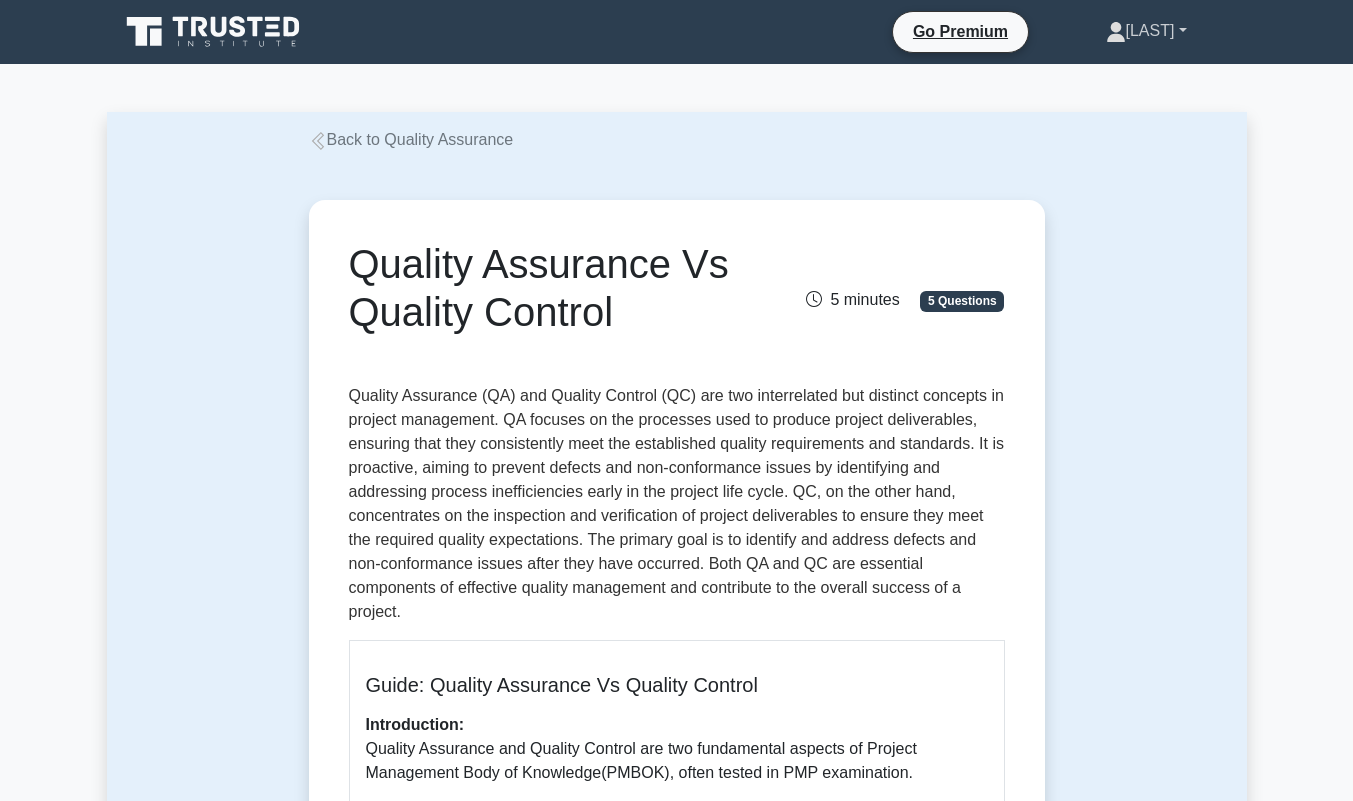click on "[LAST]" at bounding box center [1146, 31] 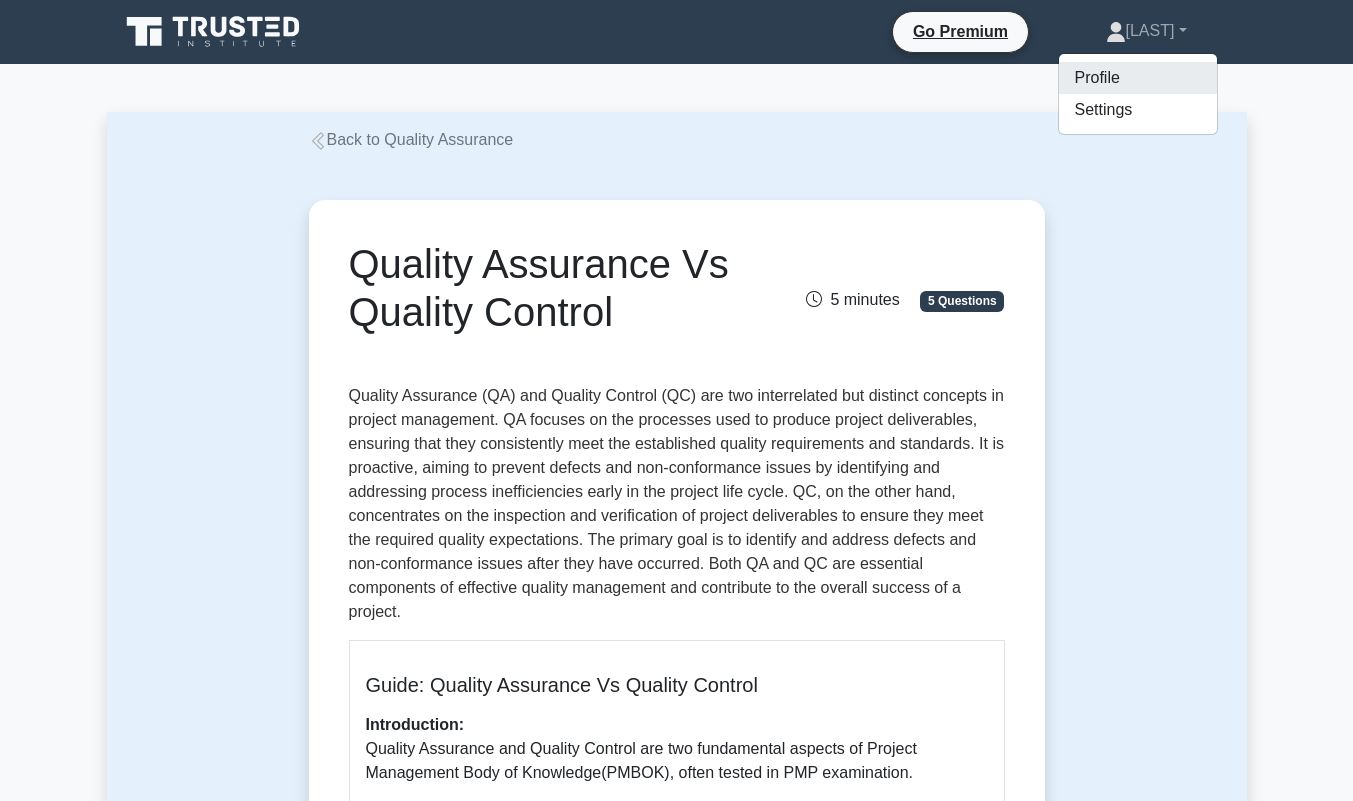 click on "Profile" at bounding box center [1138, 78] 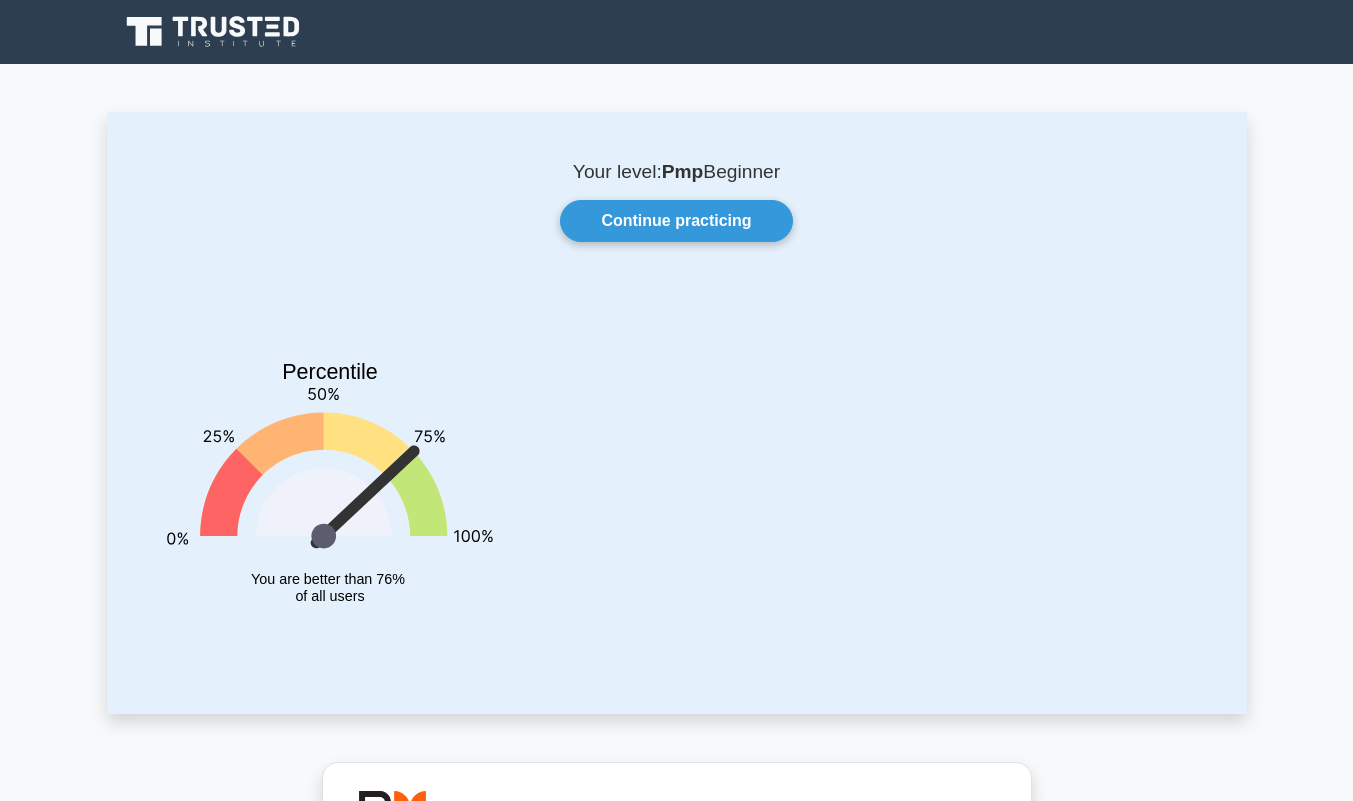 scroll, scrollTop: 0, scrollLeft: 0, axis: both 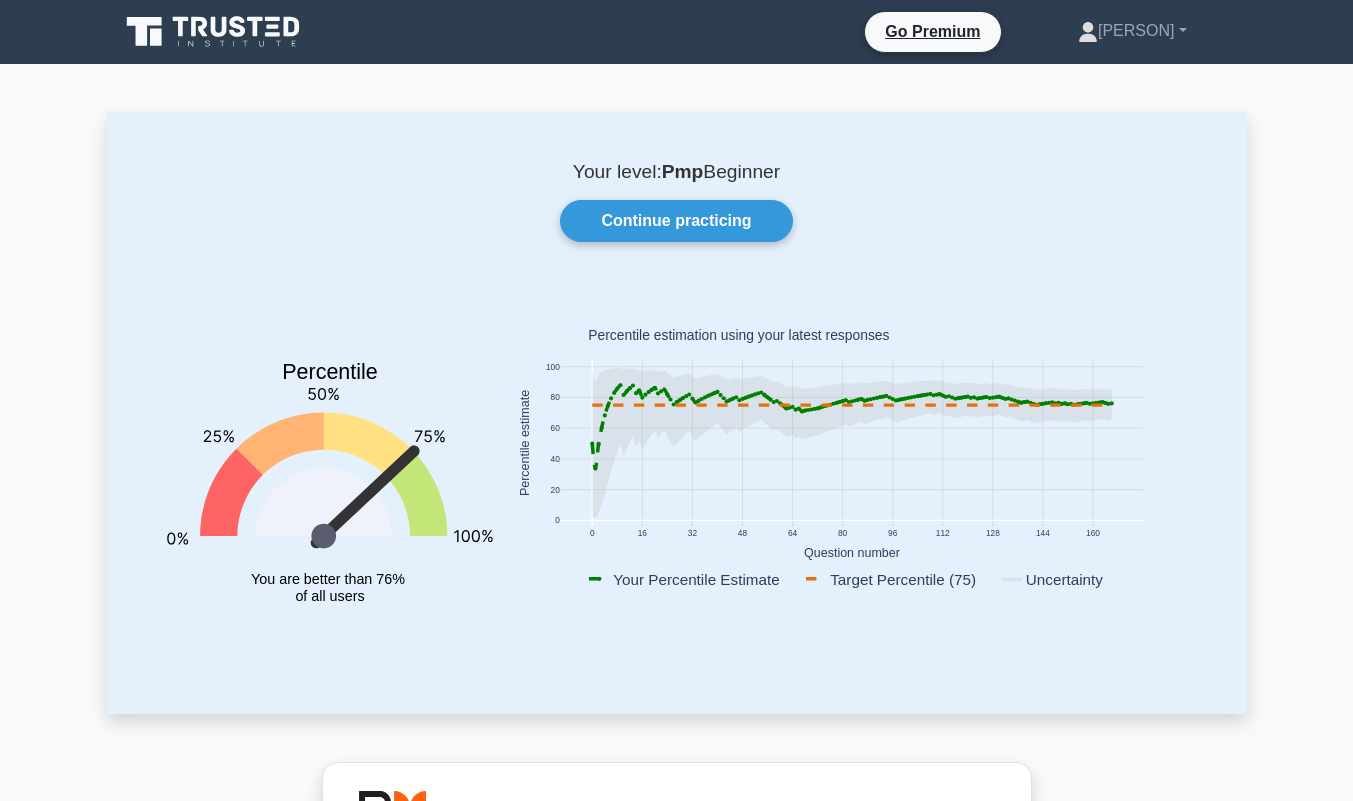 click on "Continue practicing" at bounding box center (676, 221) 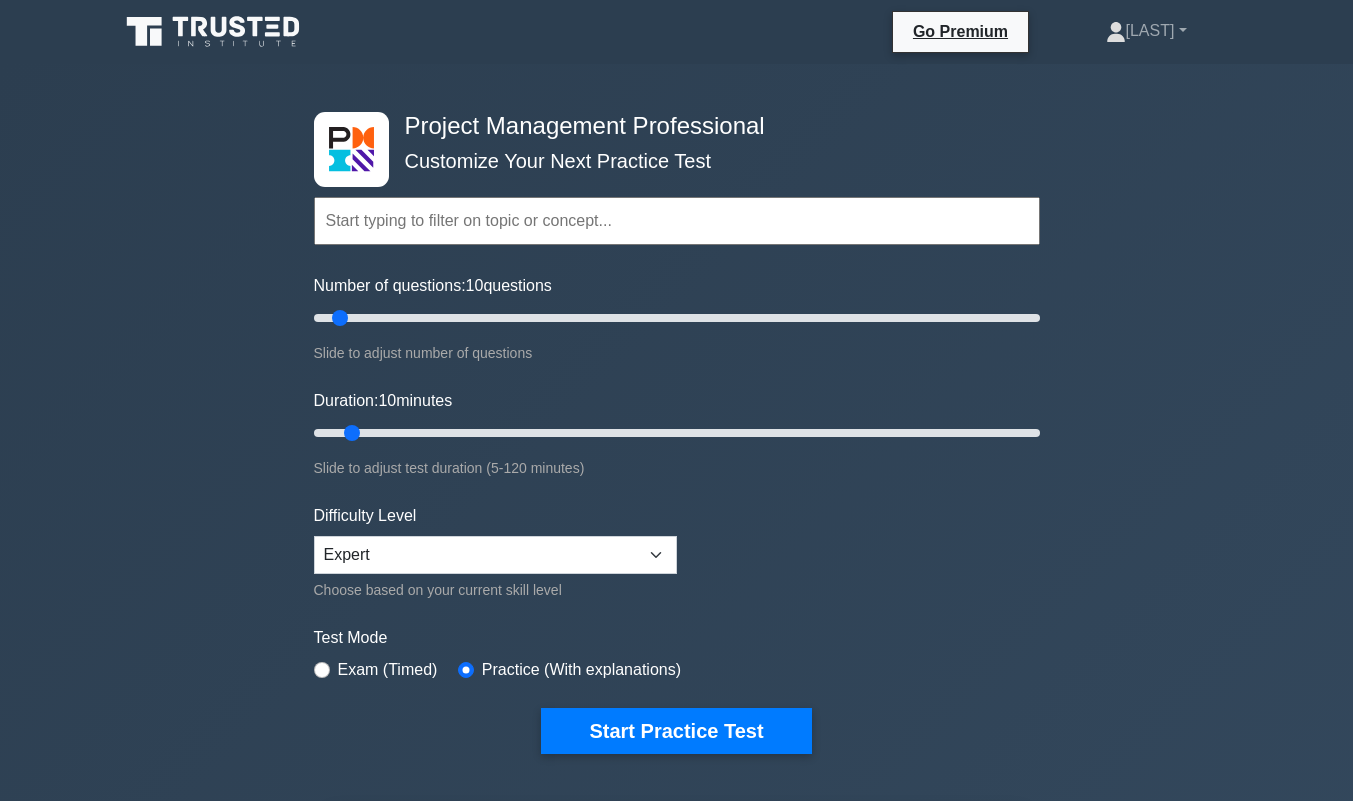 scroll, scrollTop: 0, scrollLeft: 0, axis: both 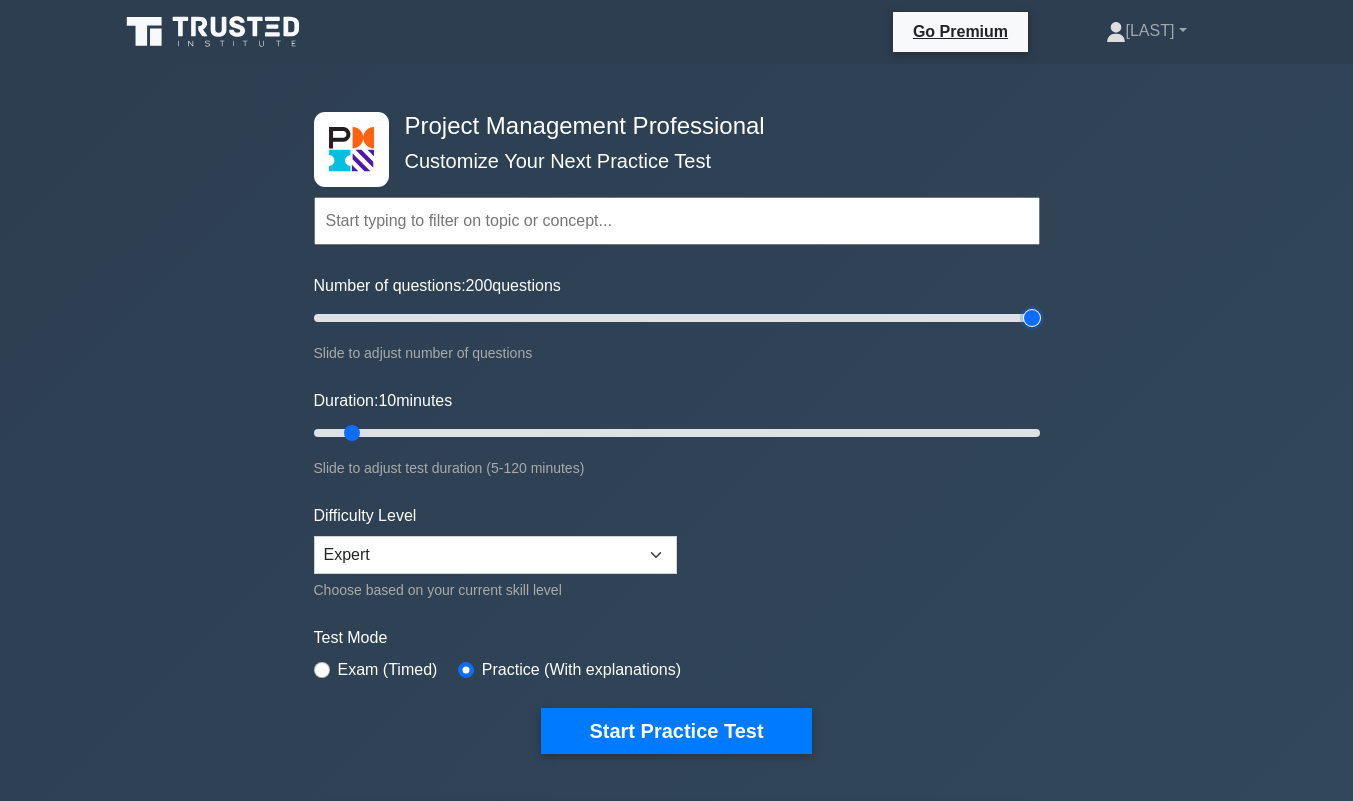click on "Number of questions:  200  questions" at bounding box center [677, 318] 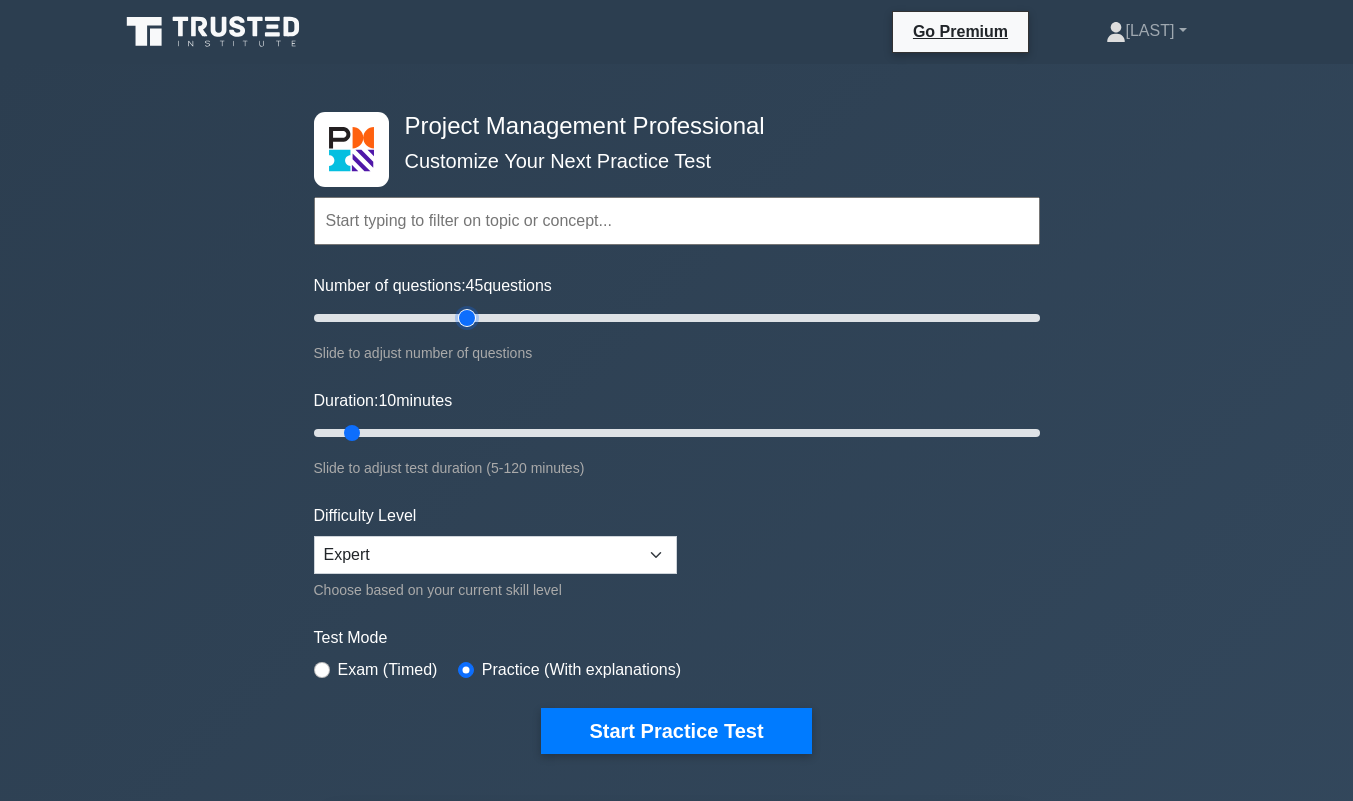 click on "Number of questions:  45  questions" at bounding box center [677, 318] 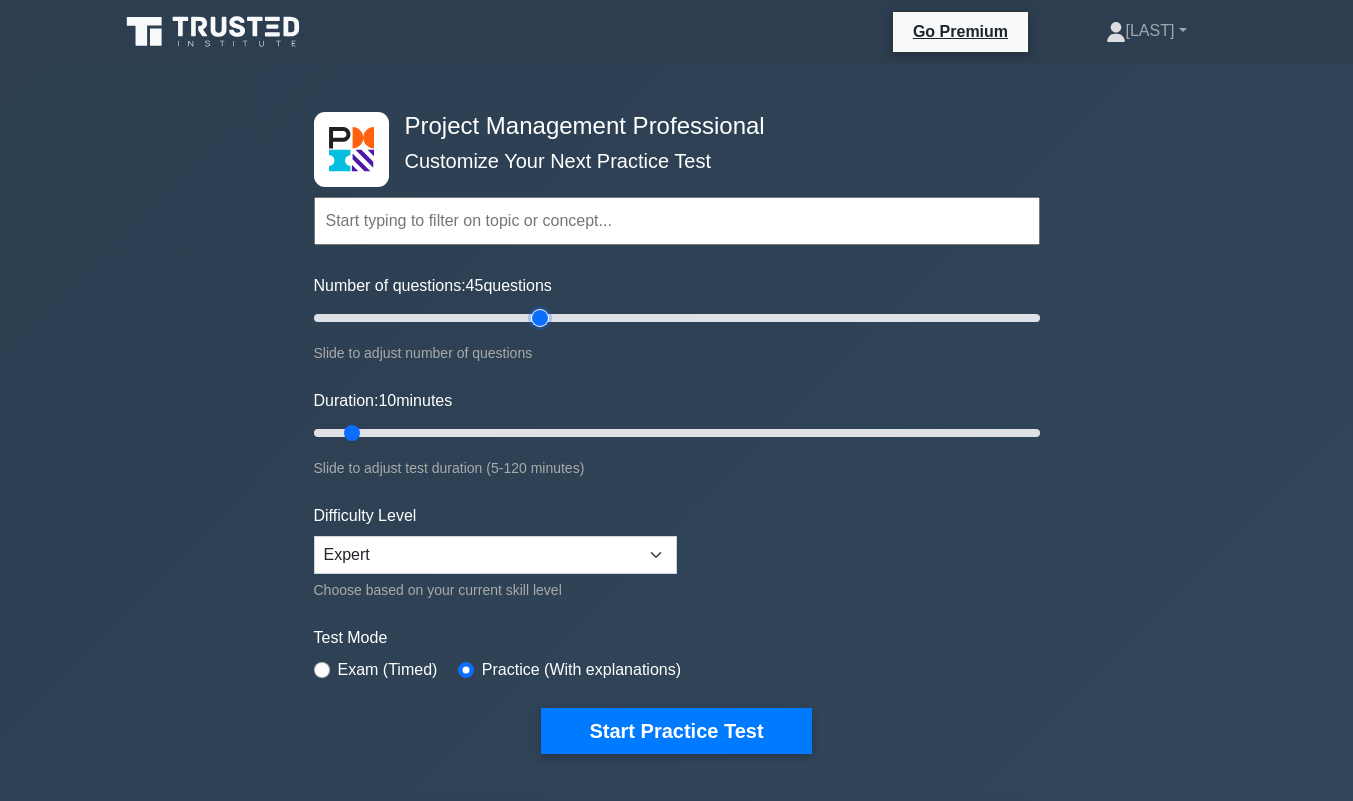 click on "Number of questions:  45  questions" at bounding box center (677, 318) 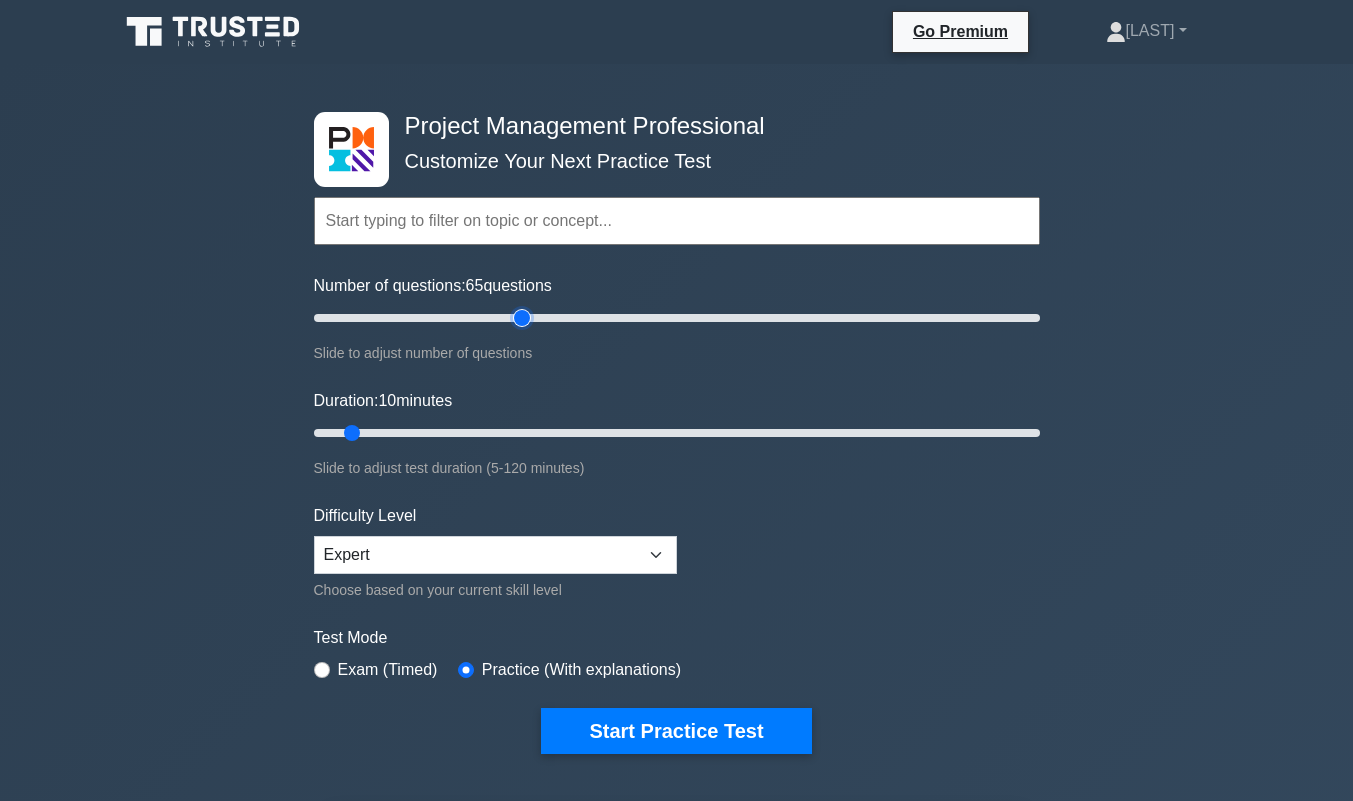type on "60" 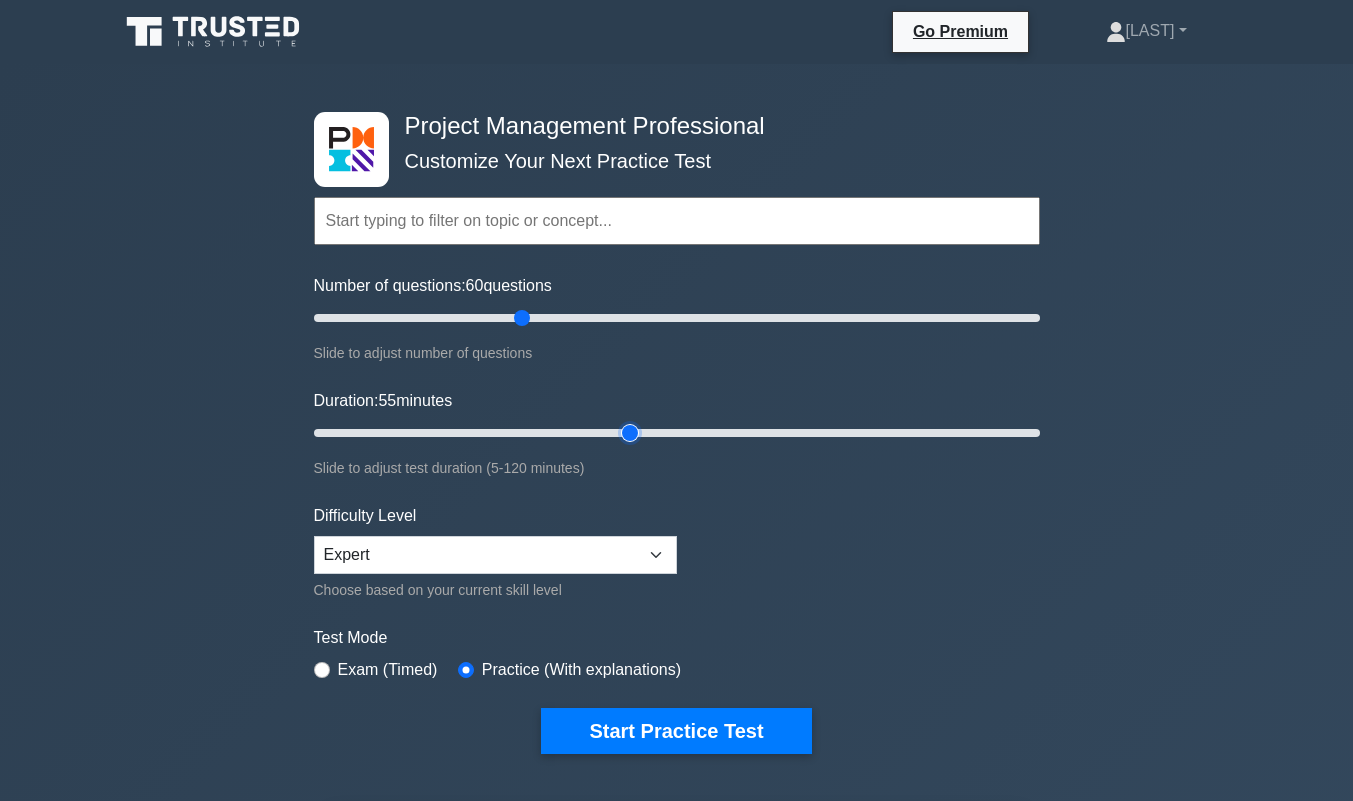 click on "Duration:  55  minutes" at bounding box center (677, 433) 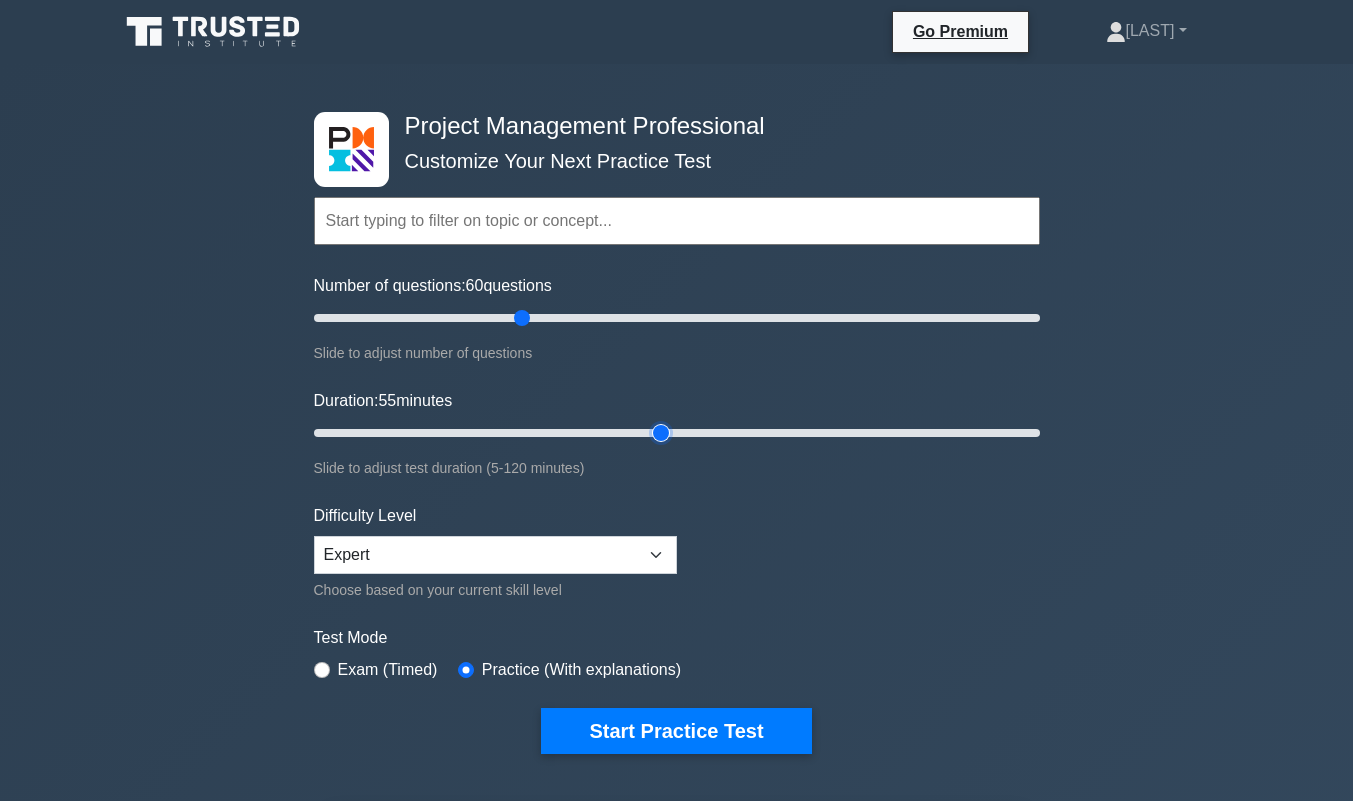 click on "Duration:  55  minutes" at bounding box center (677, 433) 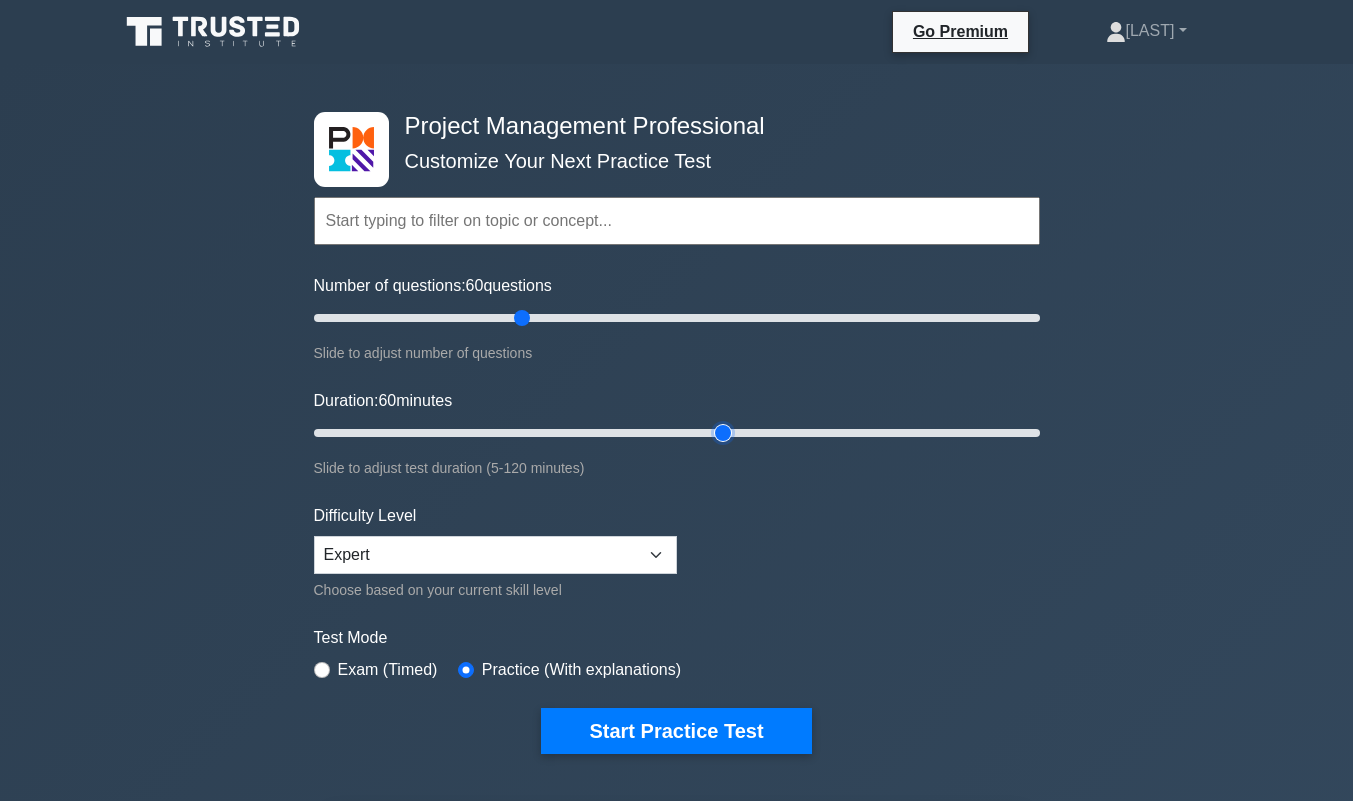 click on "Duration:  60  minutes" at bounding box center (677, 433) 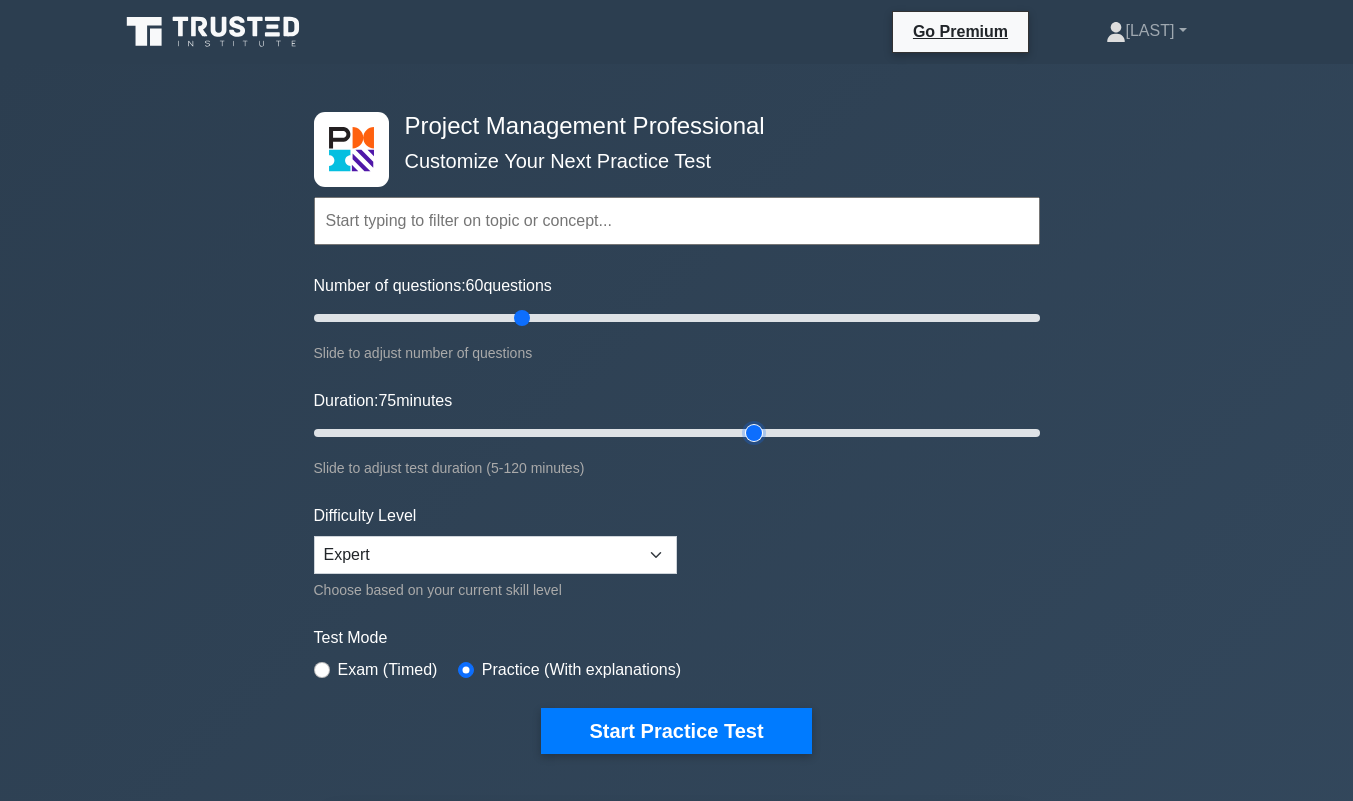 click on "Duration:  75  minutes" at bounding box center [677, 433] 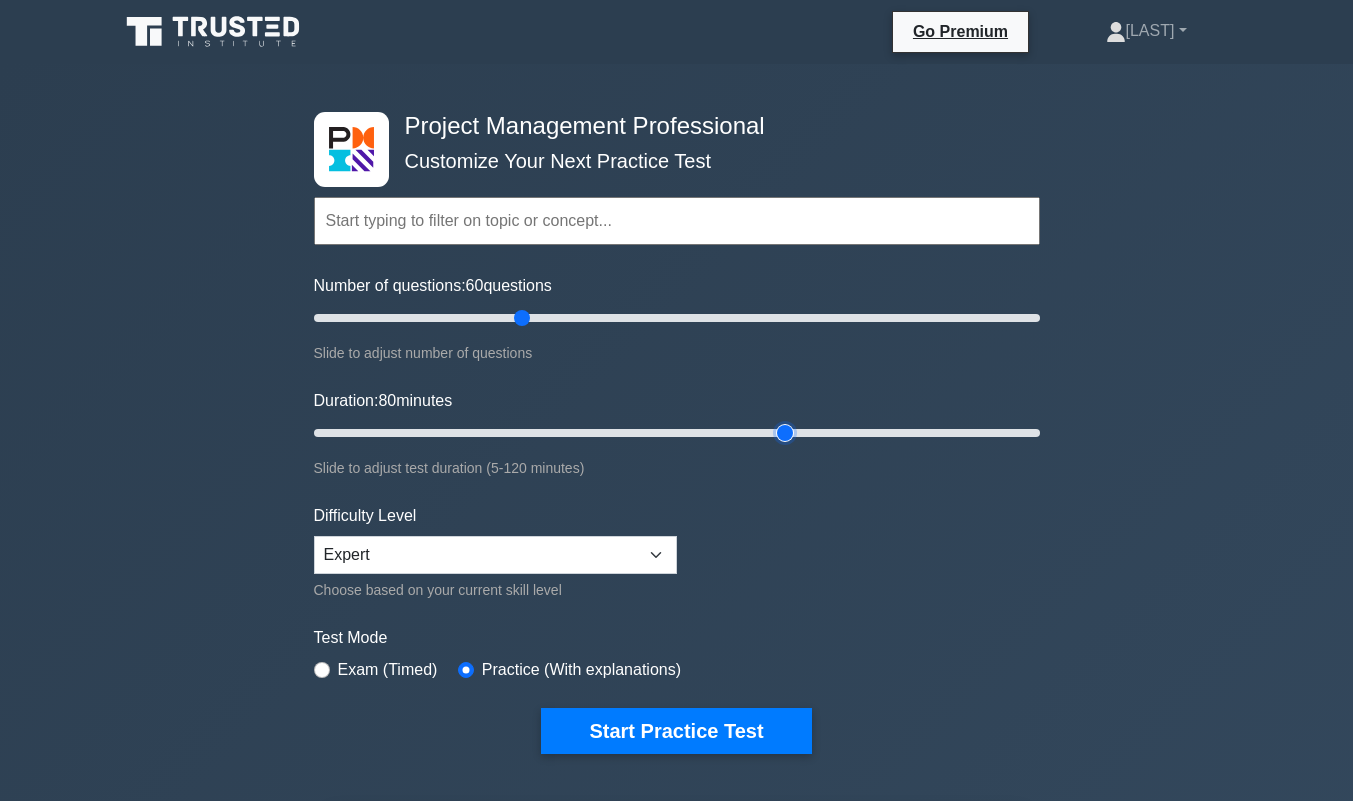 click on "Duration:  80  minutes" at bounding box center (677, 433) 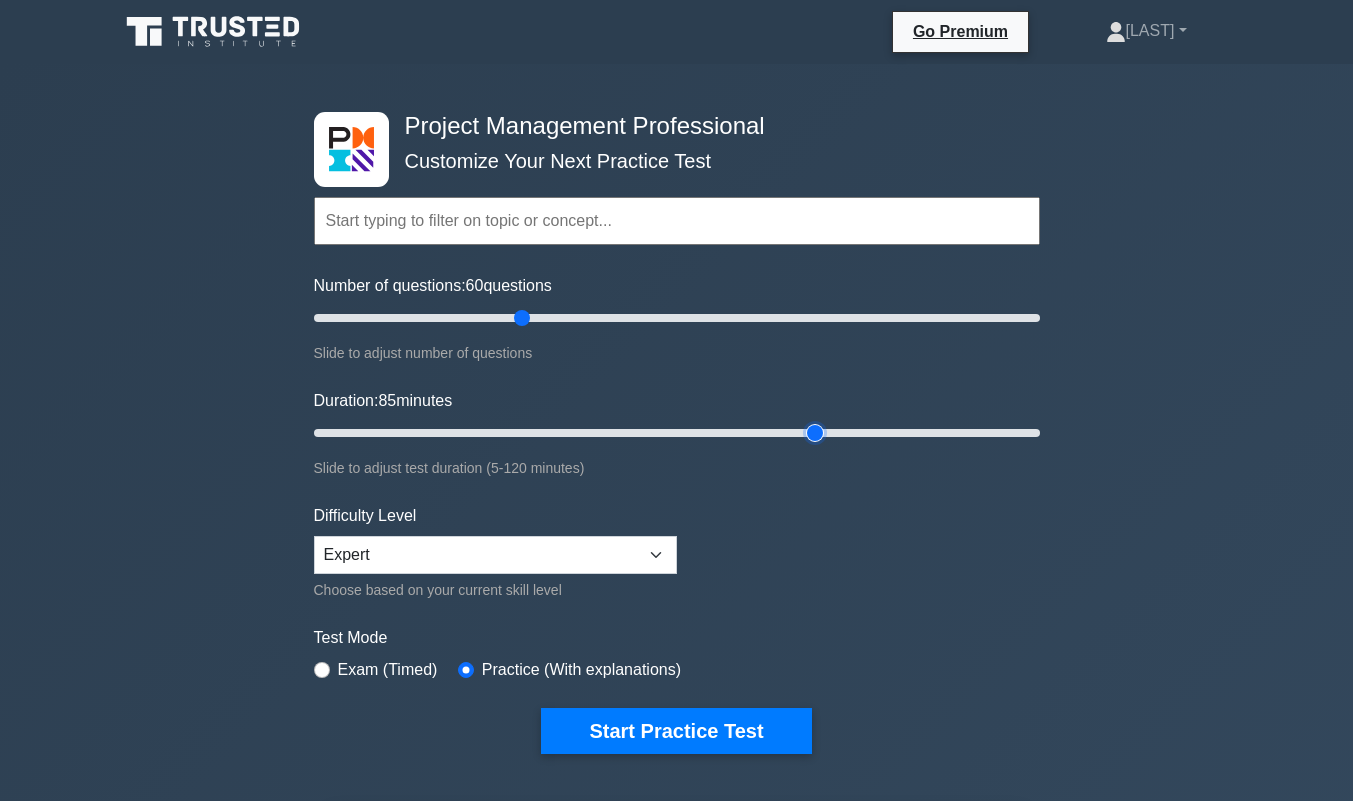 click on "Duration:  85  minutes" at bounding box center [677, 433] 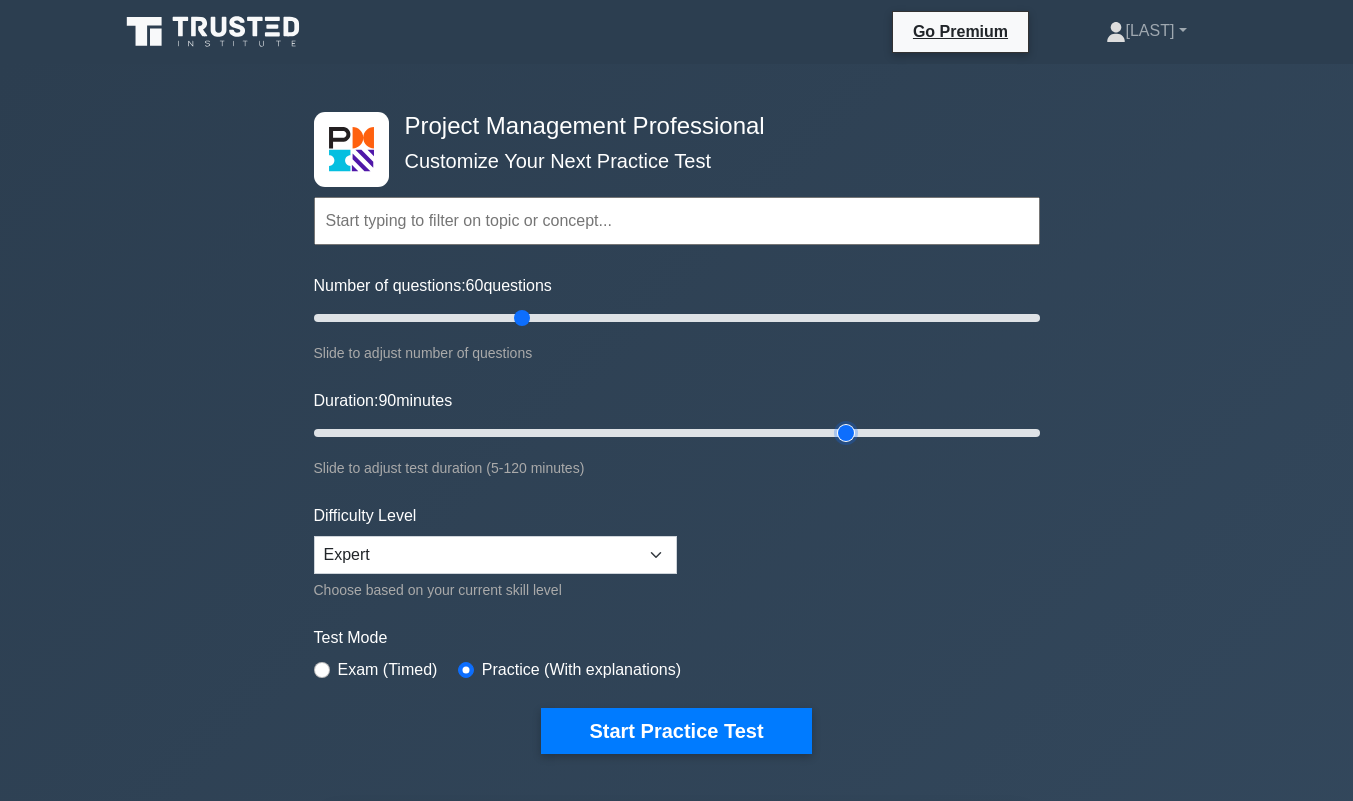 type on "90" 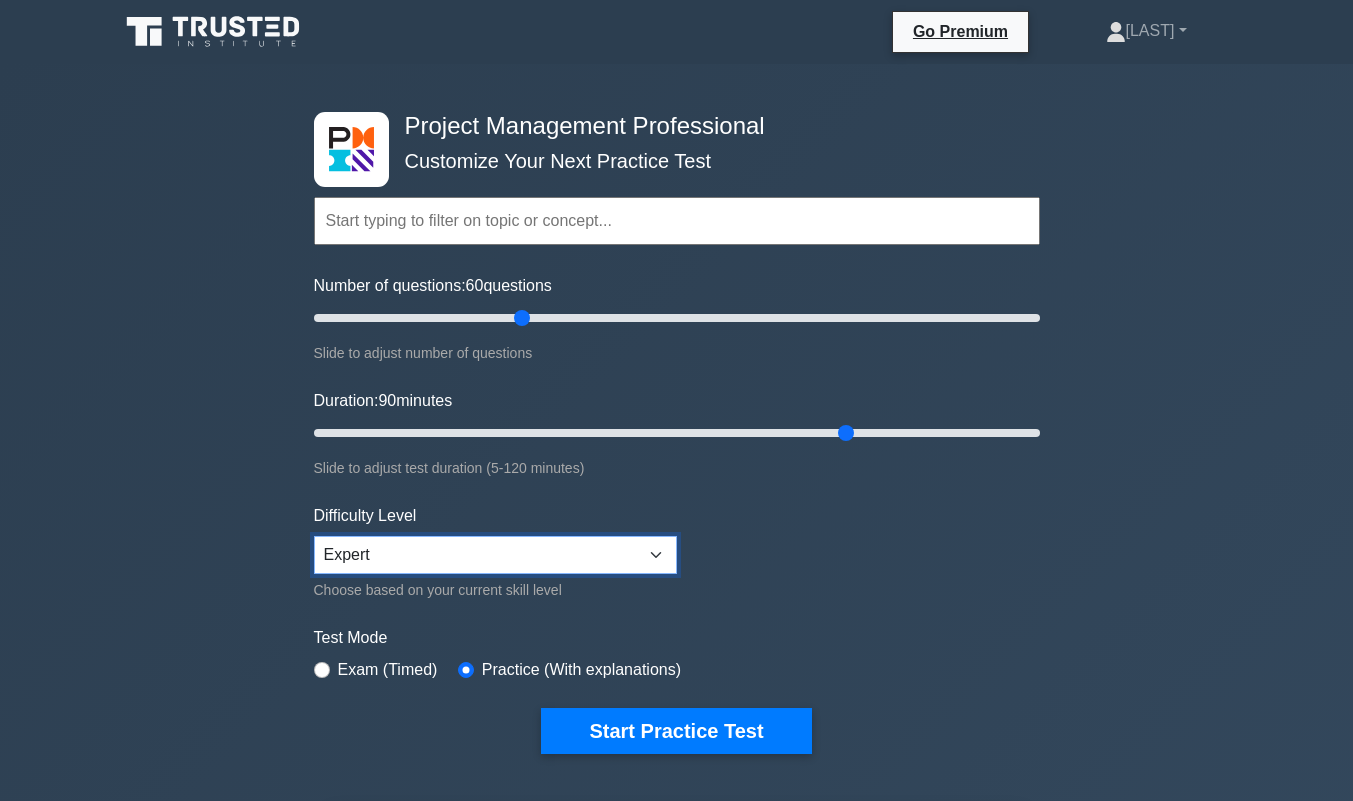 click on "Beginner
Intermediate
Expert" at bounding box center [495, 555] 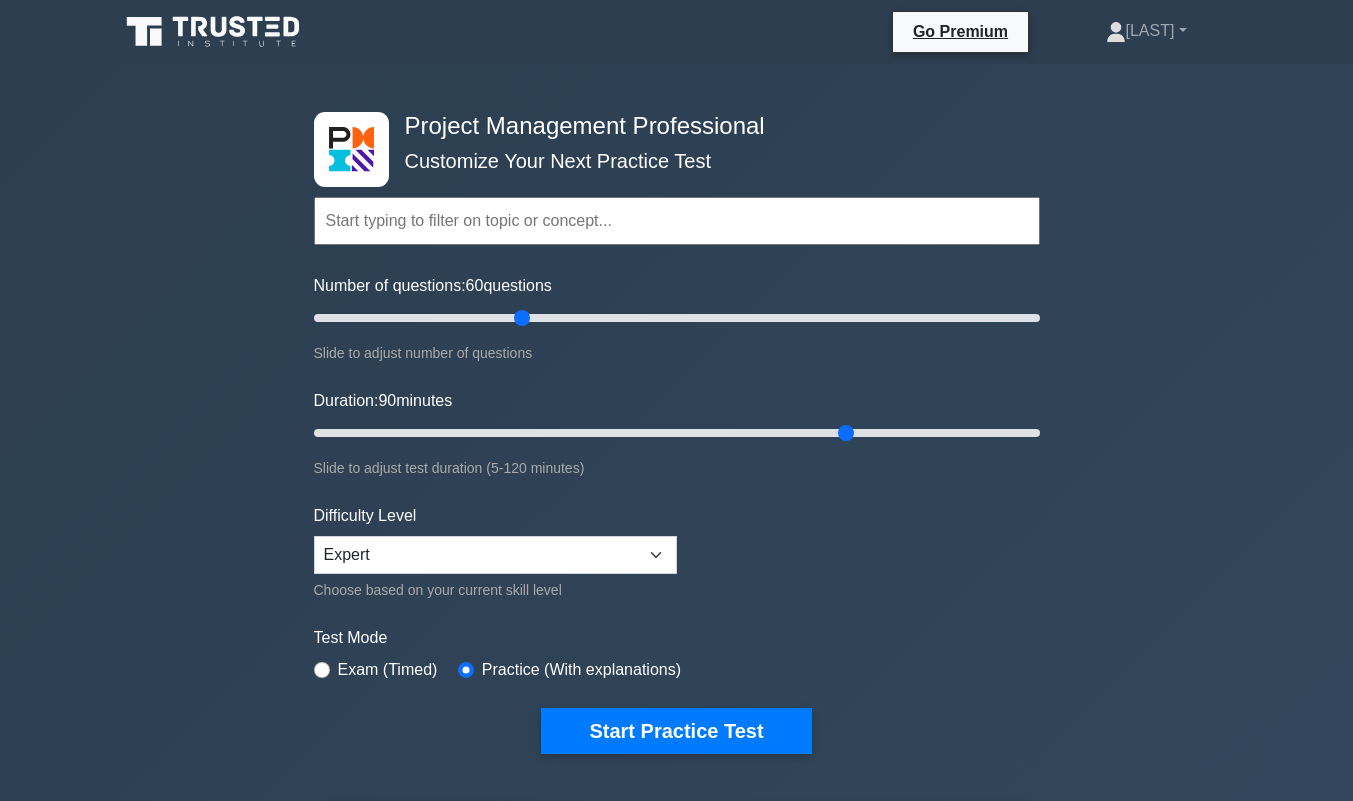 click on "Start Practice Test" at bounding box center [676, 731] 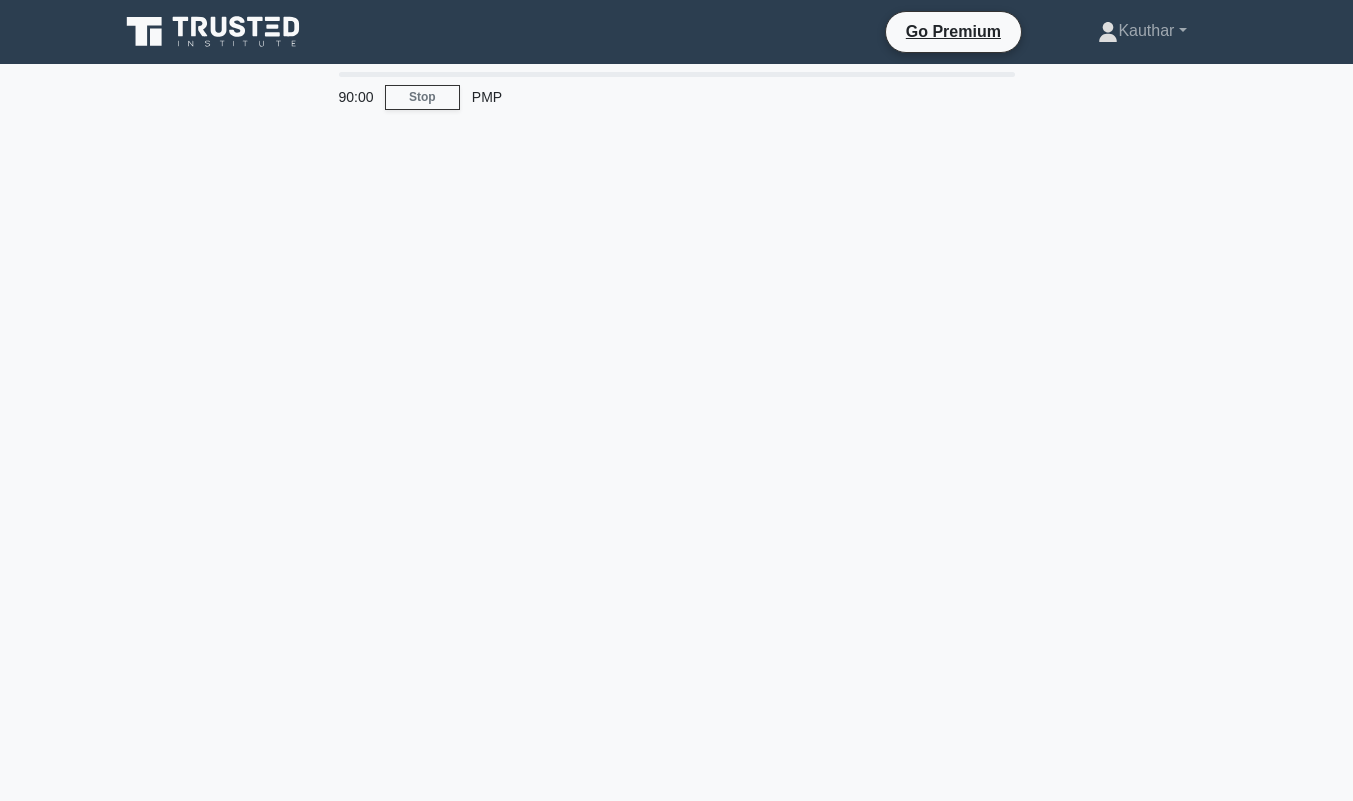 scroll, scrollTop: 0, scrollLeft: 0, axis: both 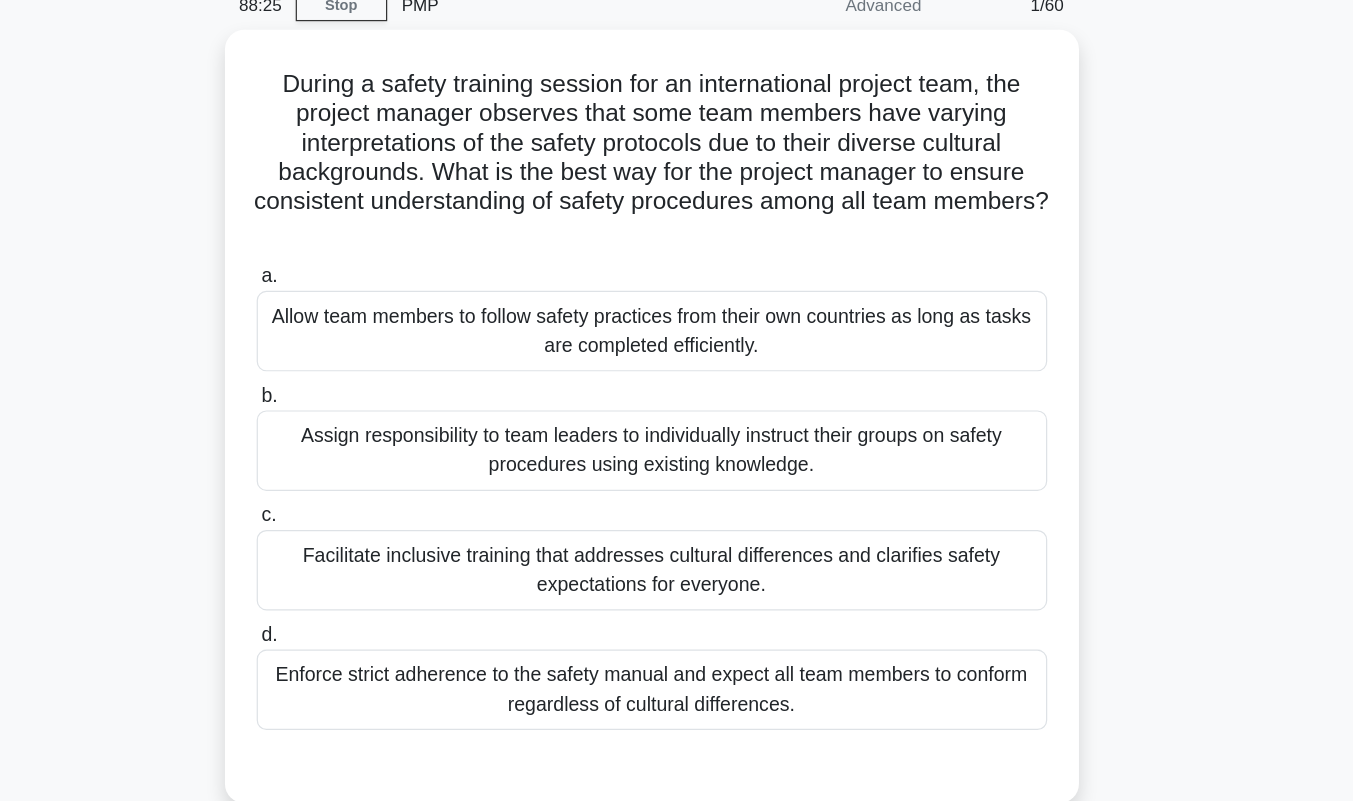 click on "Facilitate inclusive training that addresses cultural differences and clarifies safety expectations for everyone." at bounding box center [677, 560] 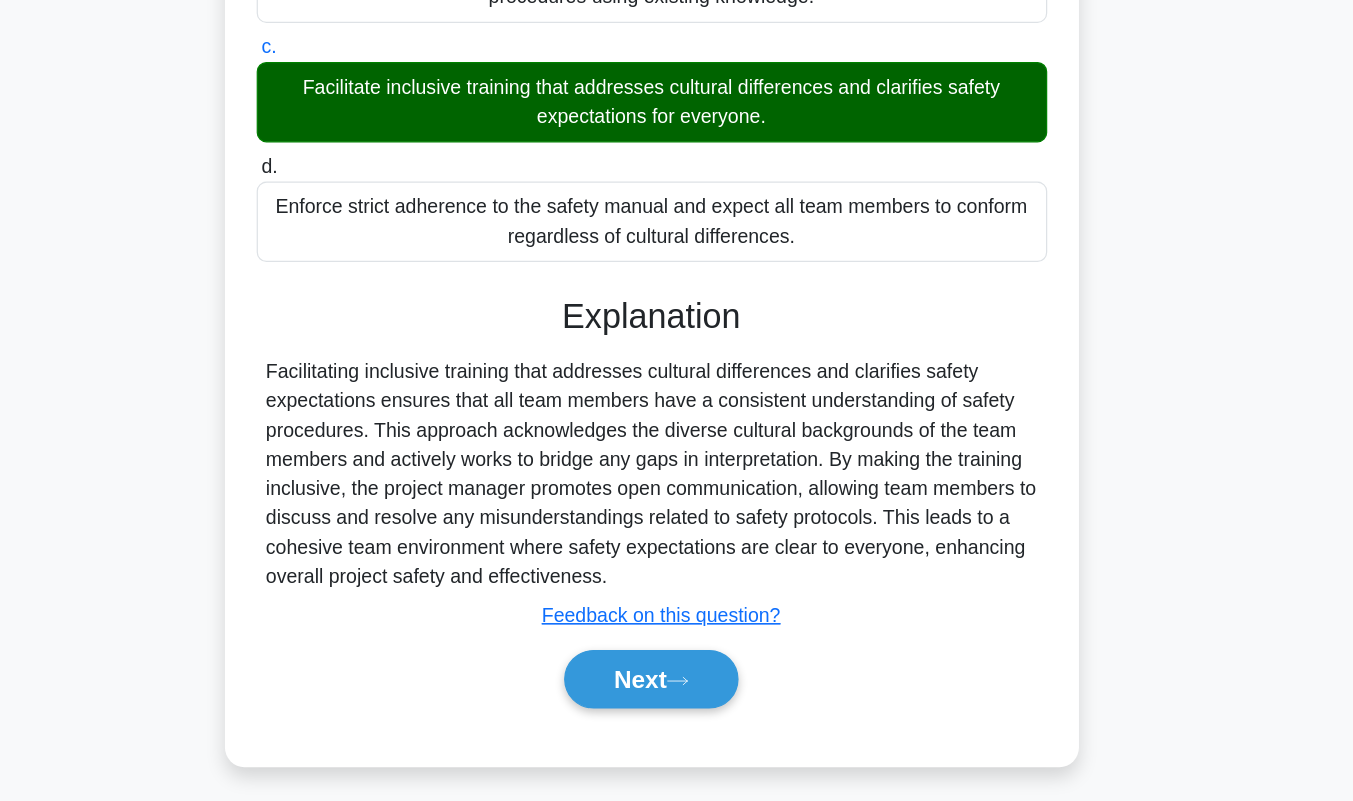 scroll, scrollTop: 337, scrollLeft: 0, axis: vertical 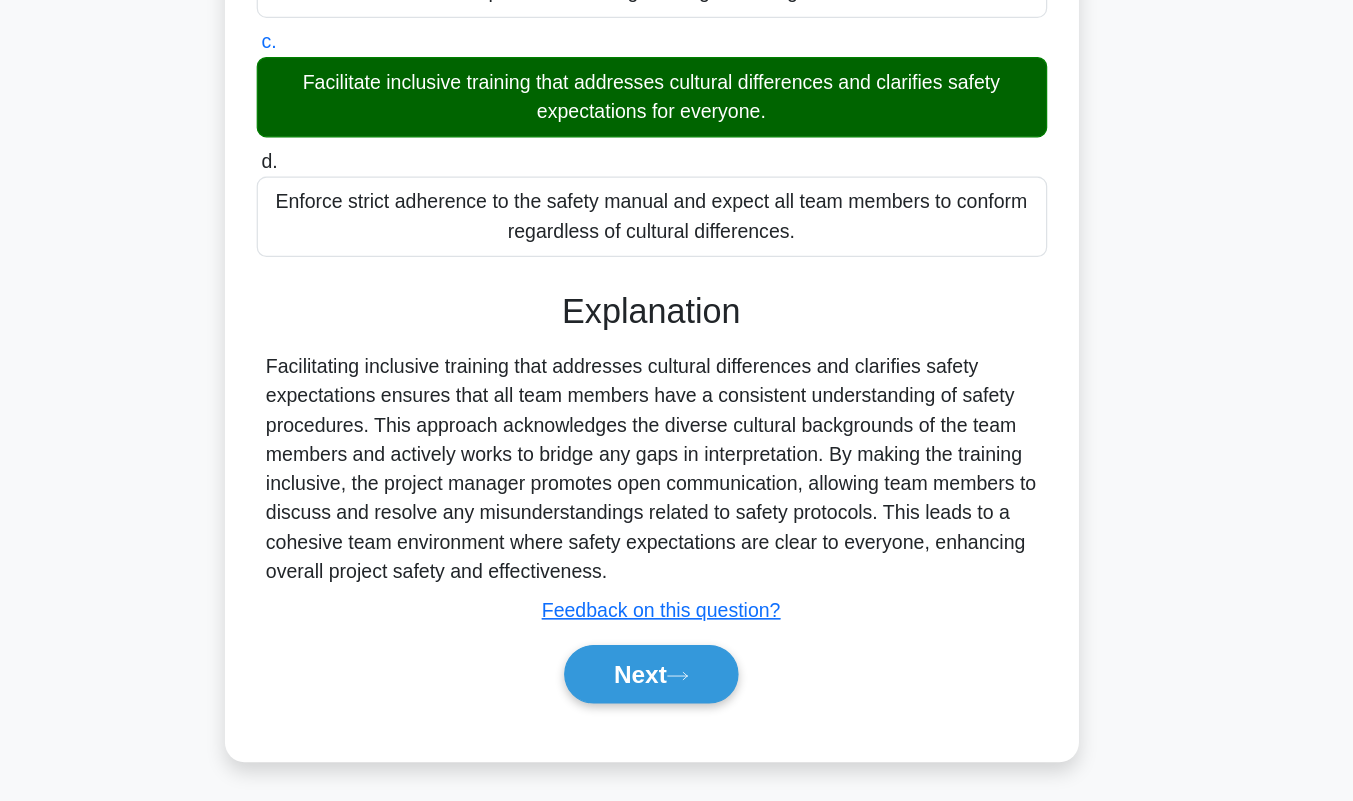 click on "Next" at bounding box center [676, 697] 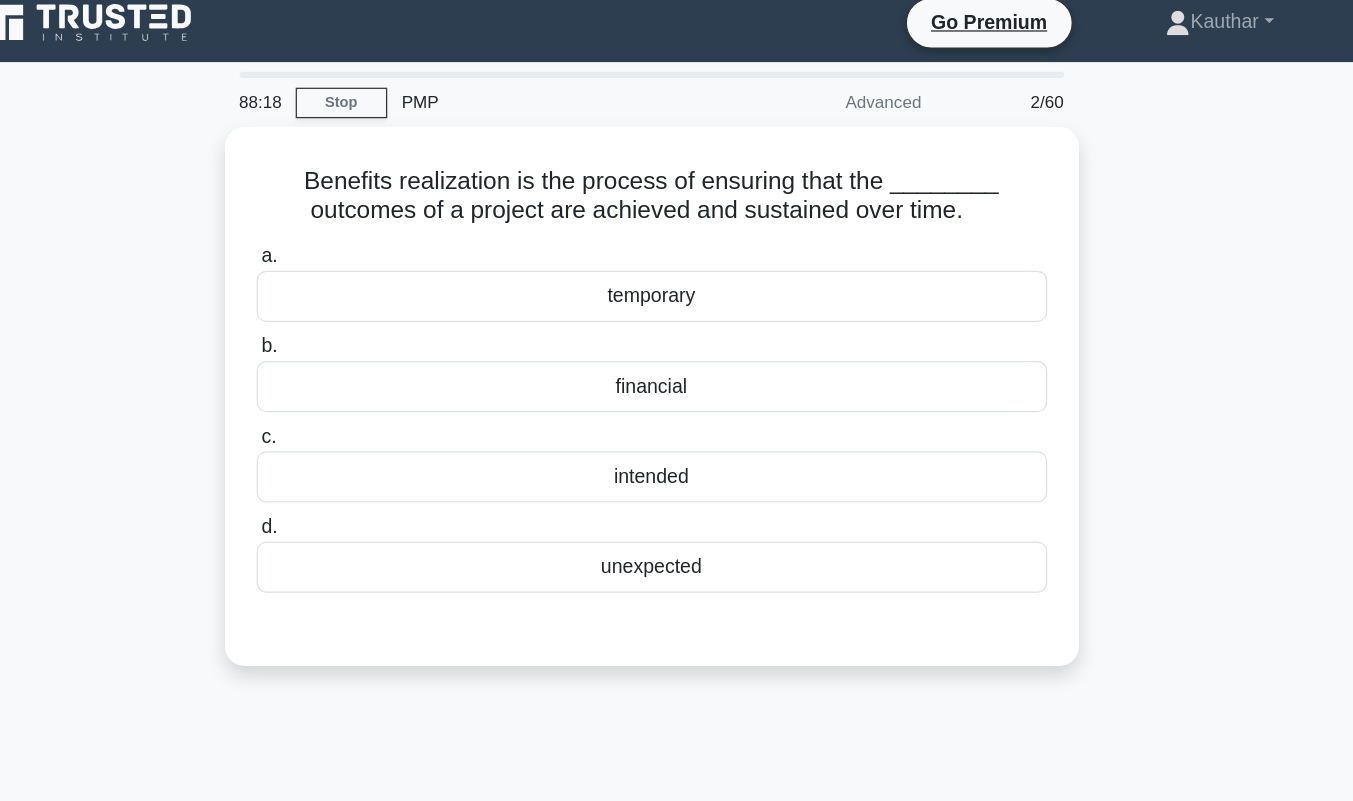 scroll, scrollTop: 0, scrollLeft: 0, axis: both 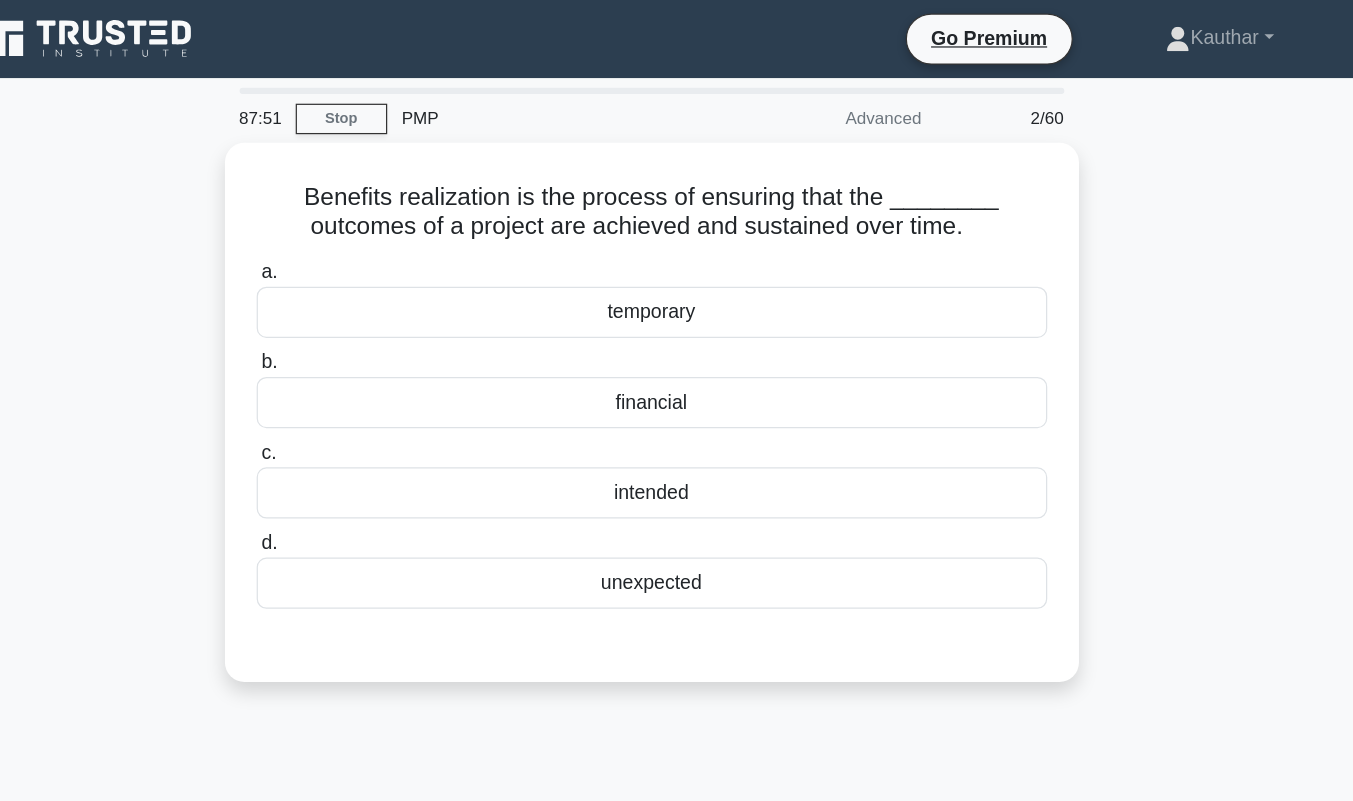click on "intended" at bounding box center [677, 404] 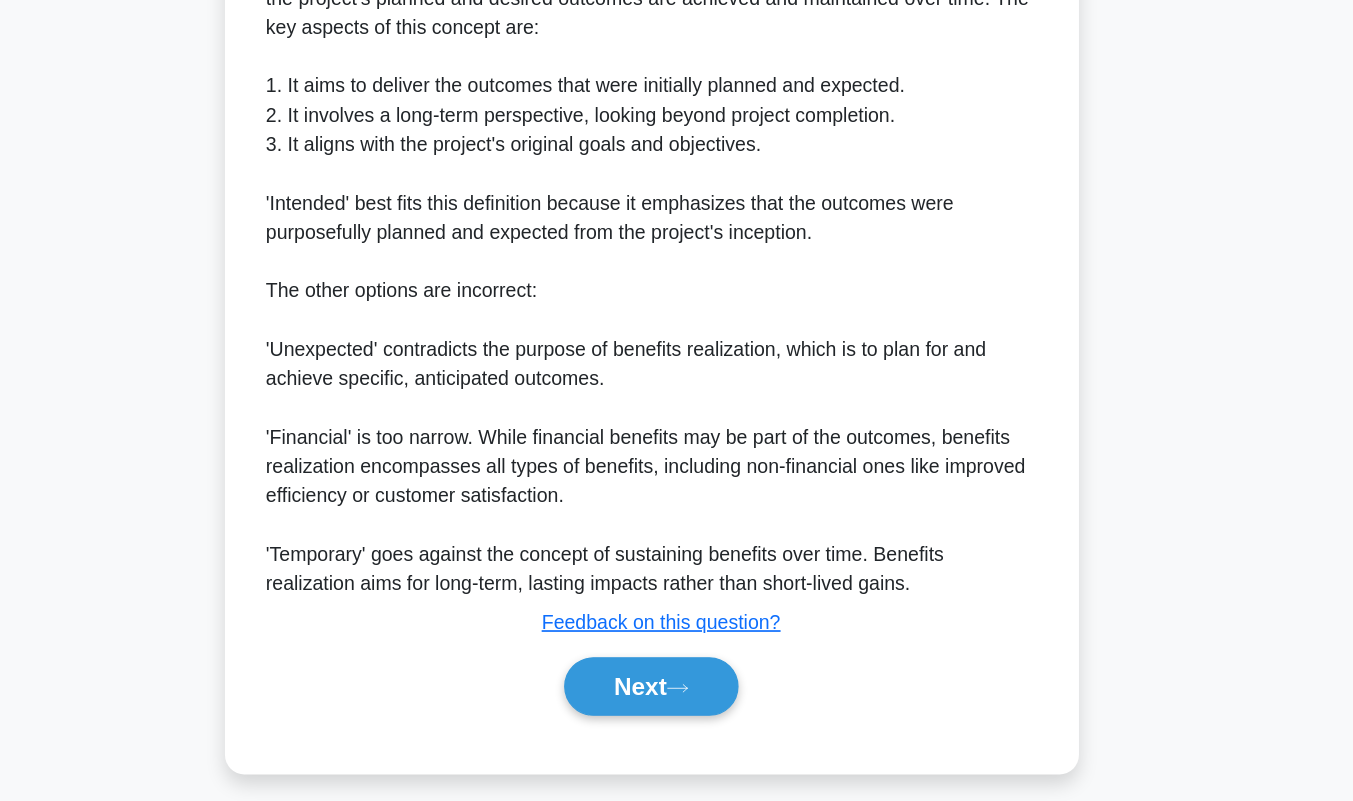 scroll, scrollTop: 529, scrollLeft: 0, axis: vertical 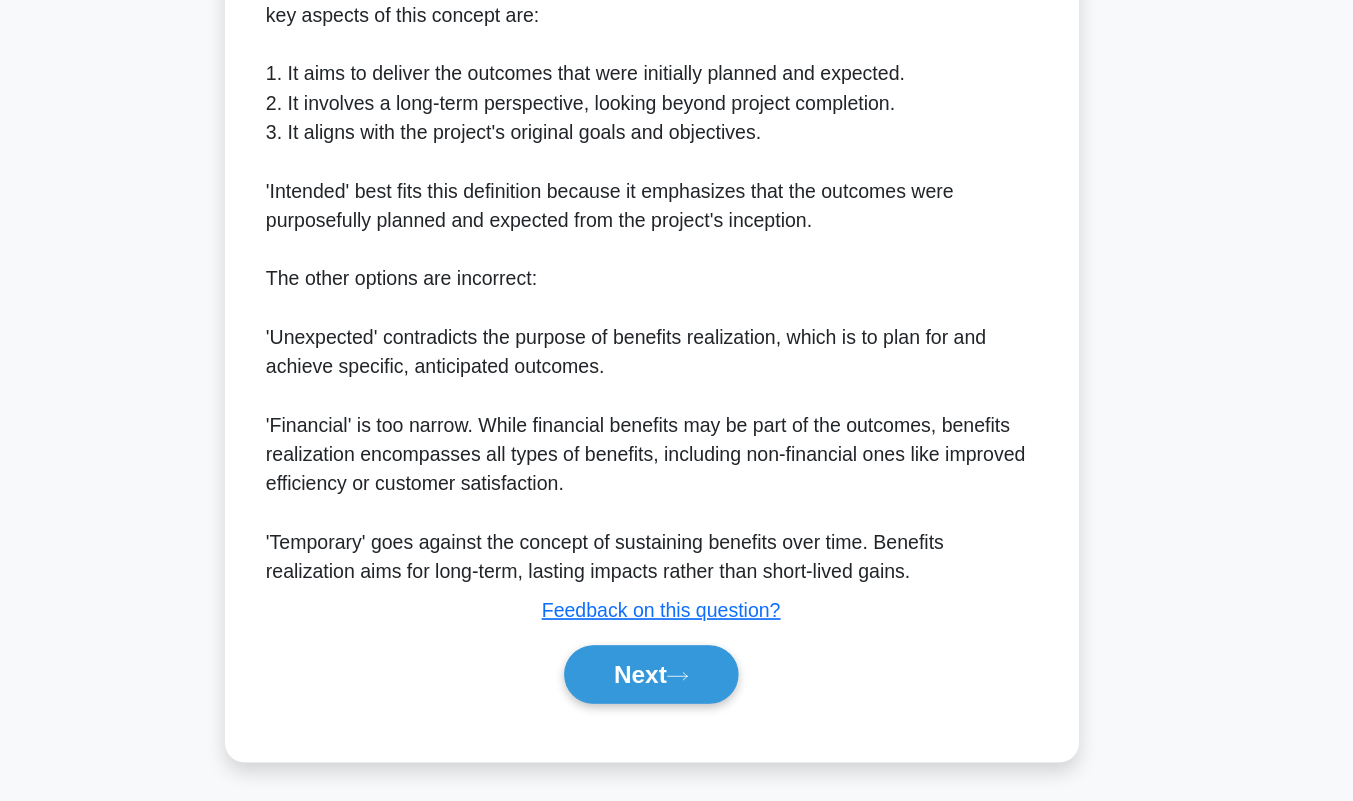 click on "Next" at bounding box center [676, 697] 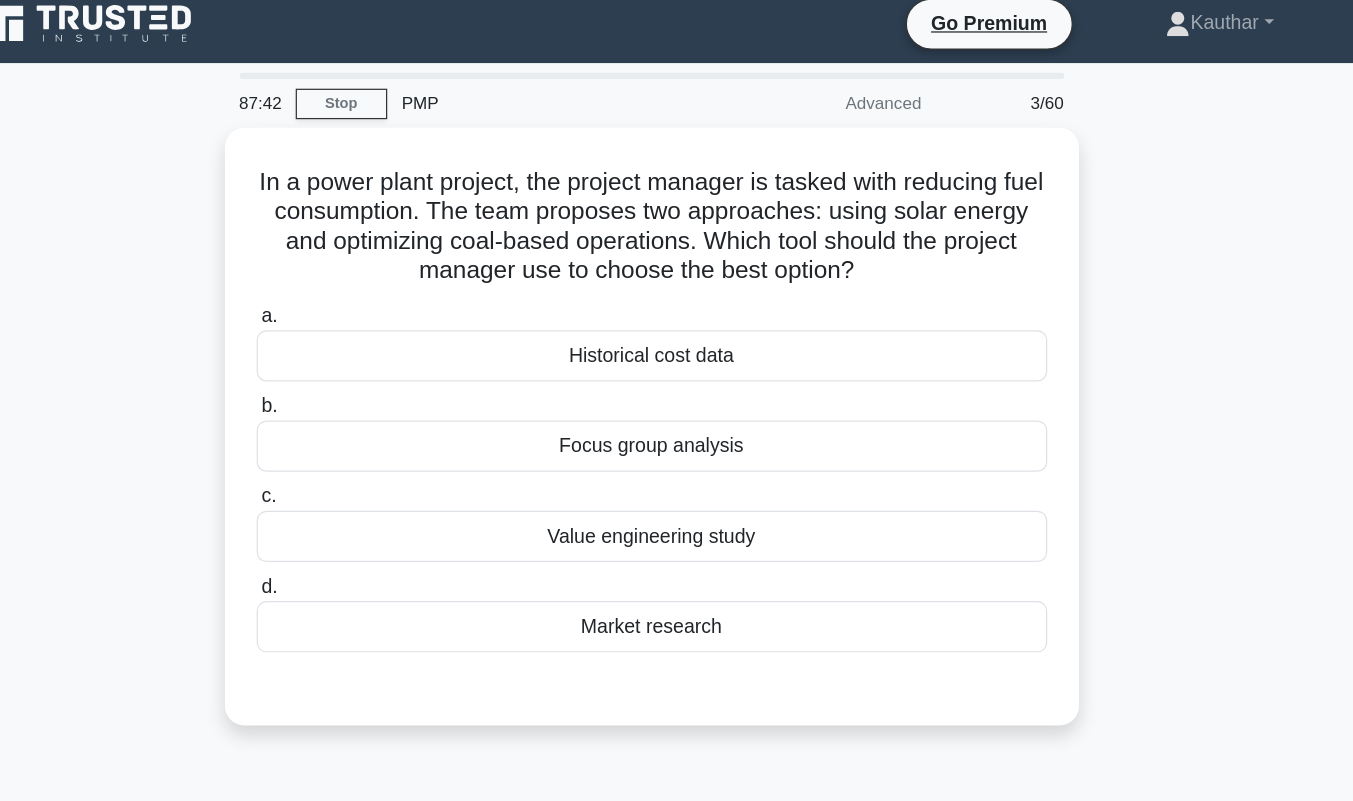scroll, scrollTop: 0, scrollLeft: 0, axis: both 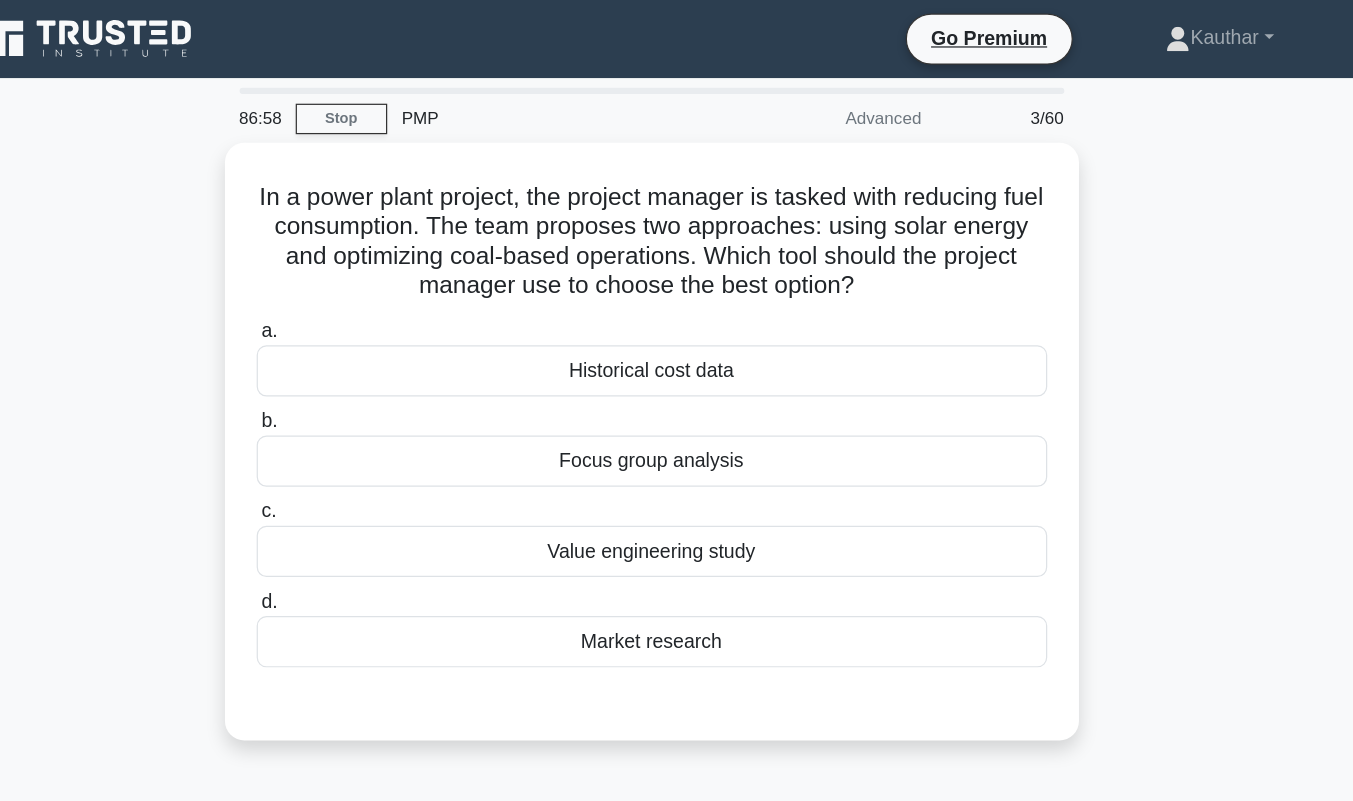 click on "Value engineering study" at bounding box center (677, 452) 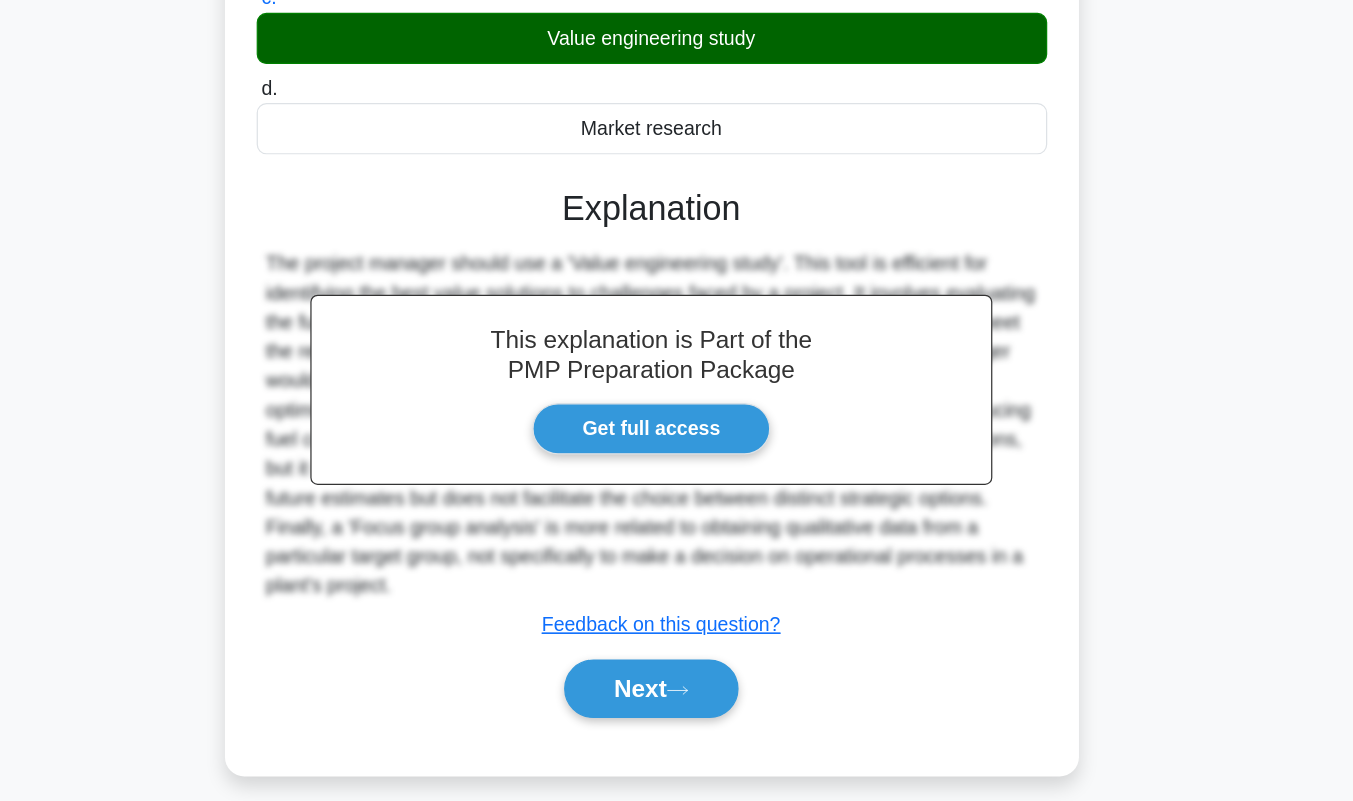 scroll, scrollTop: 289, scrollLeft: 0, axis: vertical 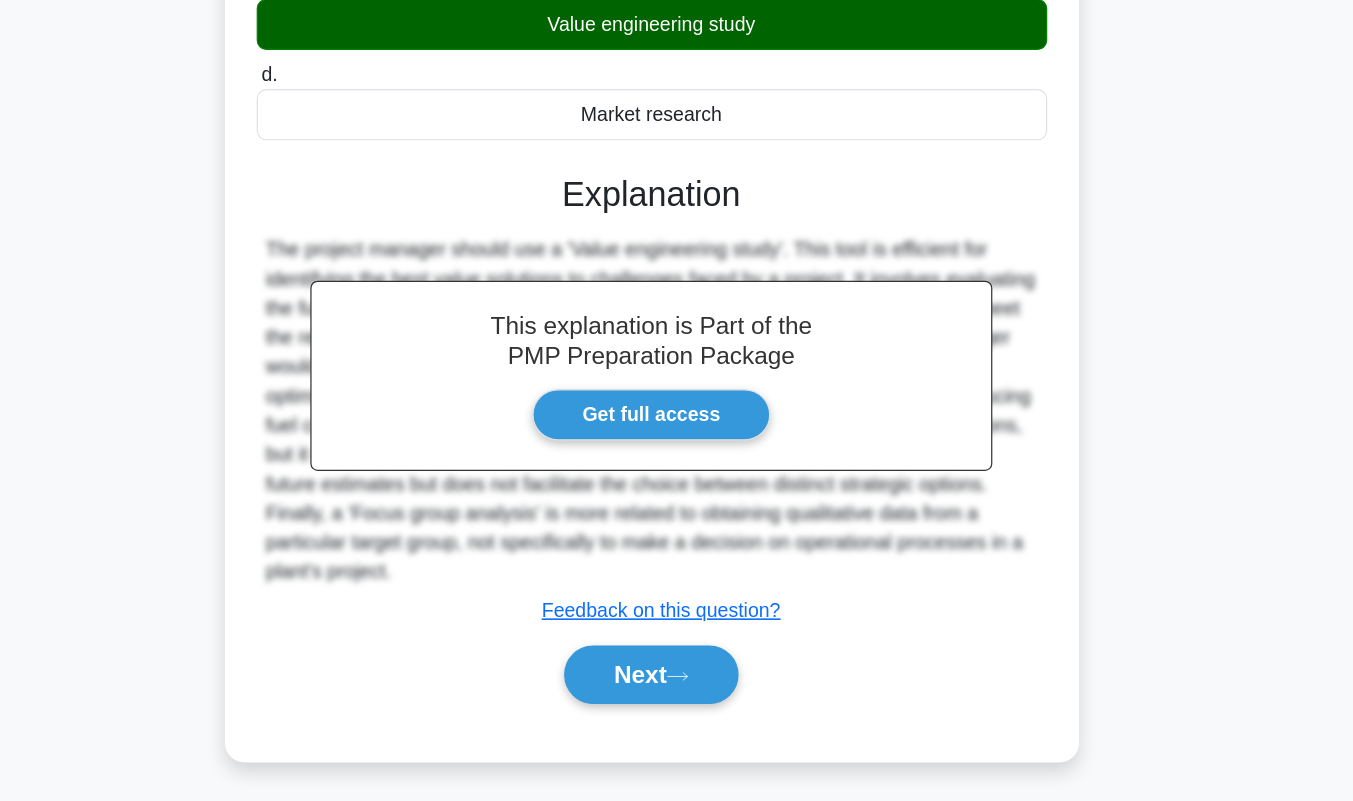click on "Next" at bounding box center [676, 697] 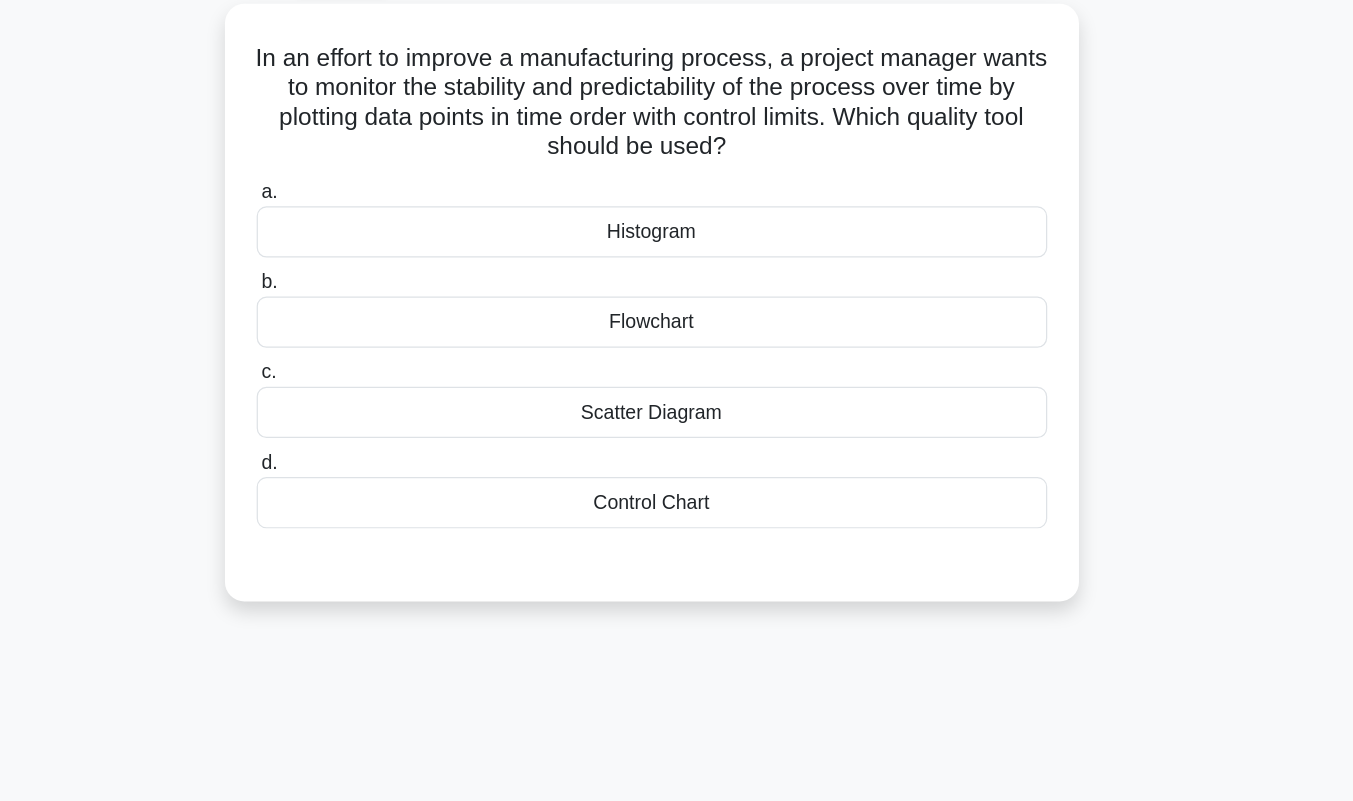 scroll, scrollTop: 0, scrollLeft: 0, axis: both 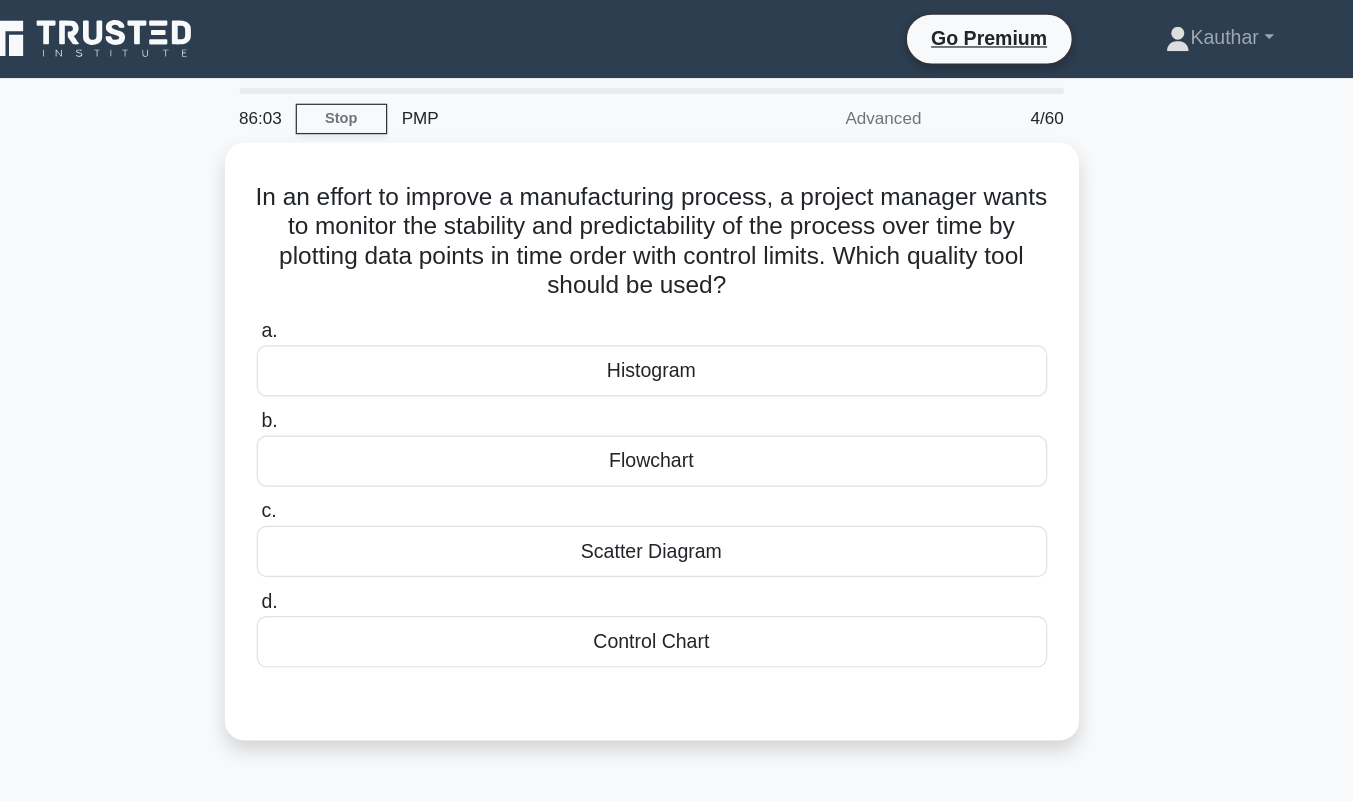 click on "Scatter Diagram" at bounding box center [677, 452] 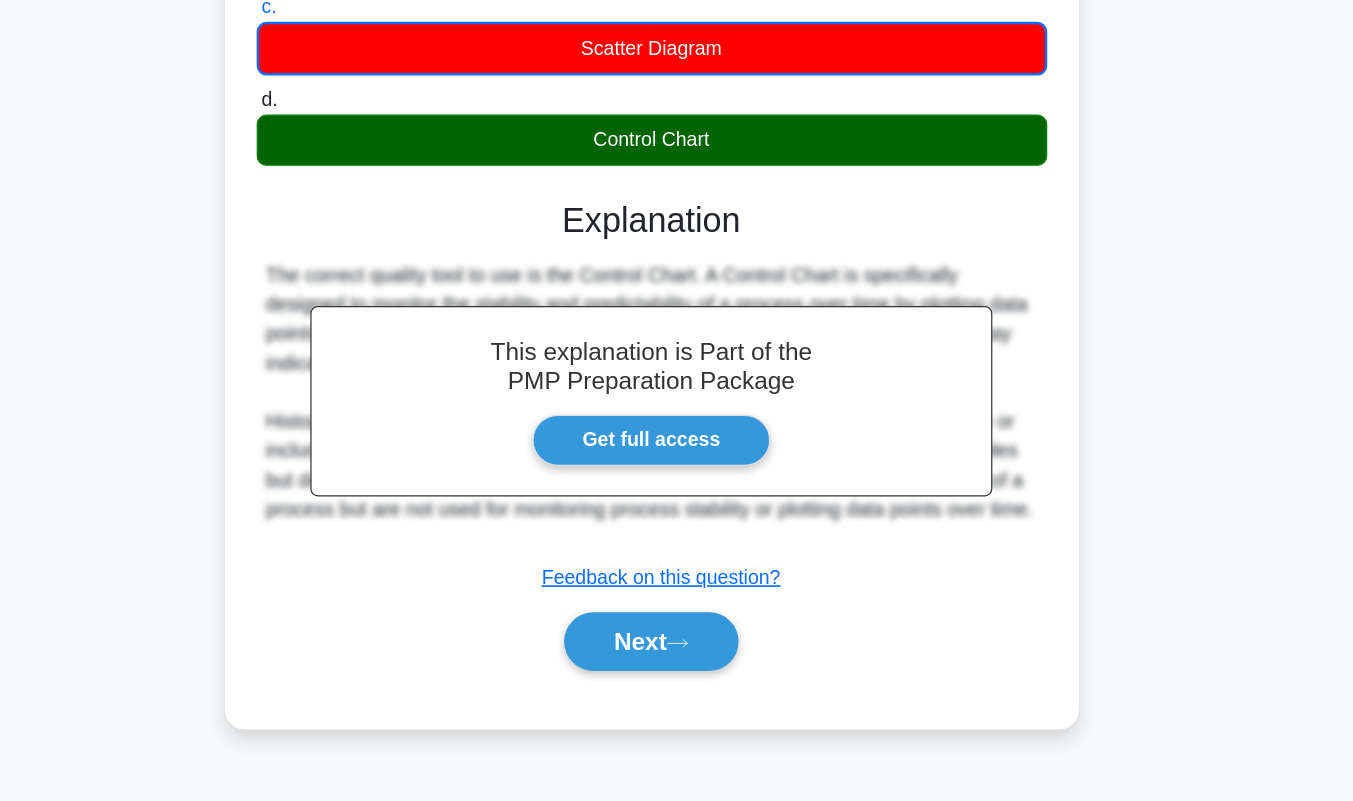 scroll, scrollTop: 279, scrollLeft: 0, axis: vertical 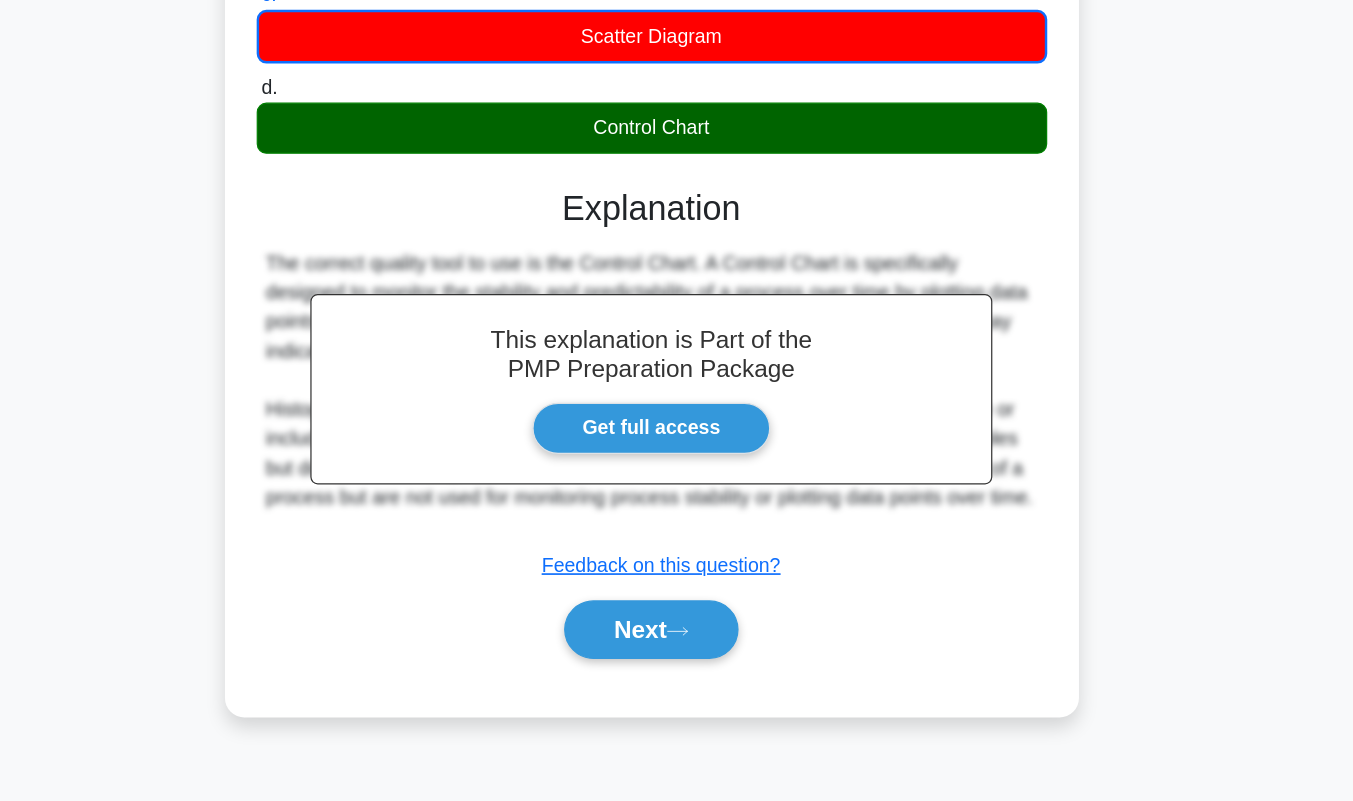 click on "Next" at bounding box center [676, 660] 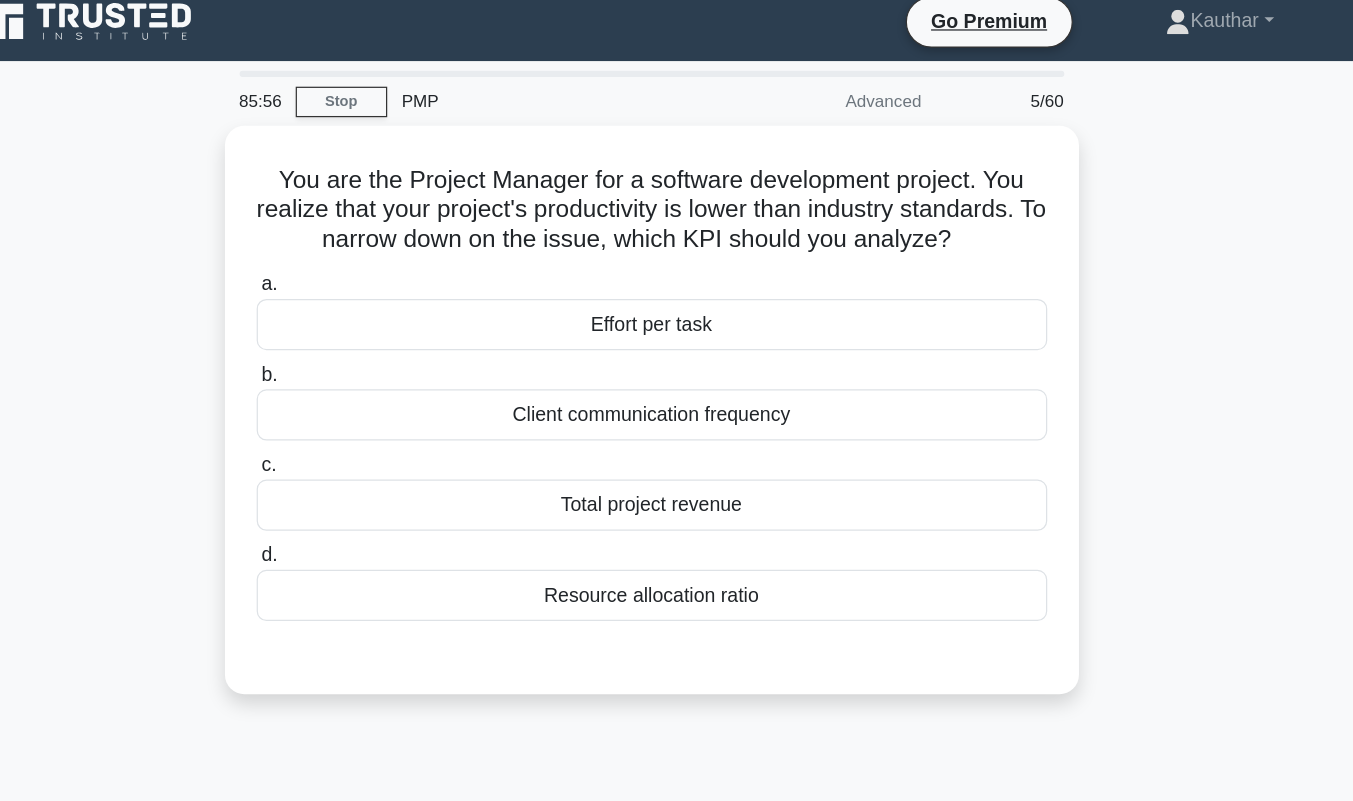 scroll, scrollTop: 0, scrollLeft: 0, axis: both 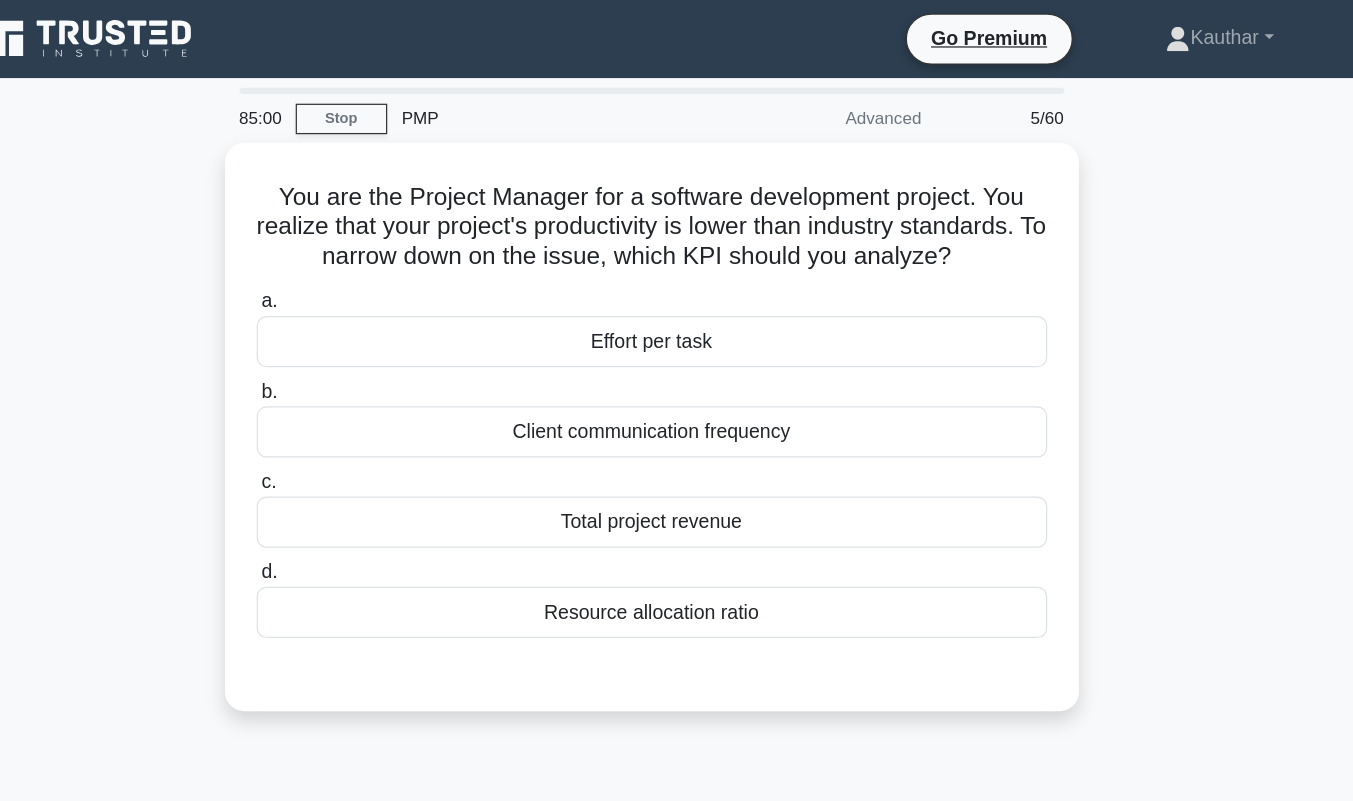 click on "Effort per task" at bounding box center [677, 280] 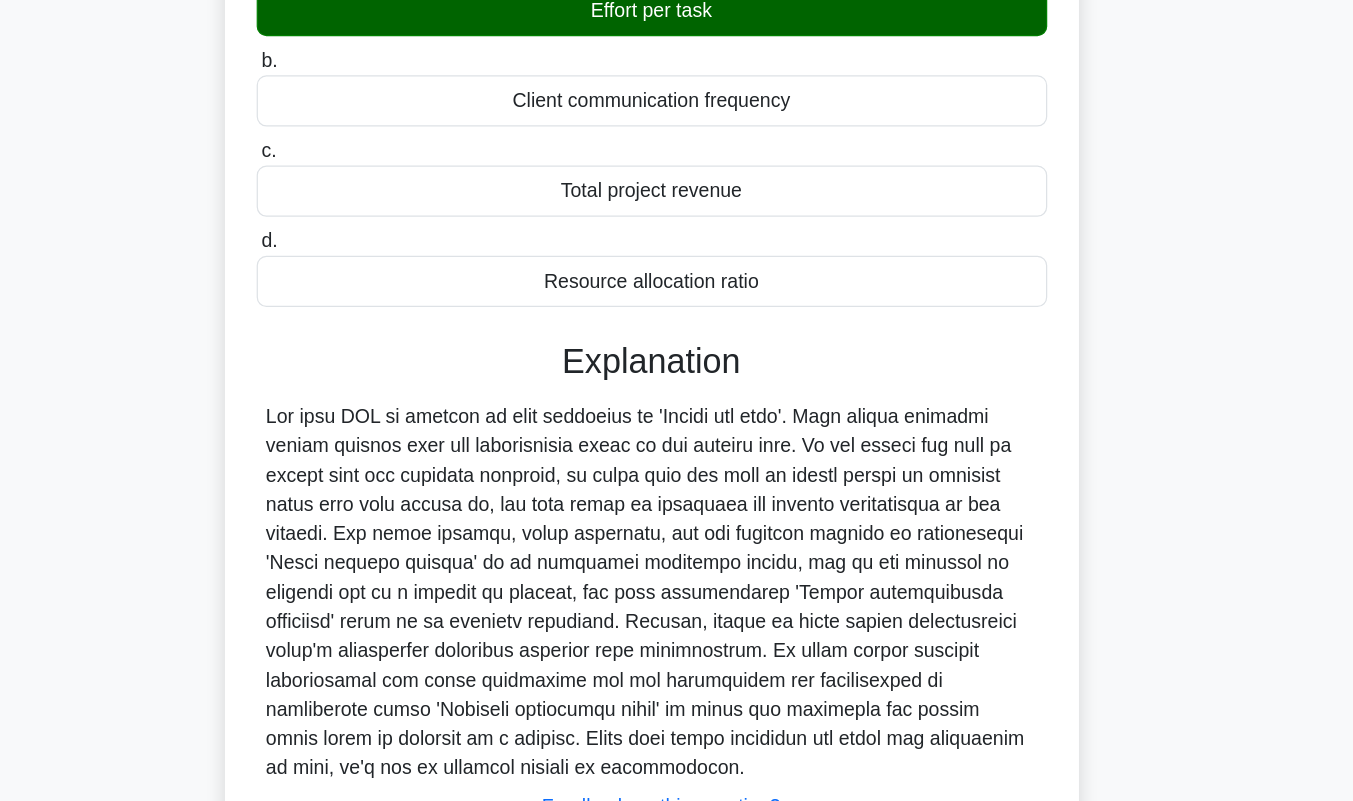 scroll, scrollTop: 279, scrollLeft: 0, axis: vertical 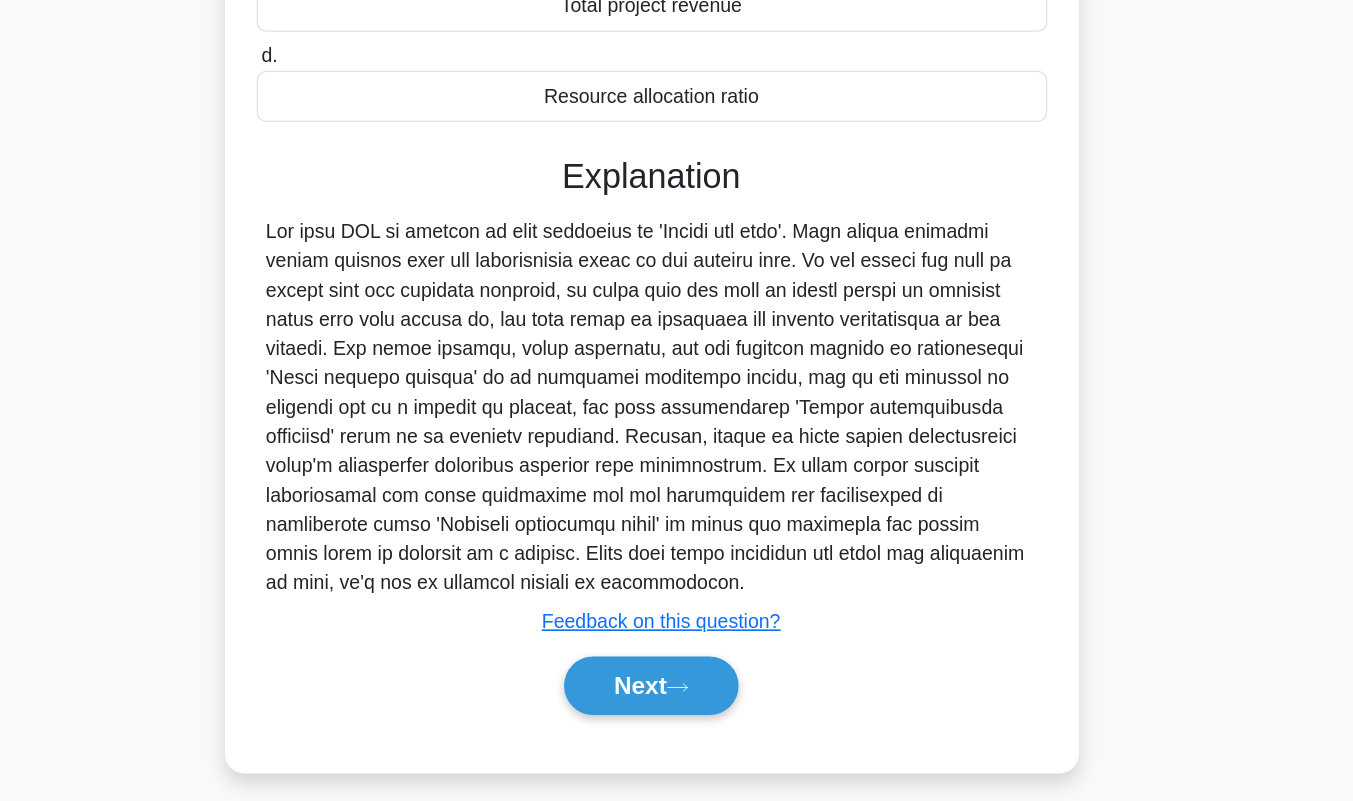 click on "Next" at bounding box center (676, 706) 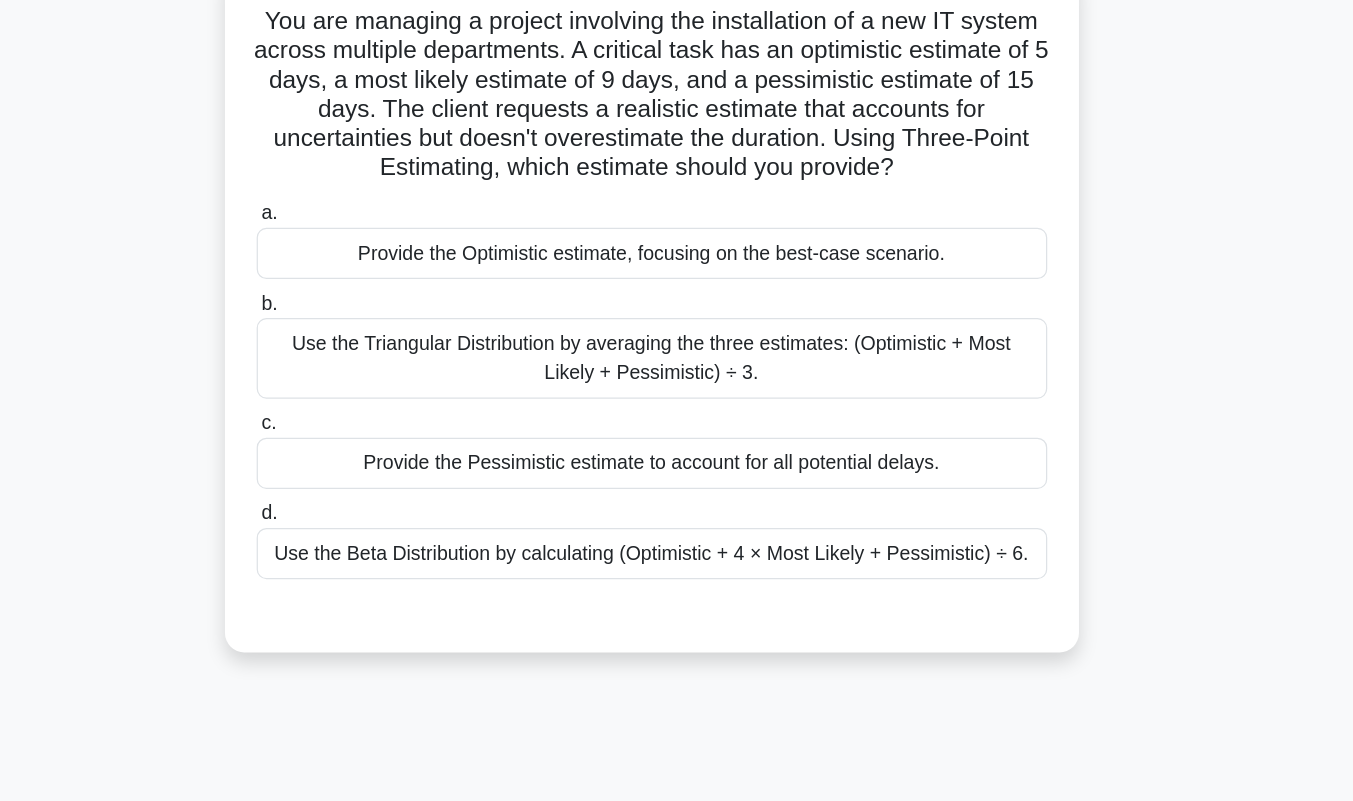 scroll, scrollTop: 0, scrollLeft: 0, axis: both 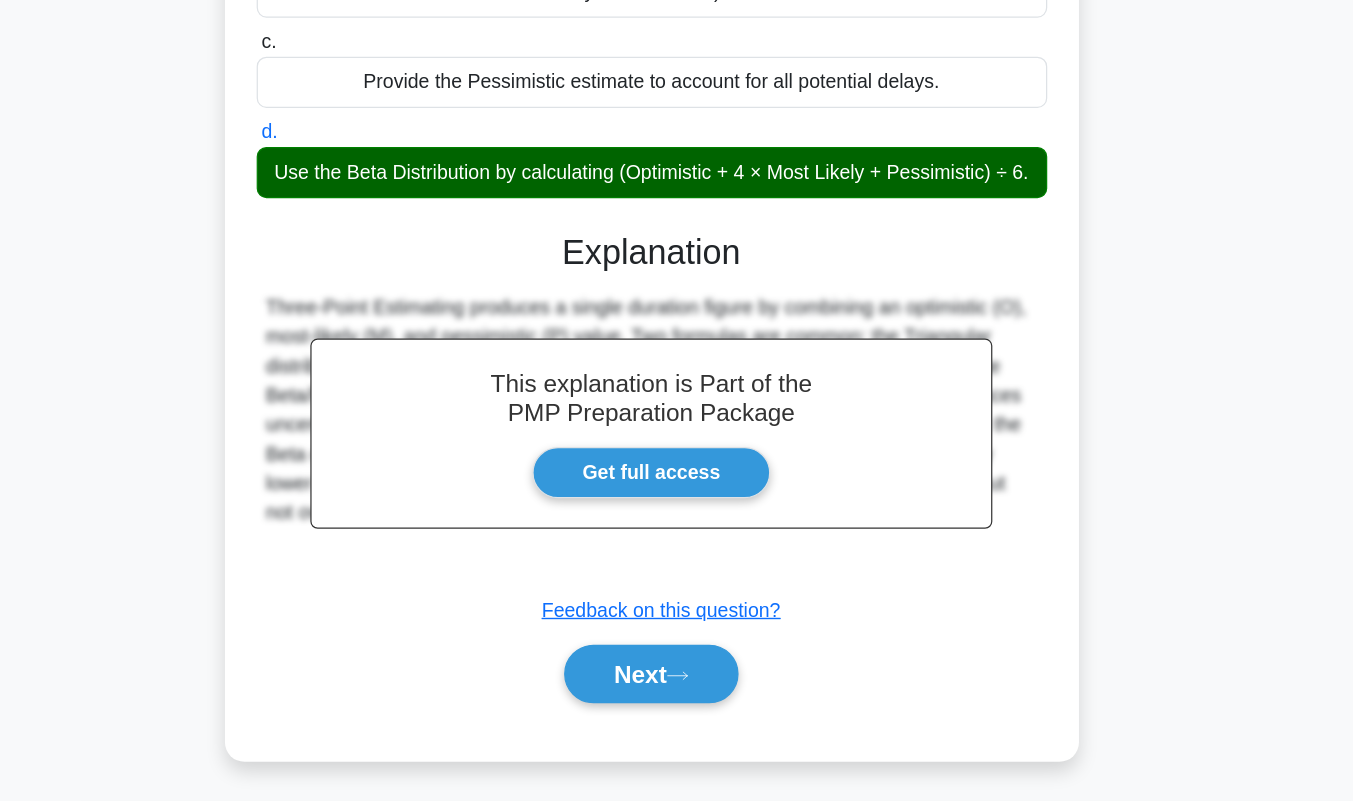 click on "Next" at bounding box center (676, 697) 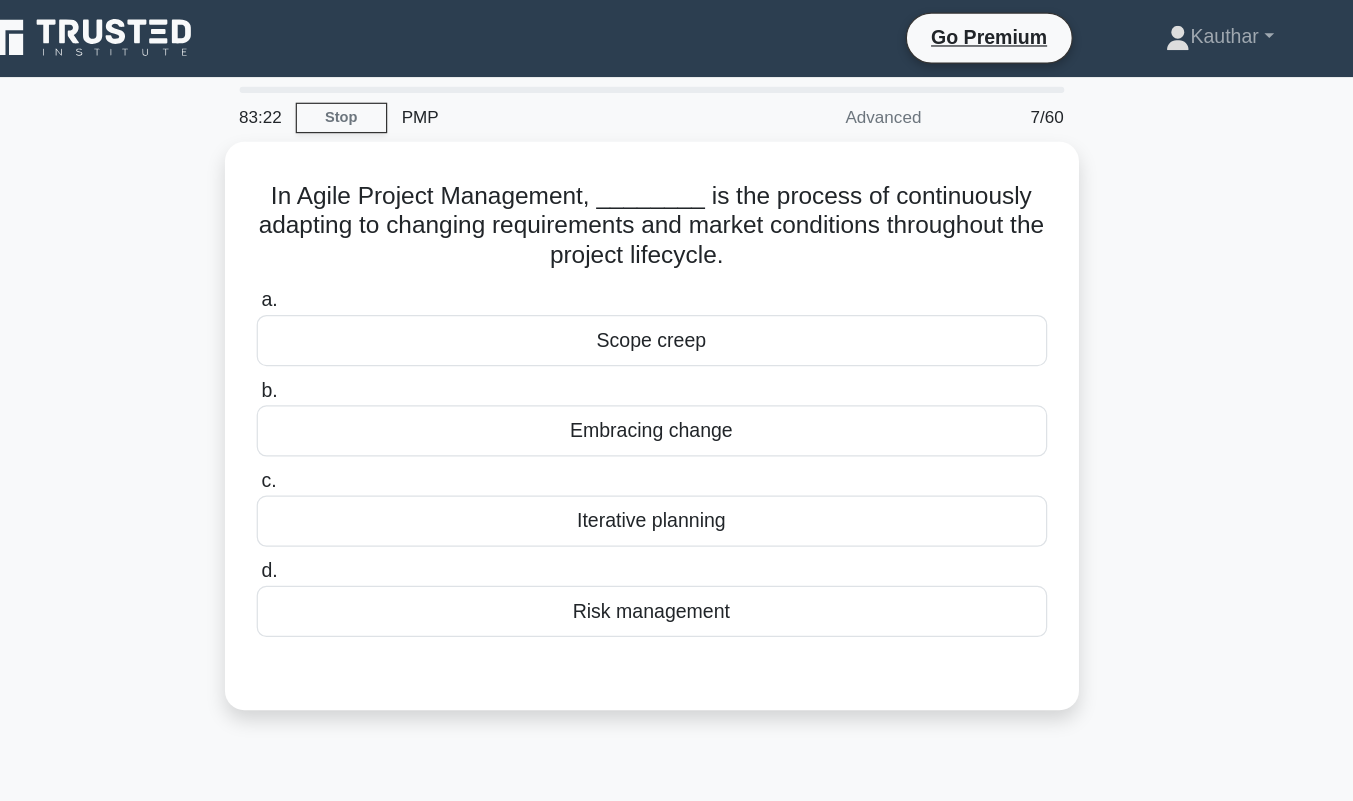 scroll, scrollTop: 0, scrollLeft: 0, axis: both 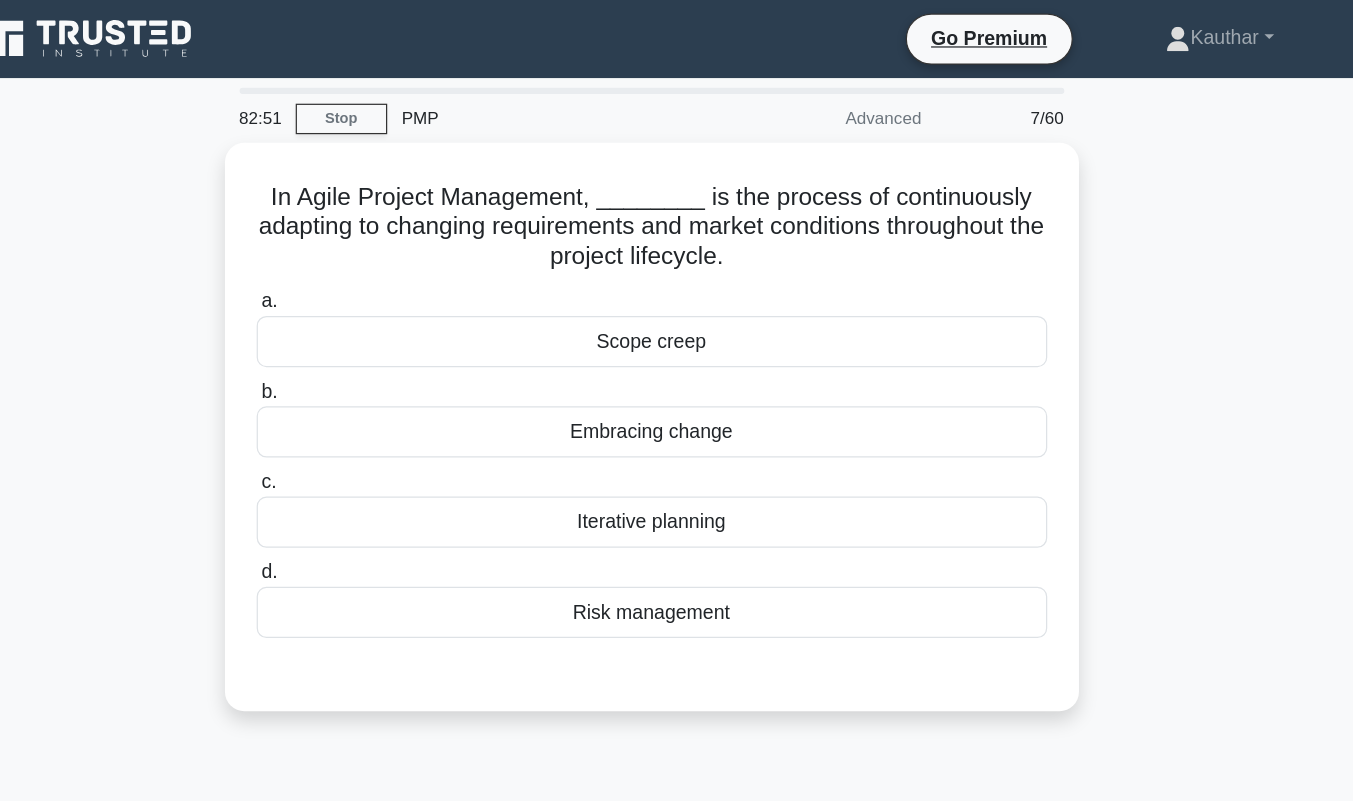 click on "Scope creep" at bounding box center [677, 280] 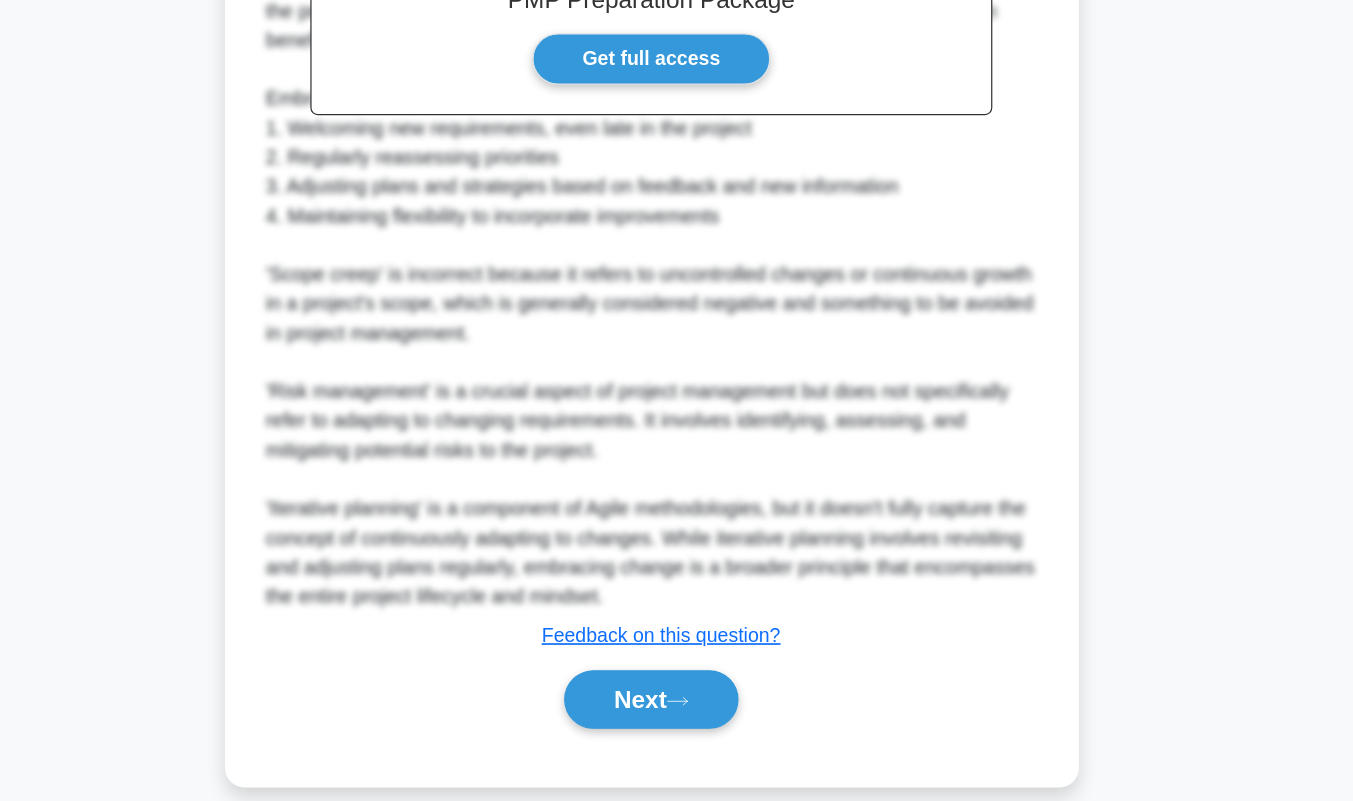 scroll, scrollTop: 558, scrollLeft: 0, axis: vertical 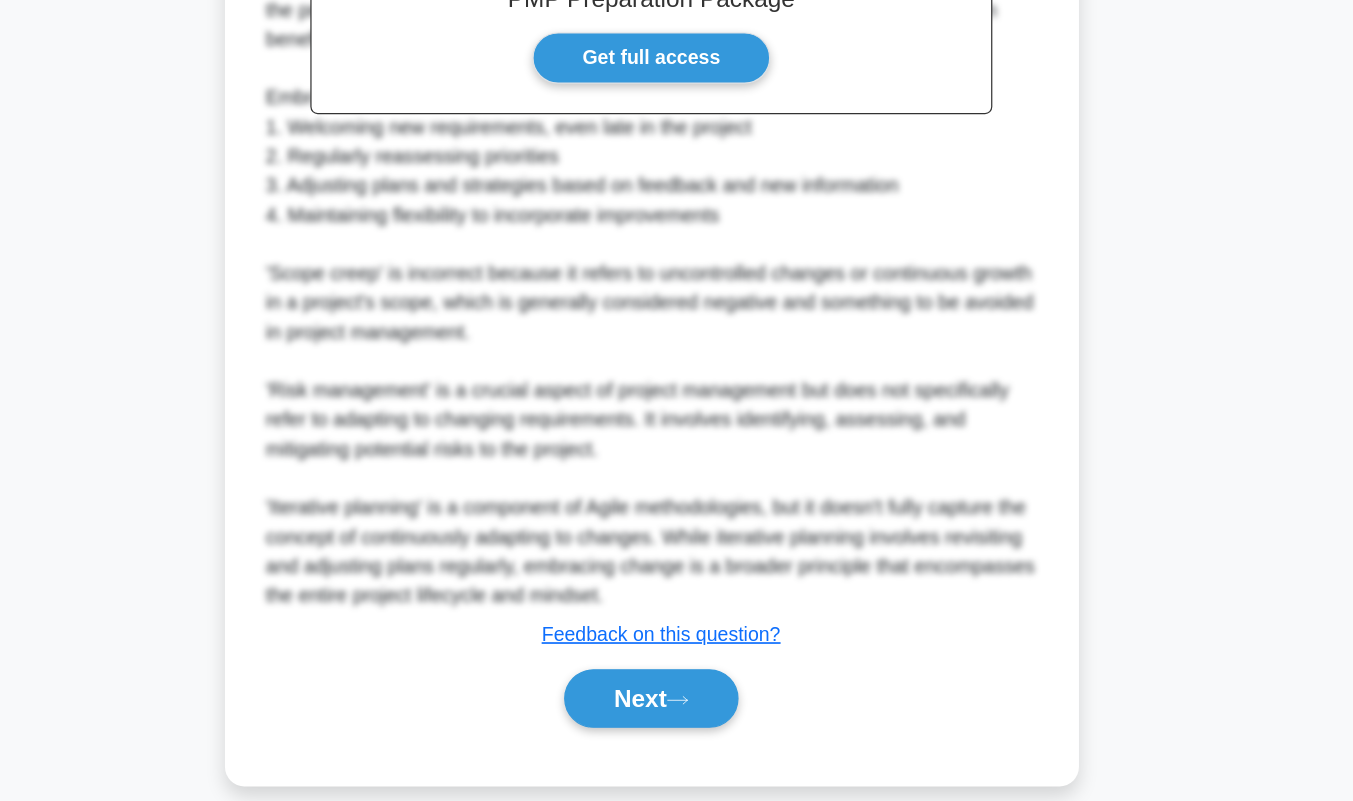 click on "Next" at bounding box center (676, 717) 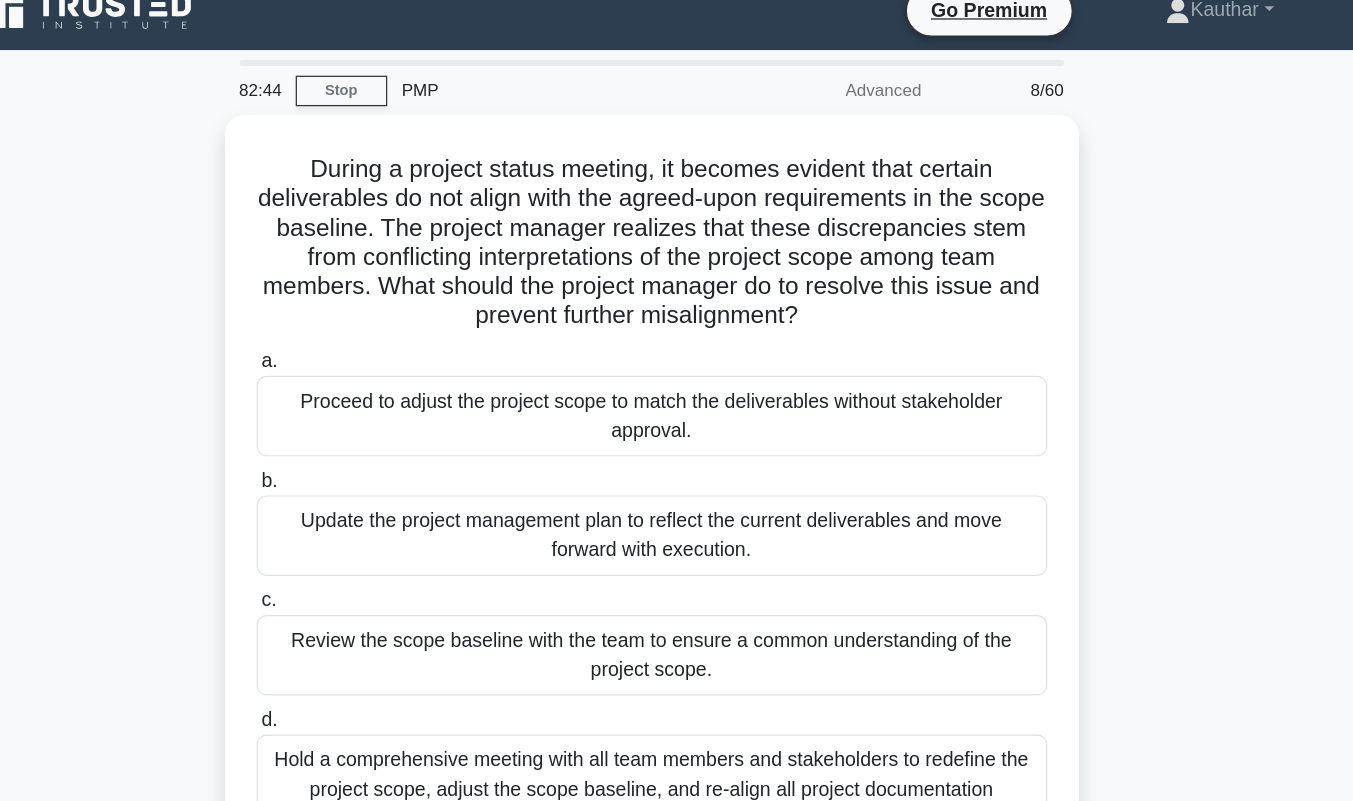 scroll, scrollTop: 0, scrollLeft: 0, axis: both 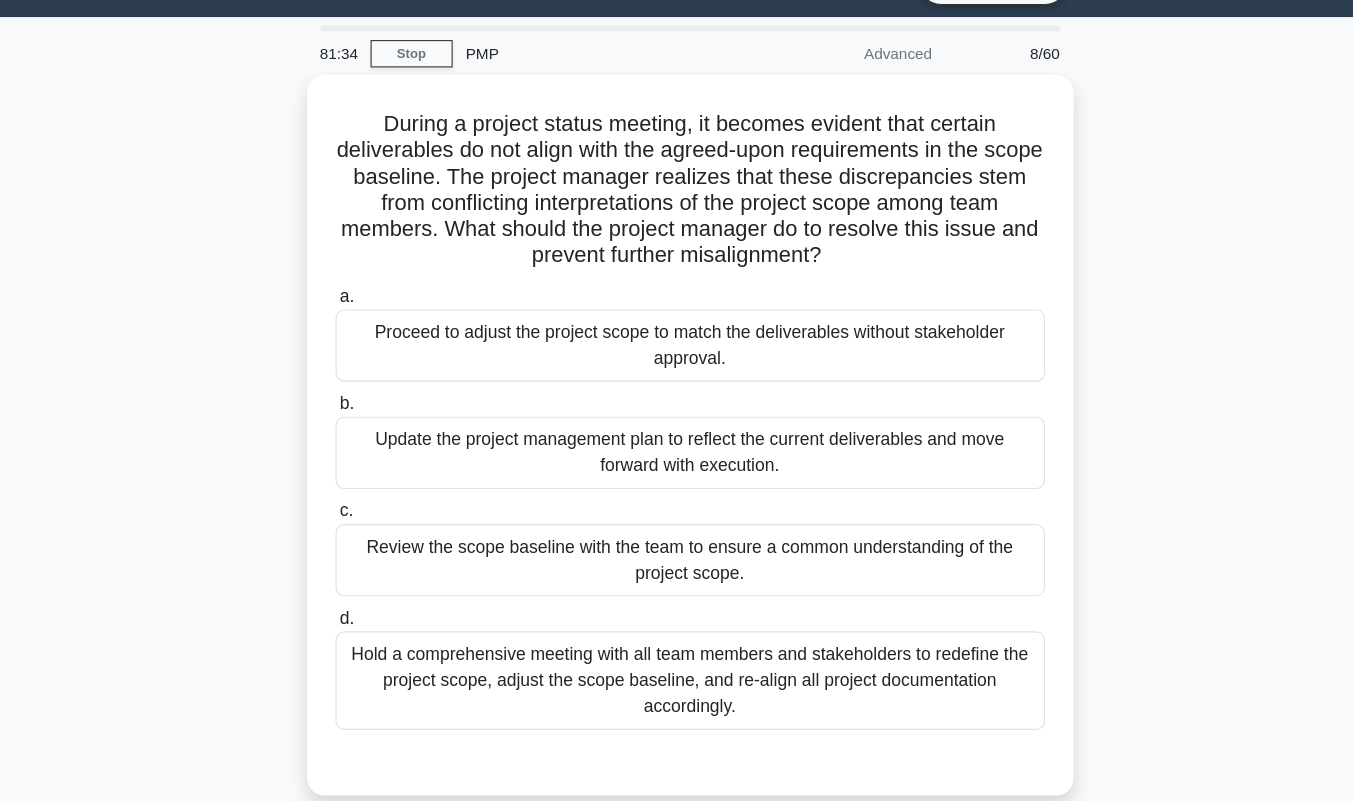 click on "Hold a comprehensive meeting with all team members and stakeholders to redefine the project scope, adjust the scope baseline, and re-align all project documentation accordingly." at bounding box center [677, 670] 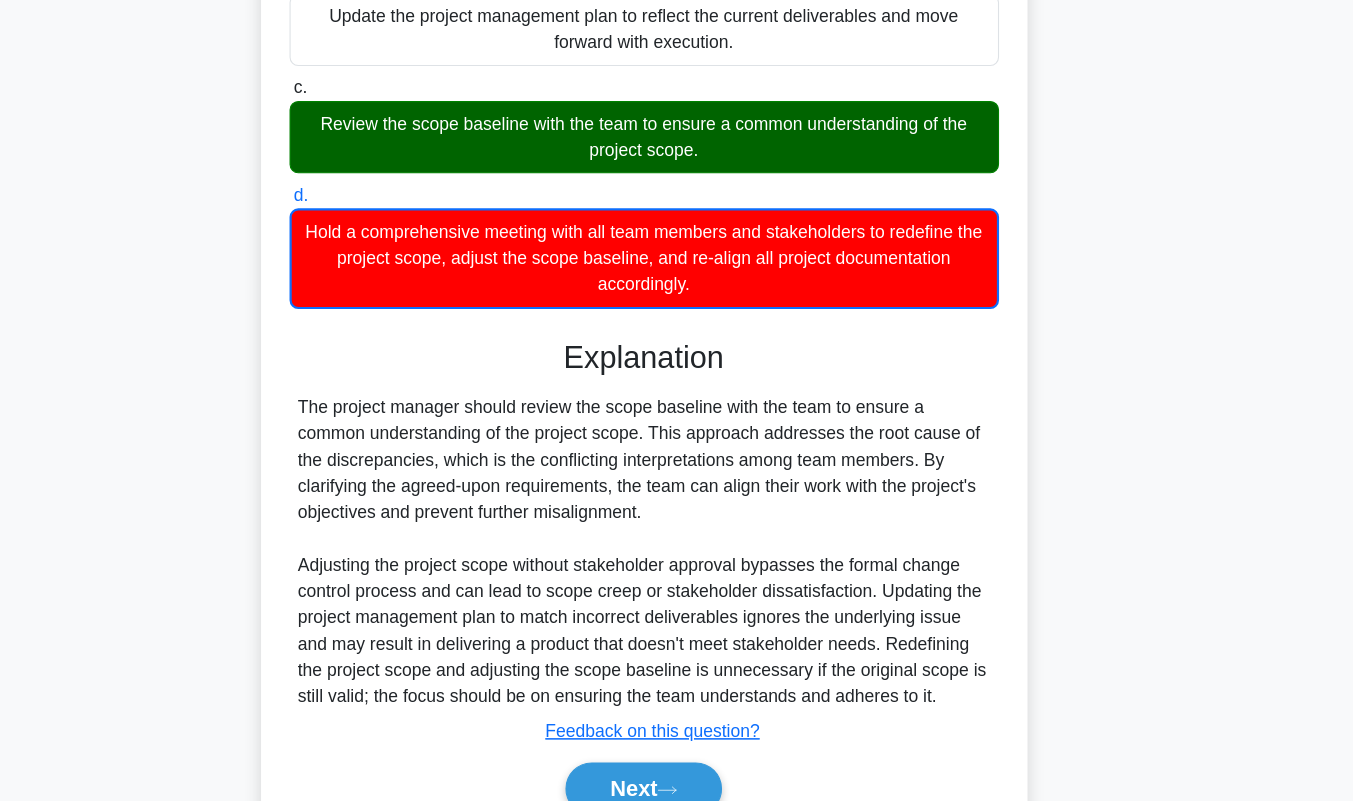 scroll, scrollTop: 459, scrollLeft: 0, axis: vertical 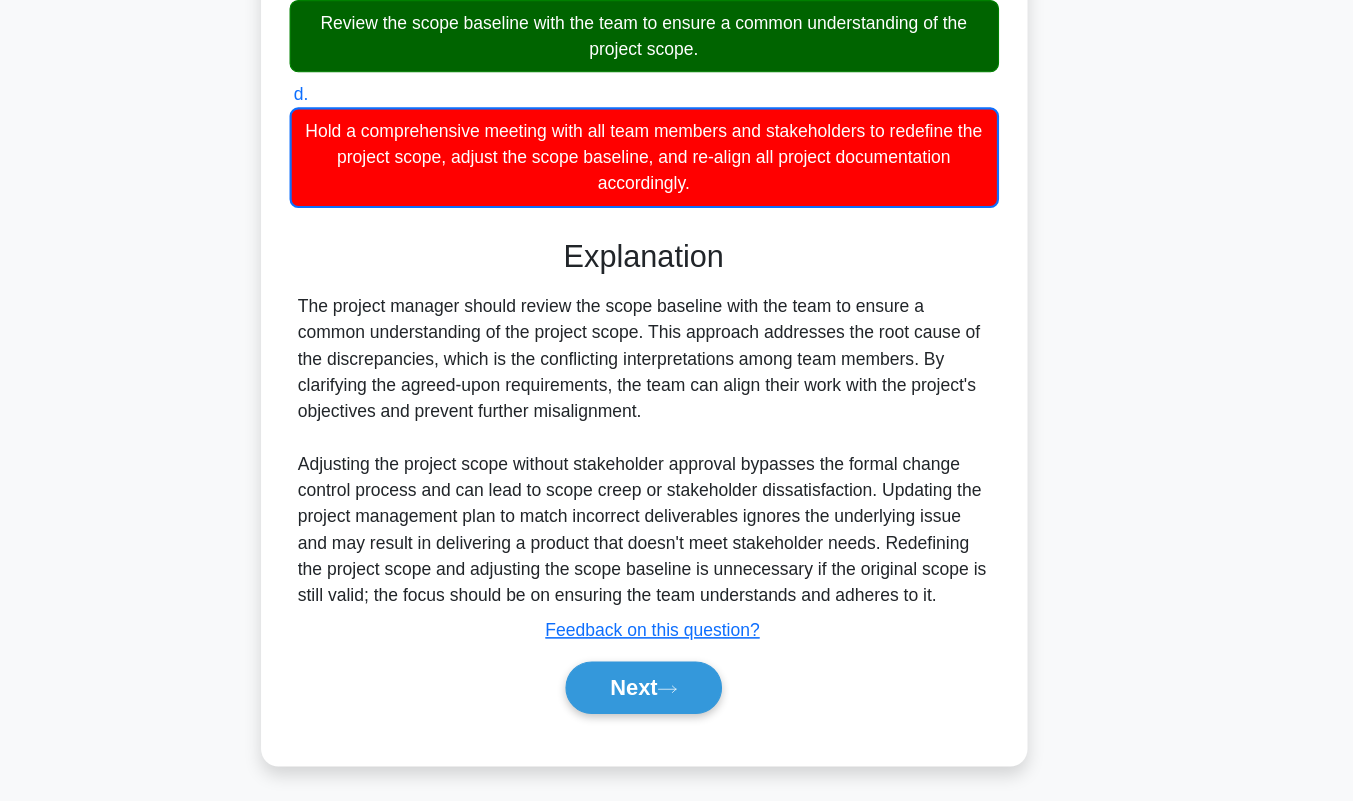 click on "Next" at bounding box center (676, 697) 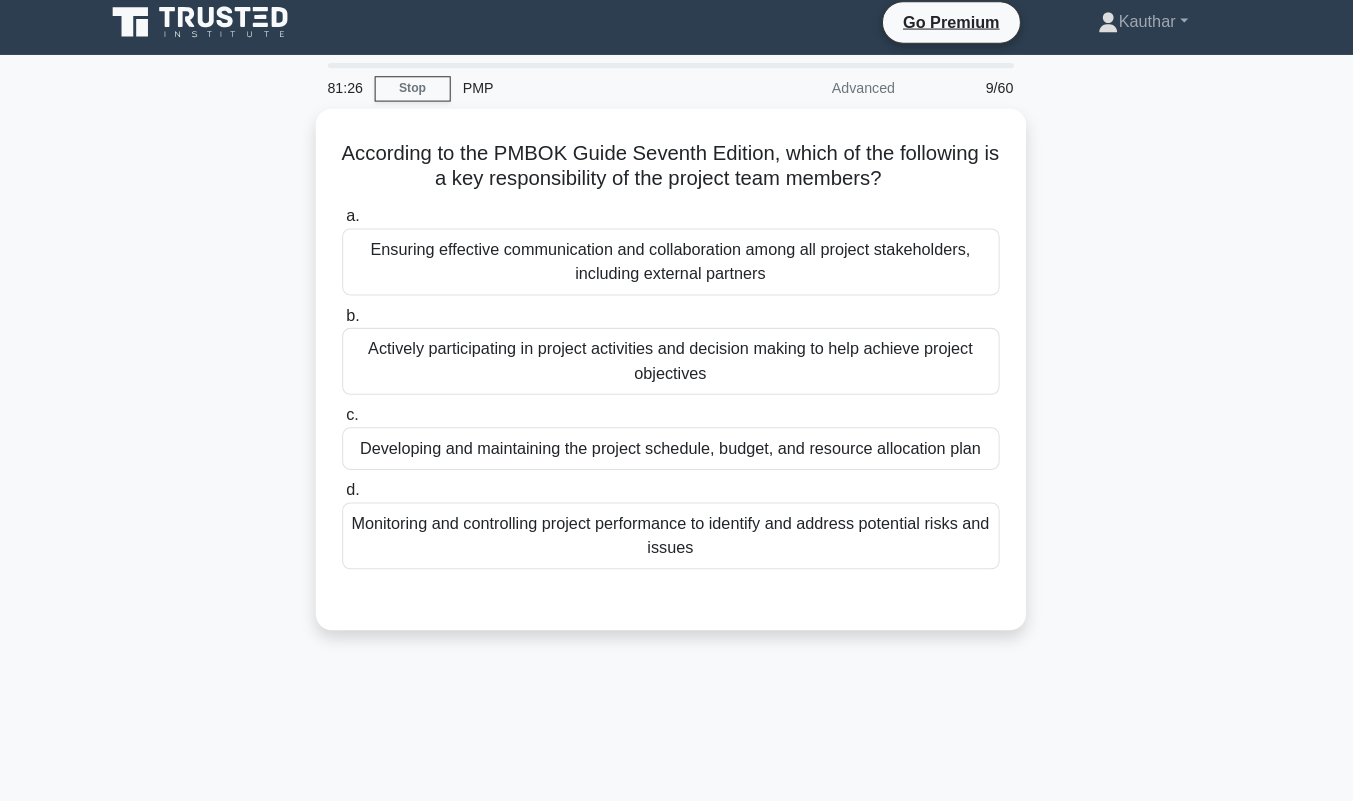 scroll, scrollTop: 0, scrollLeft: 0, axis: both 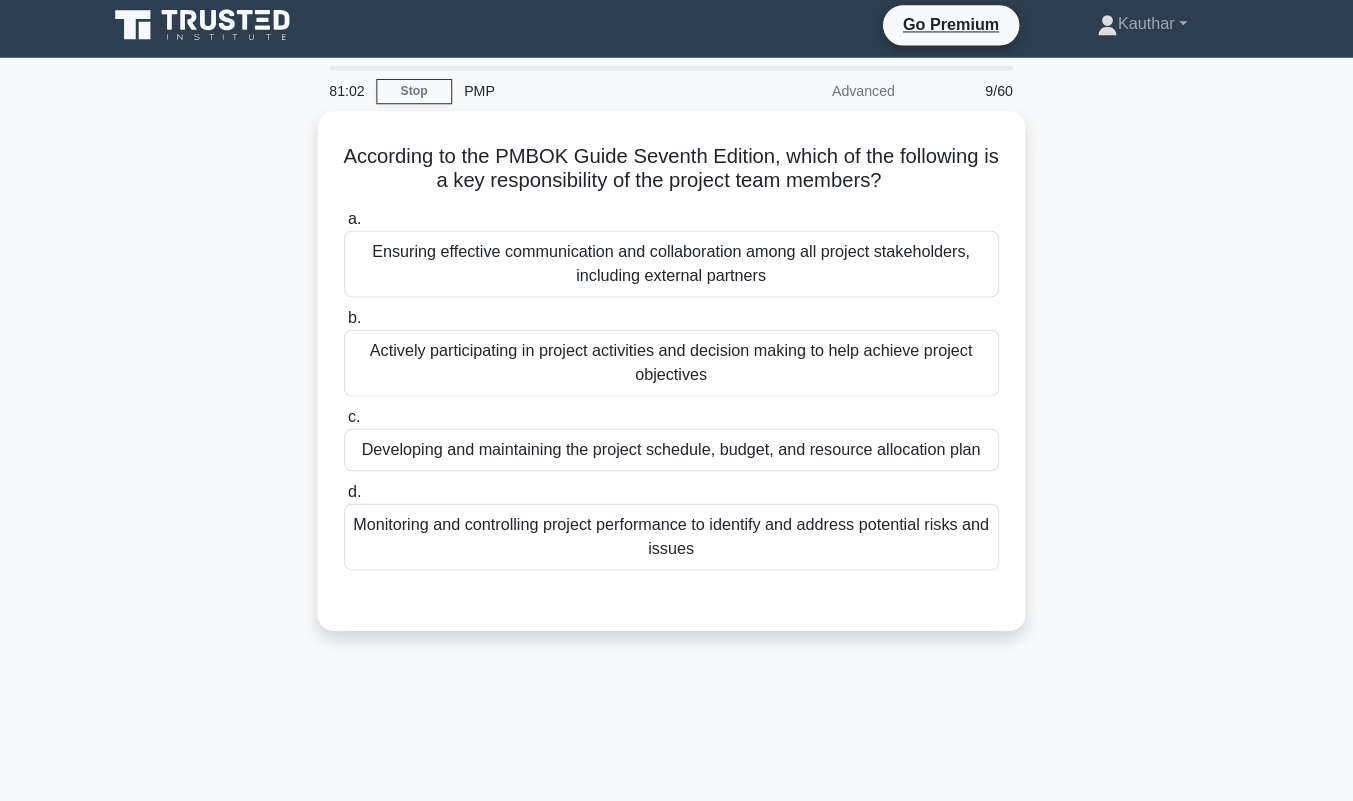 click on "Actively participating in project activities and decision making to help achieve project objectives" at bounding box center (677, 366) 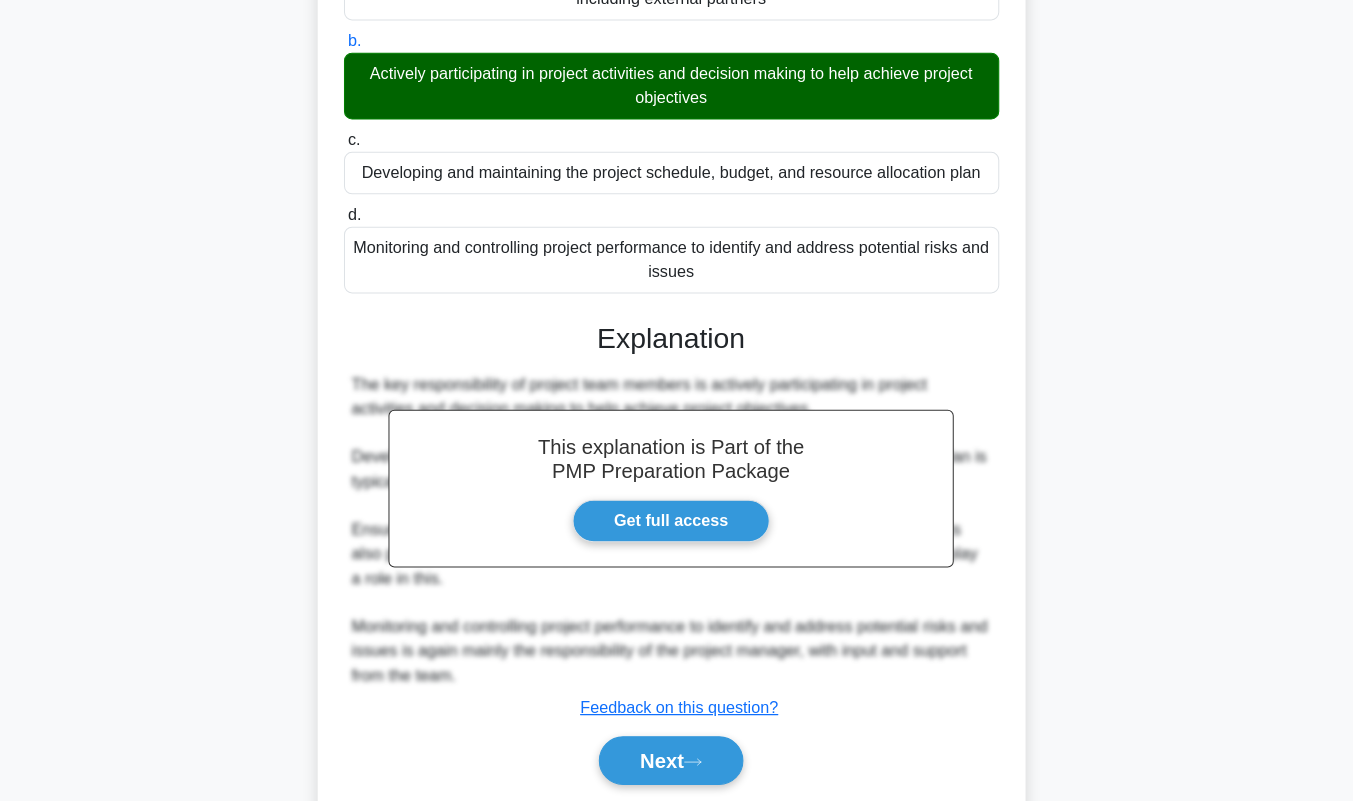scroll, scrollTop: 337, scrollLeft: 0, axis: vertical 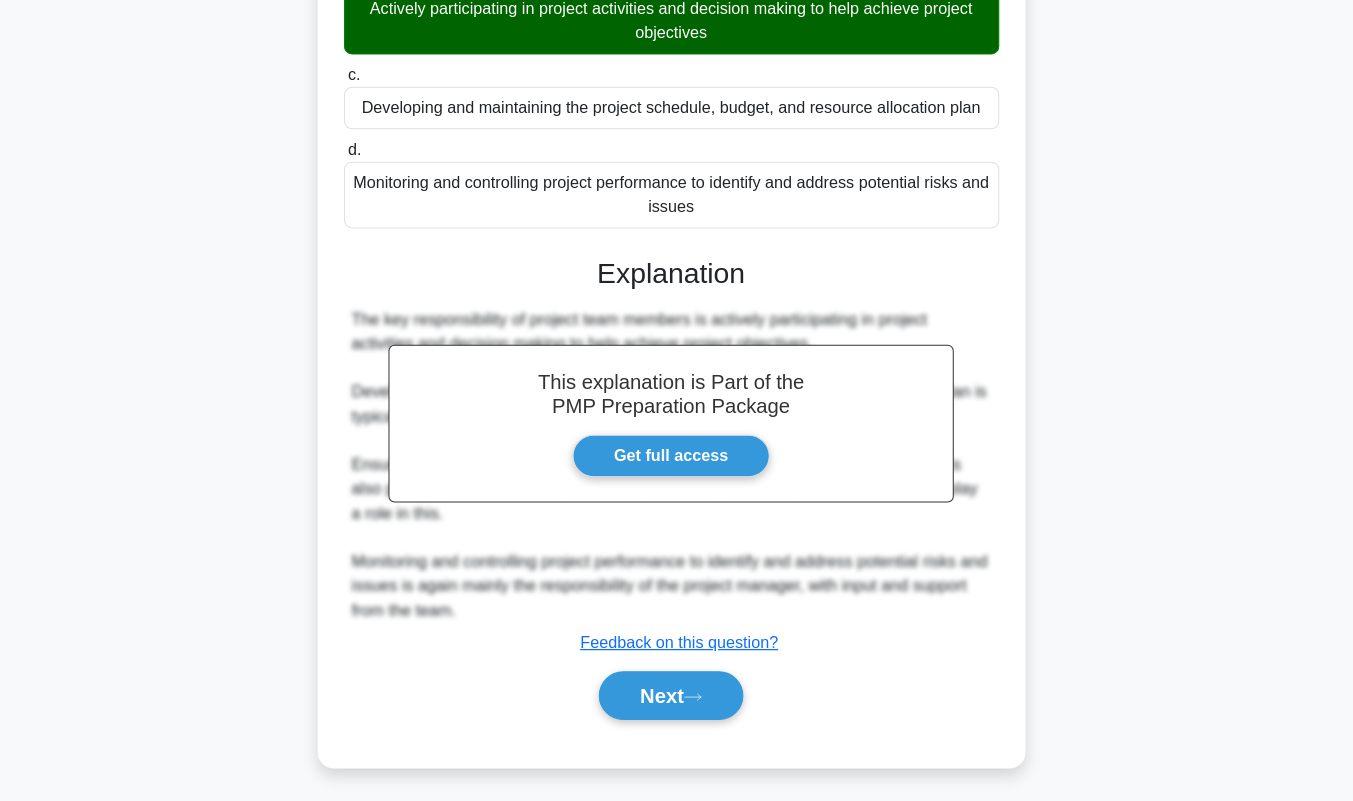 click on "Next" at bounding box center [676, 697] 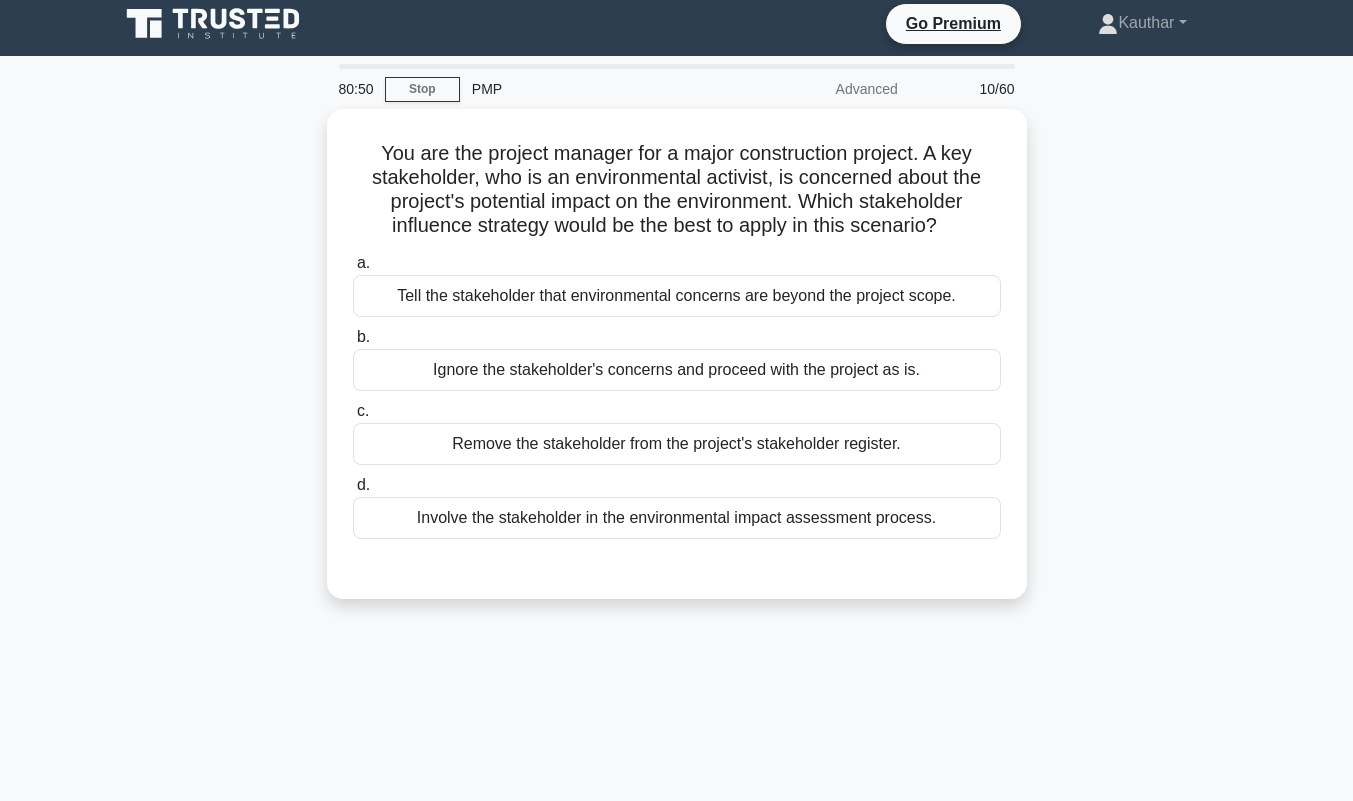 scroll, scrollTop: 0, scrollLeft: 0, axis: both 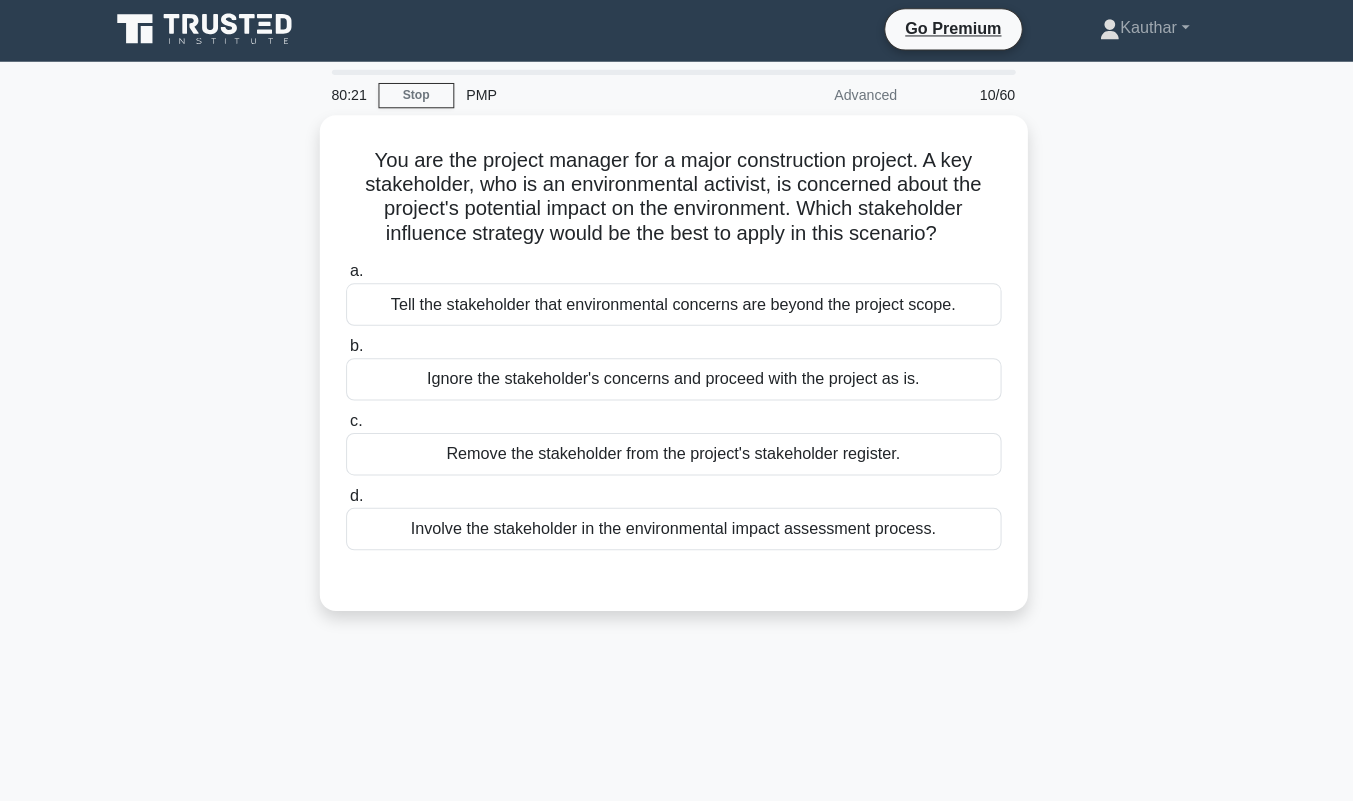 click on "Involve the stakeholder in the environmental impact assessment process." at bounding box center [677, 526] 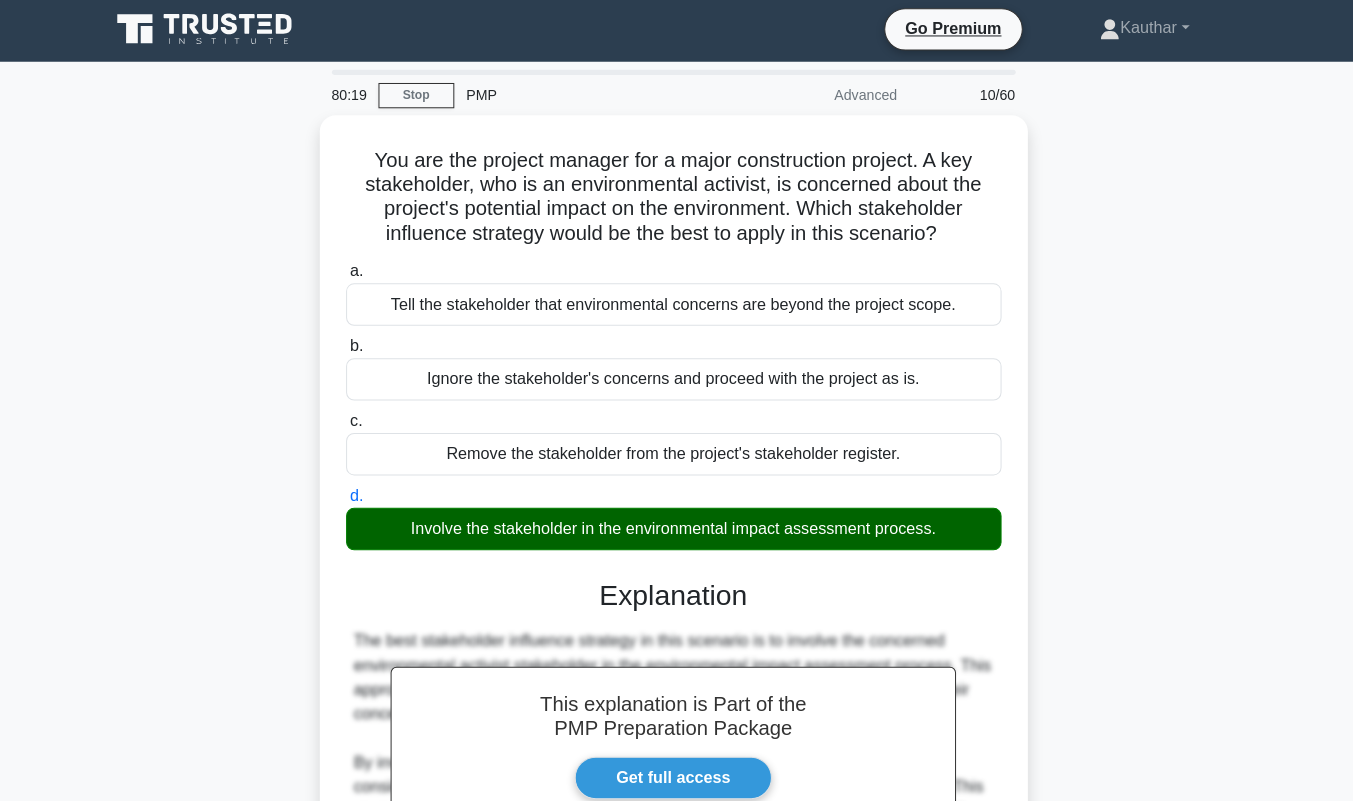 scroll, scrollTop: 361, scrollLeft: 0, axis: vertical 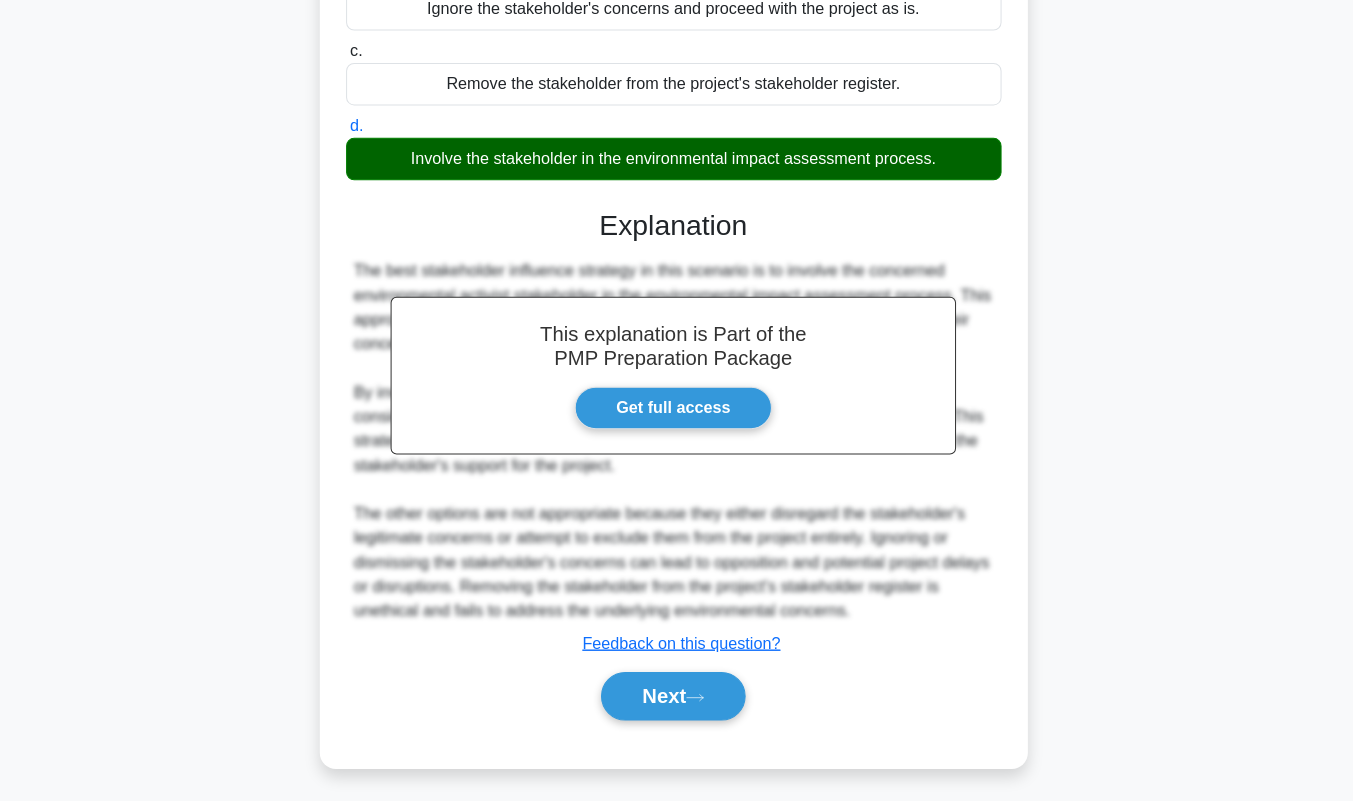 click on "Next" at bounding box center [676, 697] 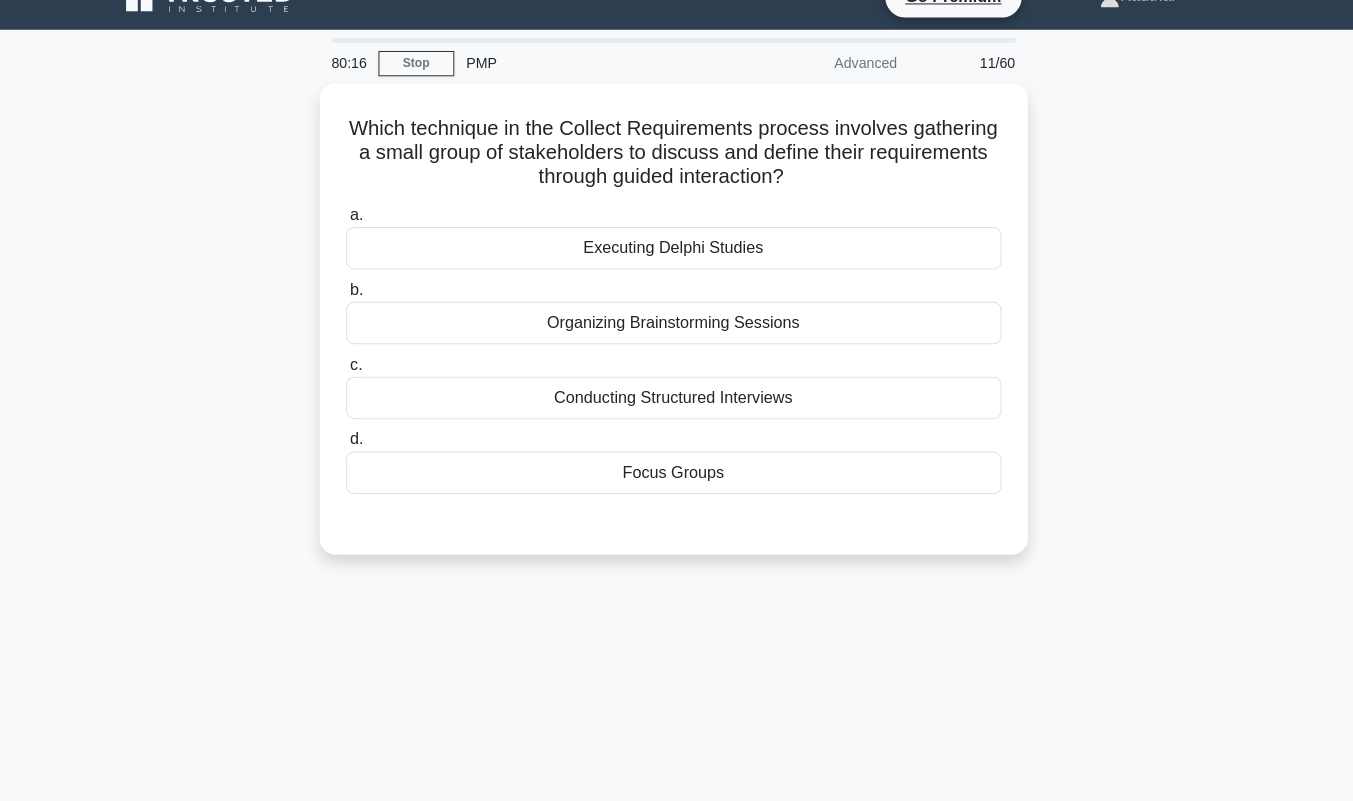 scroll, scrollTop: 0, scrollLeft: 0, axis: both 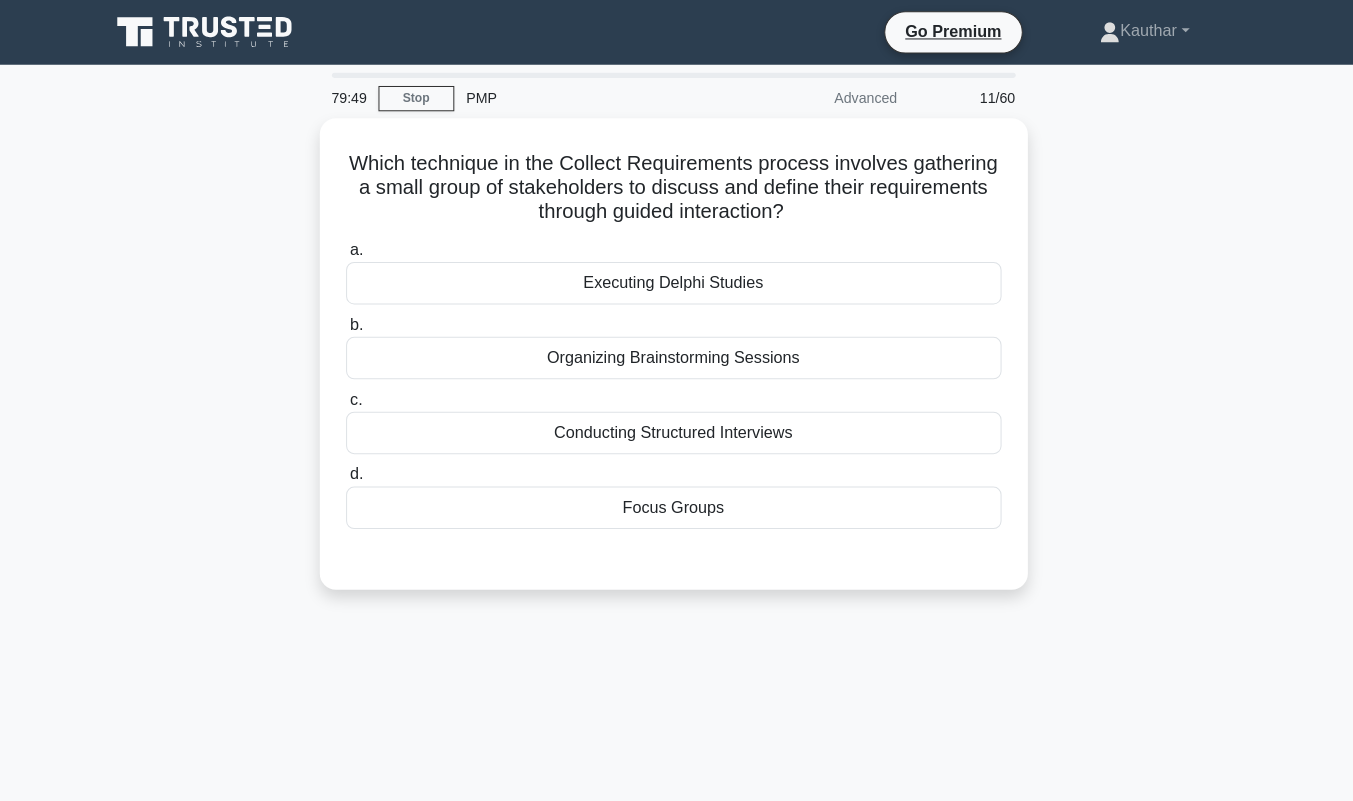 click on "Focus Groups" at bounding box center (677, 502) 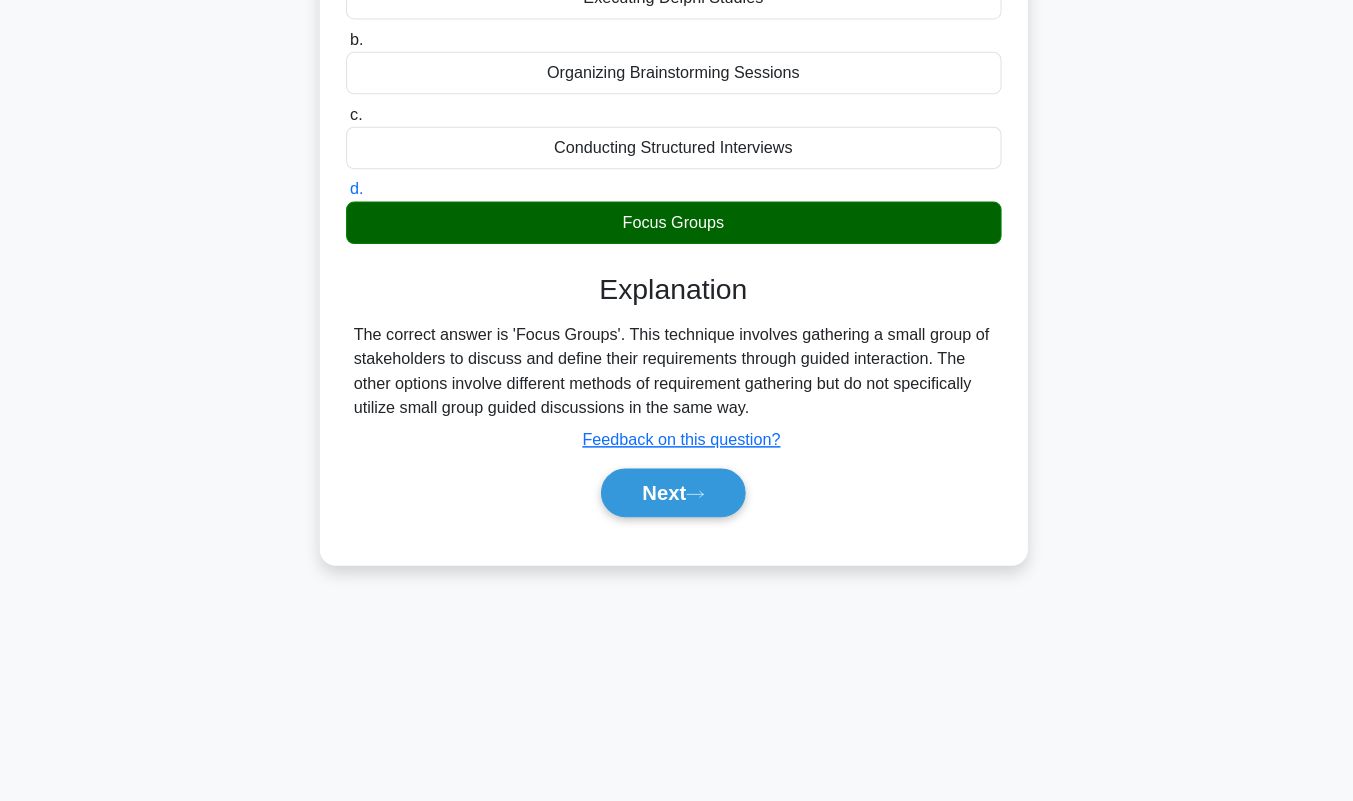 scroll, scrollTop: 279, scrollLeft: 0, axis: vertical 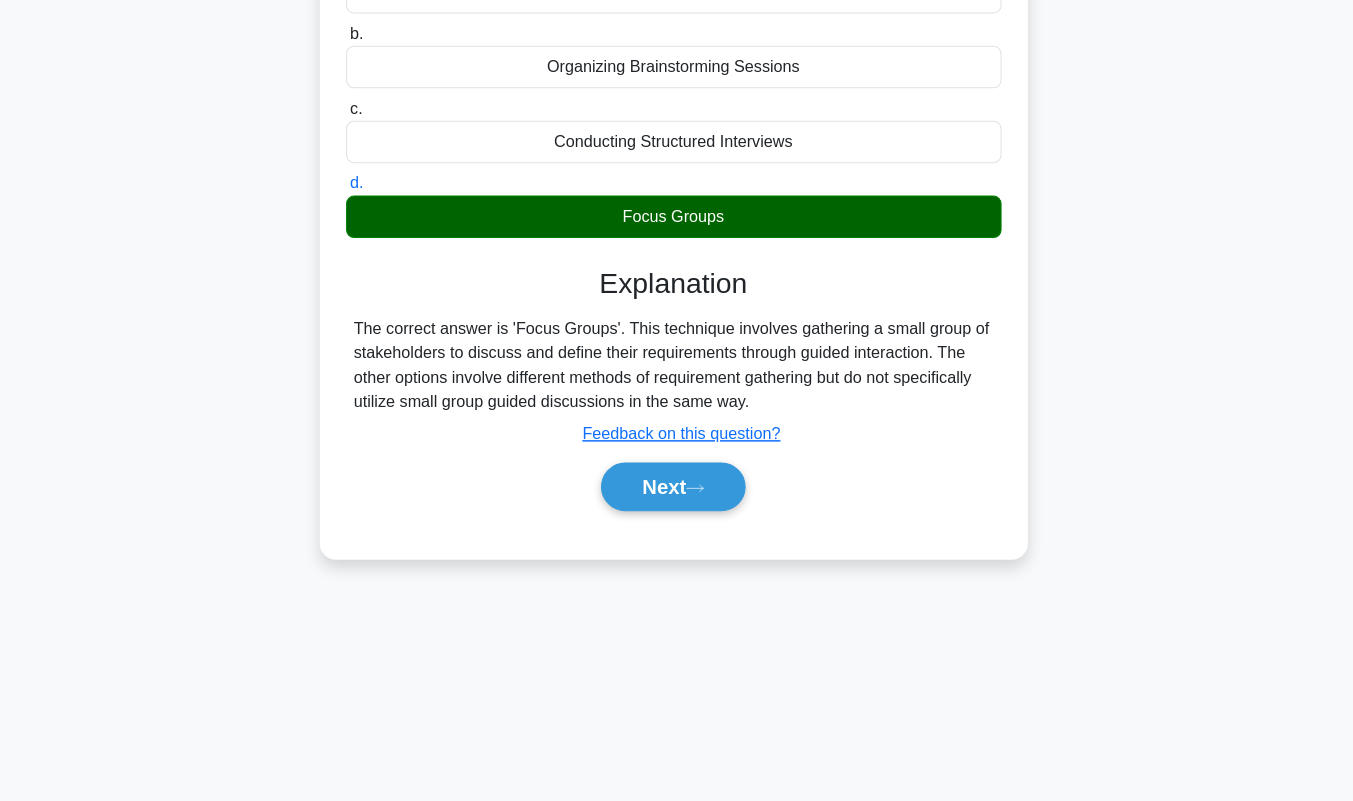 click on "Next" at bounding box center [676, 490] 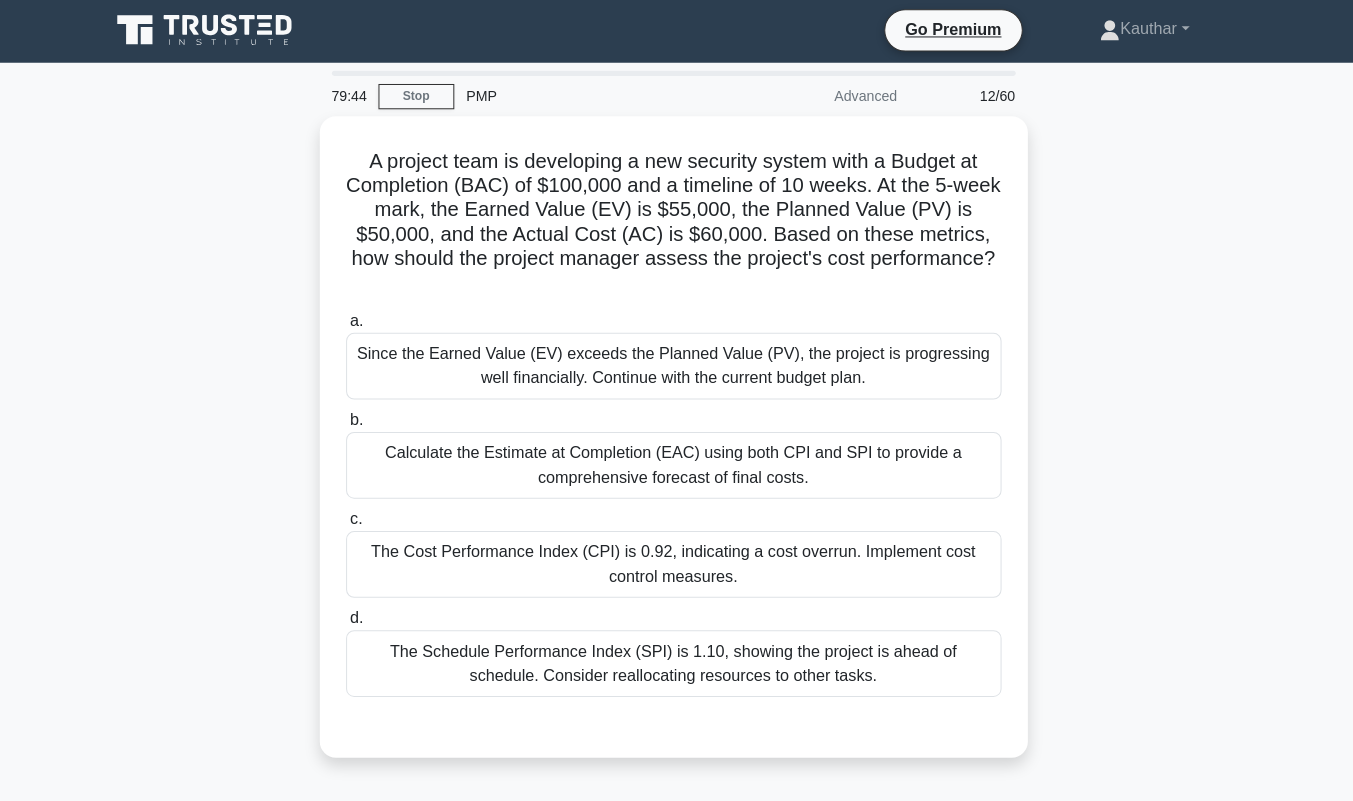 scroll, scrollTop: 0, scrollLeft: 0, axis: both 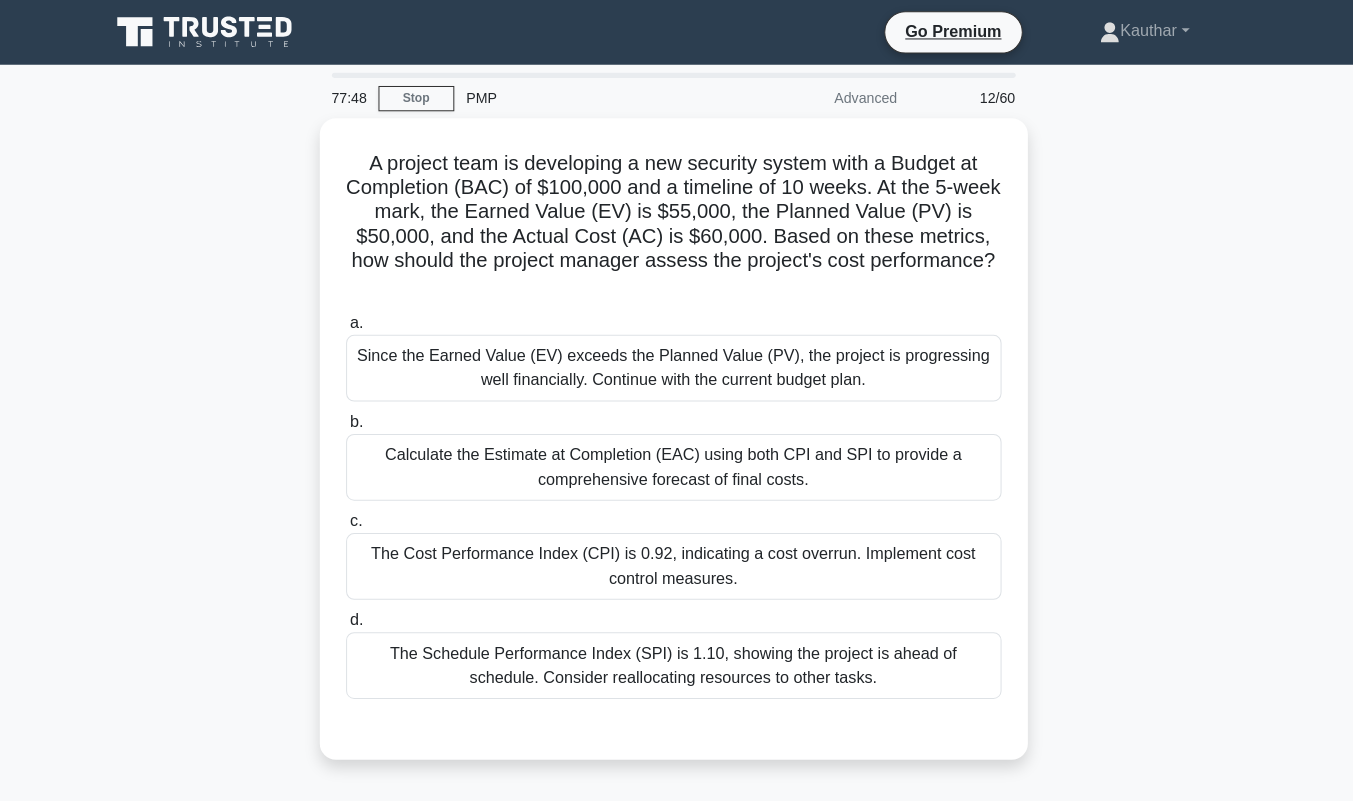 click on "The Cost Performance Index (CPI) is 0.92, indicating a cost overrun. Implement cost control measures." at bounding box center [677, 560] 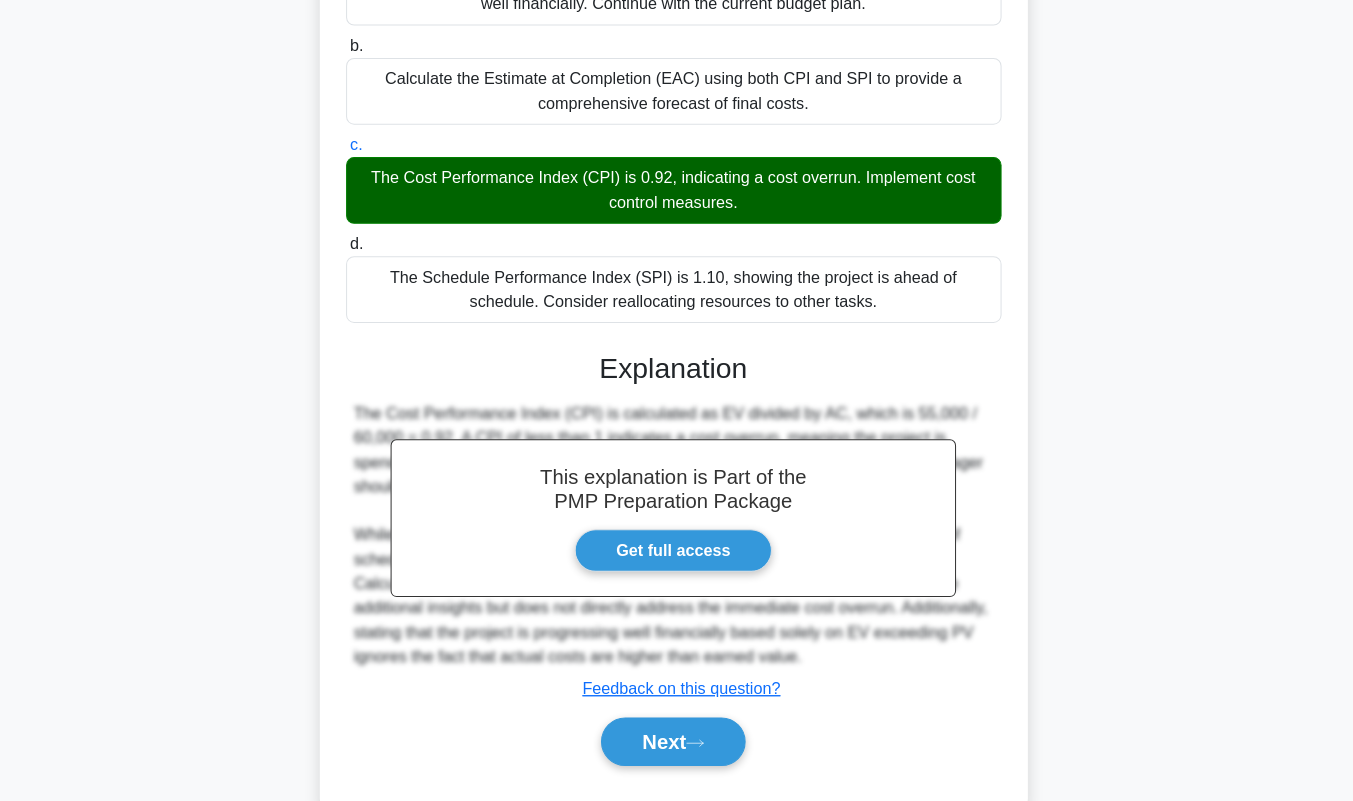 scroll, scrollTop: 409, scrollLeft: 0, axis: vertical 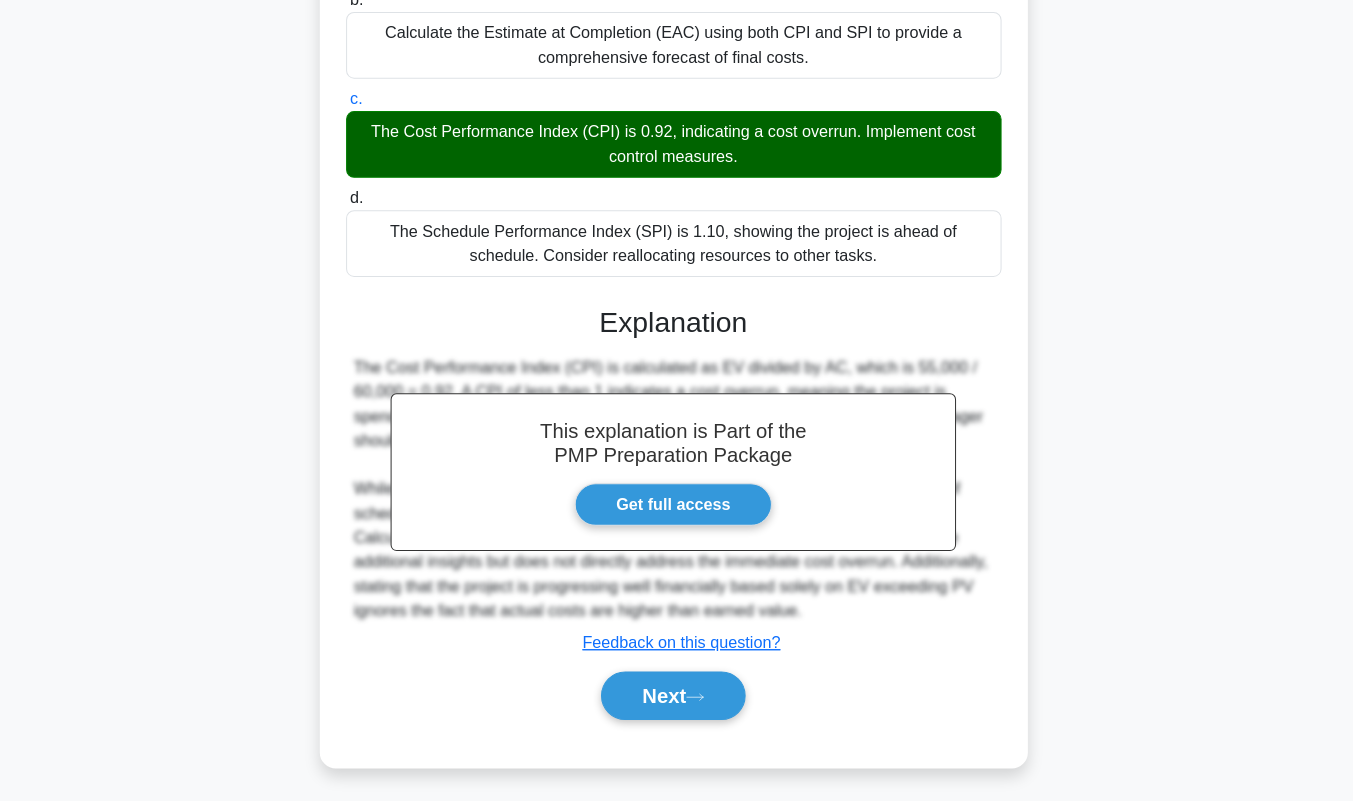 click on "Next" at bounding box center (676, 697) 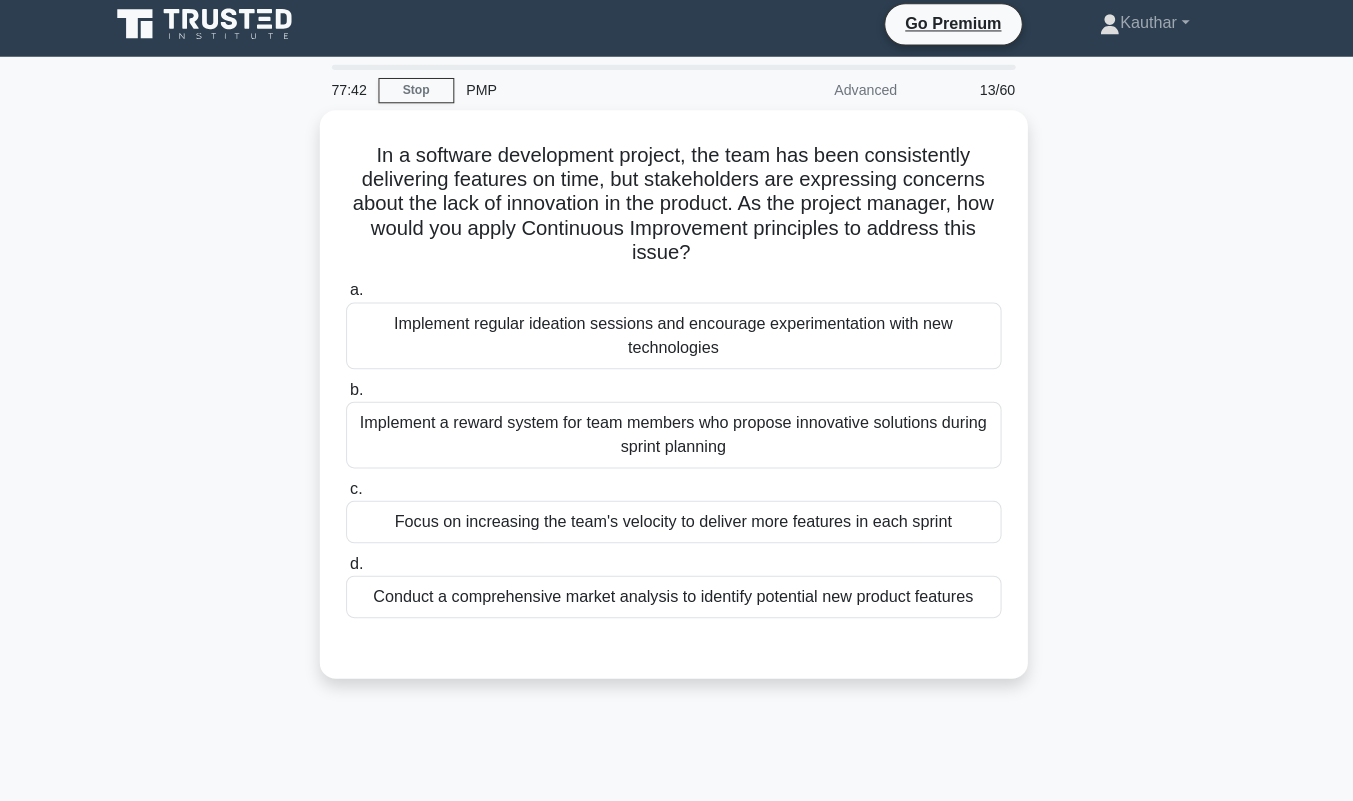 scroll, scrollTop: 0, scrollLeft: 0, axis: both 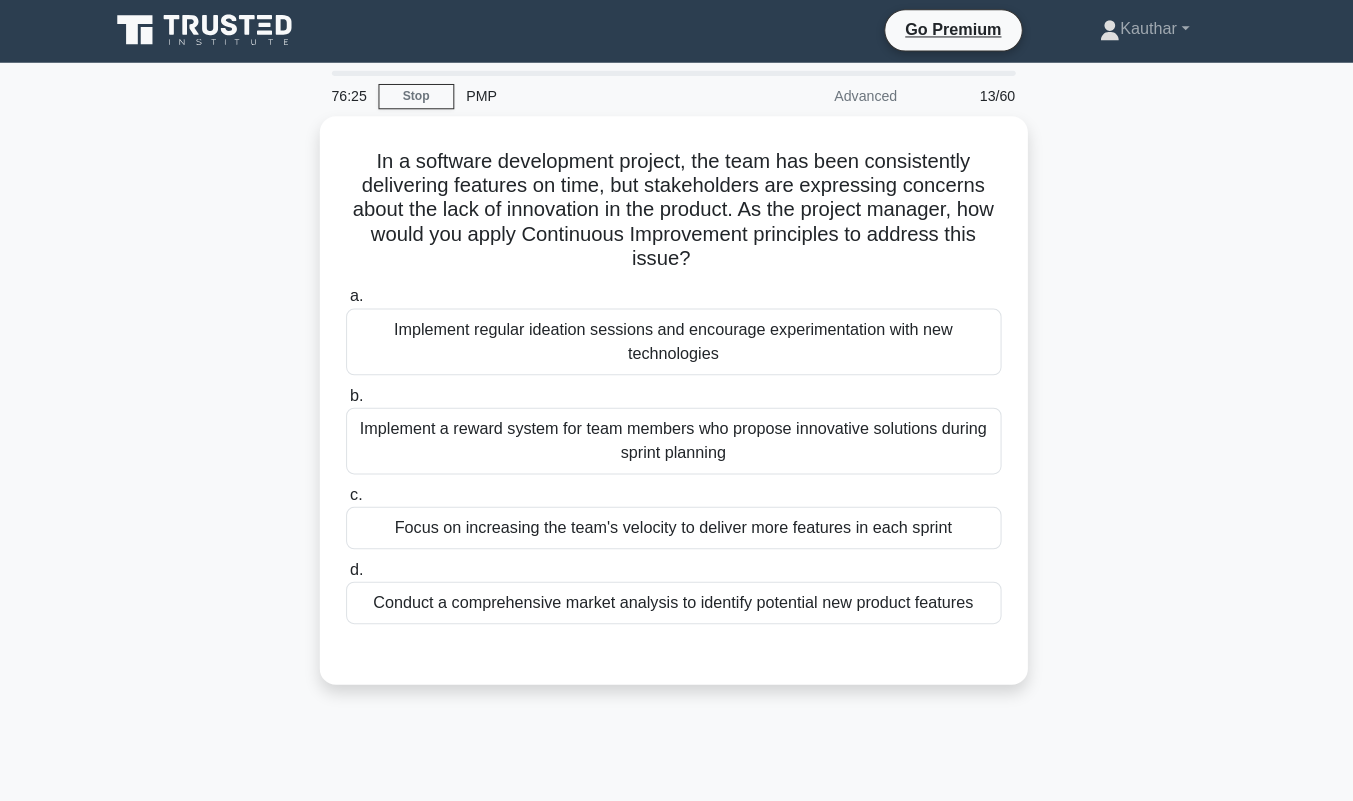 drag, startPoint x: 689, startPoint y: 674, endPoint x: 593, endPoint y: 351, distance: 336.9644 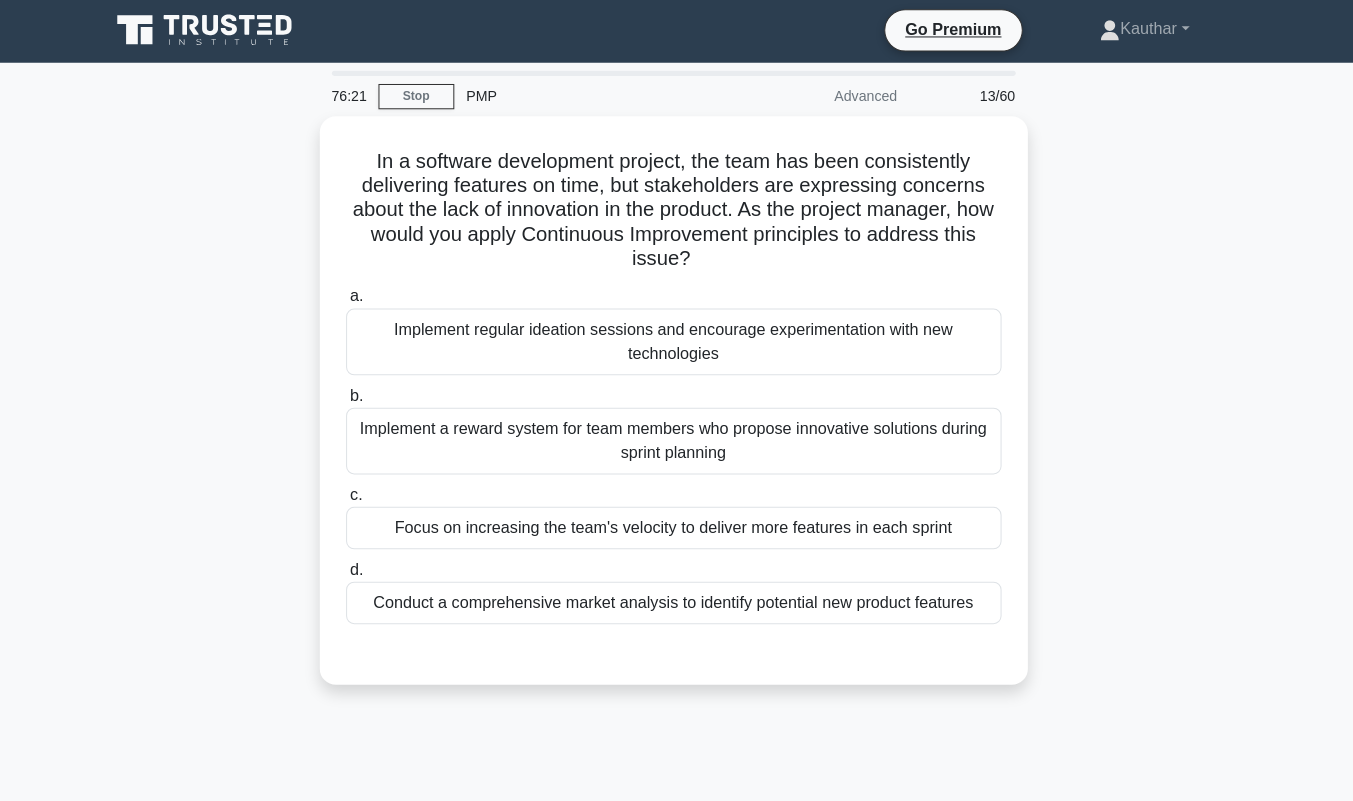 click on "Implement regular ideation sessions and encourage experimentation with new technologies" at bounding box center [677, 340] 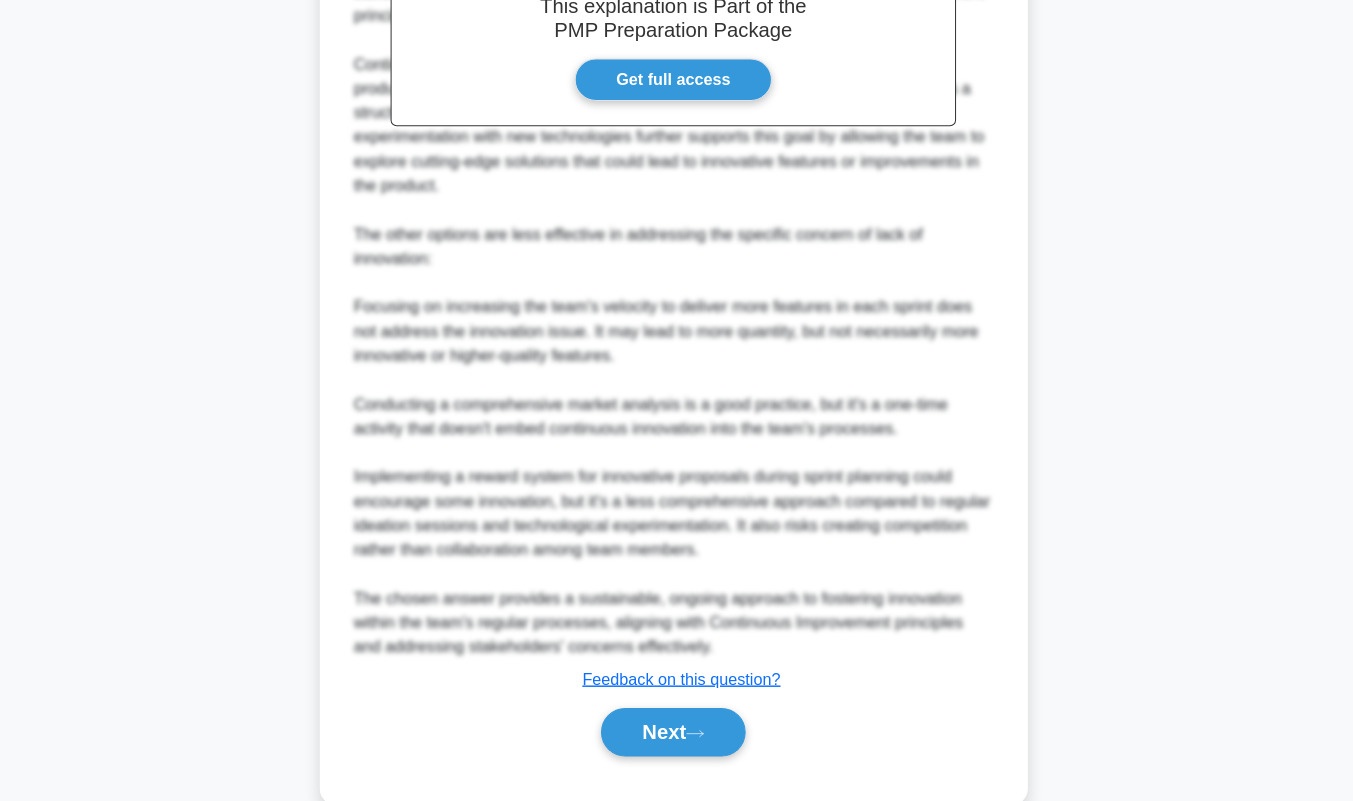 scroll, scrollTop: 793, scrollLeft: 0, axis: vertical 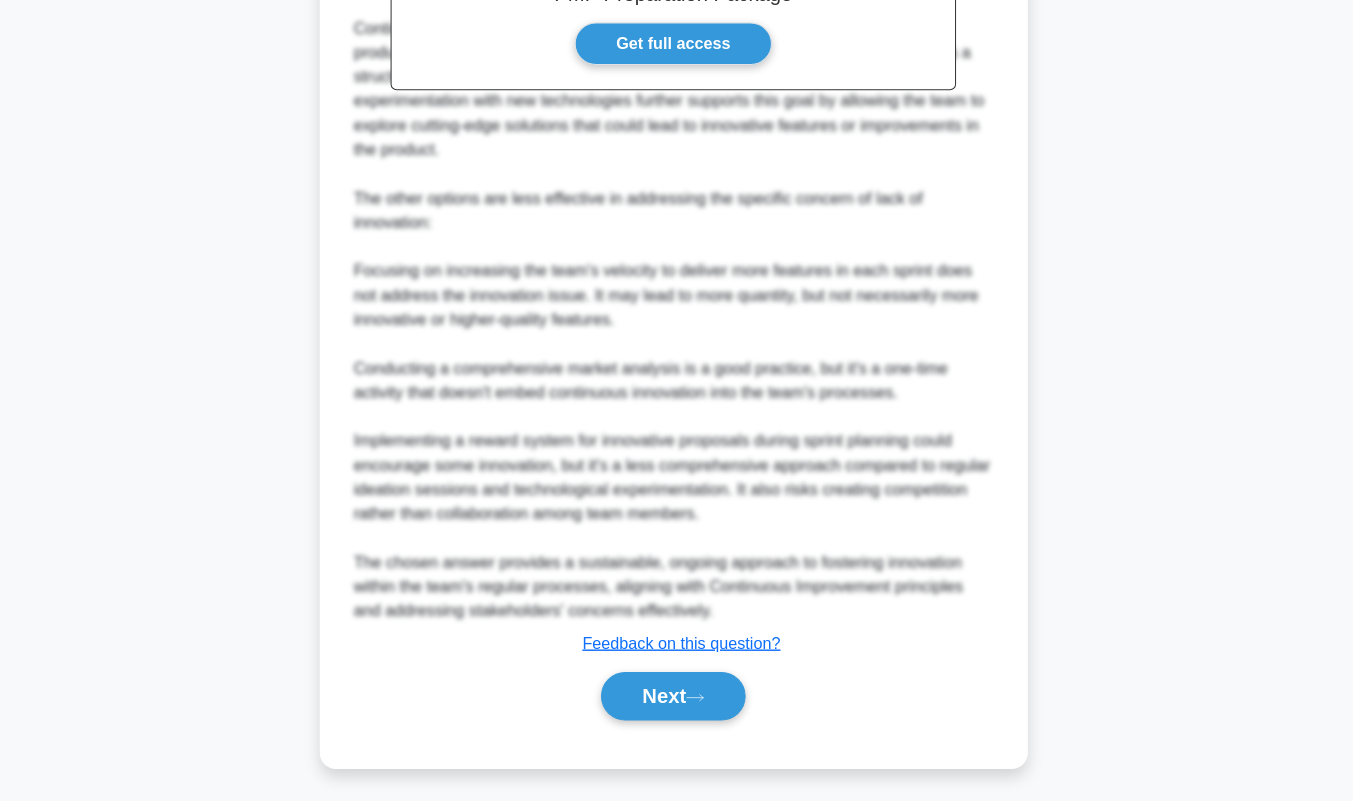 click on "Next" at bounding box center [676, 697] 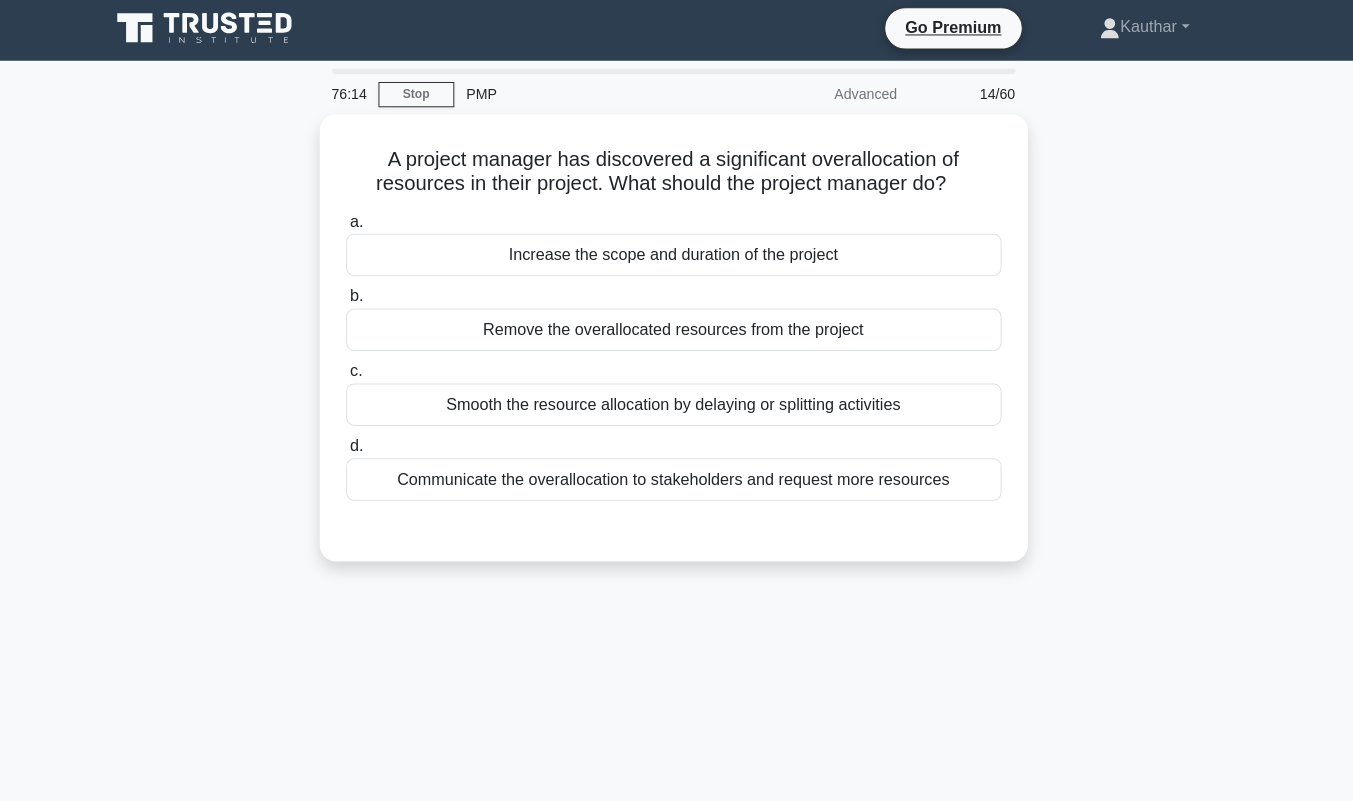 scroll, scrollTop: 0, scrollLeft: 0, axis: both 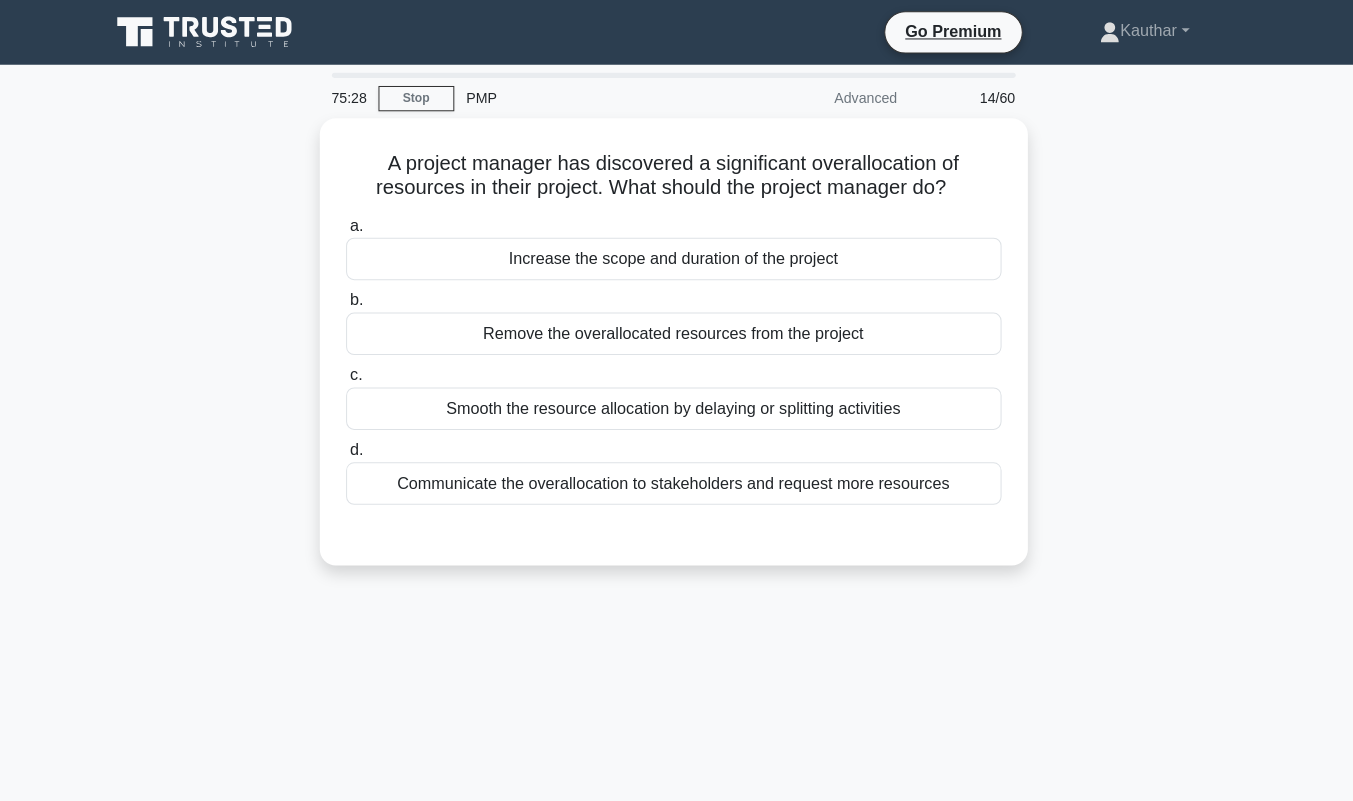 click on "Smooth the resource allocation by delaying or splitting activities" at bounding box center [677, 404] 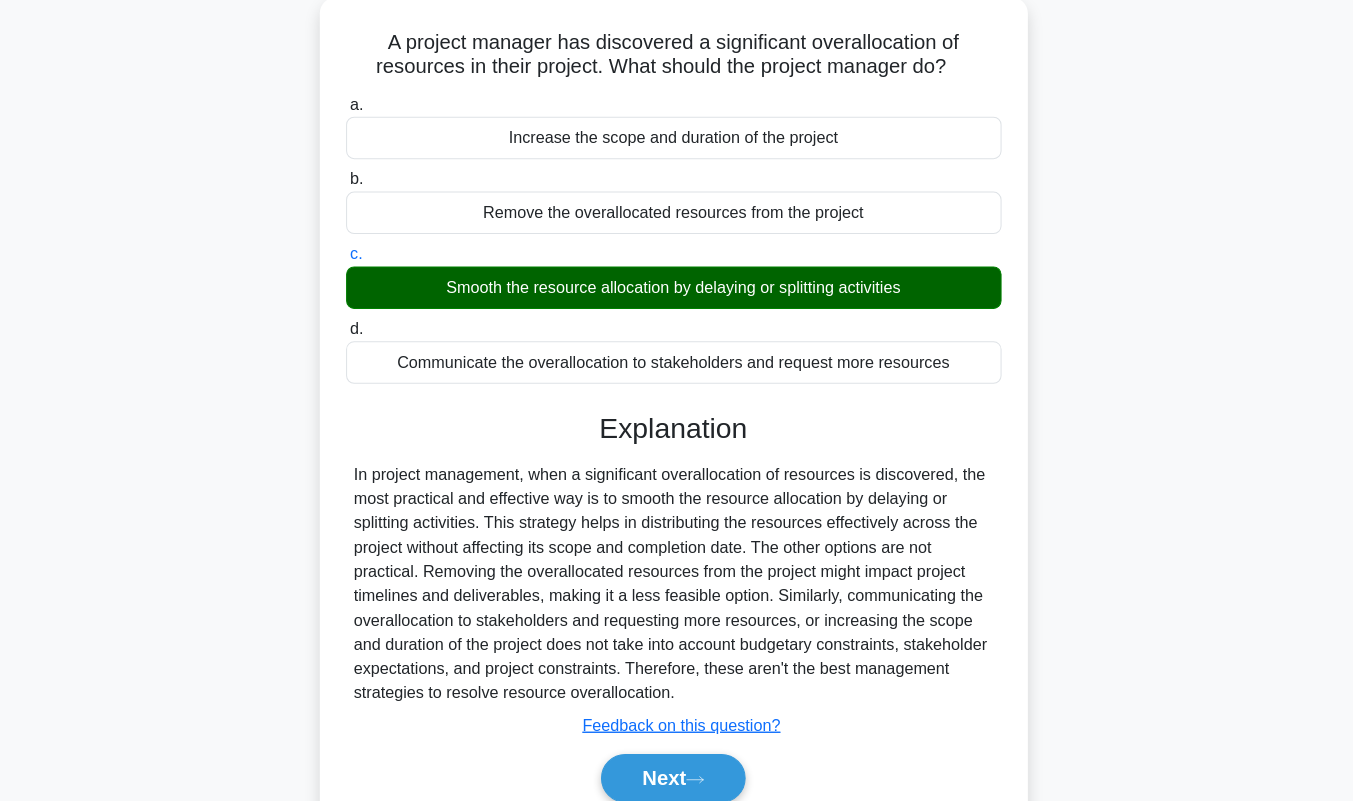 scroll, scrollTop: 279, scrollLeft: 0, axis: vertical 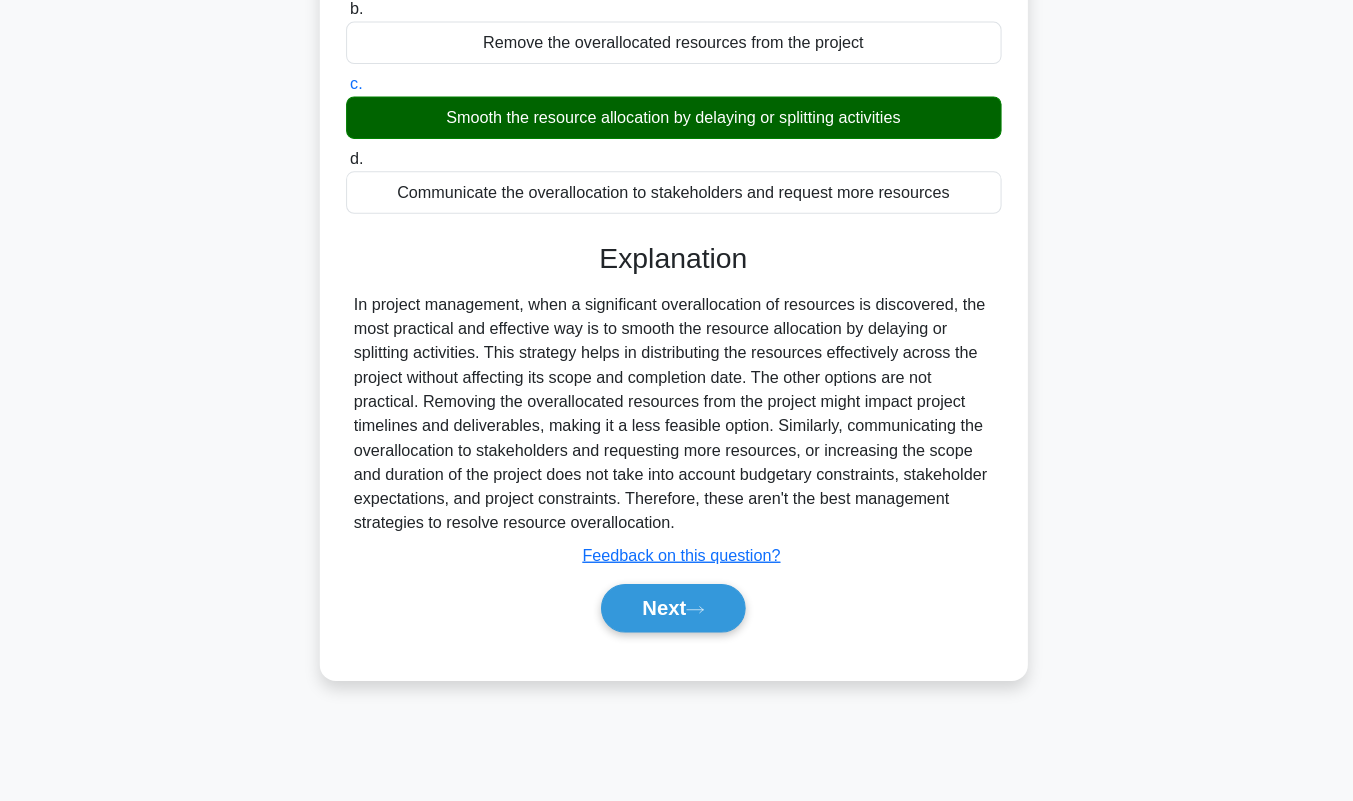 click on "Next" at bounding box center [676, 610] 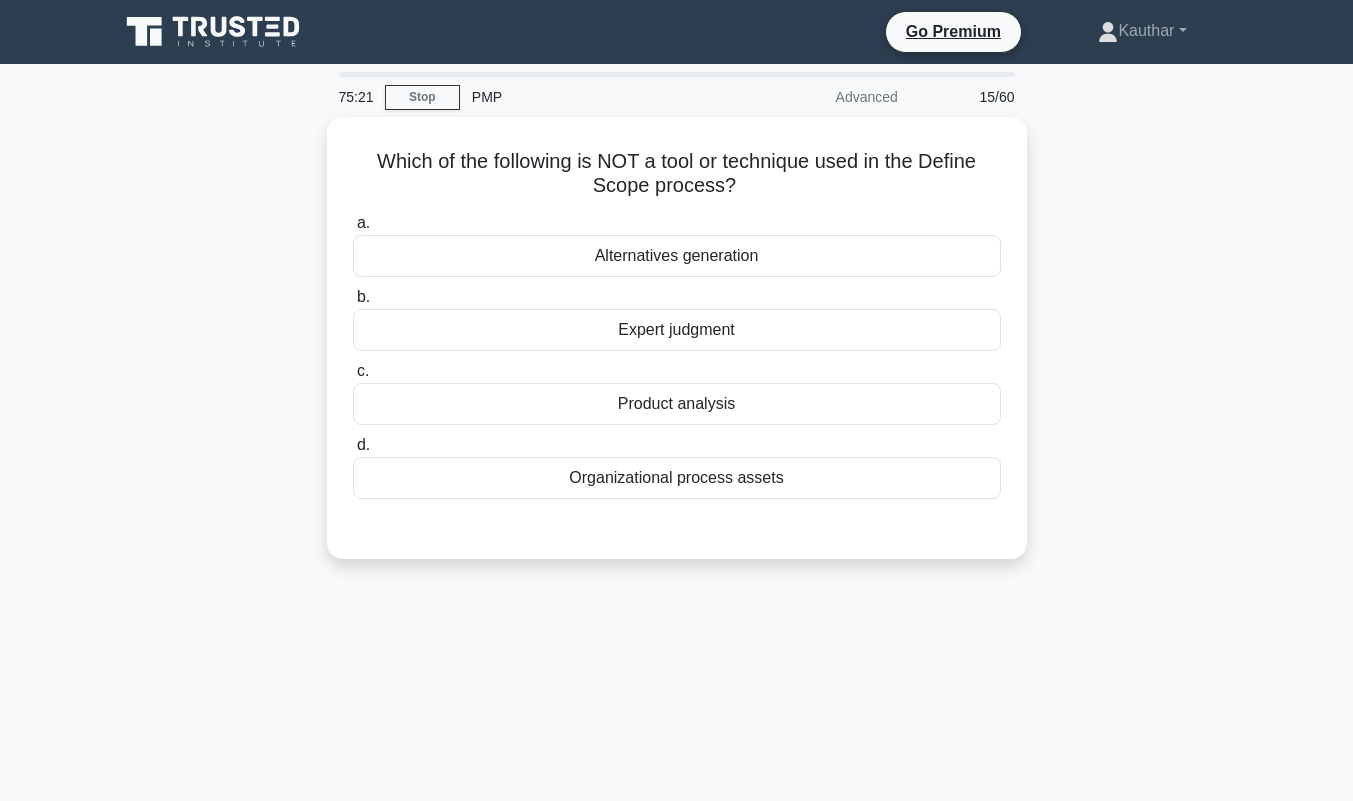 scroll, scrollTop: 0, scrollLeft: 0, axis: both 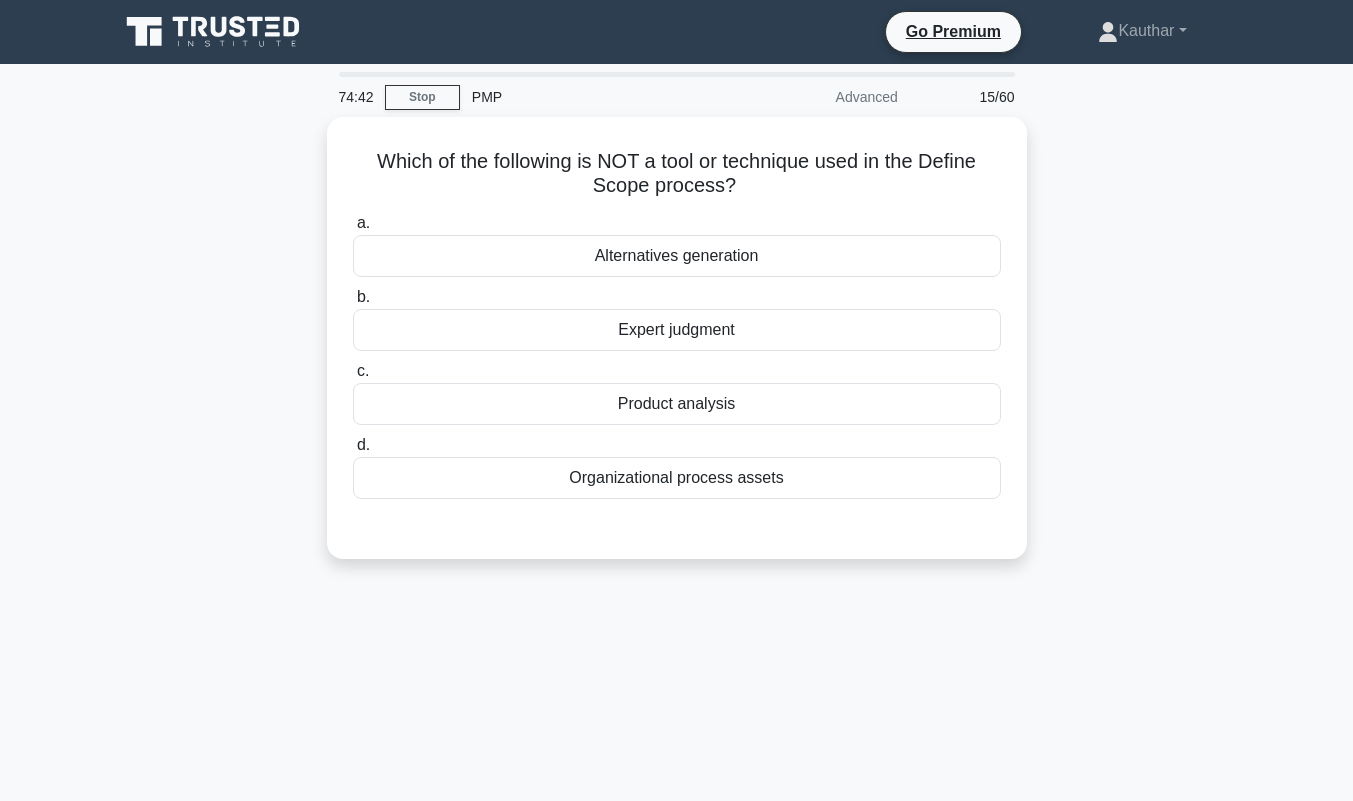 click on "Organizational process assets" at bounding box center (677, 478) 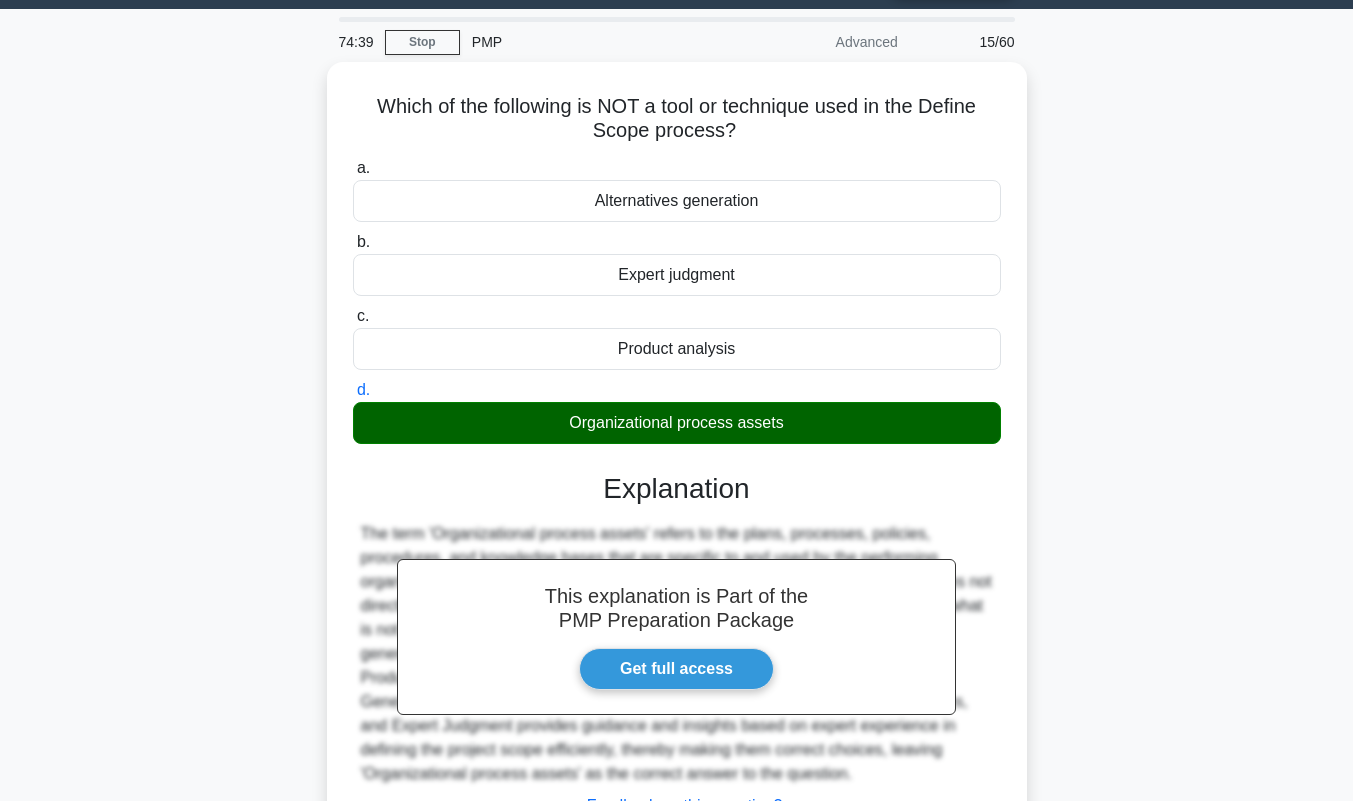scroll, scrollTop: 279, scrollLeft: 0, axis: vertical 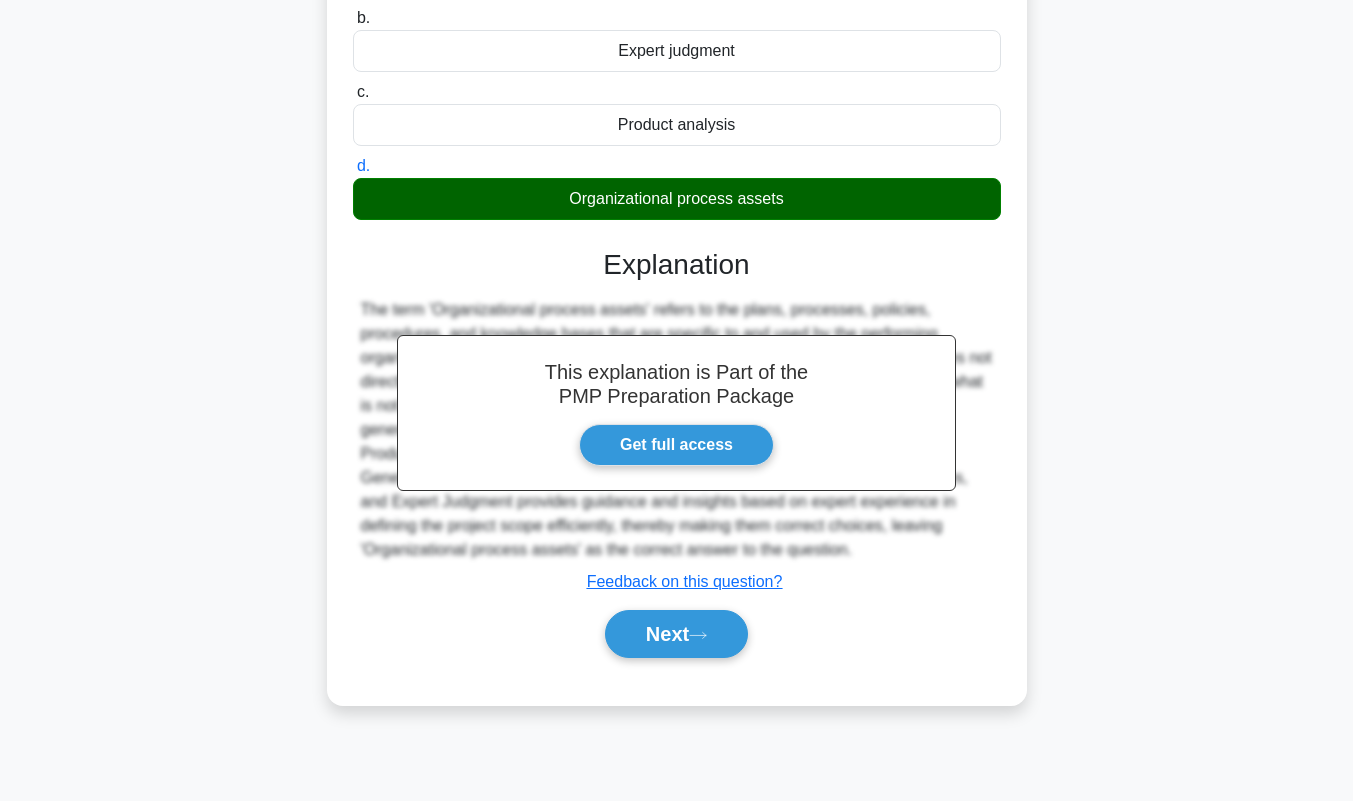 click on "Next" at bounding box center [676, 634] 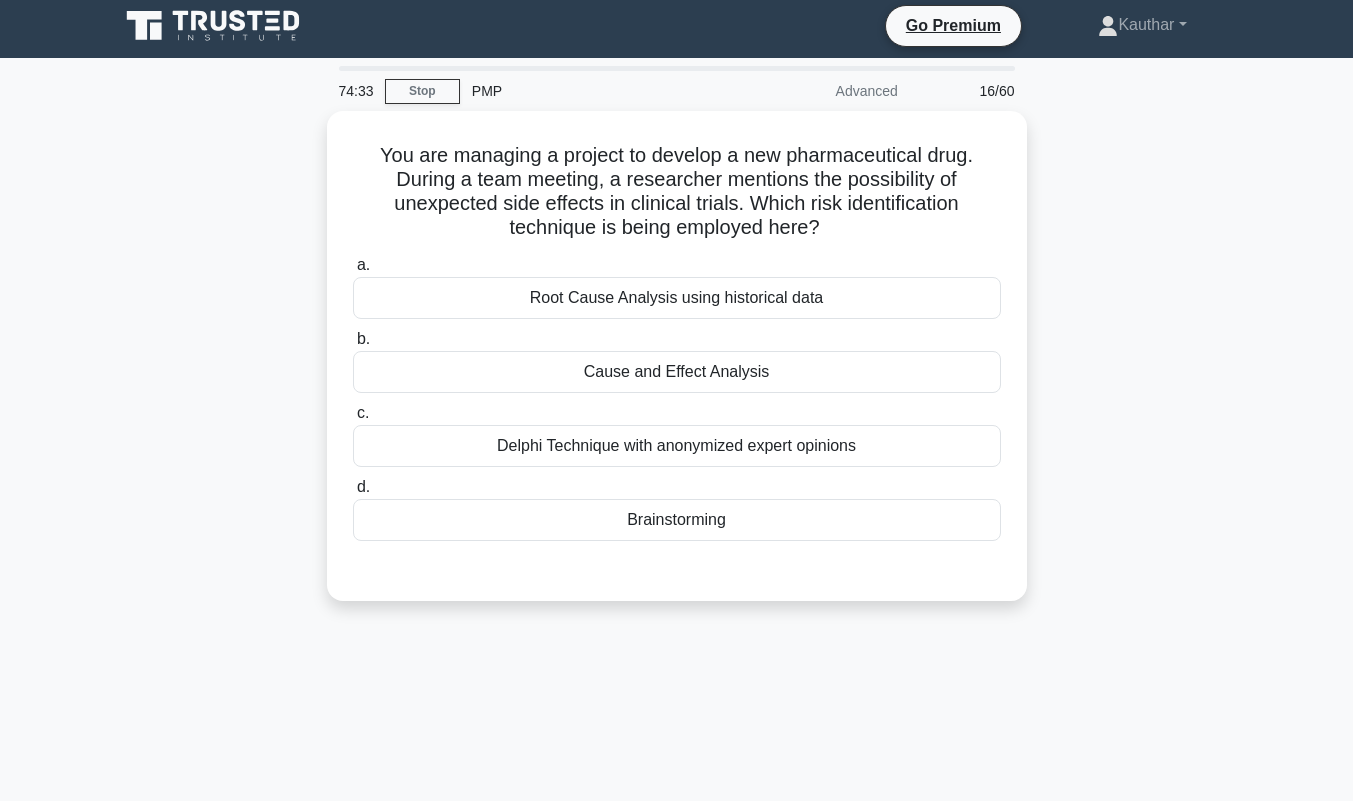 scroll, scrollTop: 5, scrollLeft: 0, axis: vertical 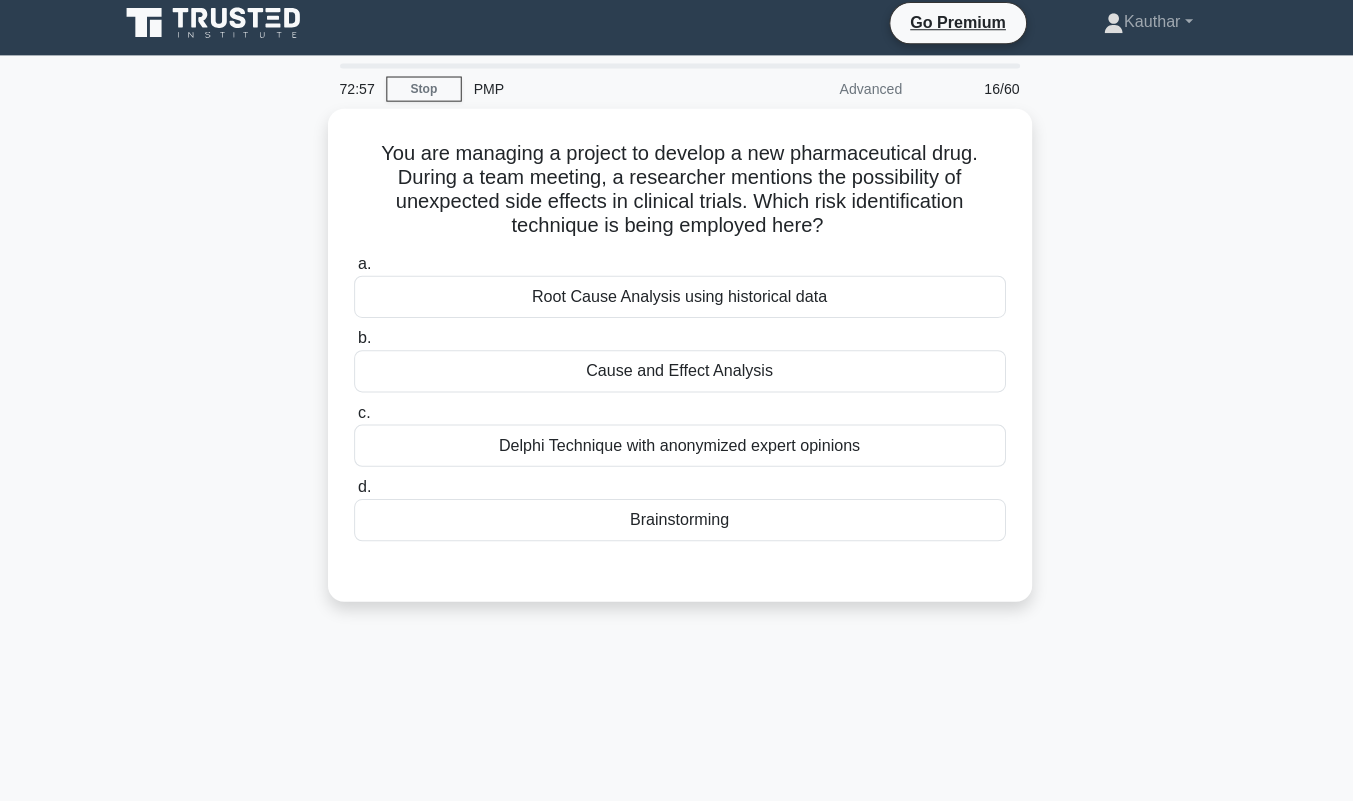 click on "Cause and Effect Analysis" at bounding box center [677, 373] 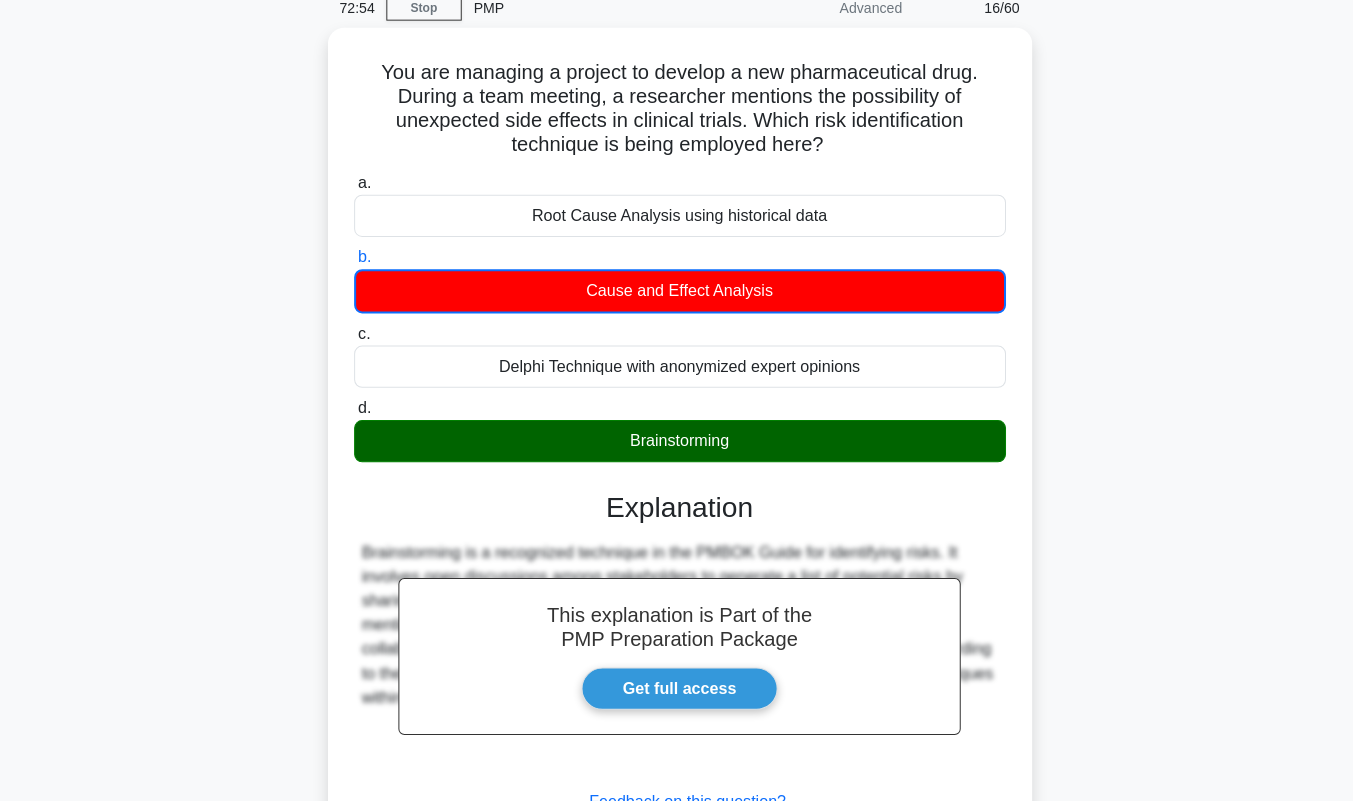 scroll, scrollTop: 279, scrollLeft: 0, axis: vertical 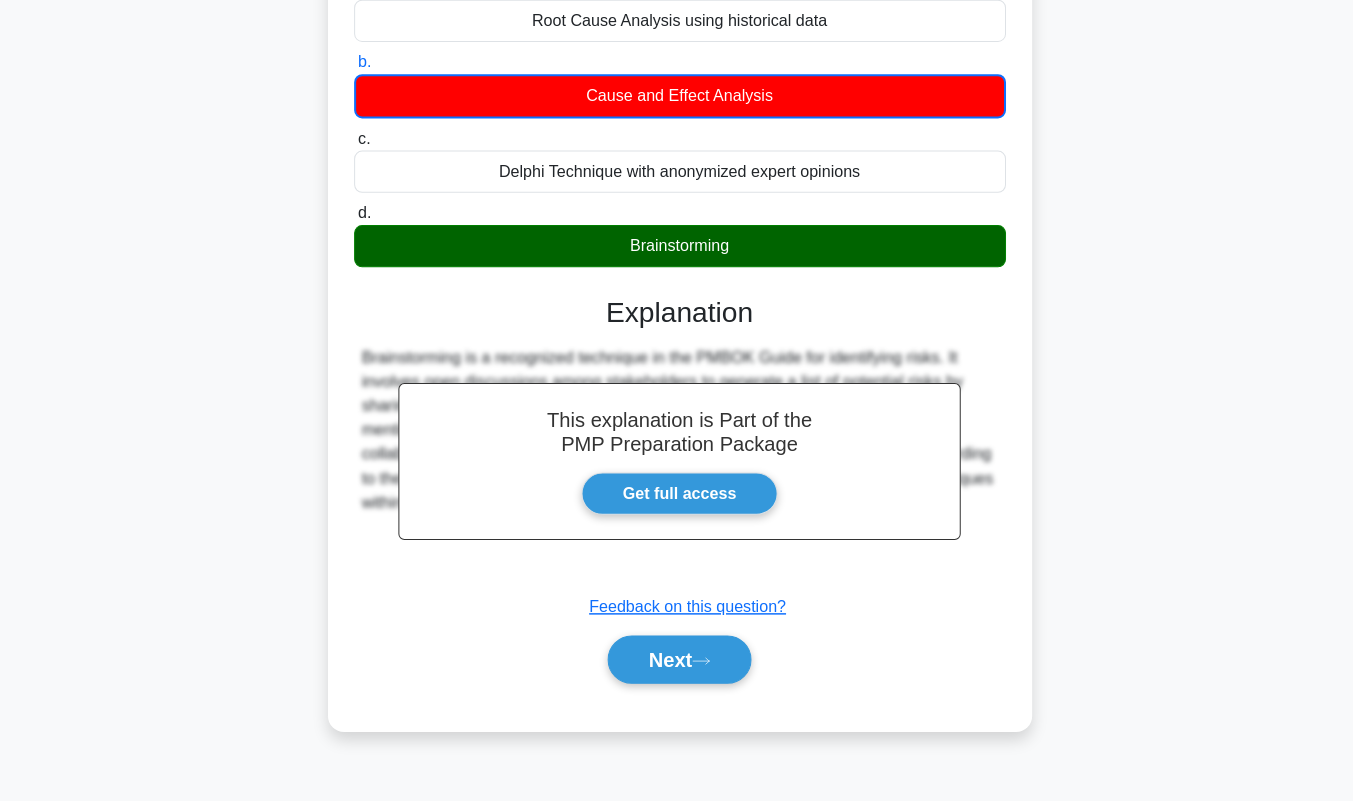 click on "Next" at bounding box center (676, 660) 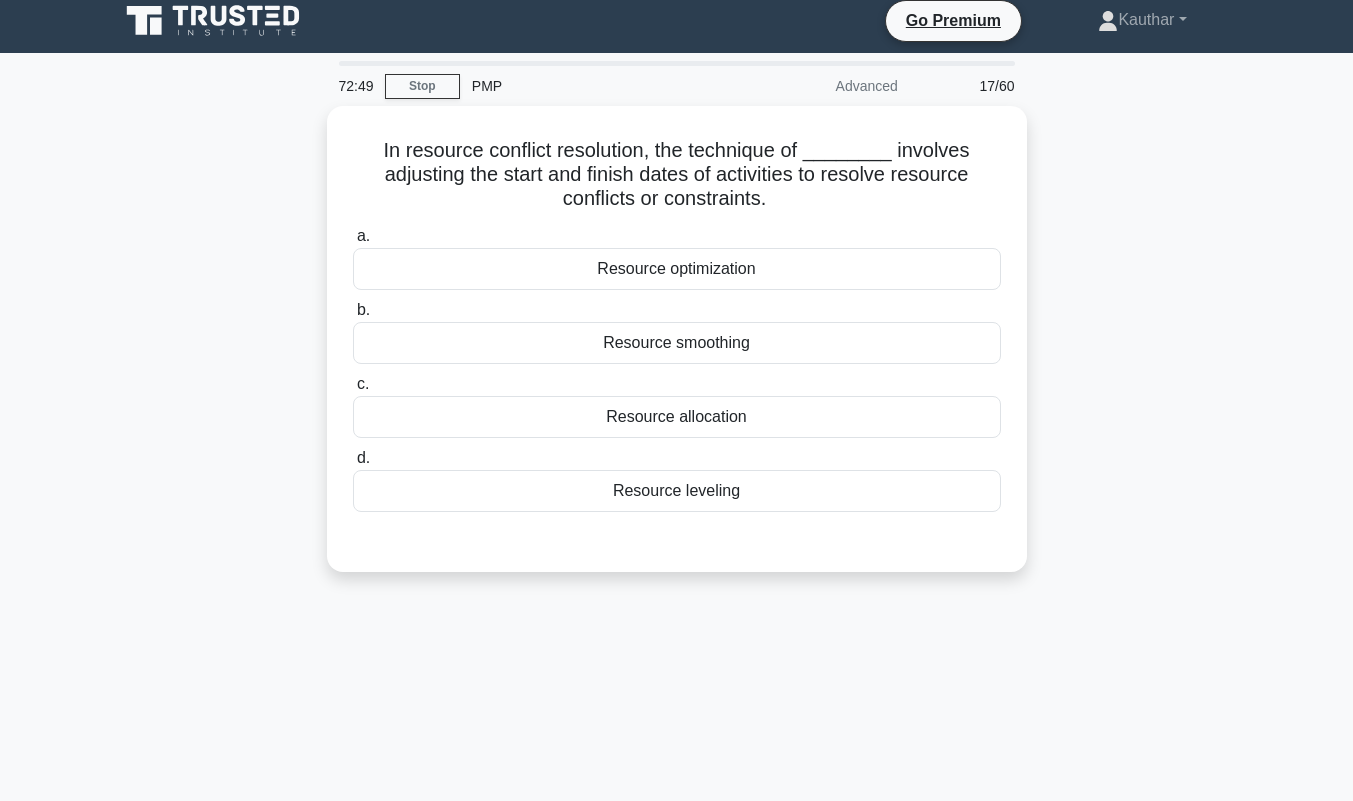 scroll, scrollTop: 11, scrollLeft: 0, axis: vertical 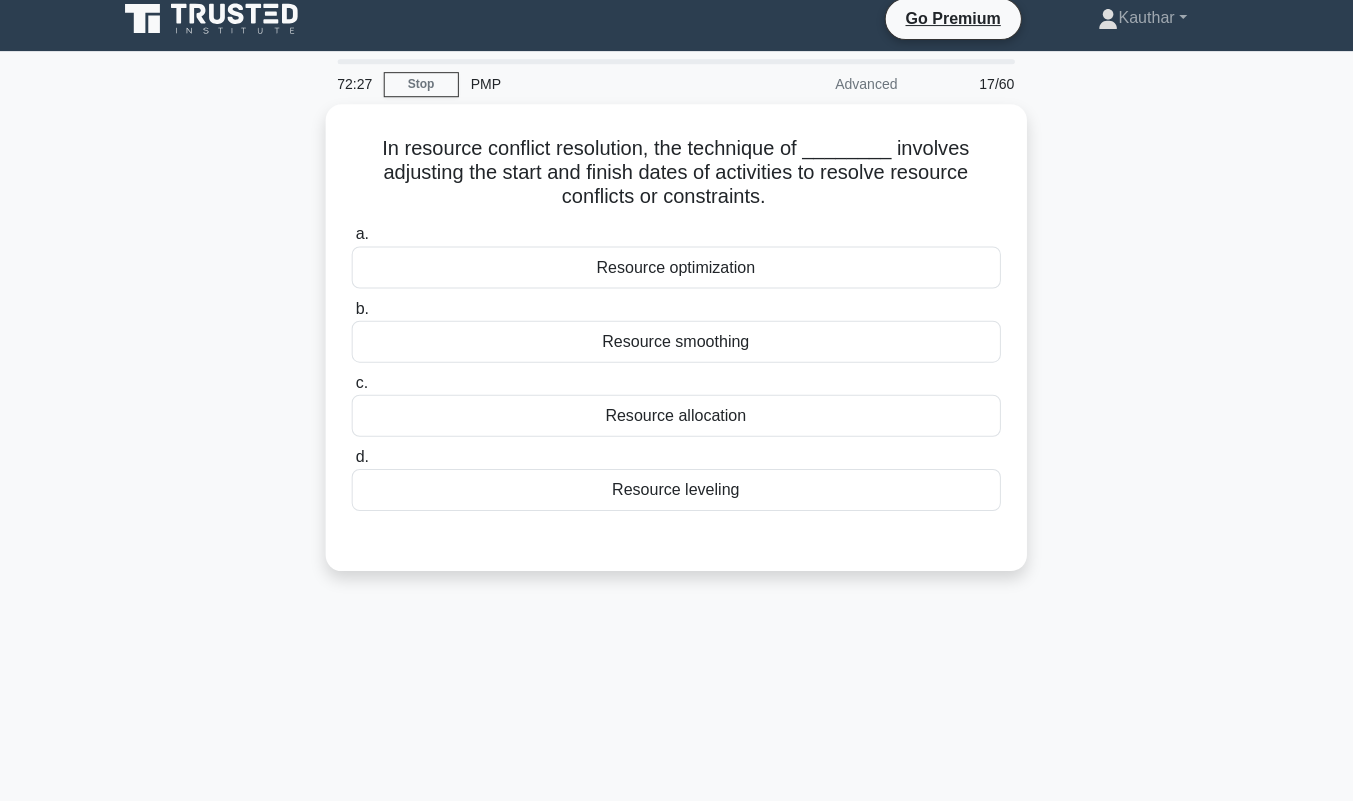 click on "Resource smoothing" at bounding box center [677, 343] 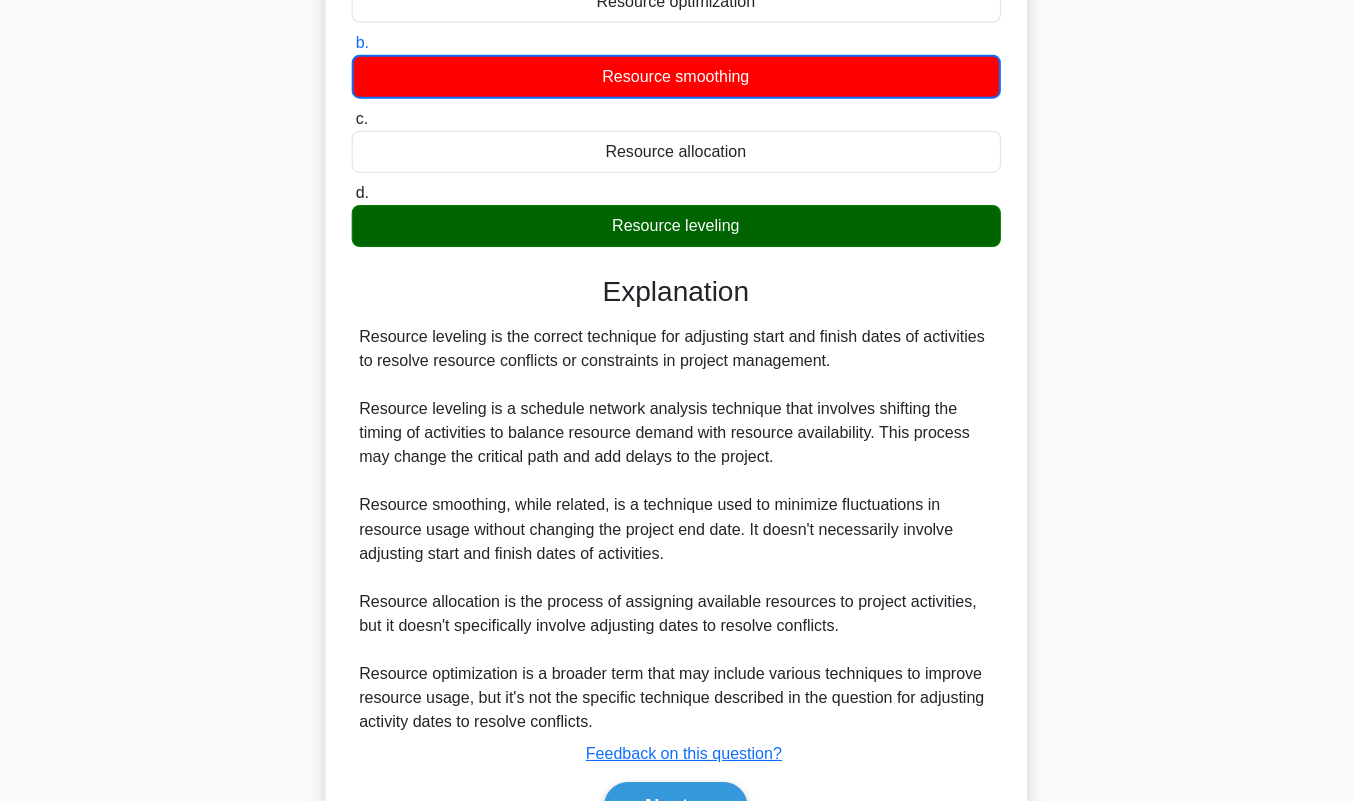 scroll, scrollTop: 387, scrollLeft: 0, axis: vertical 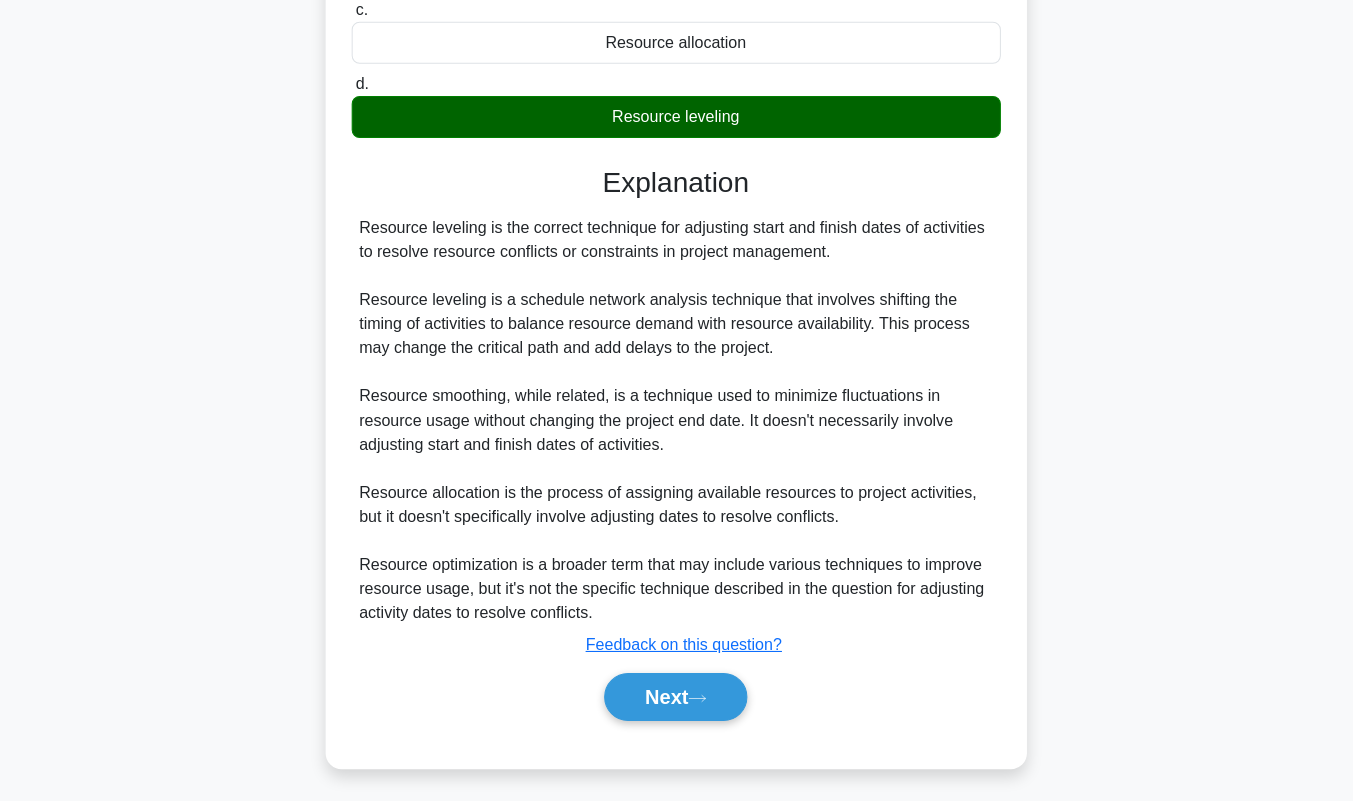 click on "Next" at bounding box center (676, 697) 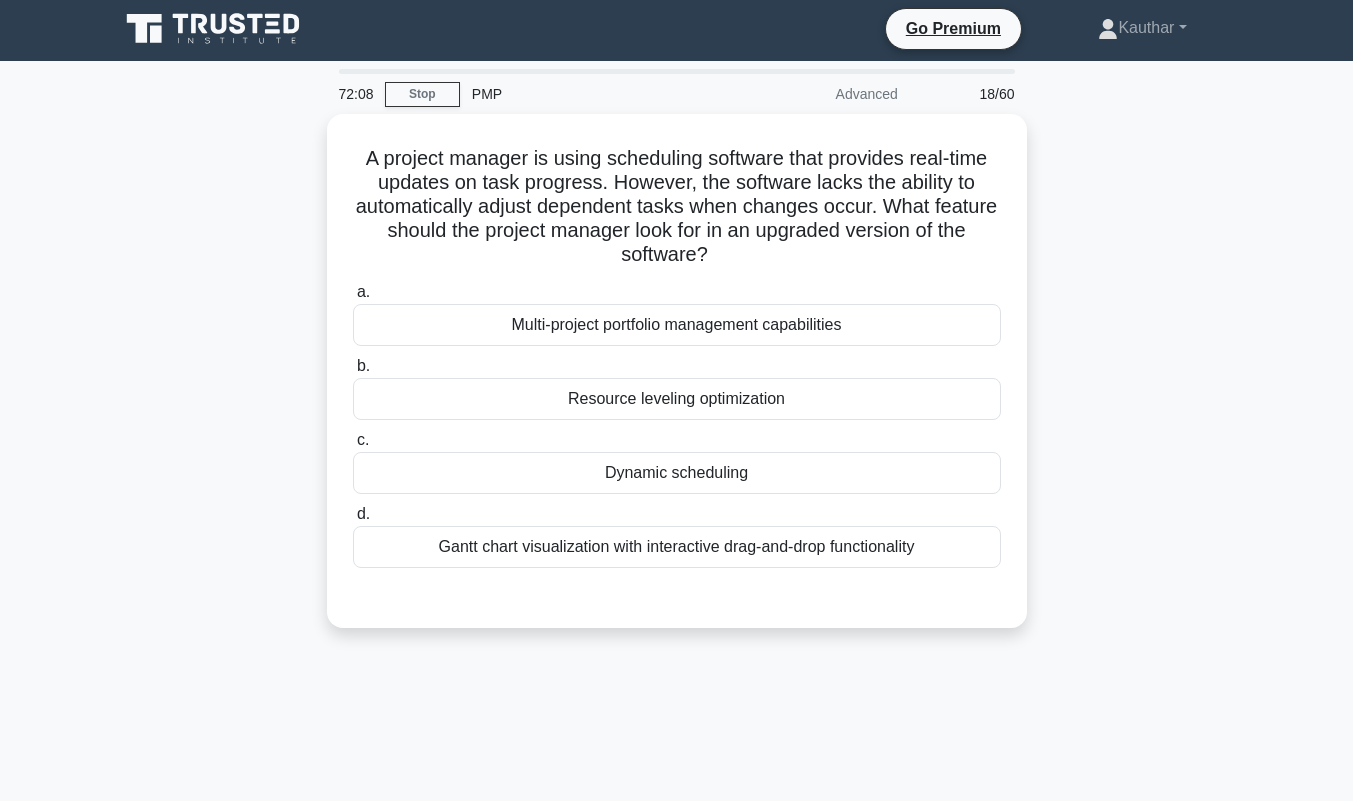 scroll, scrollTop: 4, scrollLeft: 0, axis: vertical 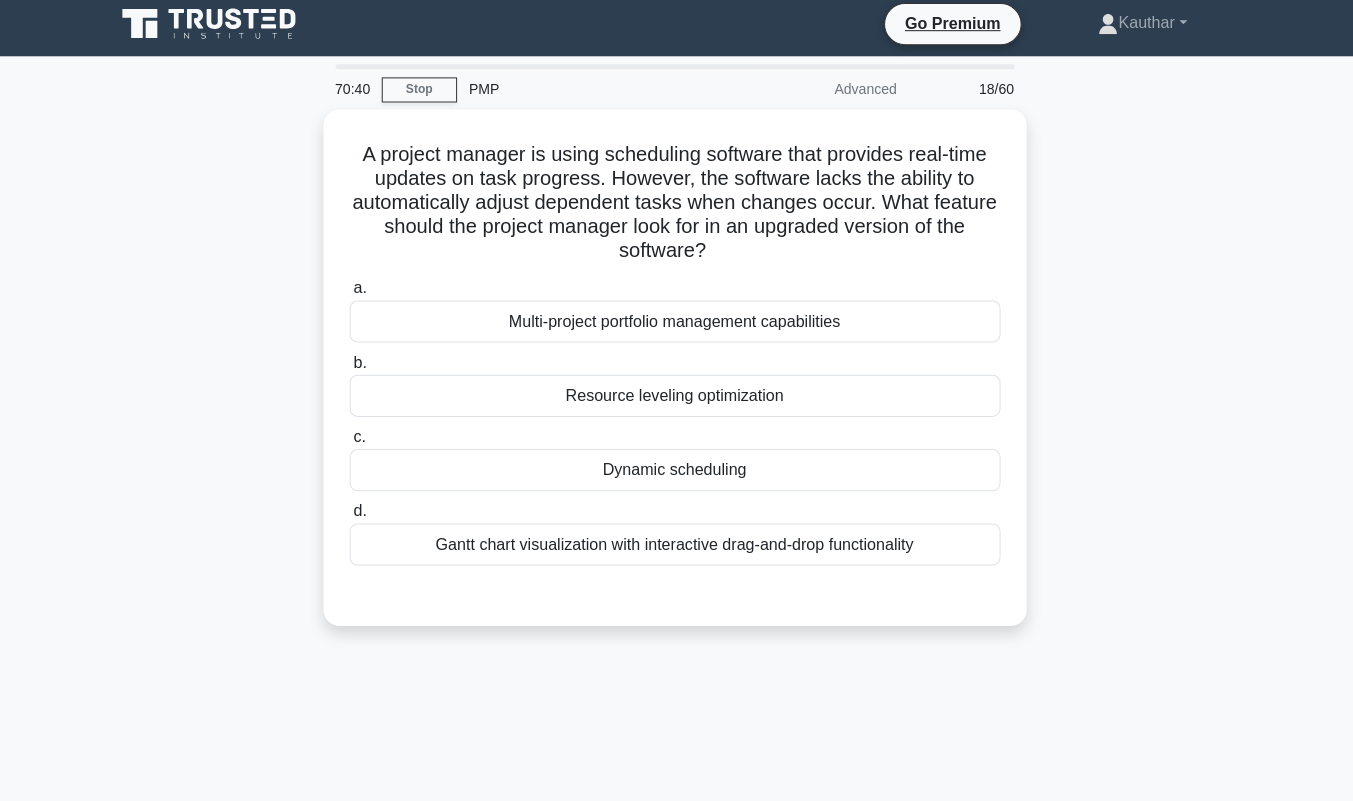 click on "Gantt chart visualization with interactive drag-and-drop functionality" at bounding box center [677, 546] 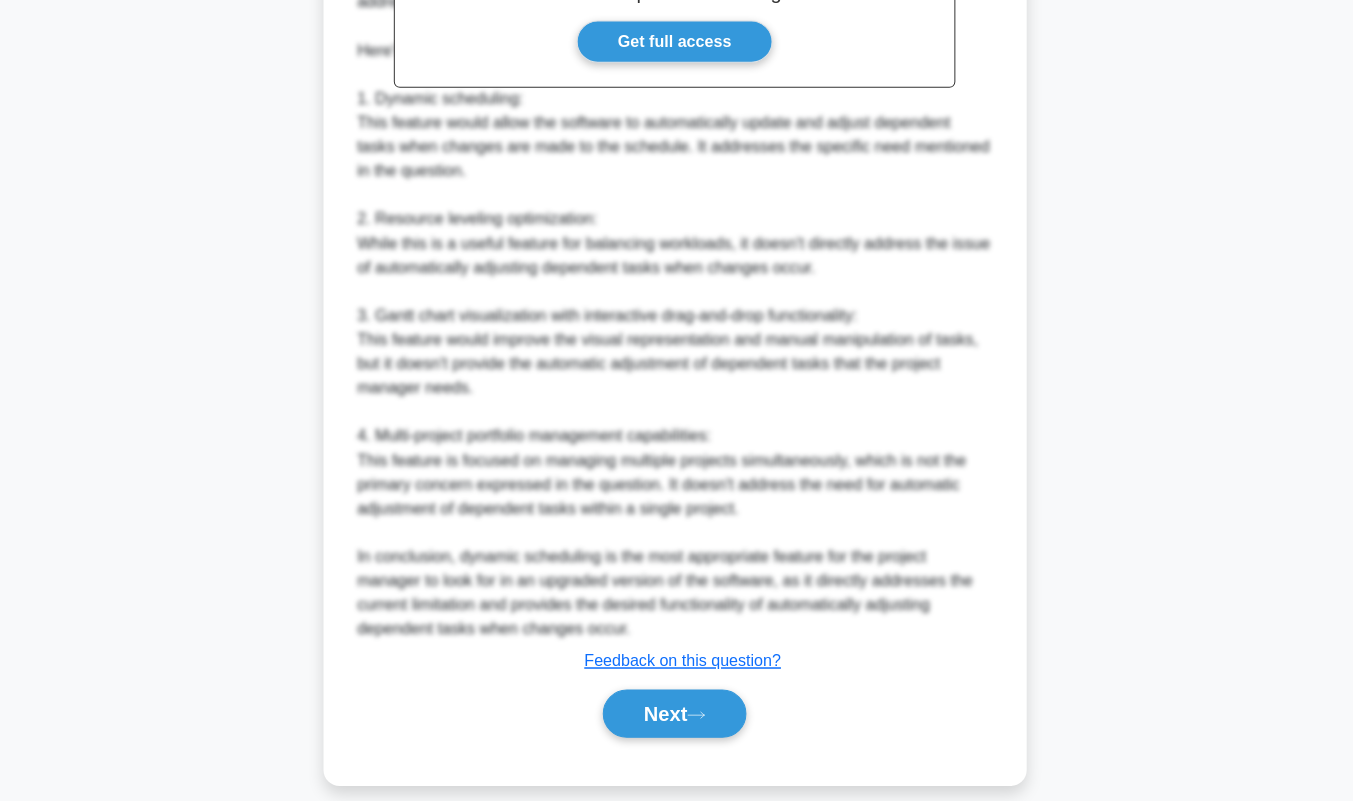 scroll, scrollTop: 771, scrollLeft: 0, axis: vertical 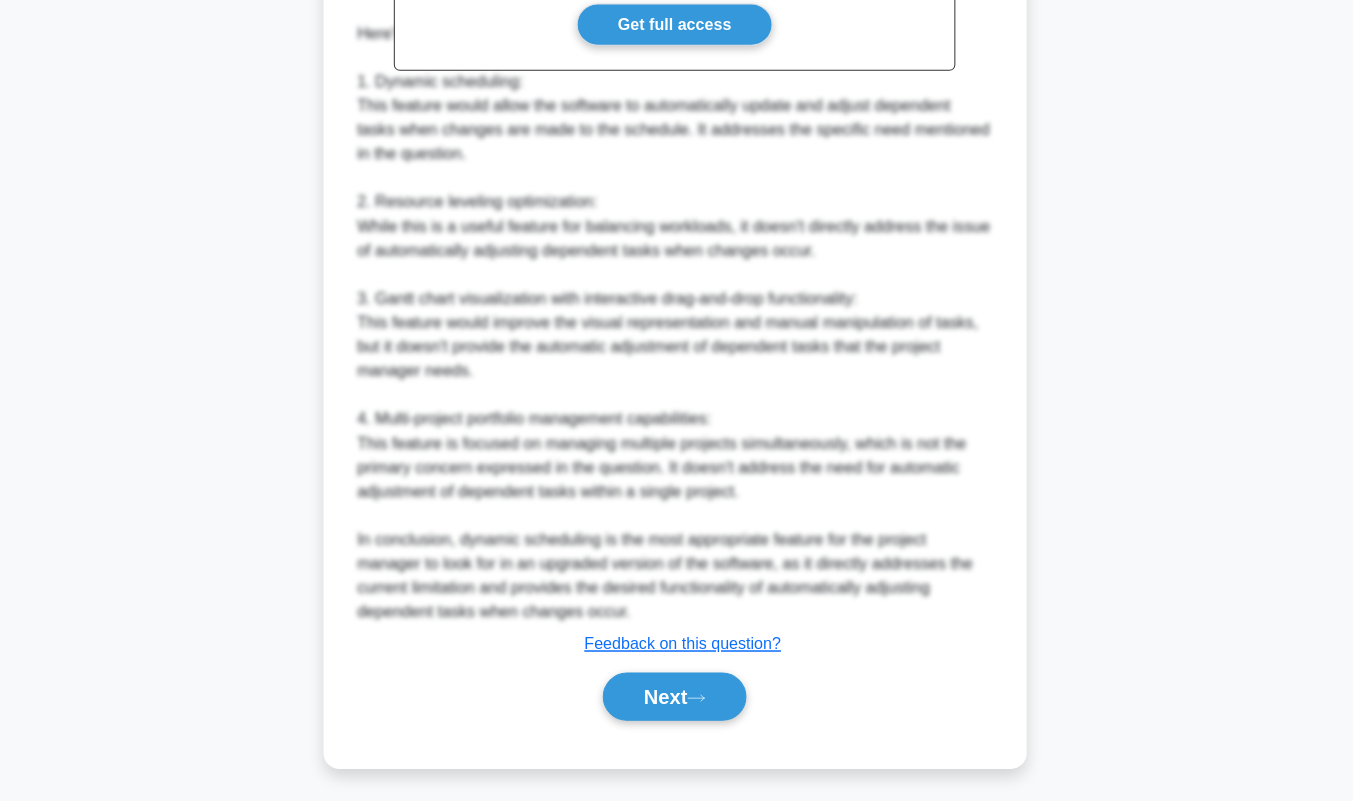 click on "Next" at bounding box center (676, 697) 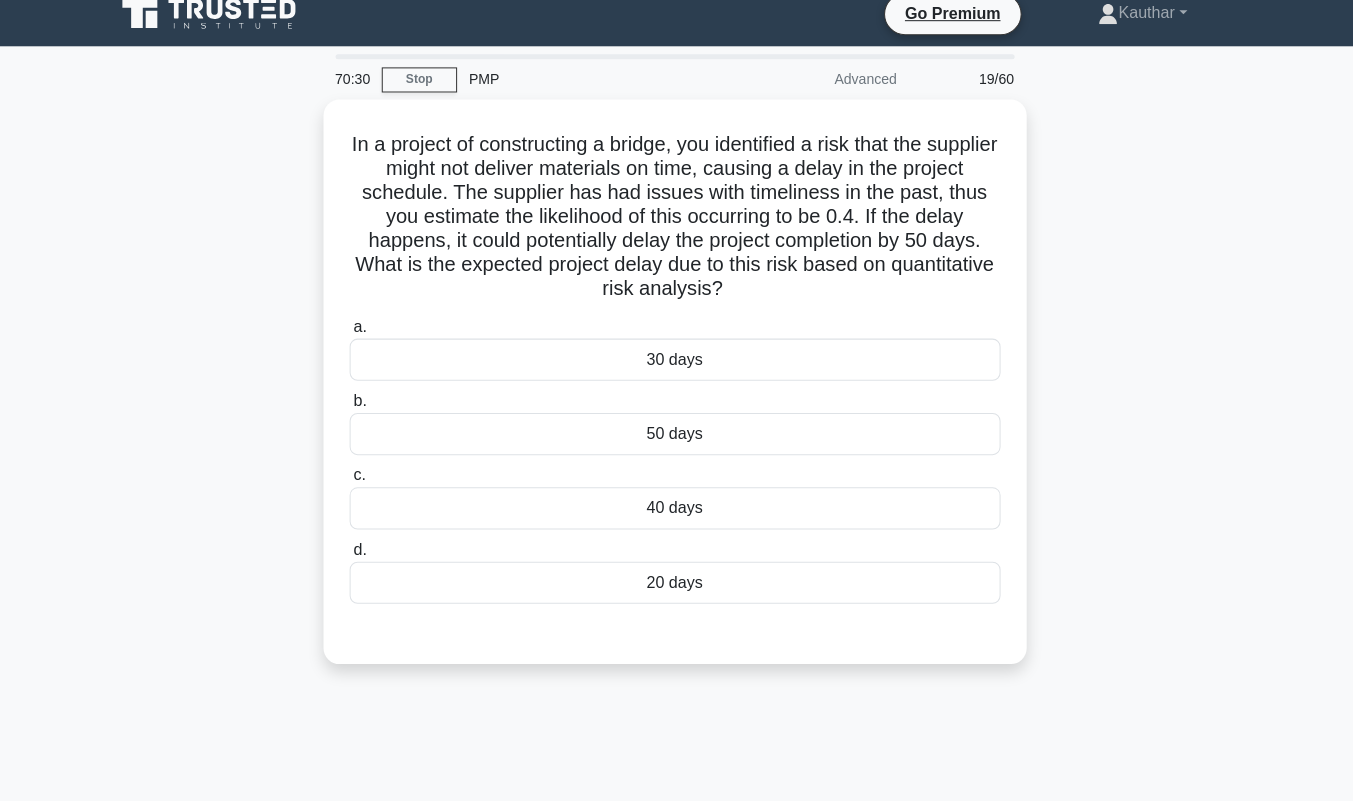 scroll, scrollTop: 18, scrollLeft: 0, axis: vertical 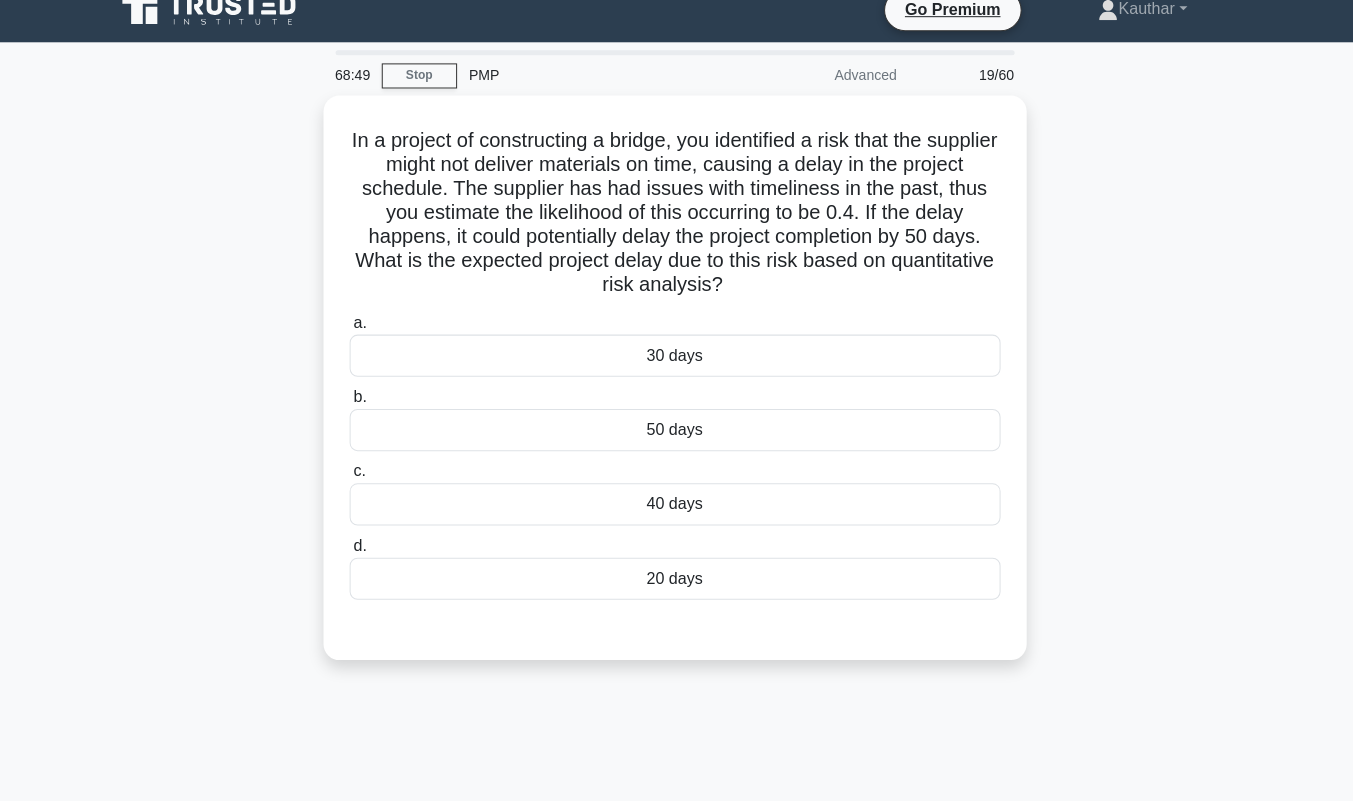 click on "20 days" at bounding box center (677, 580) 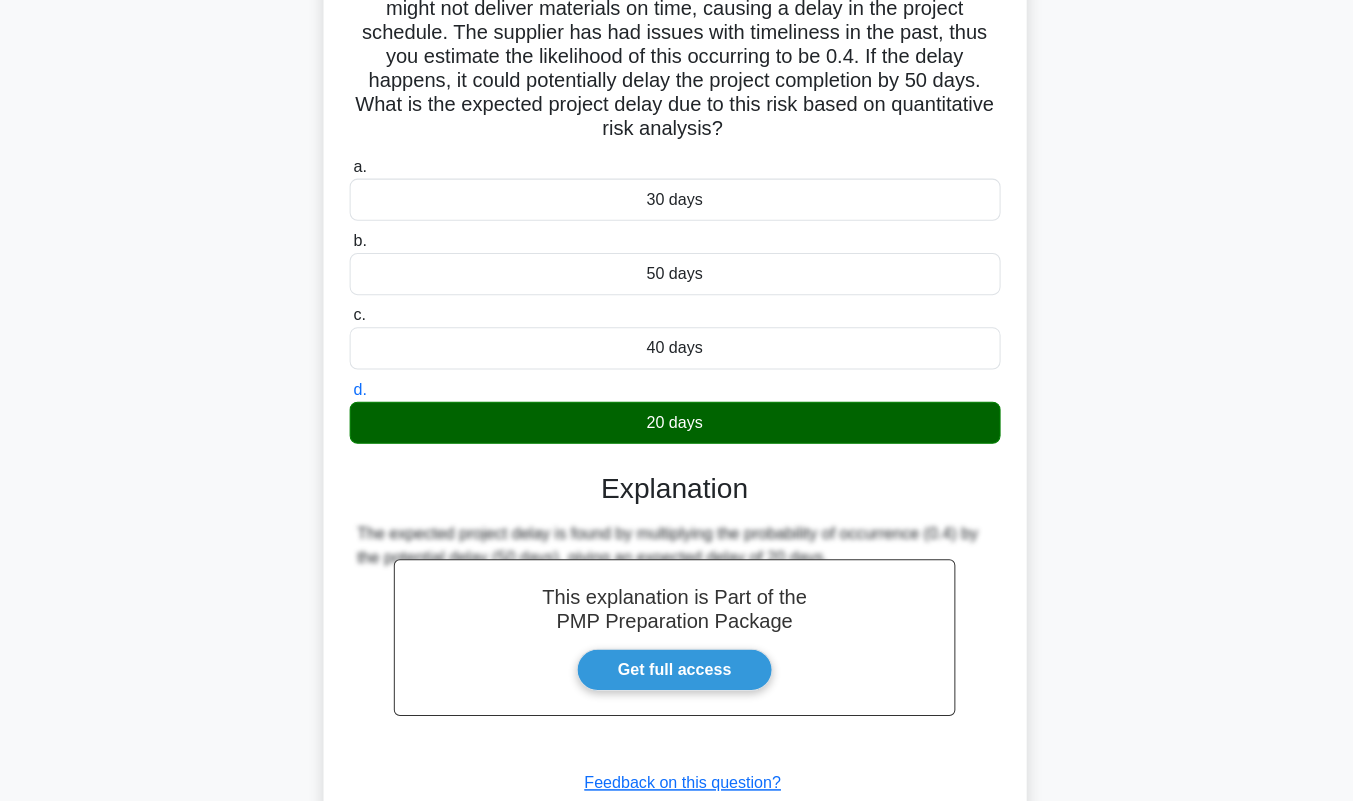 scroll, scrollTop: 313, scrollLeft: 0, axis: vertical 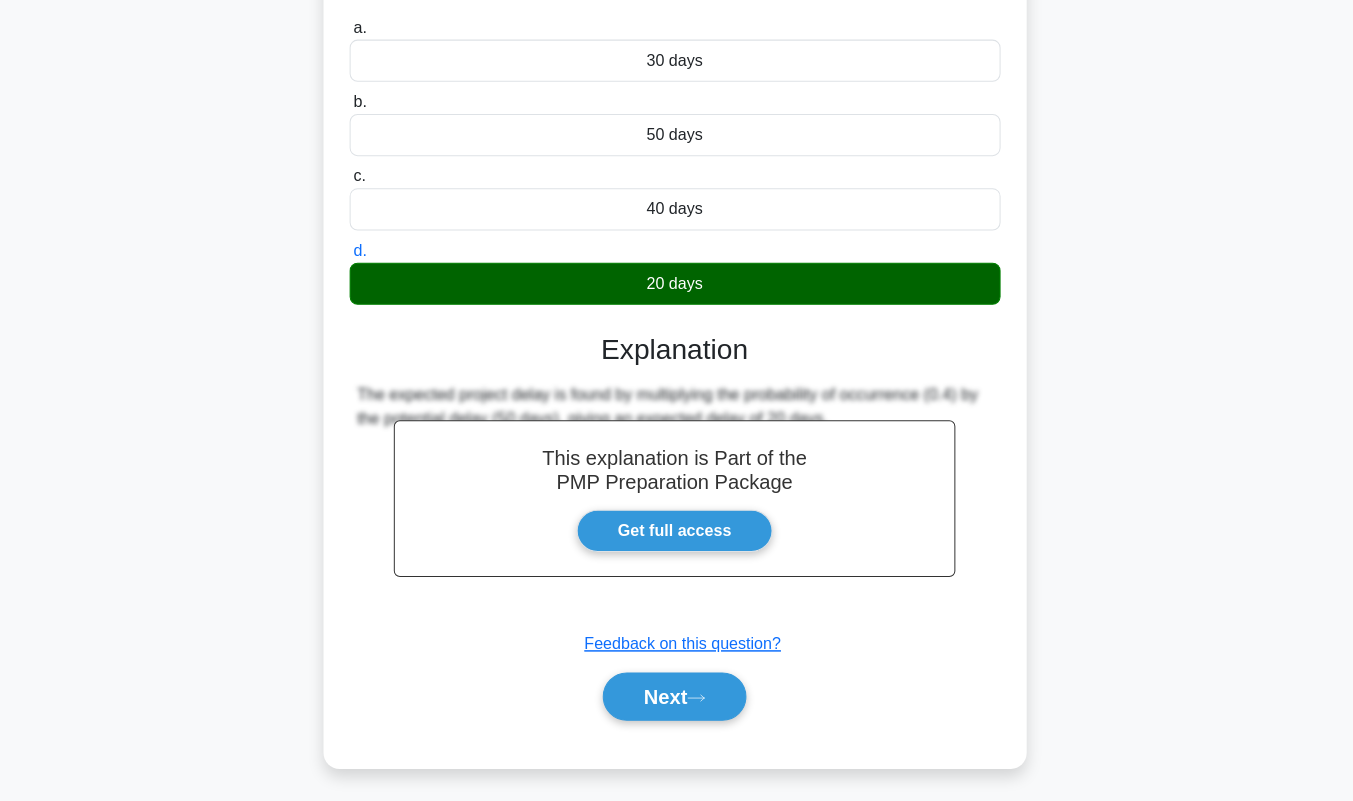 click on "Next" at bounding box center [676, 697] 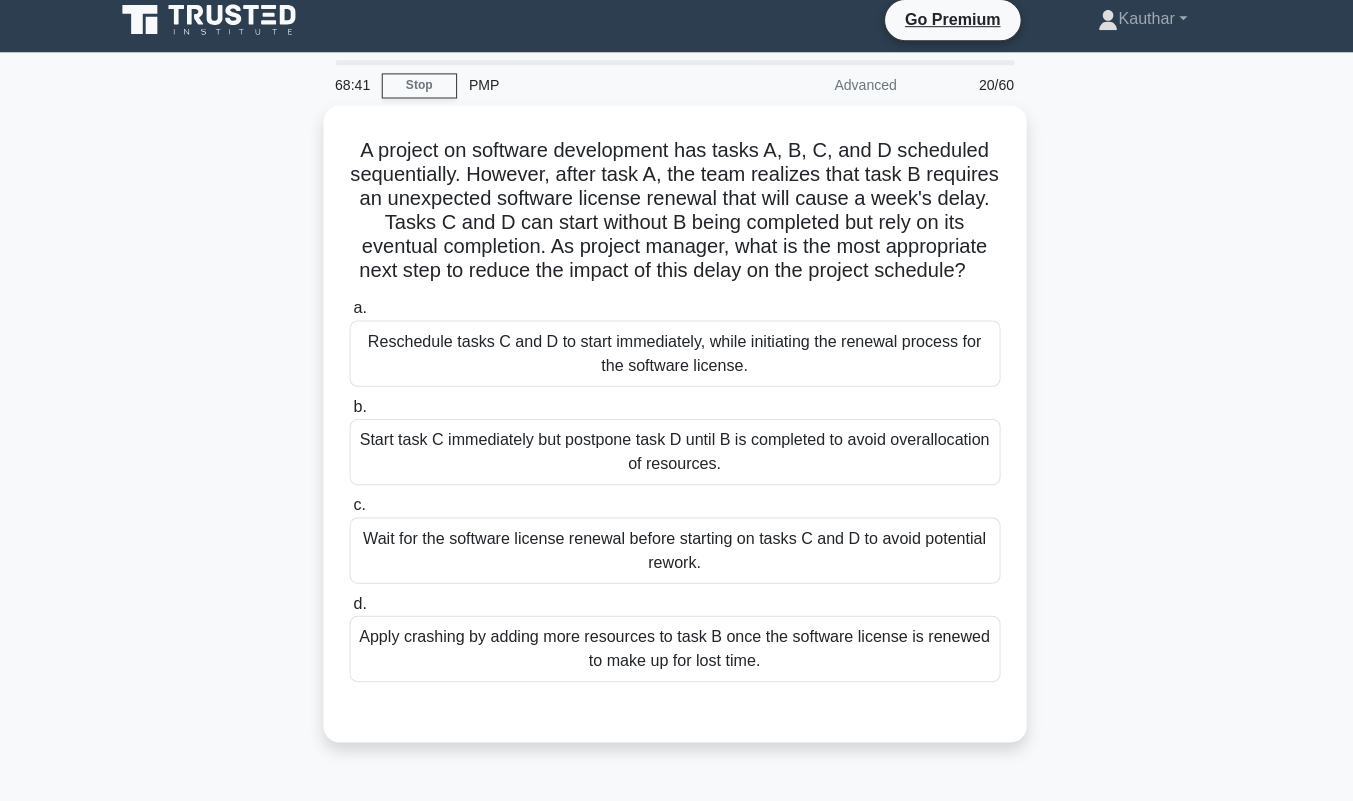 scroll, scrollTop: 6, scrollLeft: 0, axis: vertical 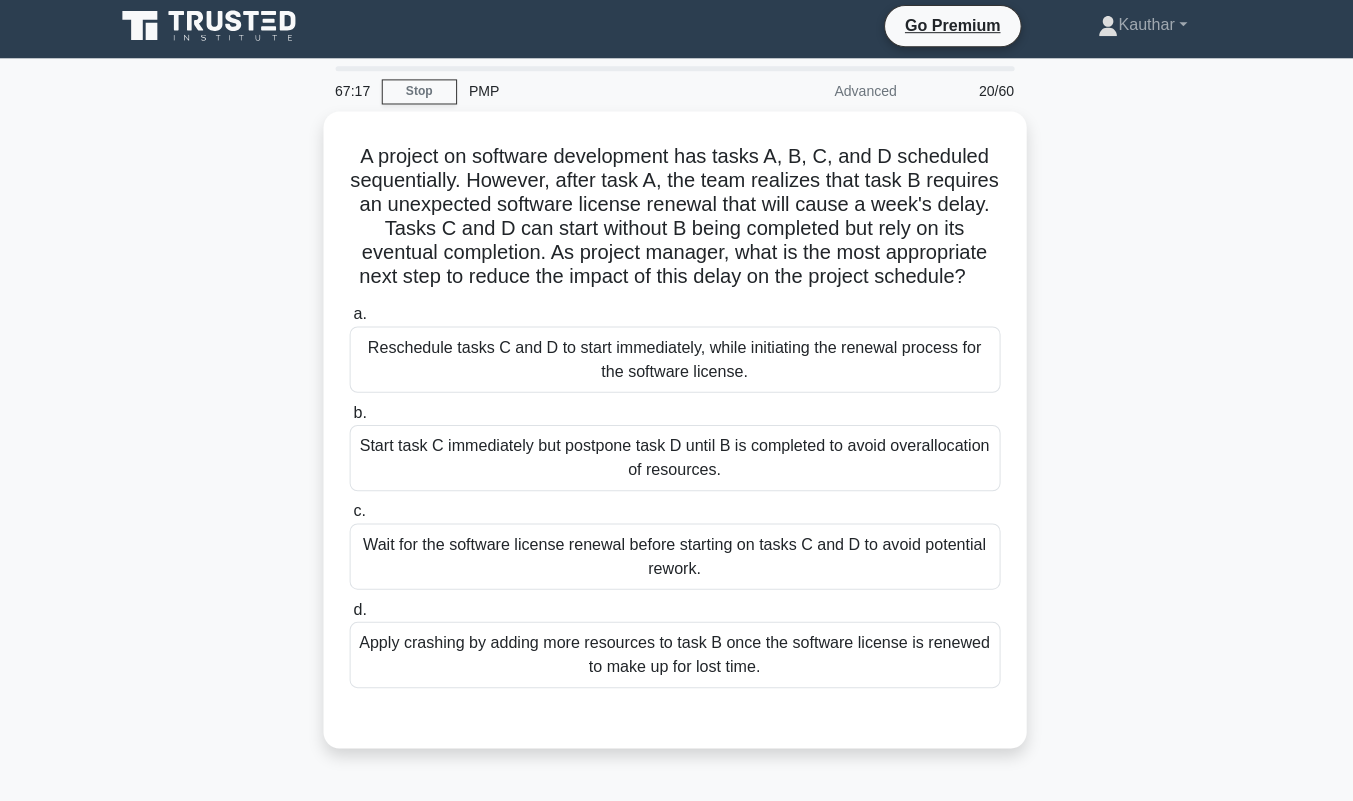 click on "Reschedule tasks C and D to start immediately, while initiating the renewal process for the software license." at bounding box center (677, 358) 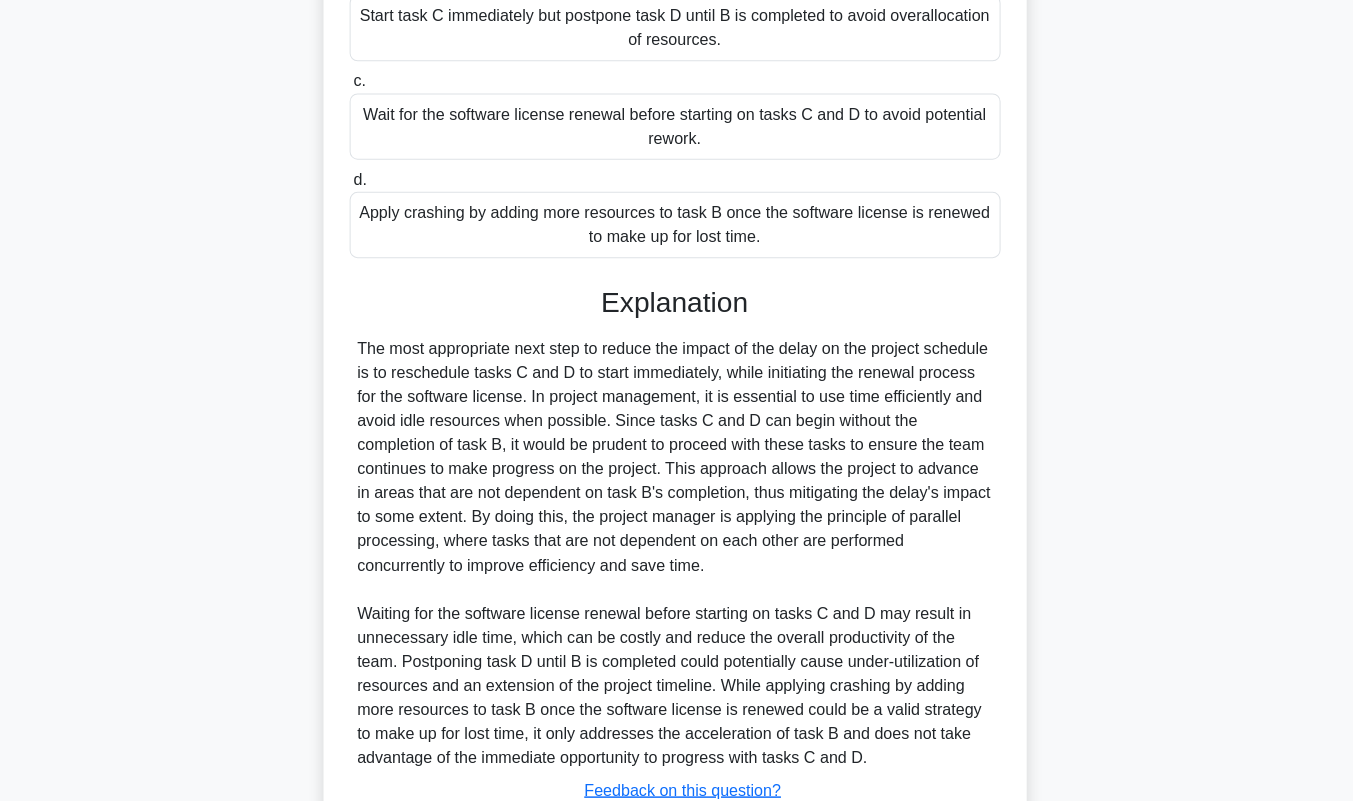 scroll, scrollTop: 601, scrollLeft: 0, axis: vertical 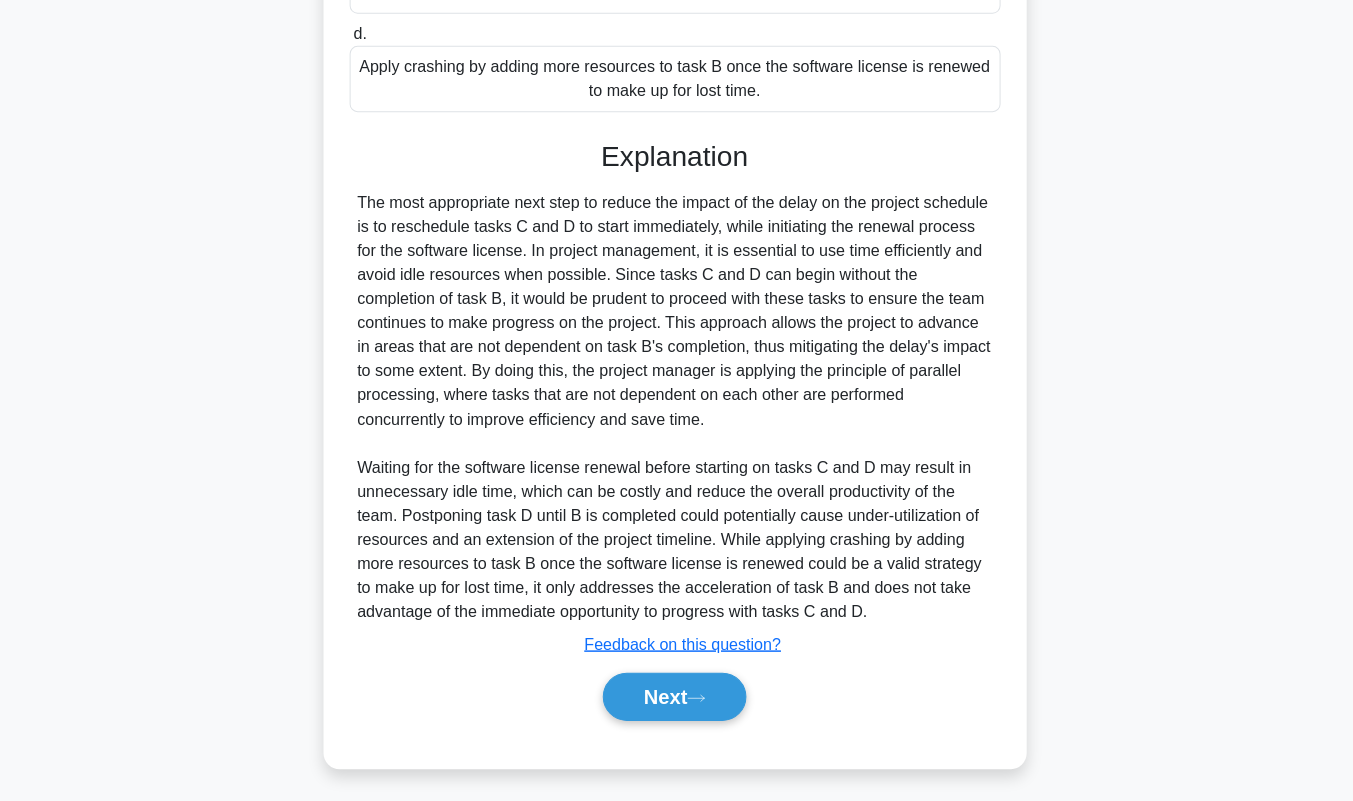 click on "Next" at bounding box center [676, 697] 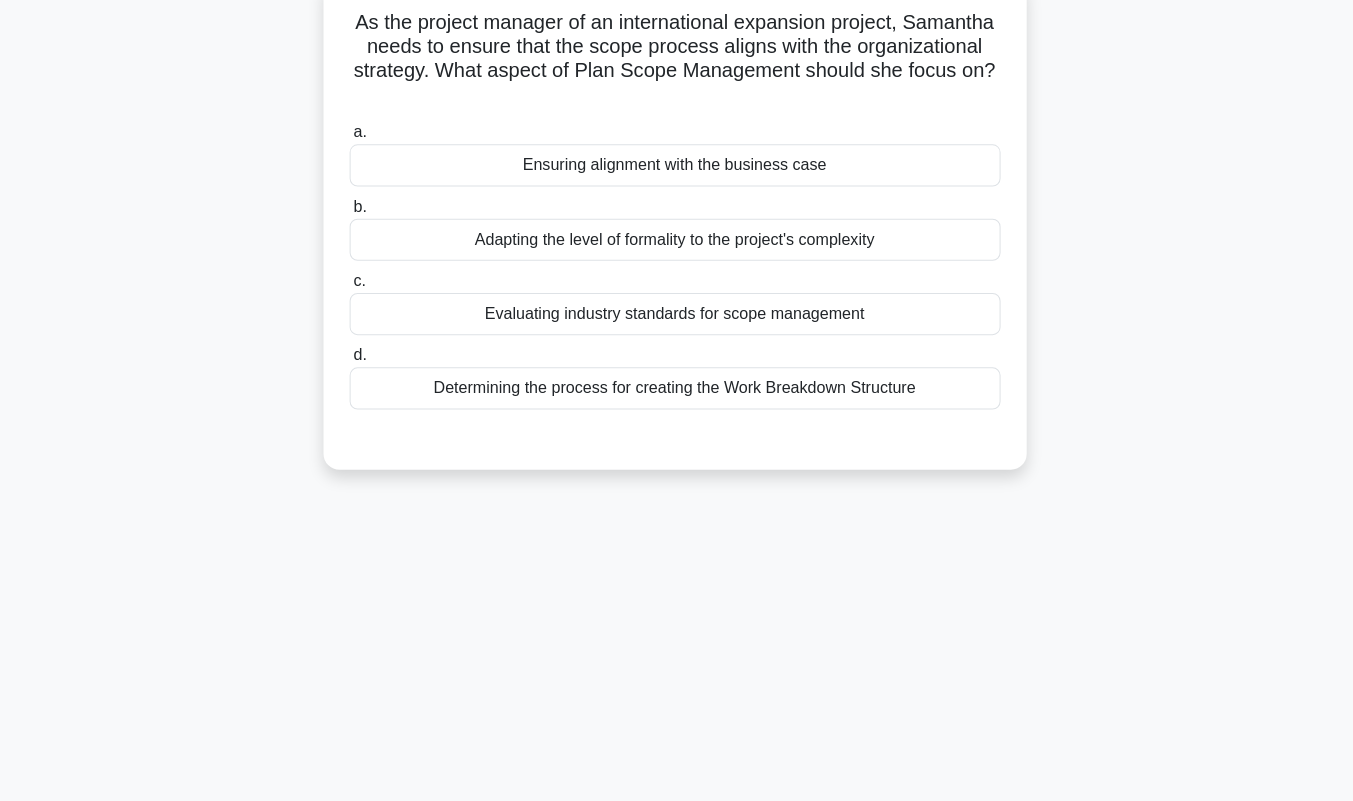scroll, scrollTop: 0, scrollLeft: 0, axis: both 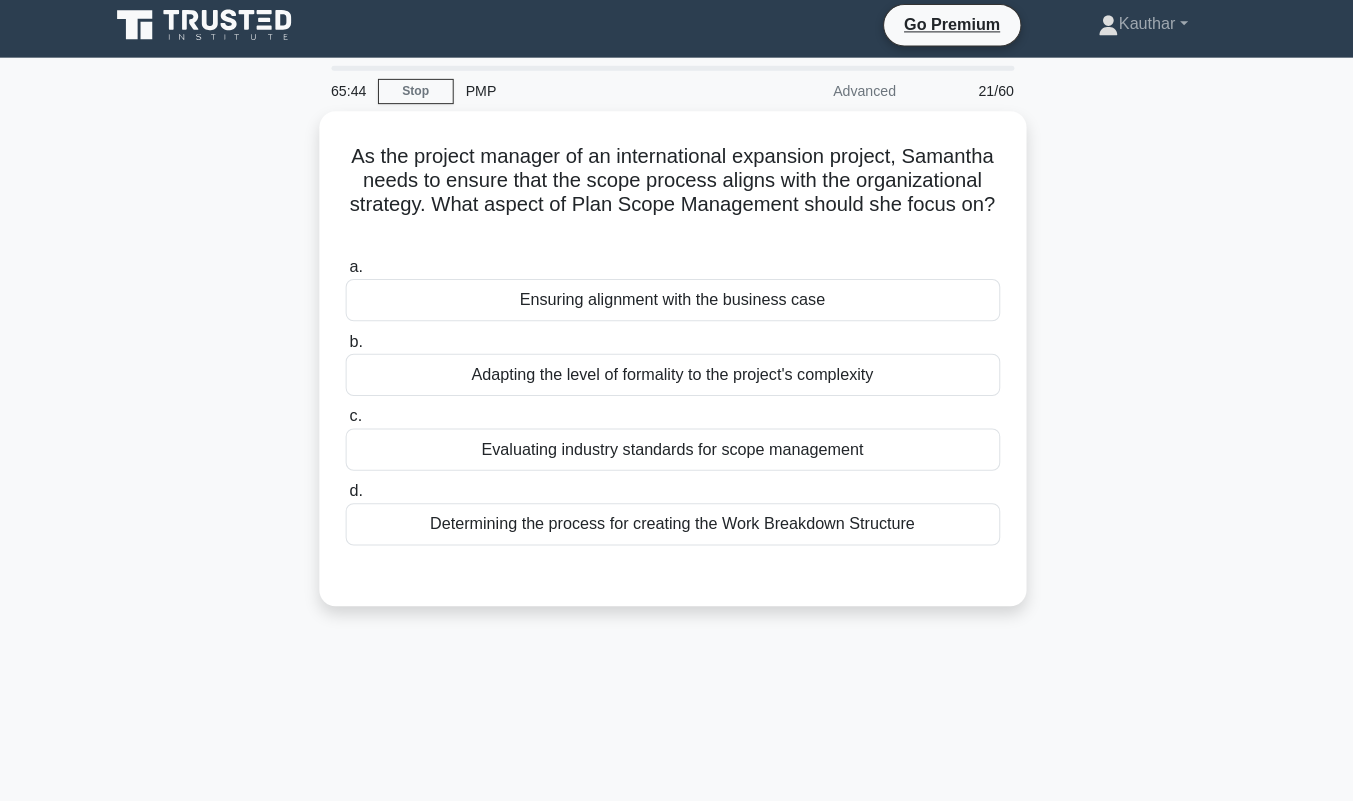click on "Evaluating industry standards for scope management" at bounding box center (677, 452) 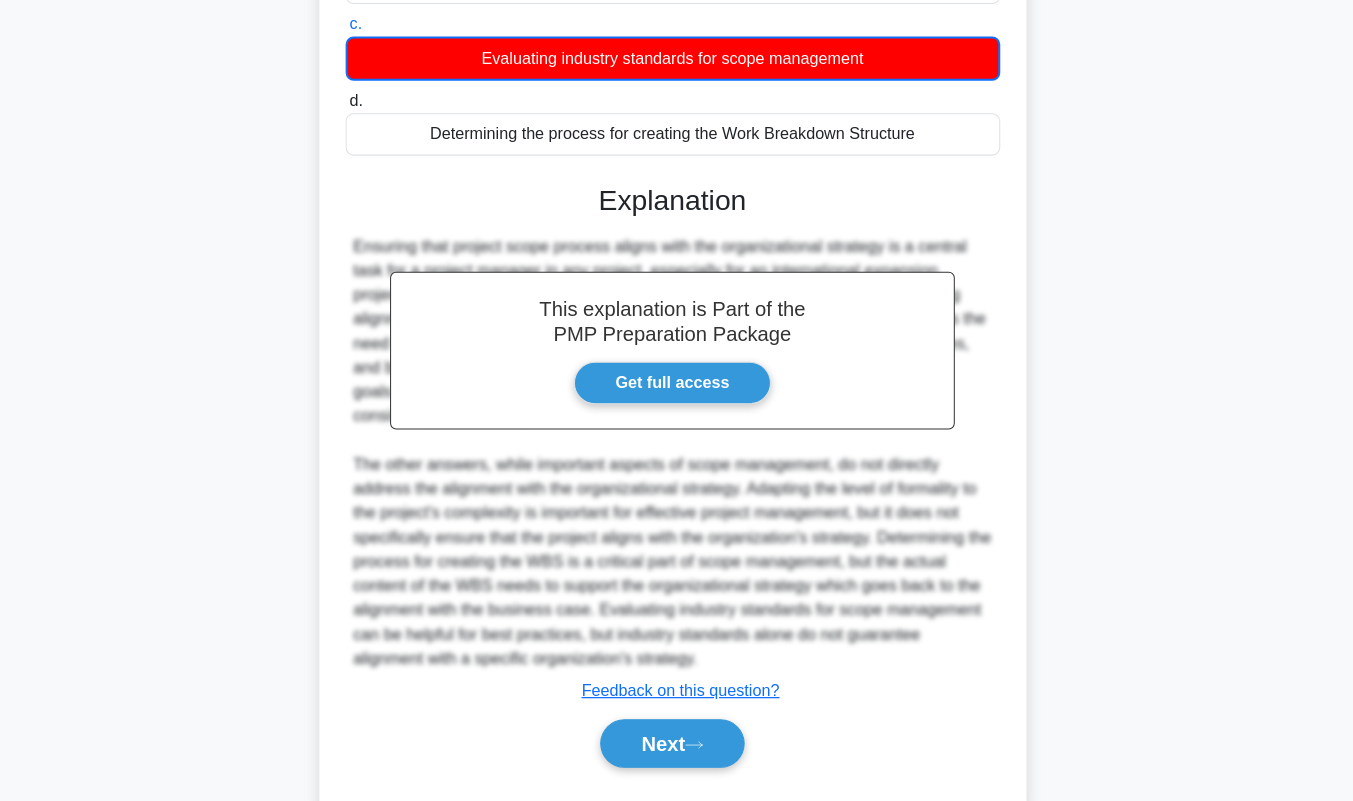 scroll, scrollTop: 435, scrollLeft: 0, axis: vertical 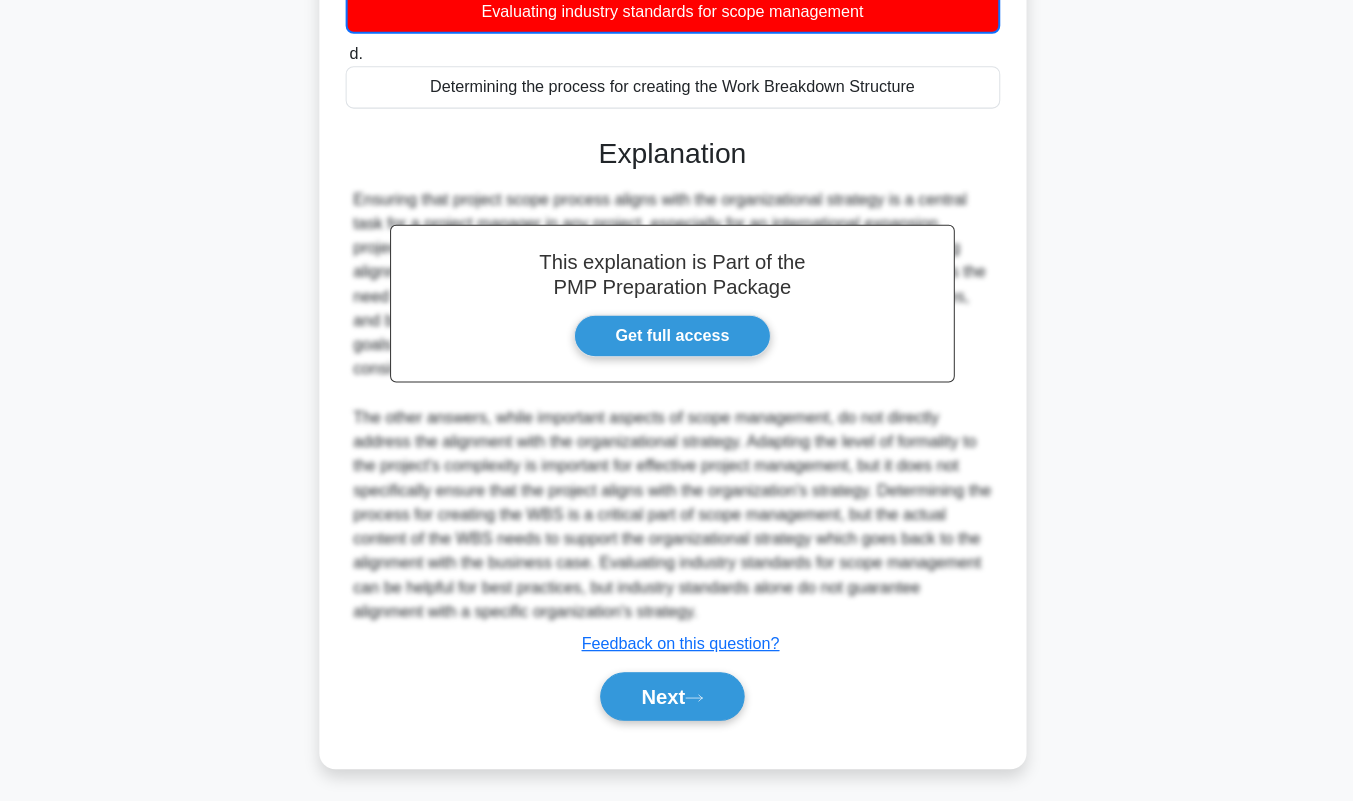 click on "Next" at bounding box center [676, 697] 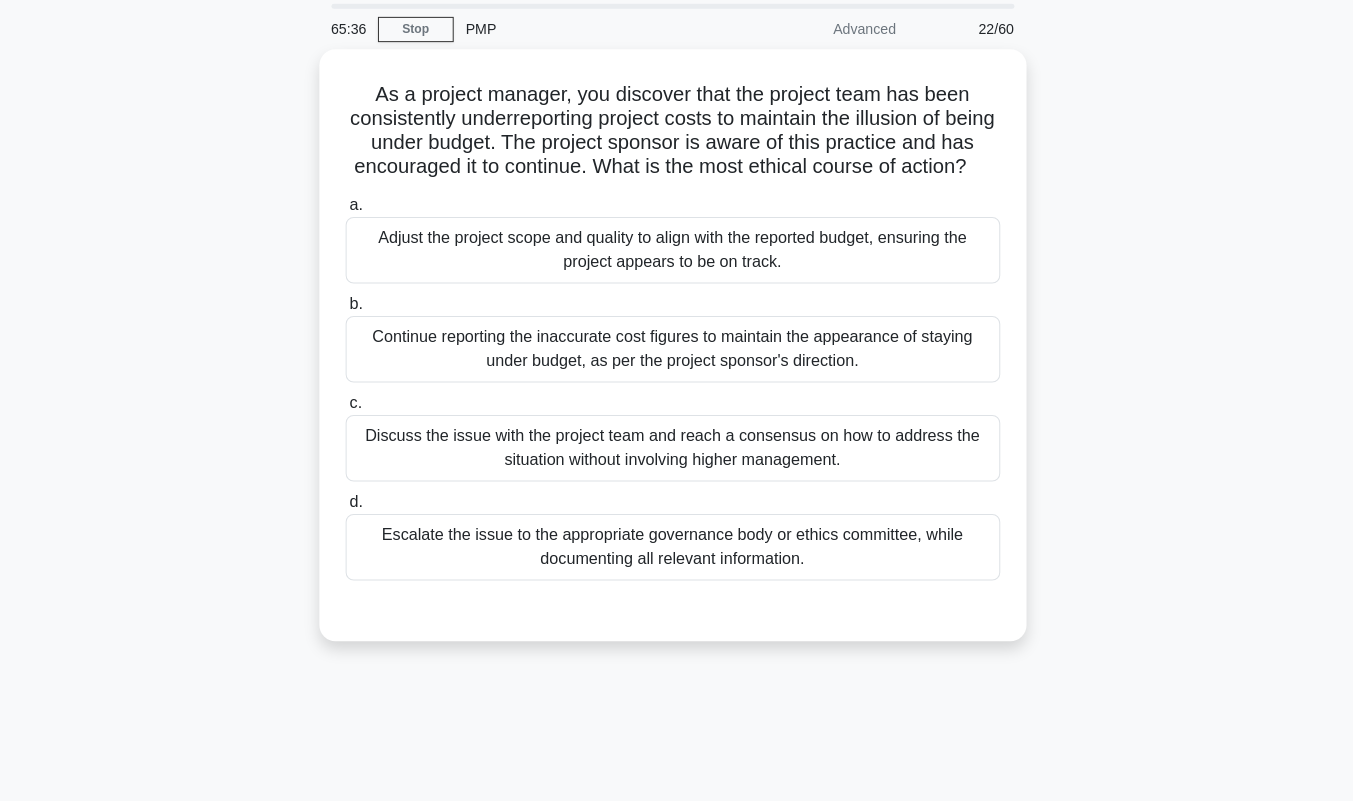 scroll, scrollTop: 0, scrollLeft: 0, axis: both 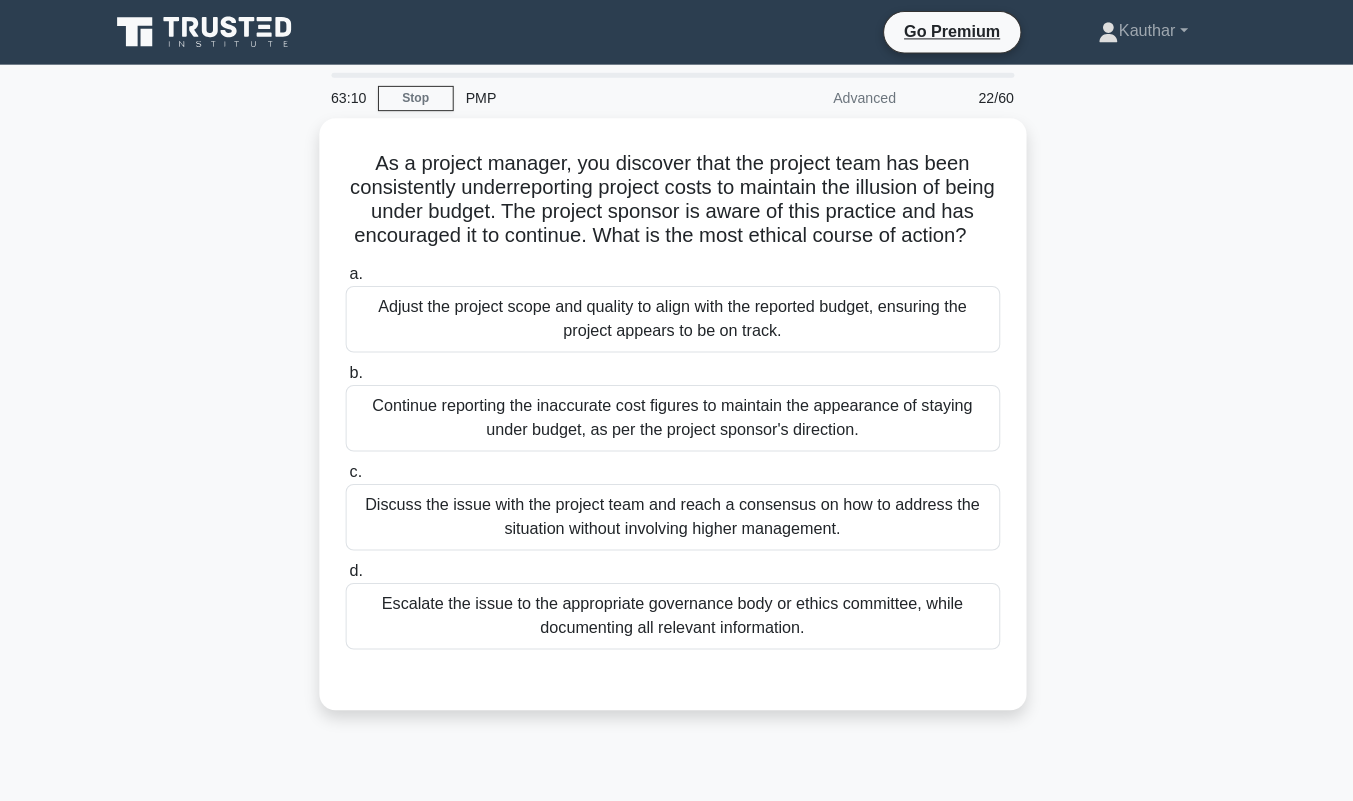click on "Discuss the issue with the project team and reach a consensus on how to address the situation without involving higher management." at bounding box center (677, 512) 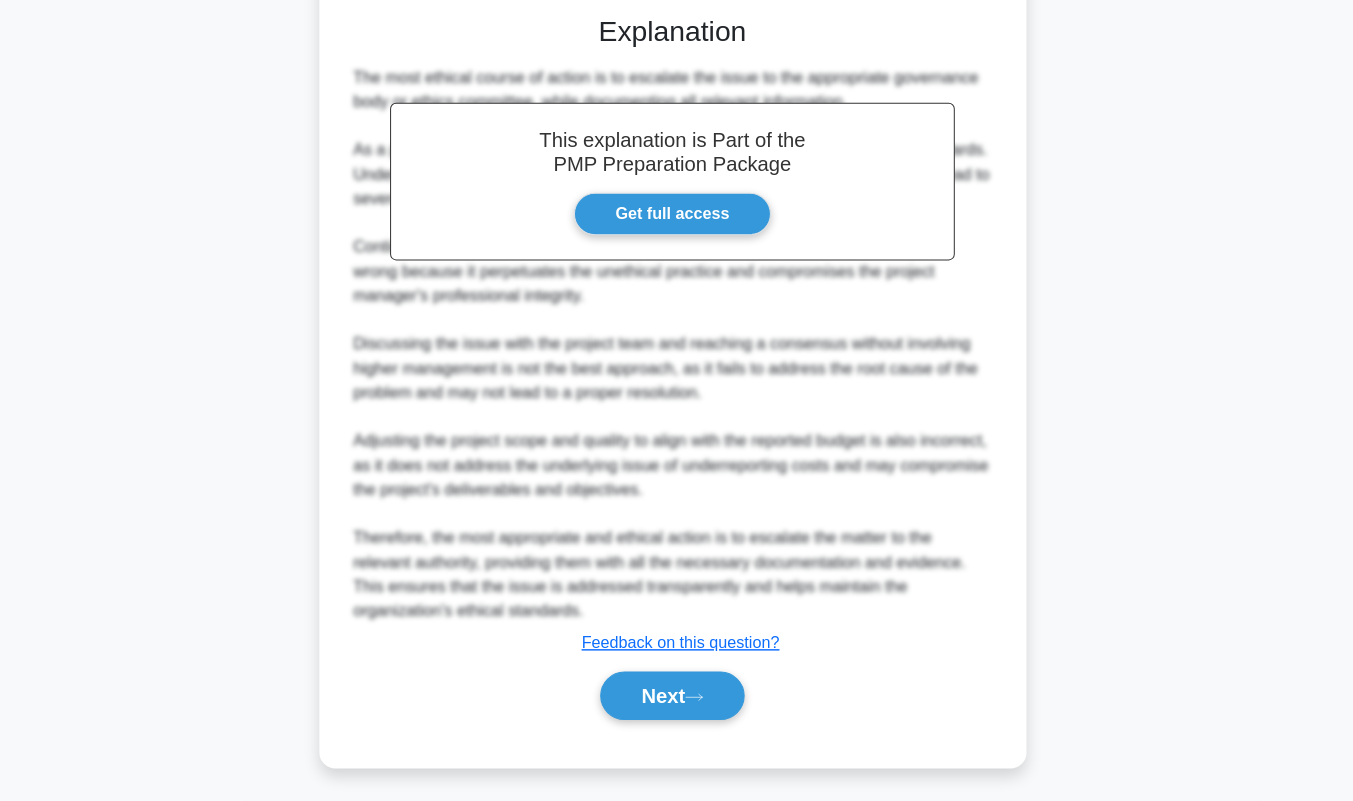 scroll, scrollTop: 675, scrollLeft: 0, axis: vertical 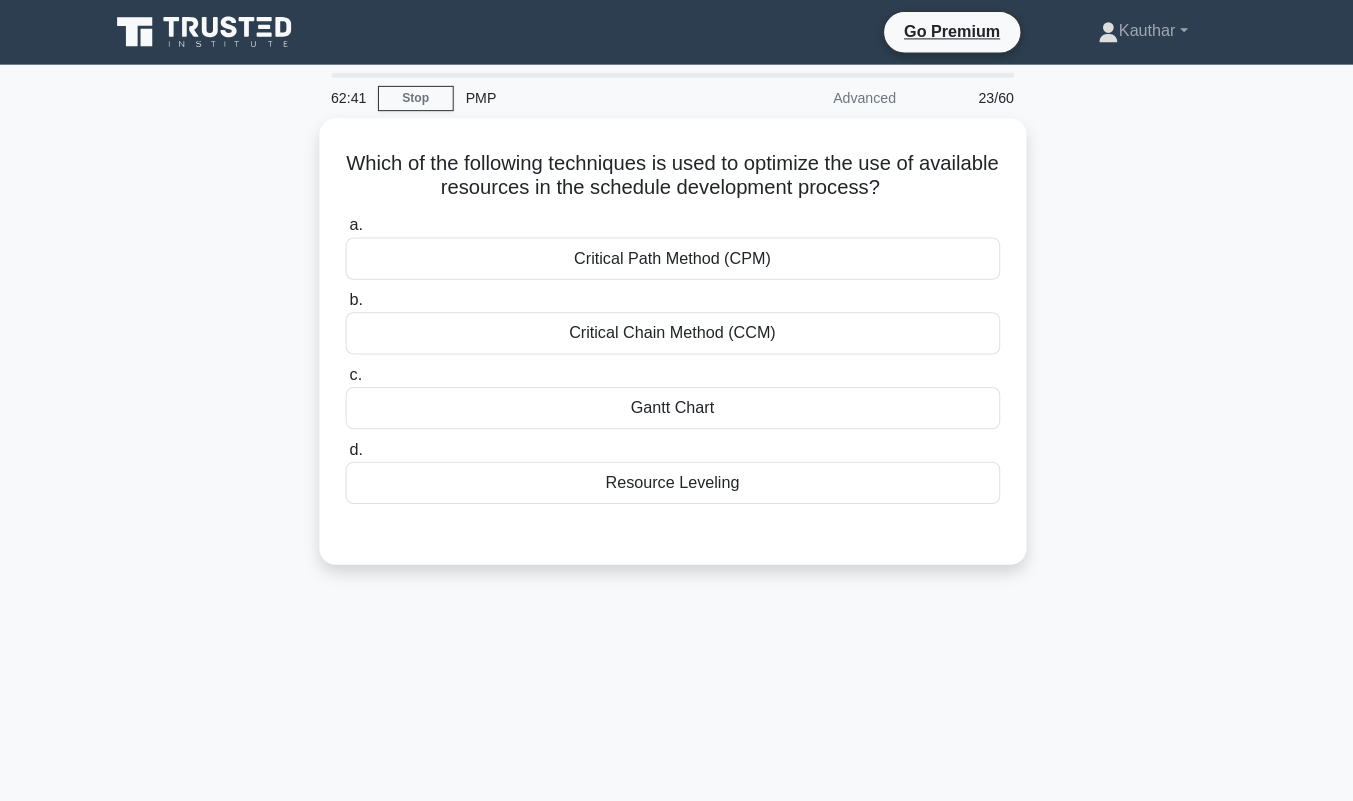 click on "Resource Leveling" at bounding box center [677, 478] 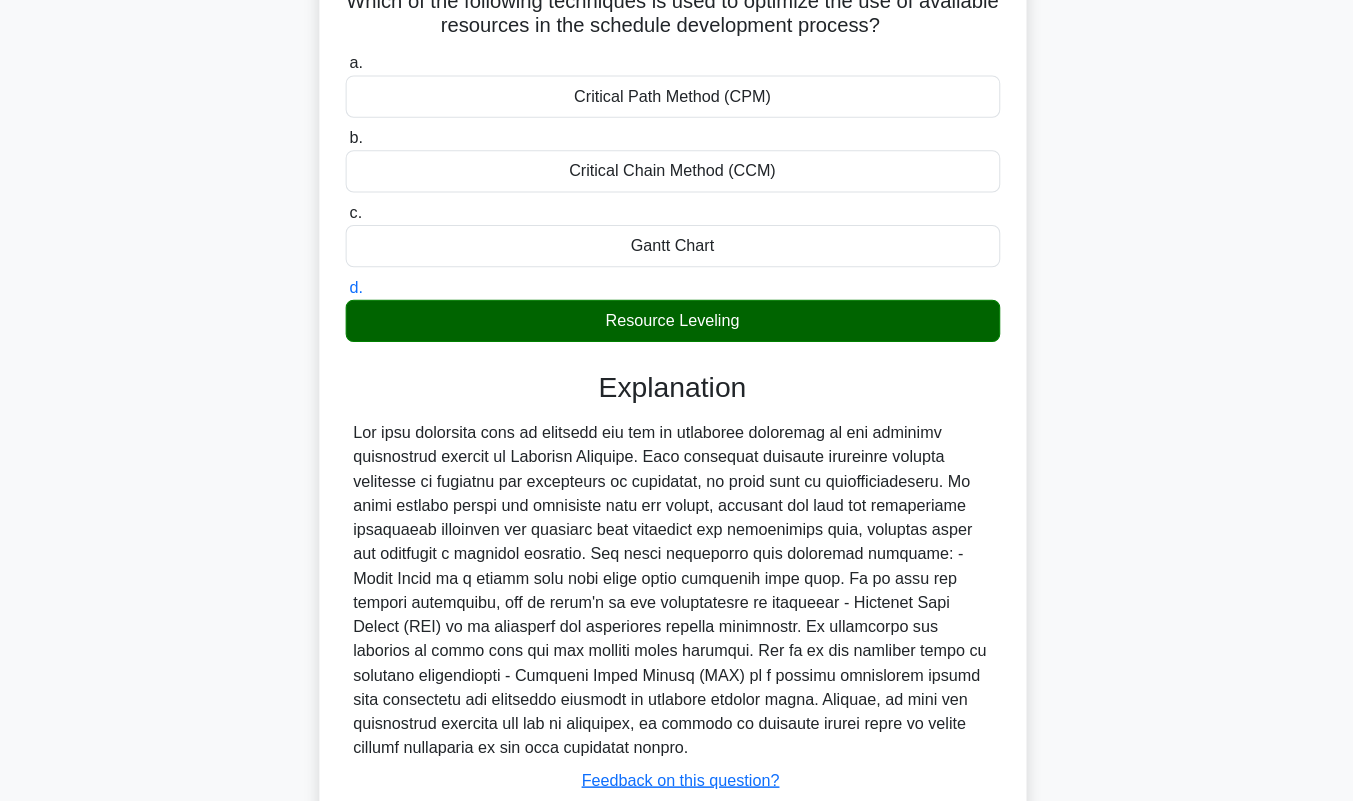 scroll, scrollTop: 289, scrollLeft: 0, axis: vertical 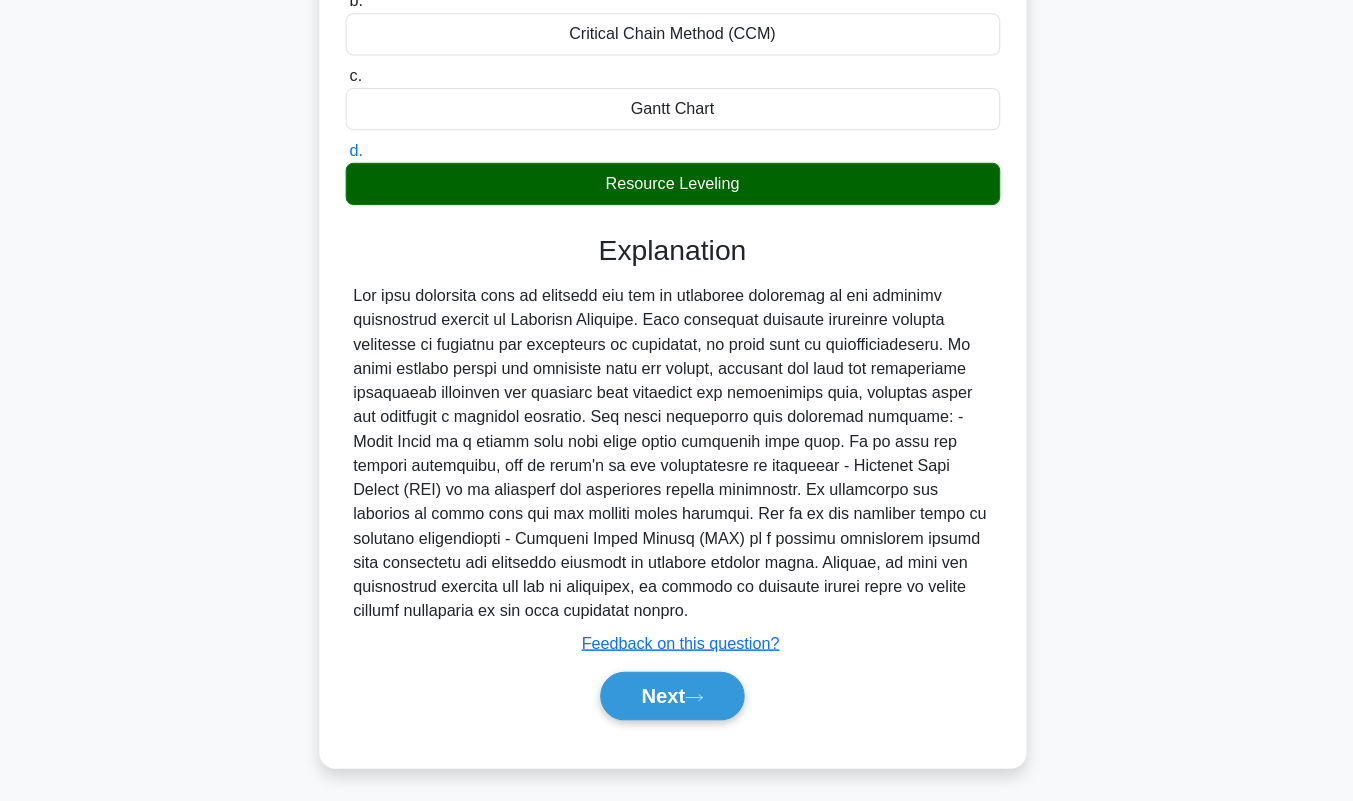 click on "Next" at bounding box center [676, 697] 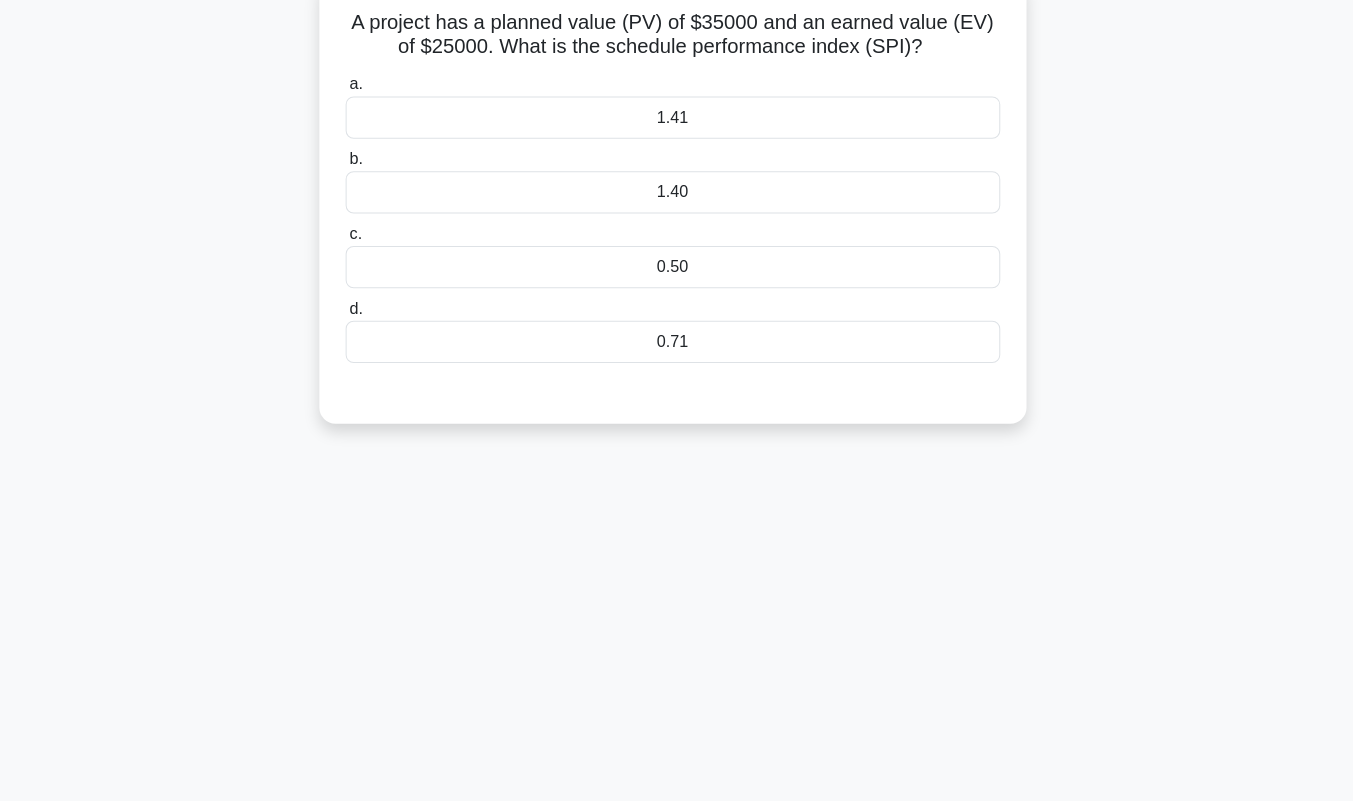scroll, scrollTop: 0, scrollLeft: 0, axis: both 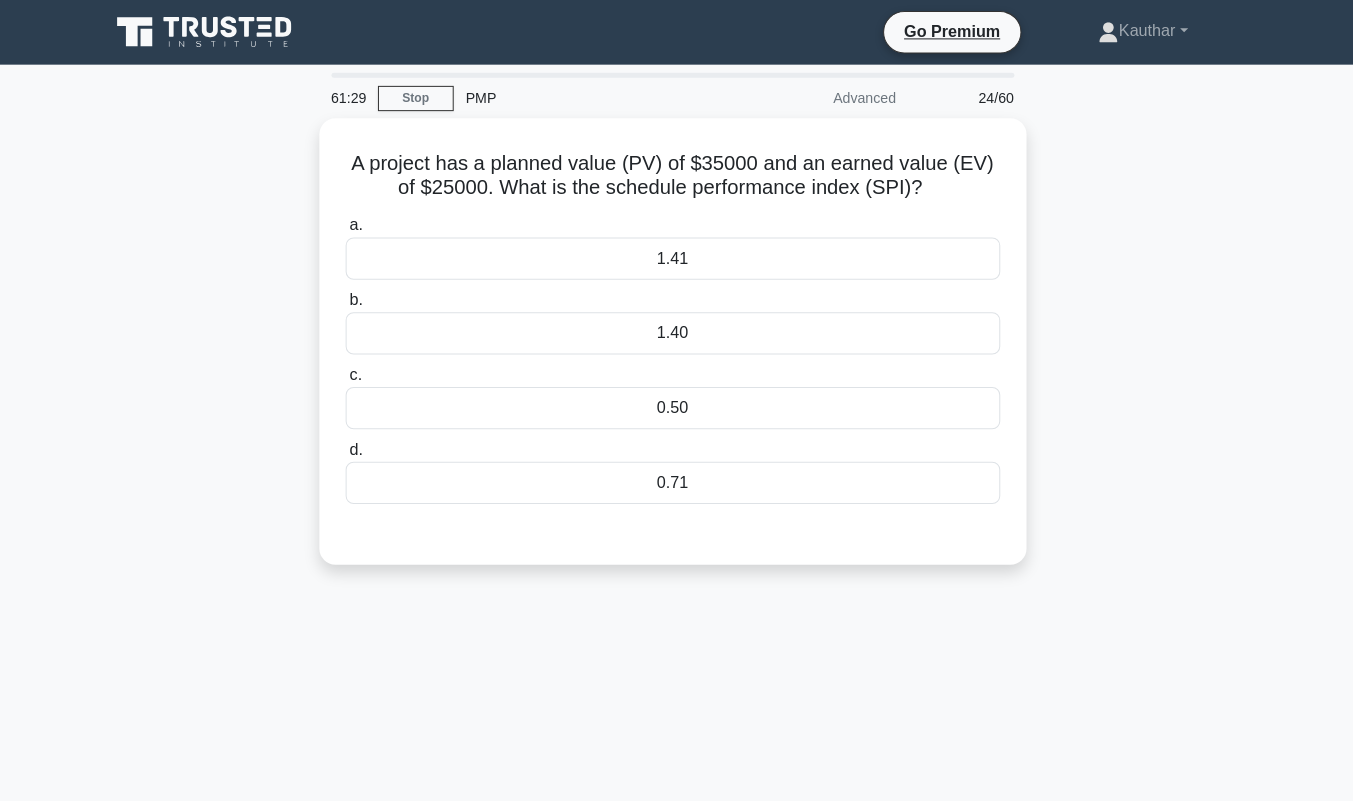 click on "0.71" at bounding box center [677, 478] 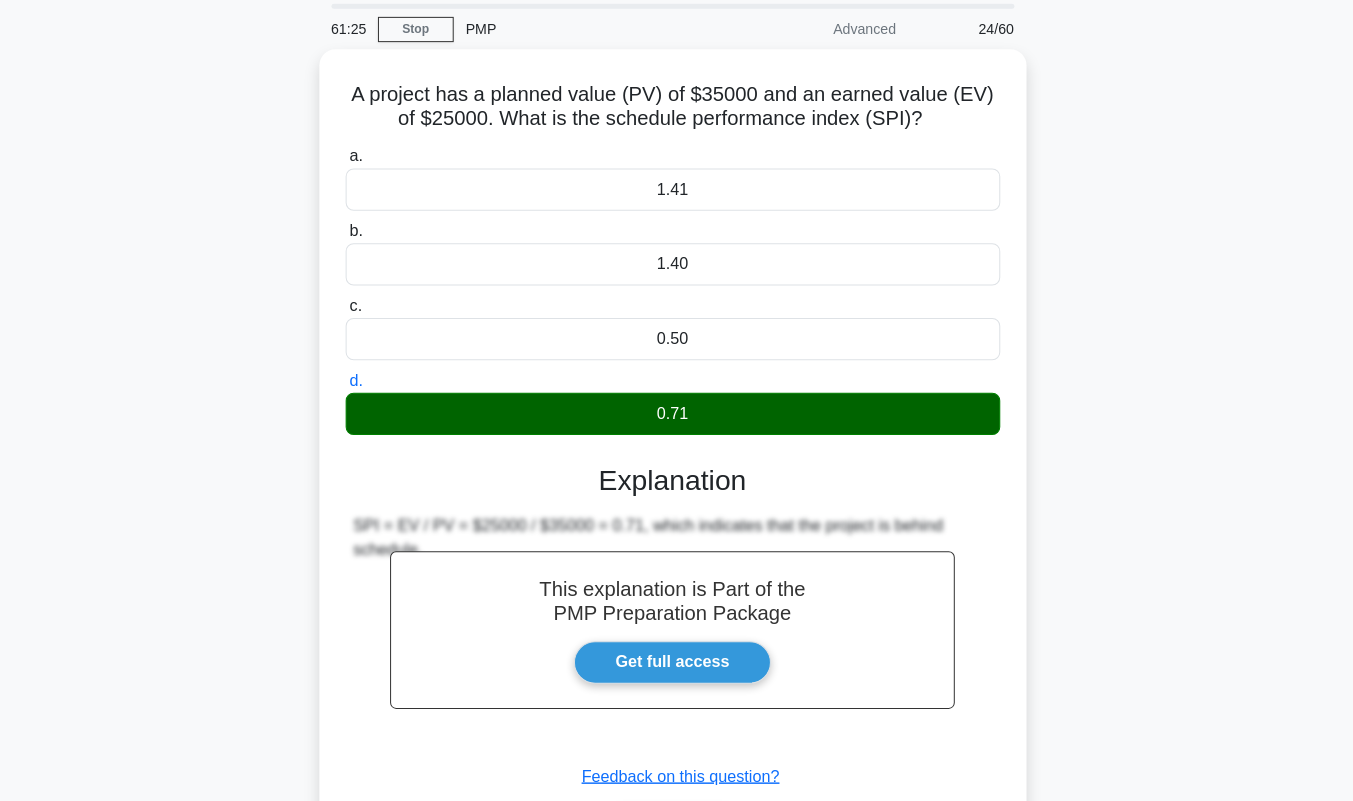 scroll, scrollTop: 279, scrollLeft: 0, axis: vertical 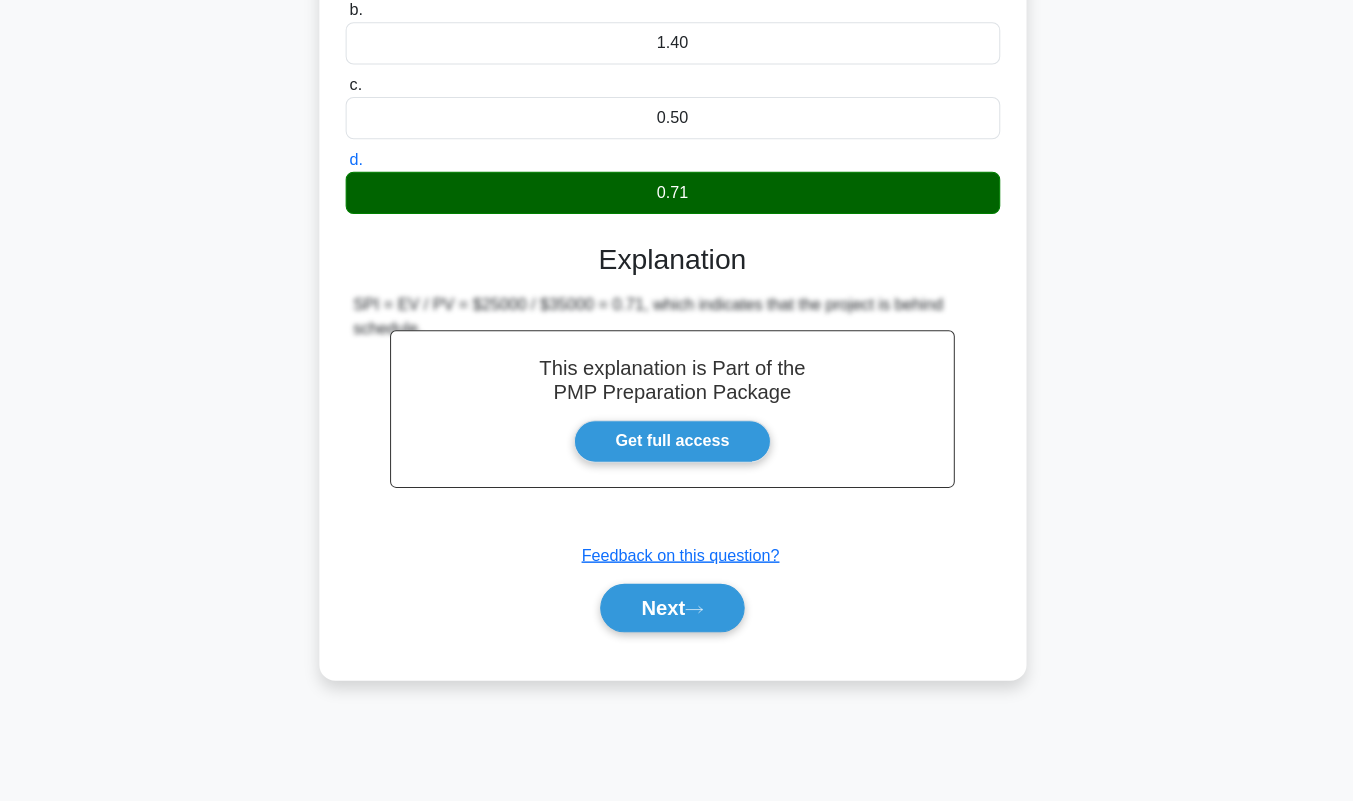 click on "Next" at bounding box center (676, 610) 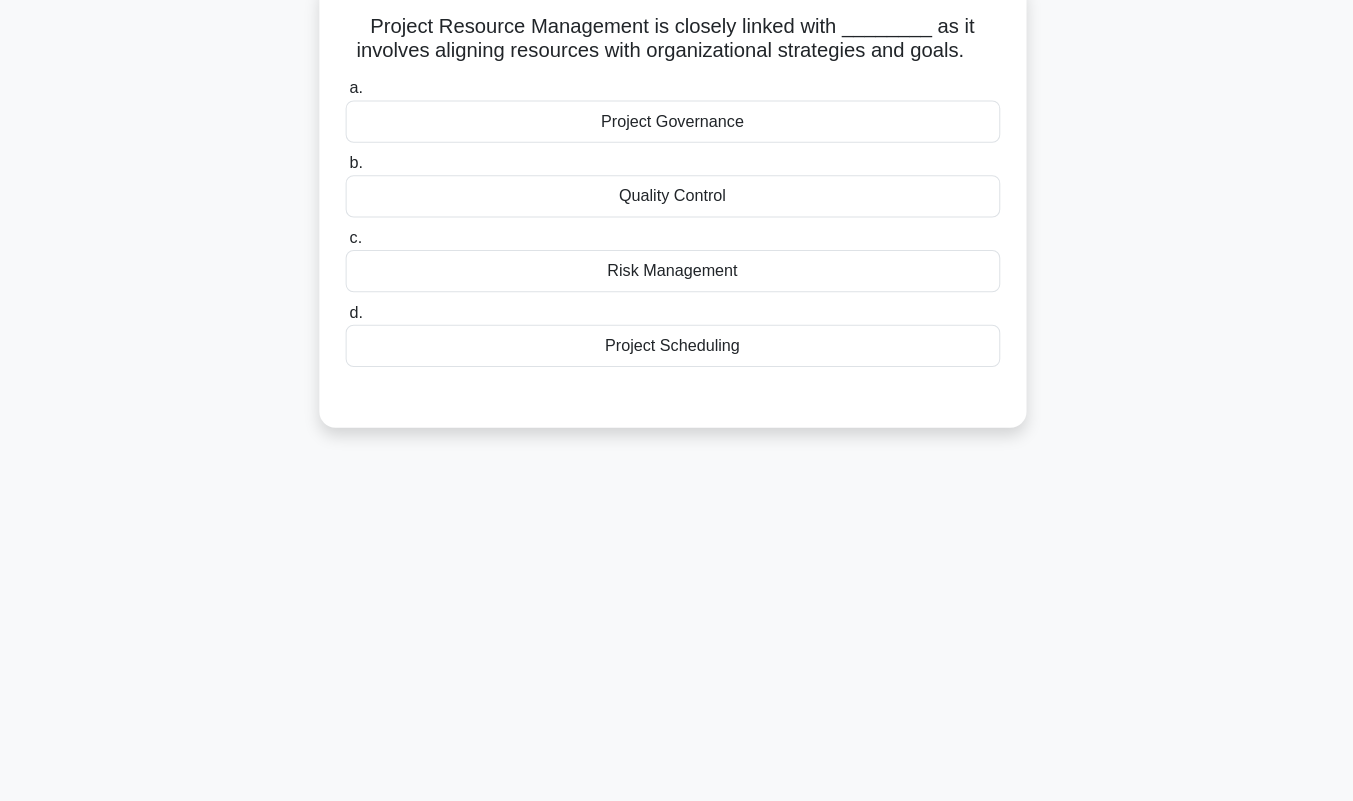 scroll, scrollTop: 0, scrollLeft: 0, axis: both 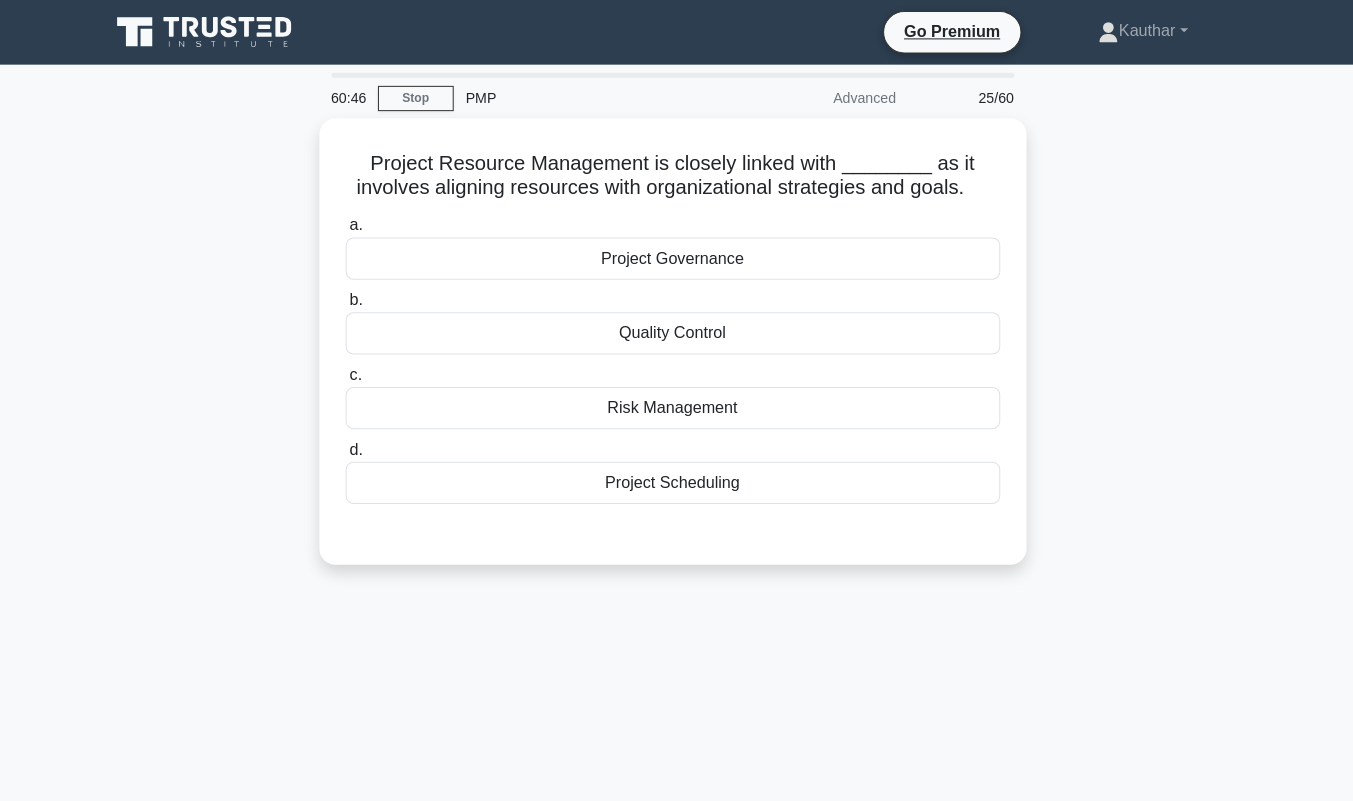click on "Project Scheduling" at bounding box center [677, 478] 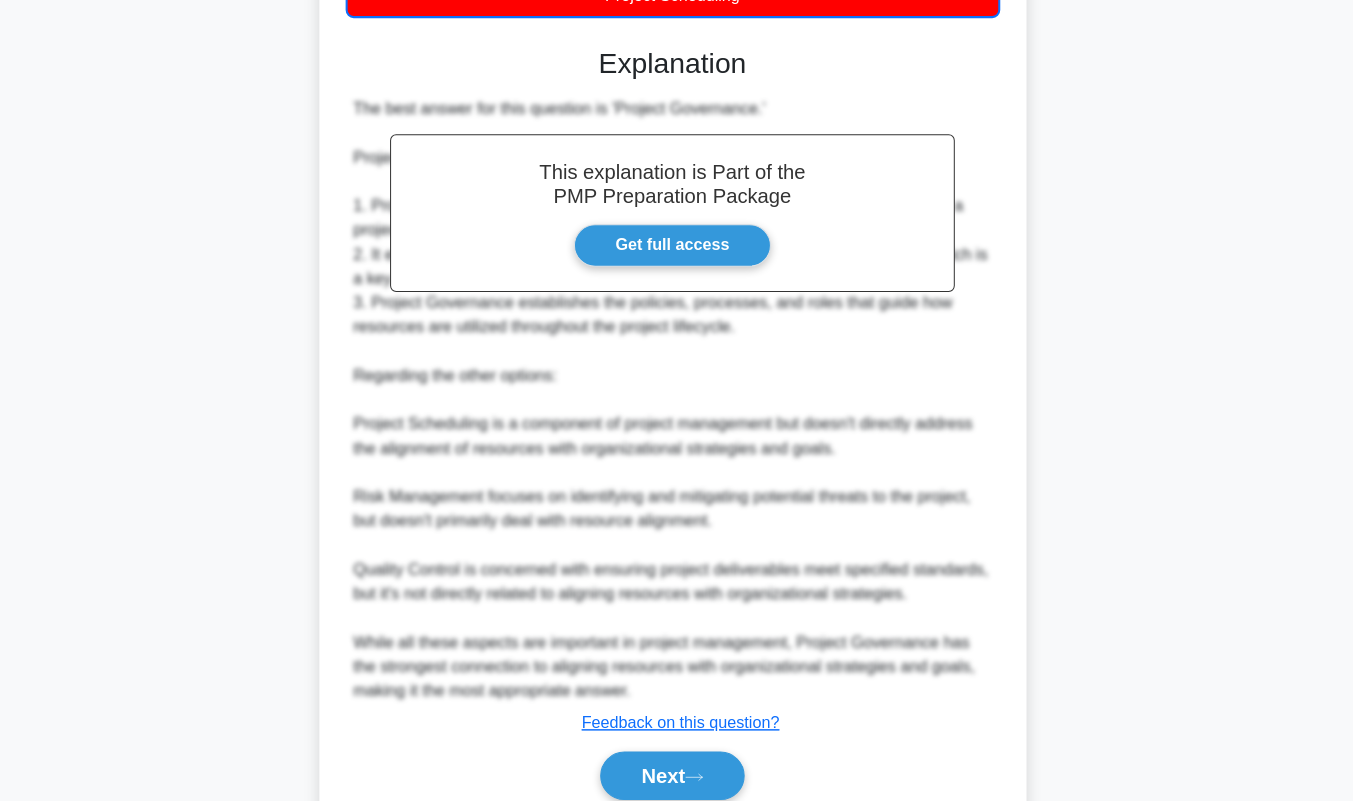 scroll, scrollTop: 555, scrollLeft: 0, axis: vertical 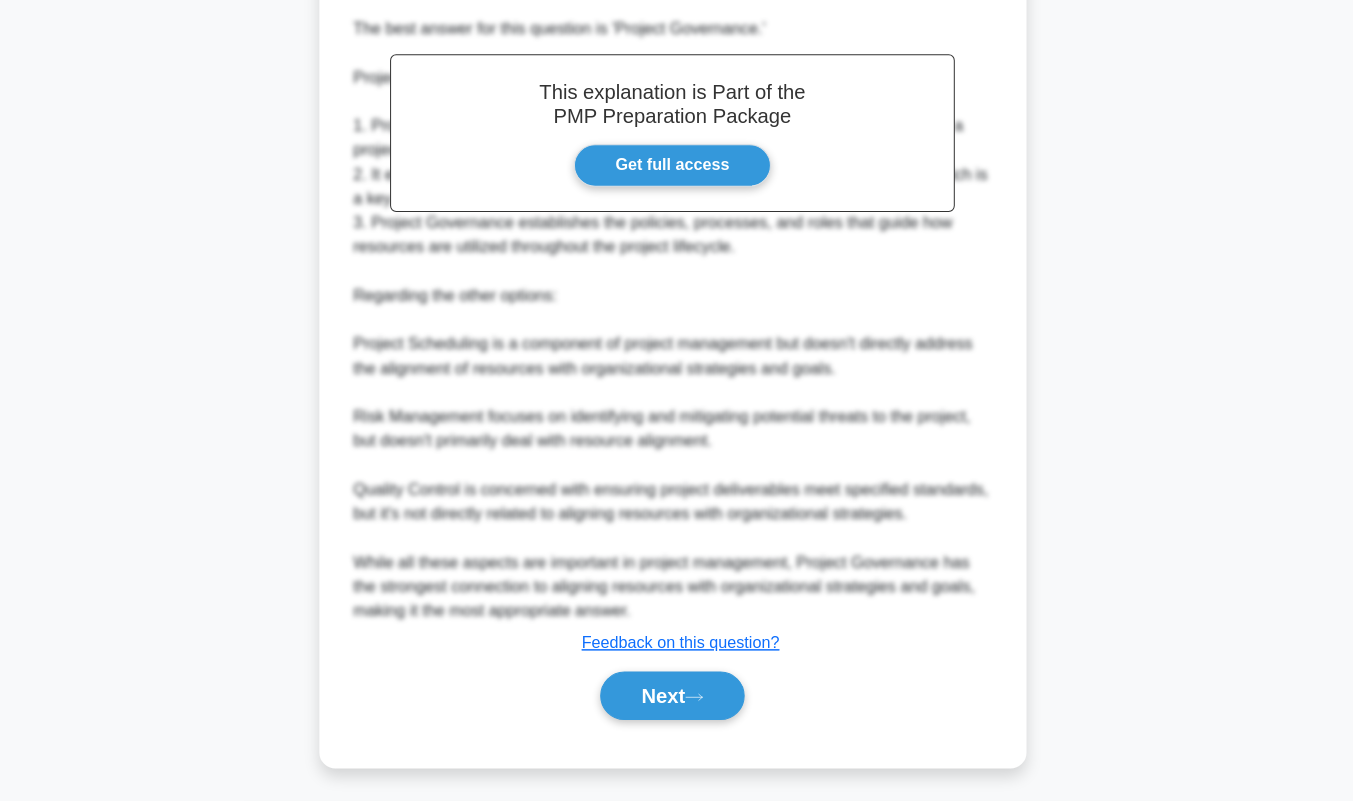 click on "Next" at bounding box center (676, 697) 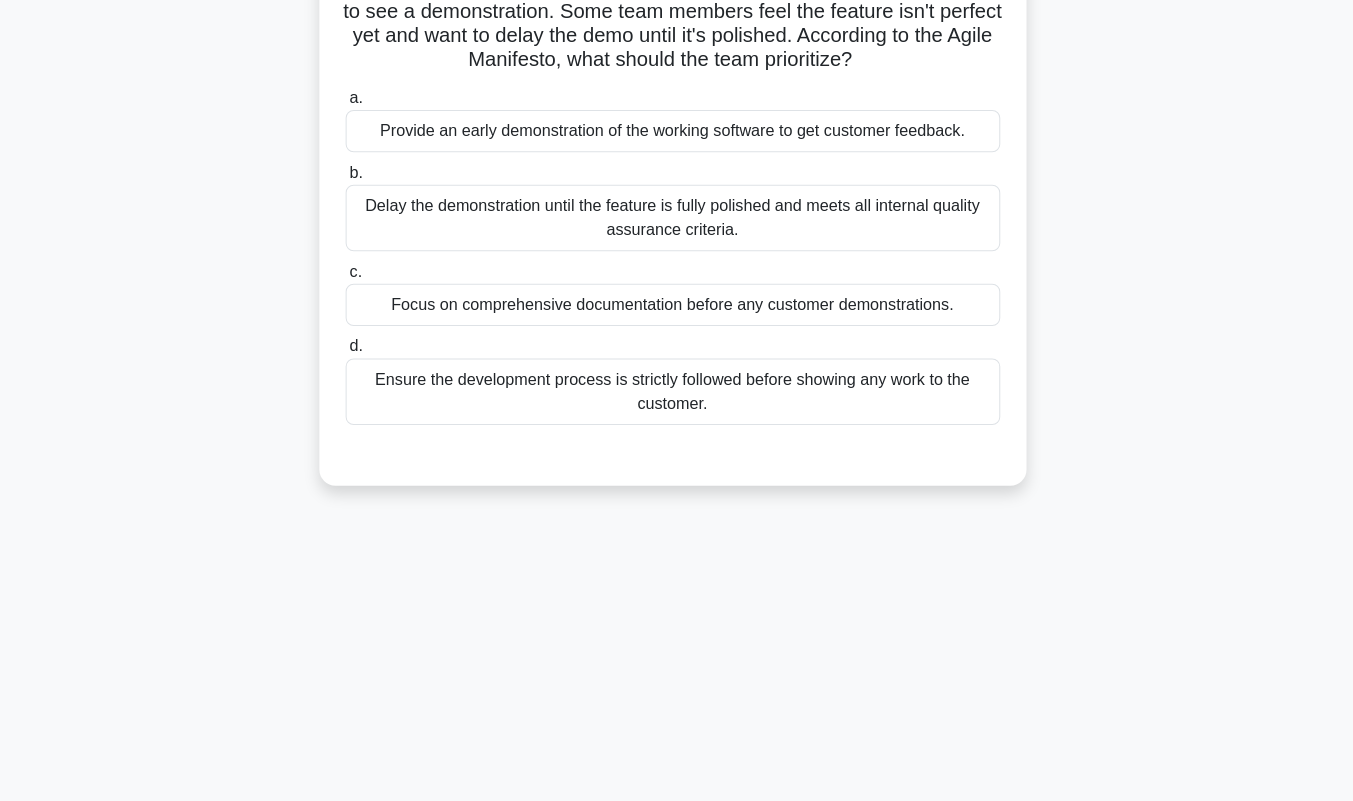 scroll, scrollTop: 0, scrollLeft: 0, axis: both 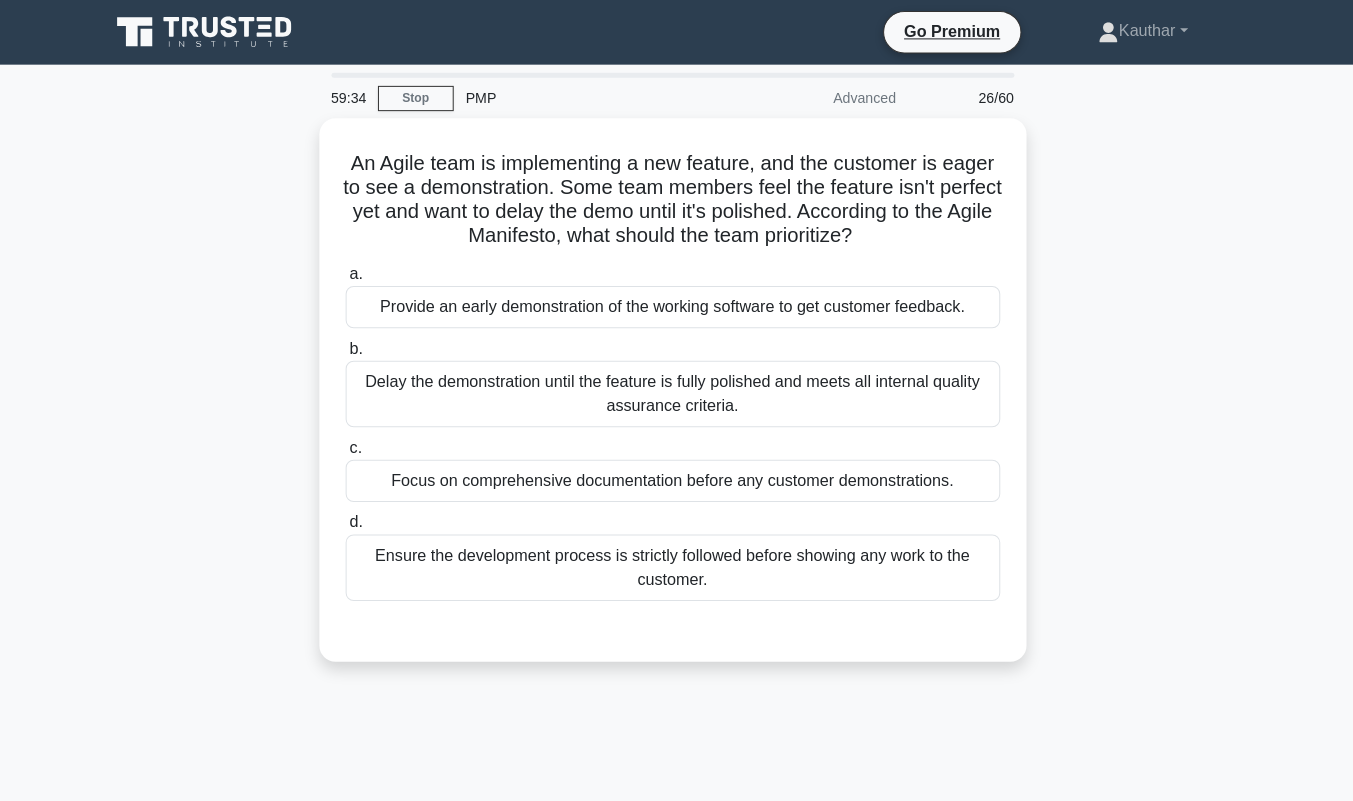 click on "Provide an early demonstration of the working software to get customer feedback." at bounding box center (677, 304) 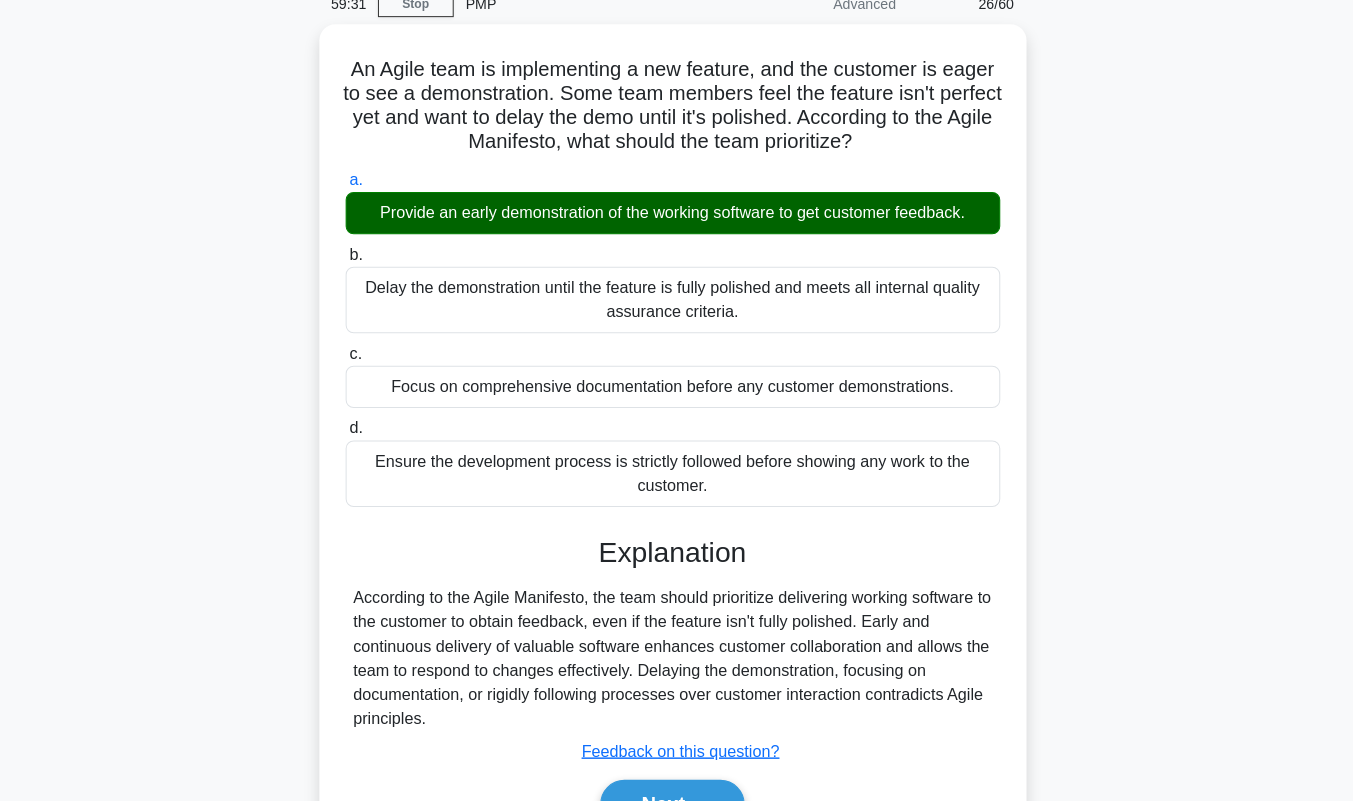 scroll, scrollTop: 279, scrollLeft: 0, axis: vertical 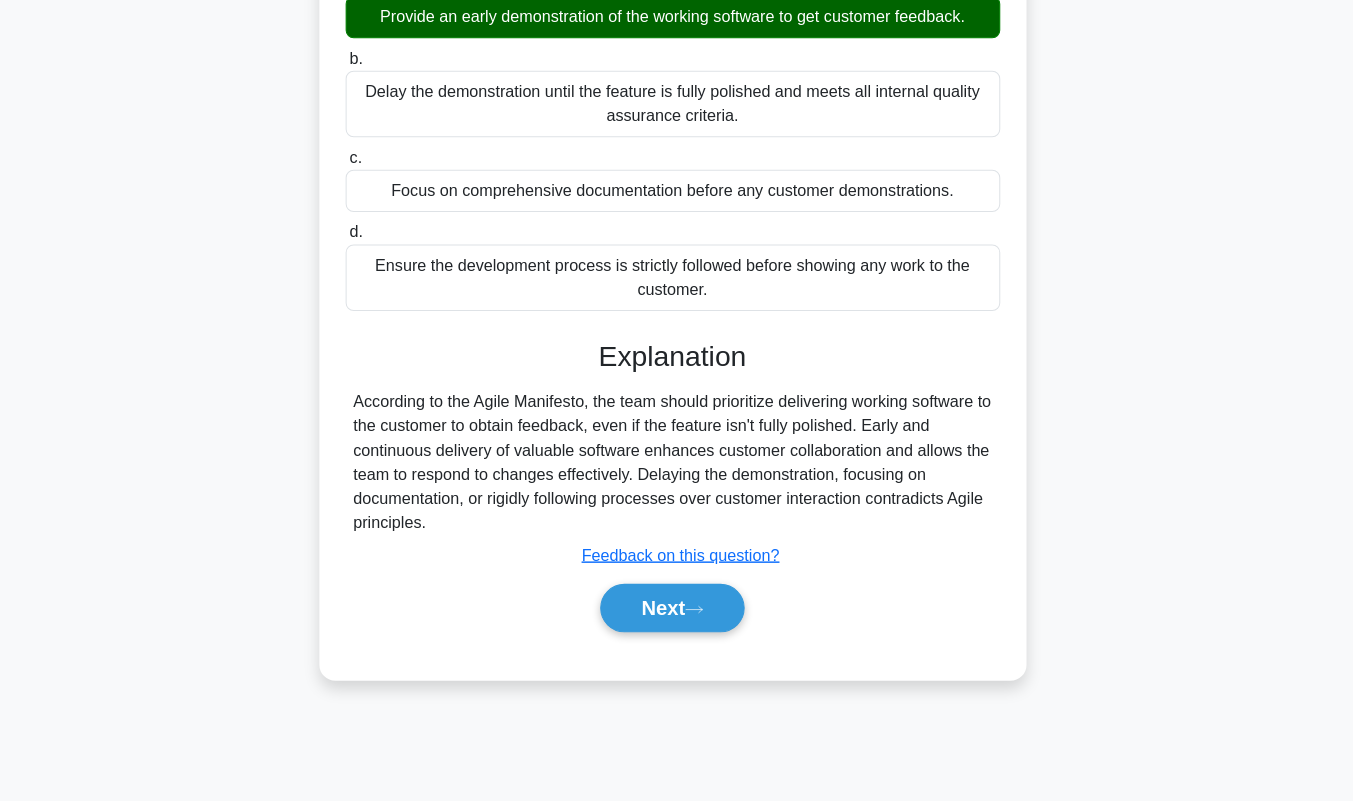 click on "Next" at bounding box center (676, 610) 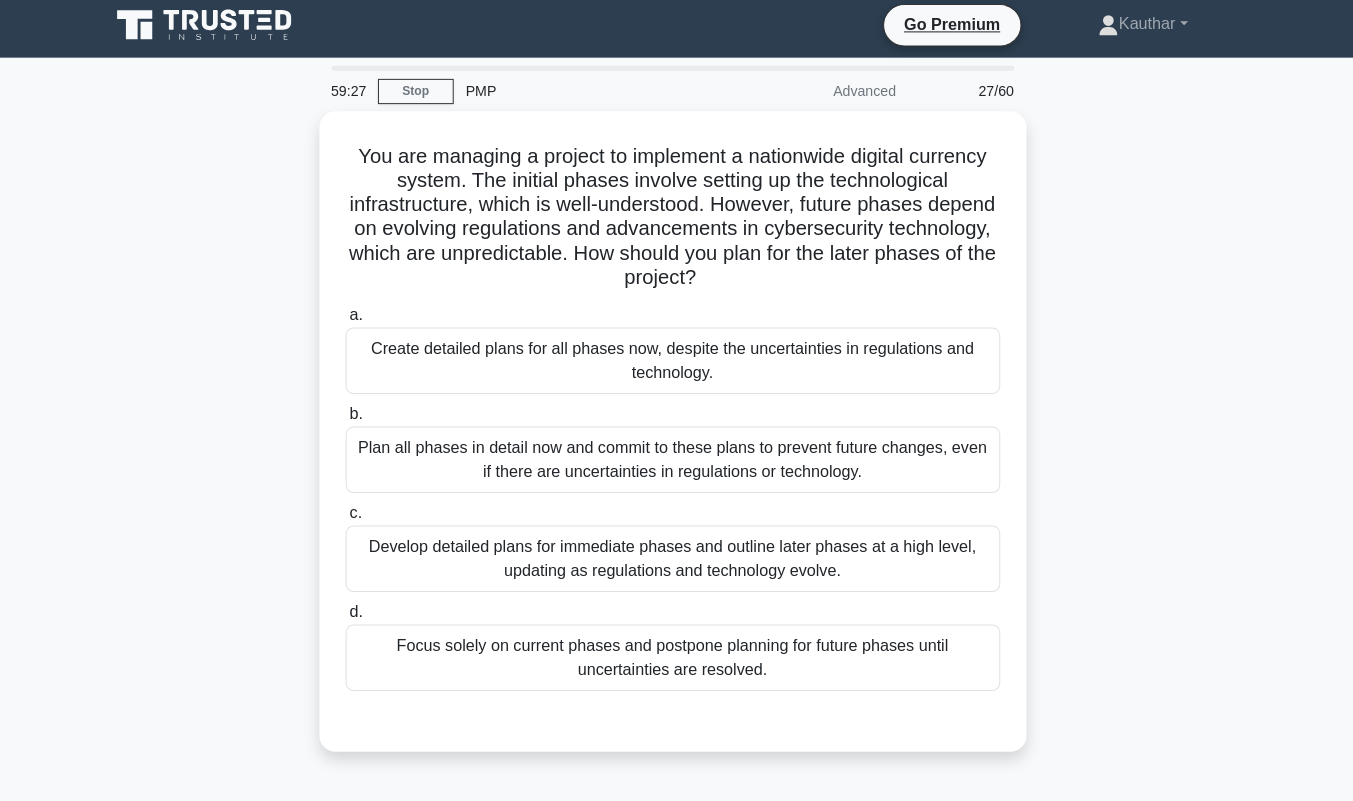 scroll, scrollTop: 5, scrollLeft: 0, axis: vertical 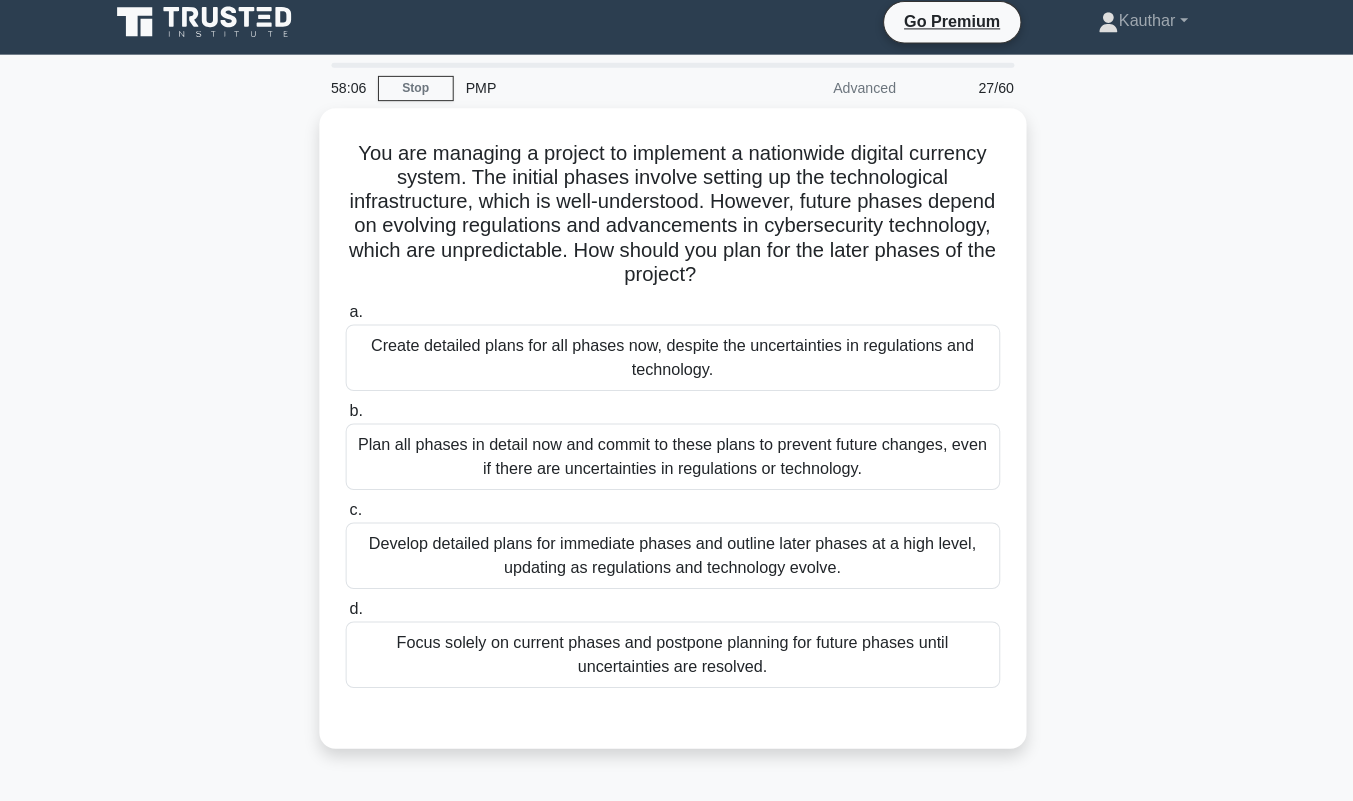 click on "Develop detailed plans for immediate phases and outline later phases at a high level, updating as regulations and technology evolve." at bounding box center [677, 555] 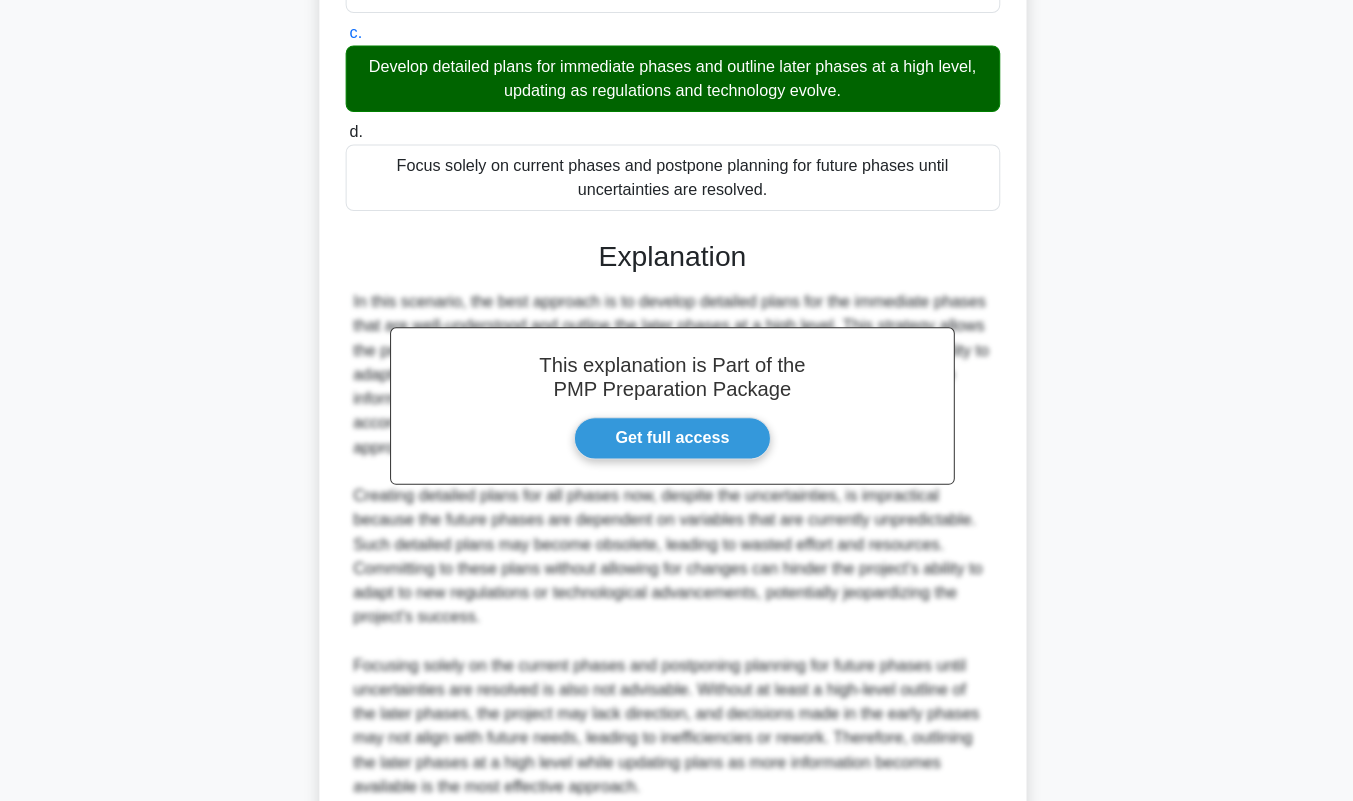 scroll, scrollTop: 581, scrollLeft: 0, axis: vertical 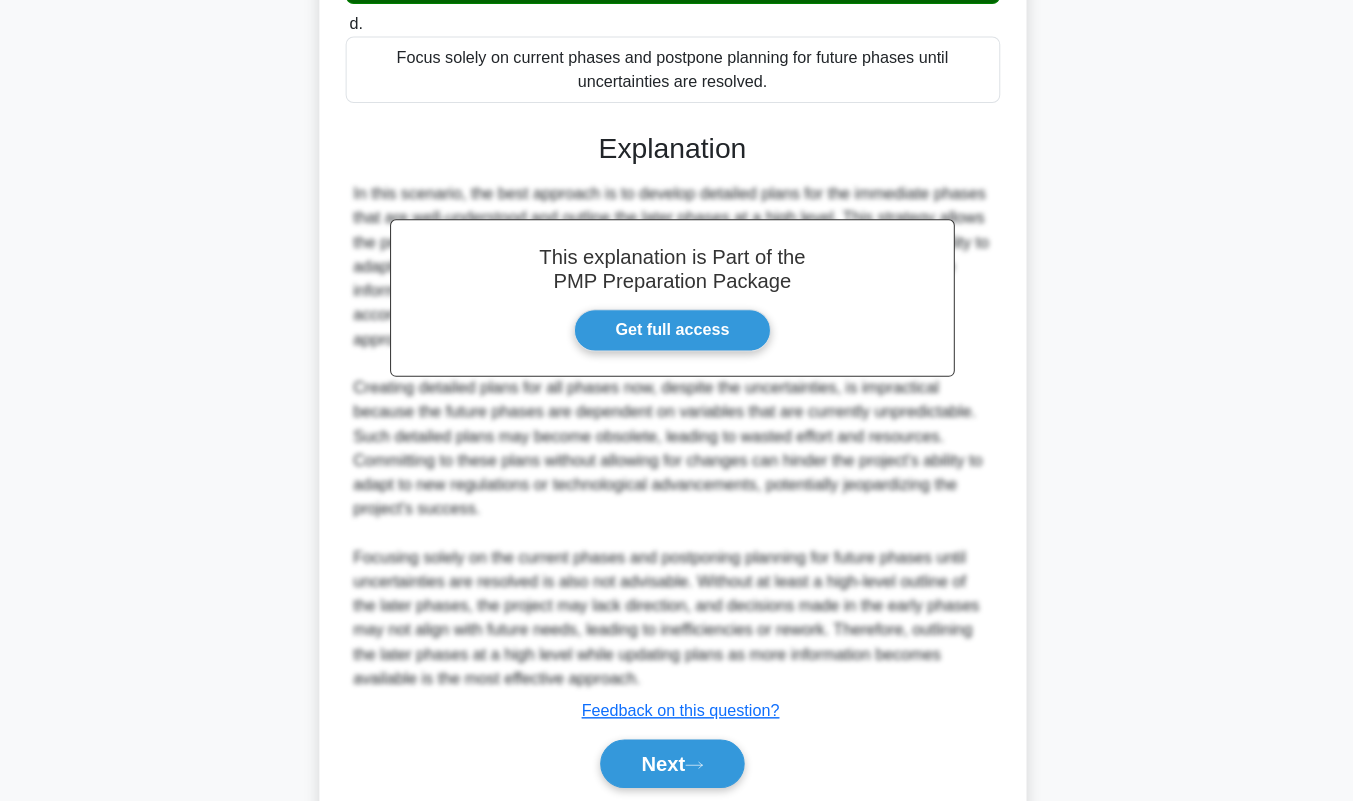 click on "Next" at bounding box center [676, 764] 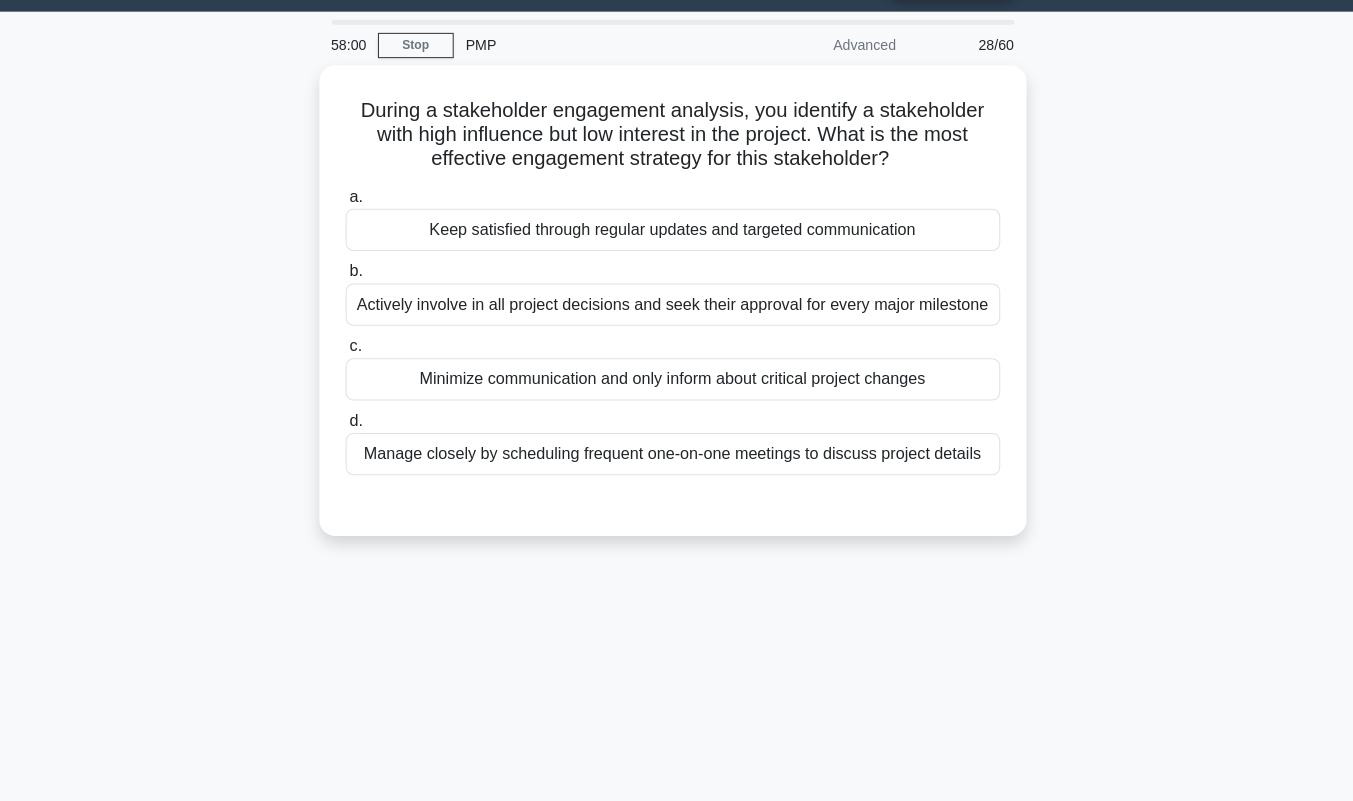 scroll, scrollTop: 0, scrollLeft: 0, axis: both 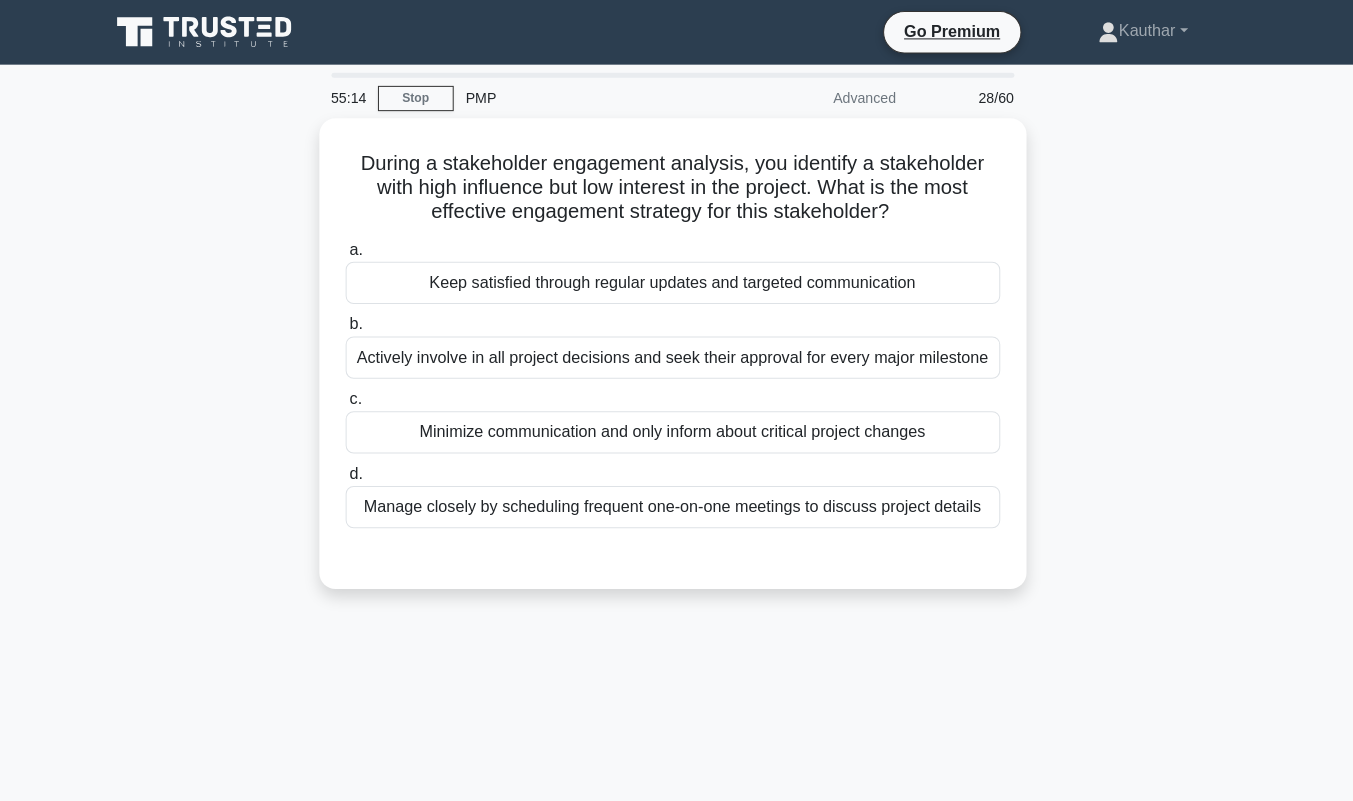 click on "Minimize communication and only inform about critical project changes" at bounding box center (677, 428) 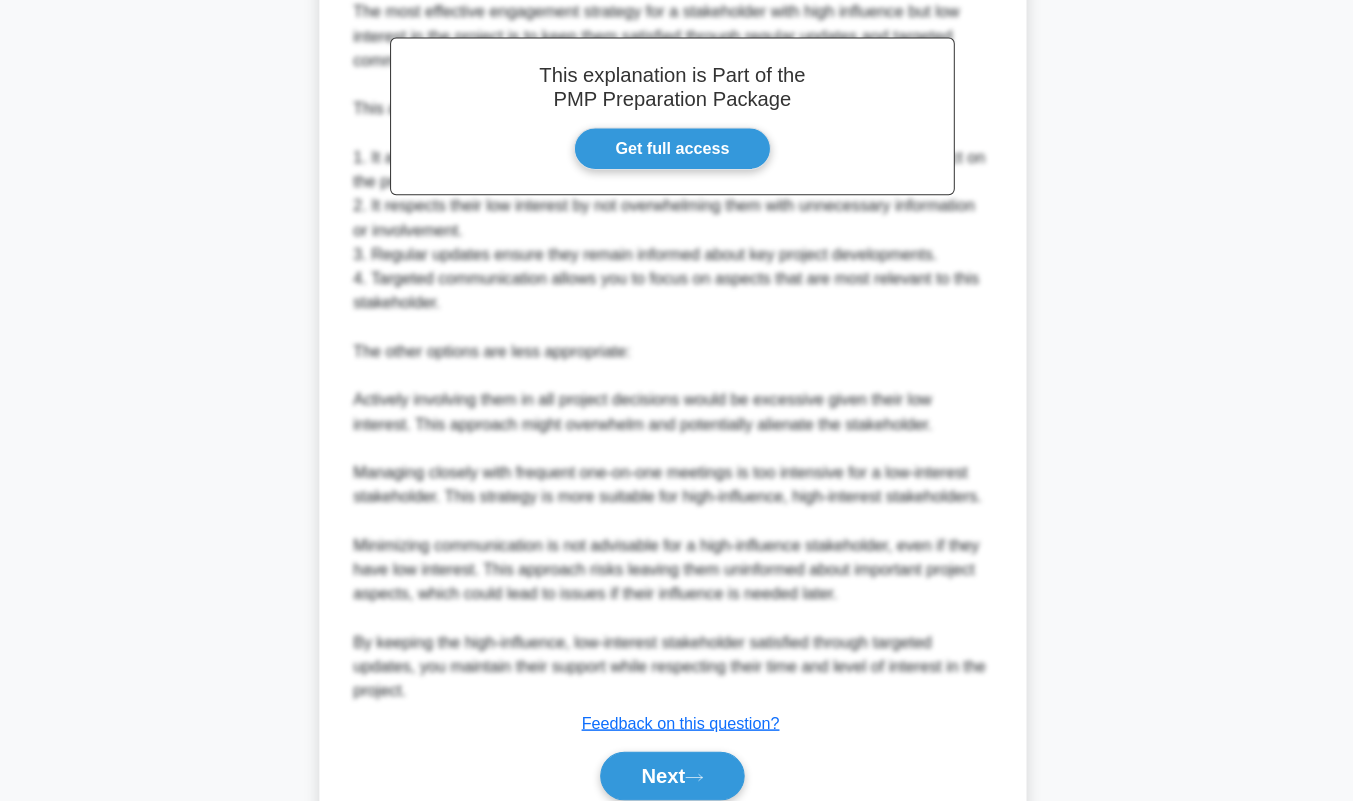 scroll, scrollTop: 675, scrollLeft: 0, axis: vertical 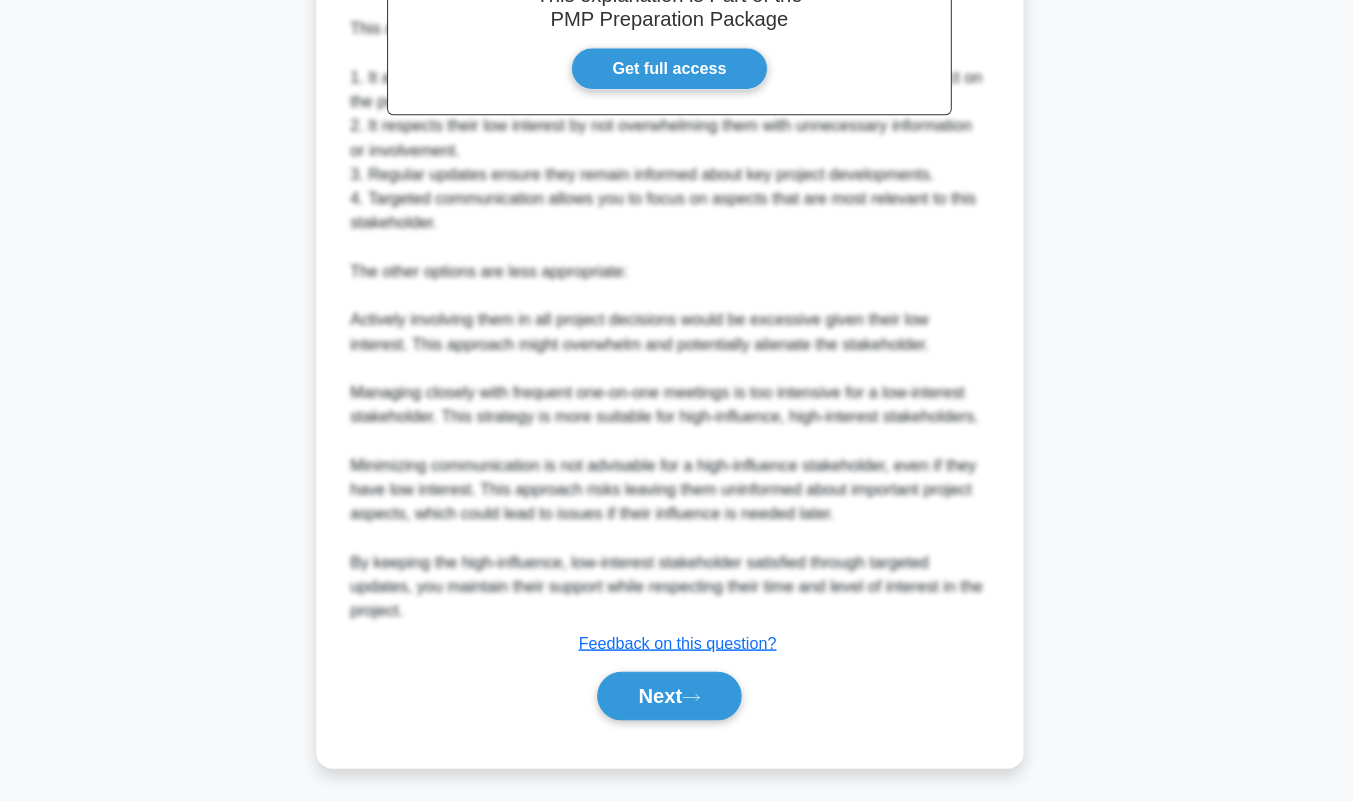 click on "Next" at bounding box center [676, 697] 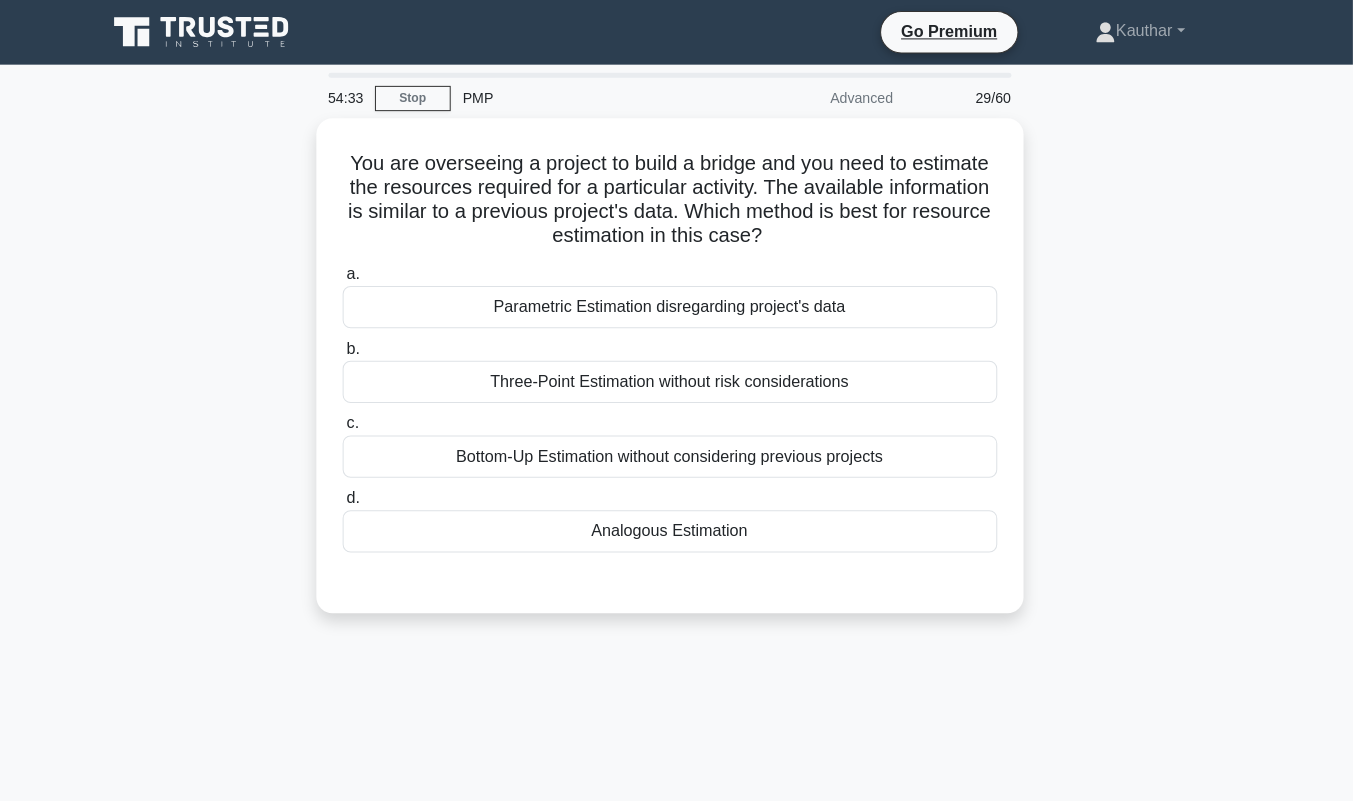 scroll, scrollTop: 0, scrollLeft: 0, axis: both 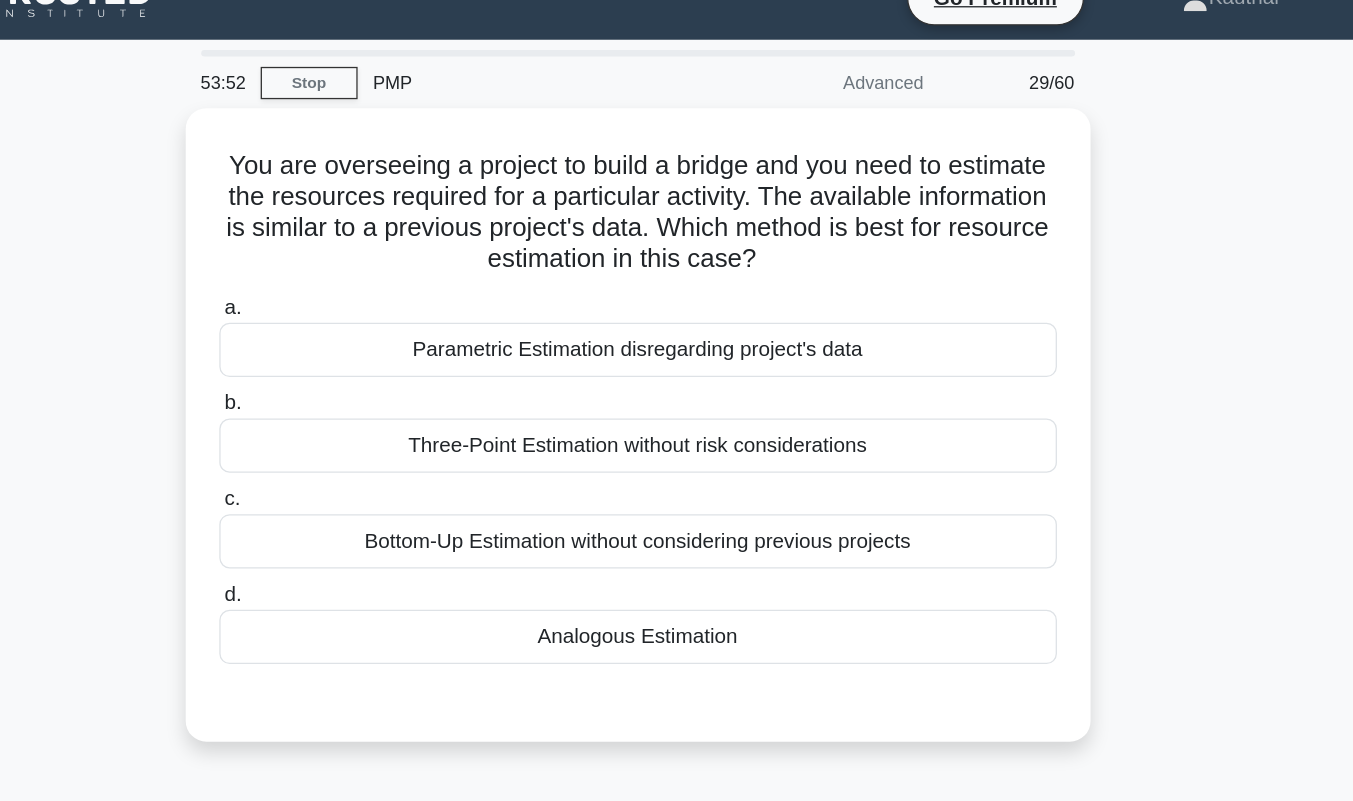 click on "Analogous Estimation" at bounding box center (677, 526) 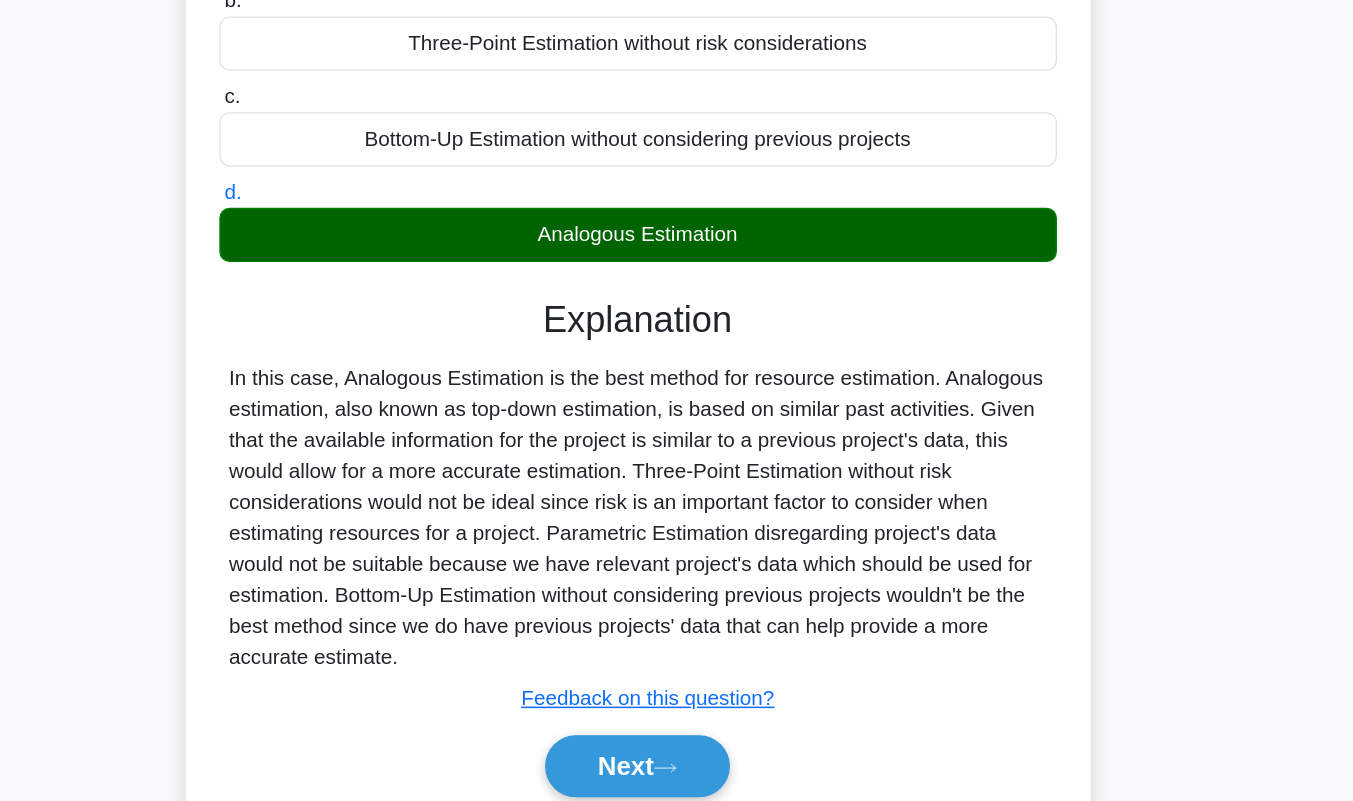 scroll, scrollTop: 279, scrollLeft: 0, axis: vertical 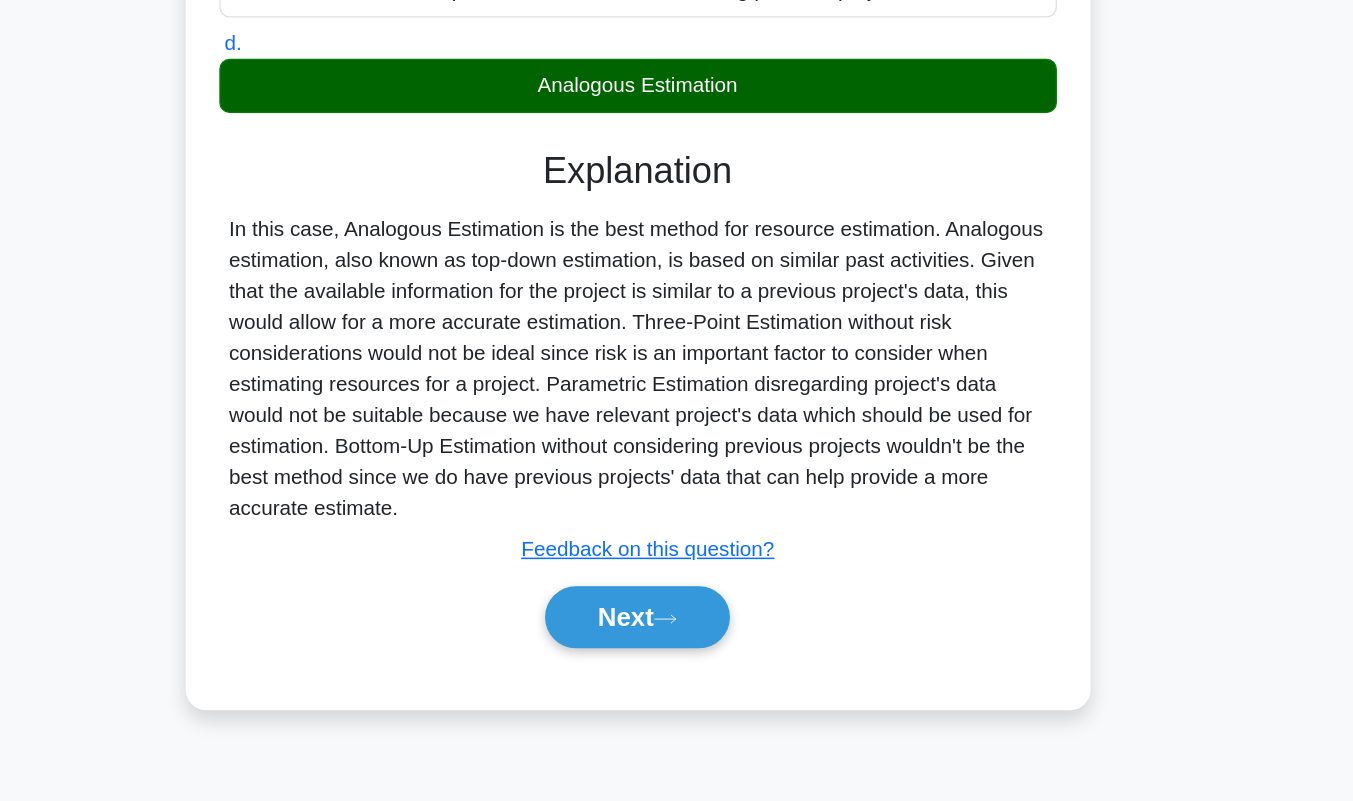 click on "Next" at bounding box center [676, 658] 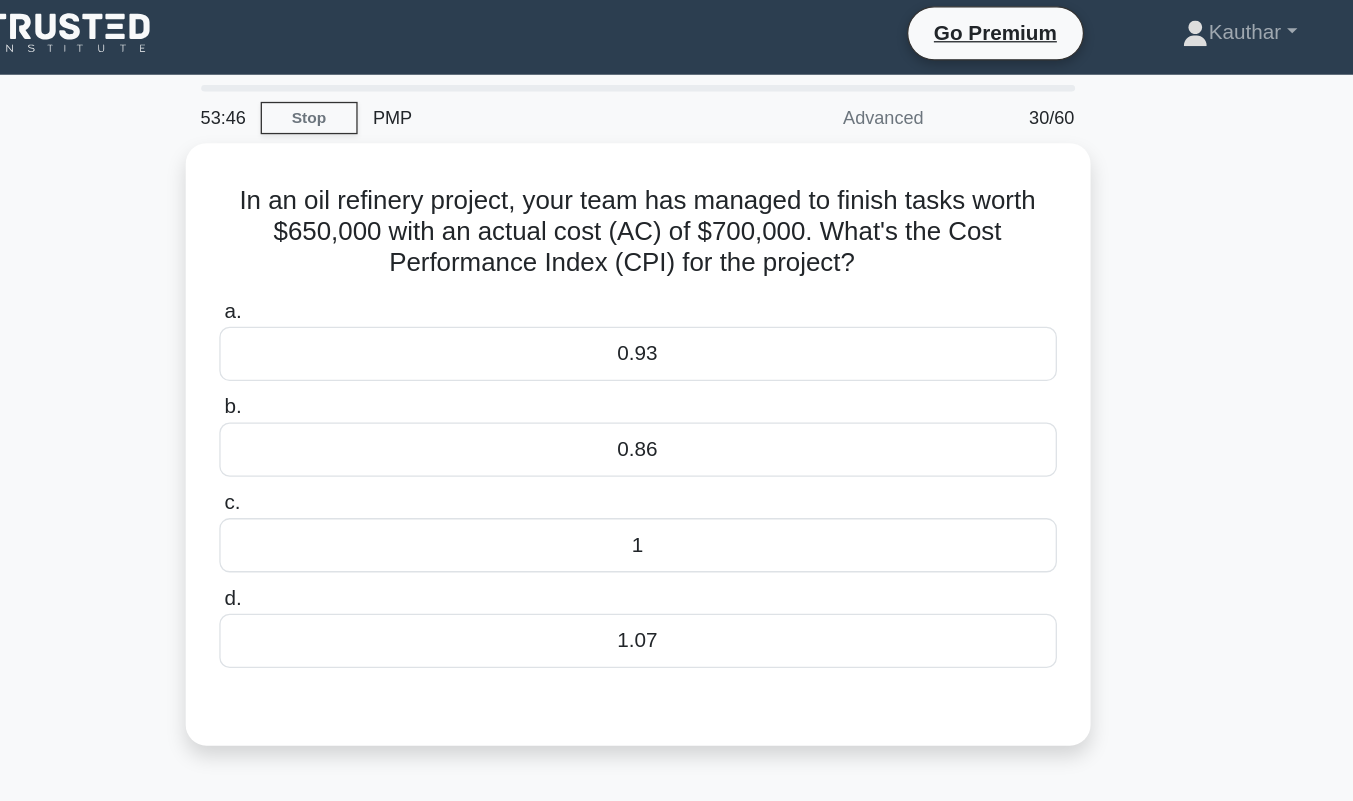 scroll, scrollTop: 0, scrollLeft: 0, axis: both 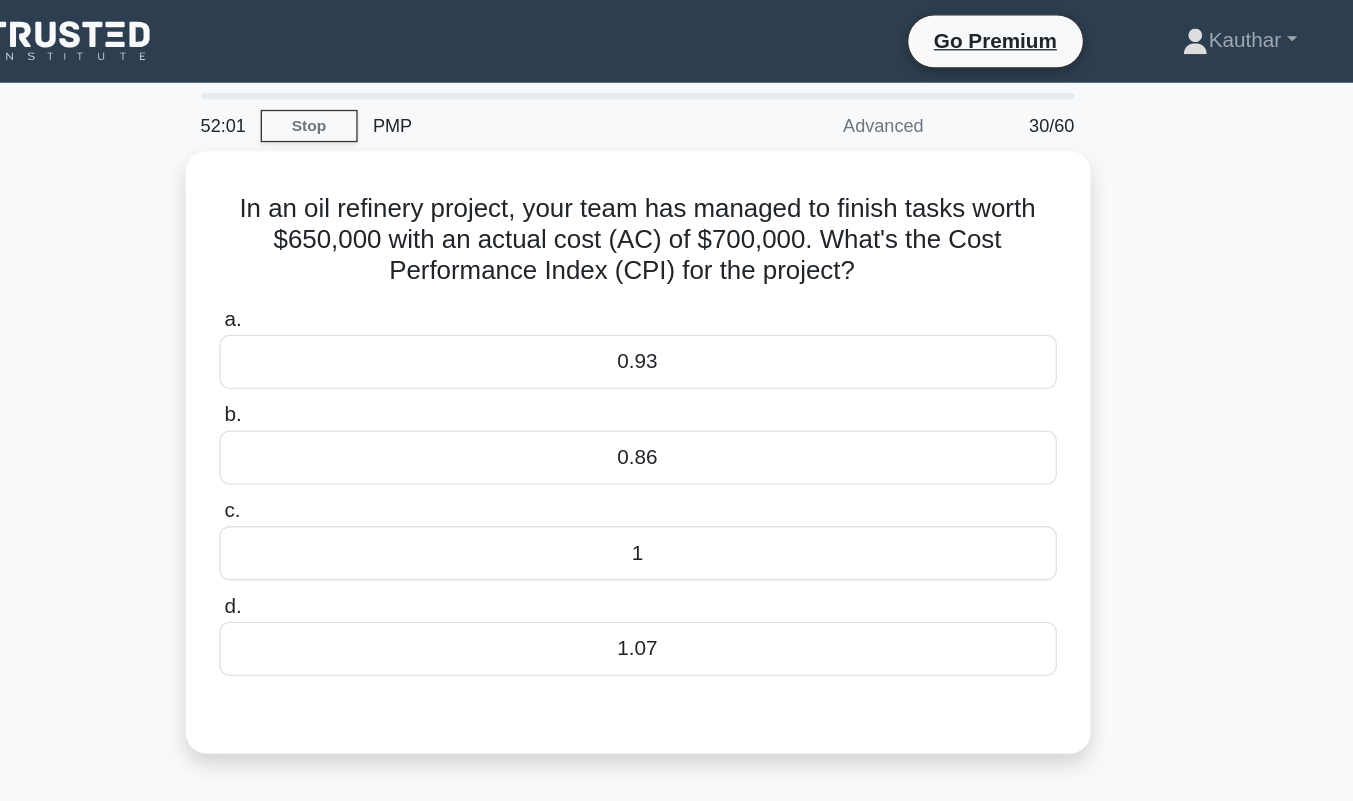click on "0.93" at bounding box center [677, 280] 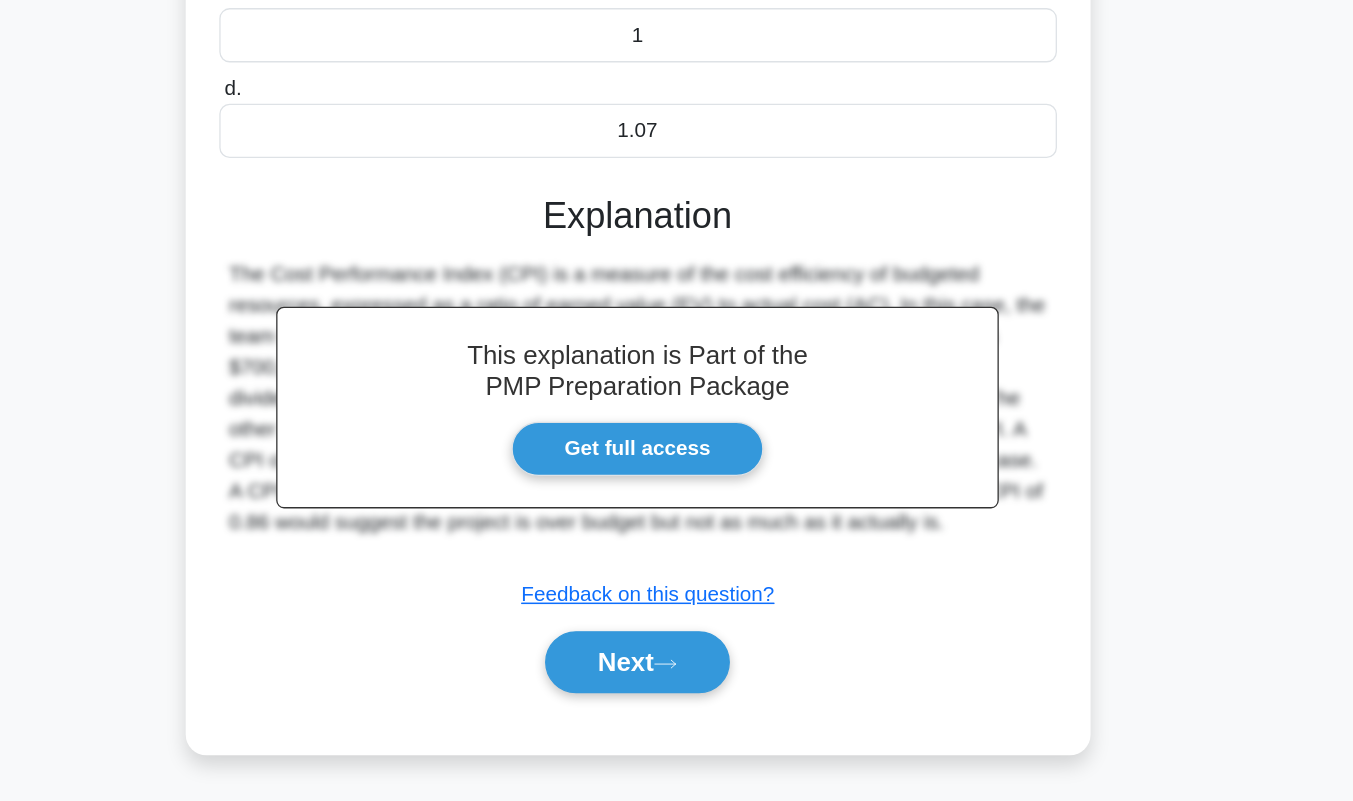 scroll, scrollTop: 255, scrollLeft: 0, axis: vertical 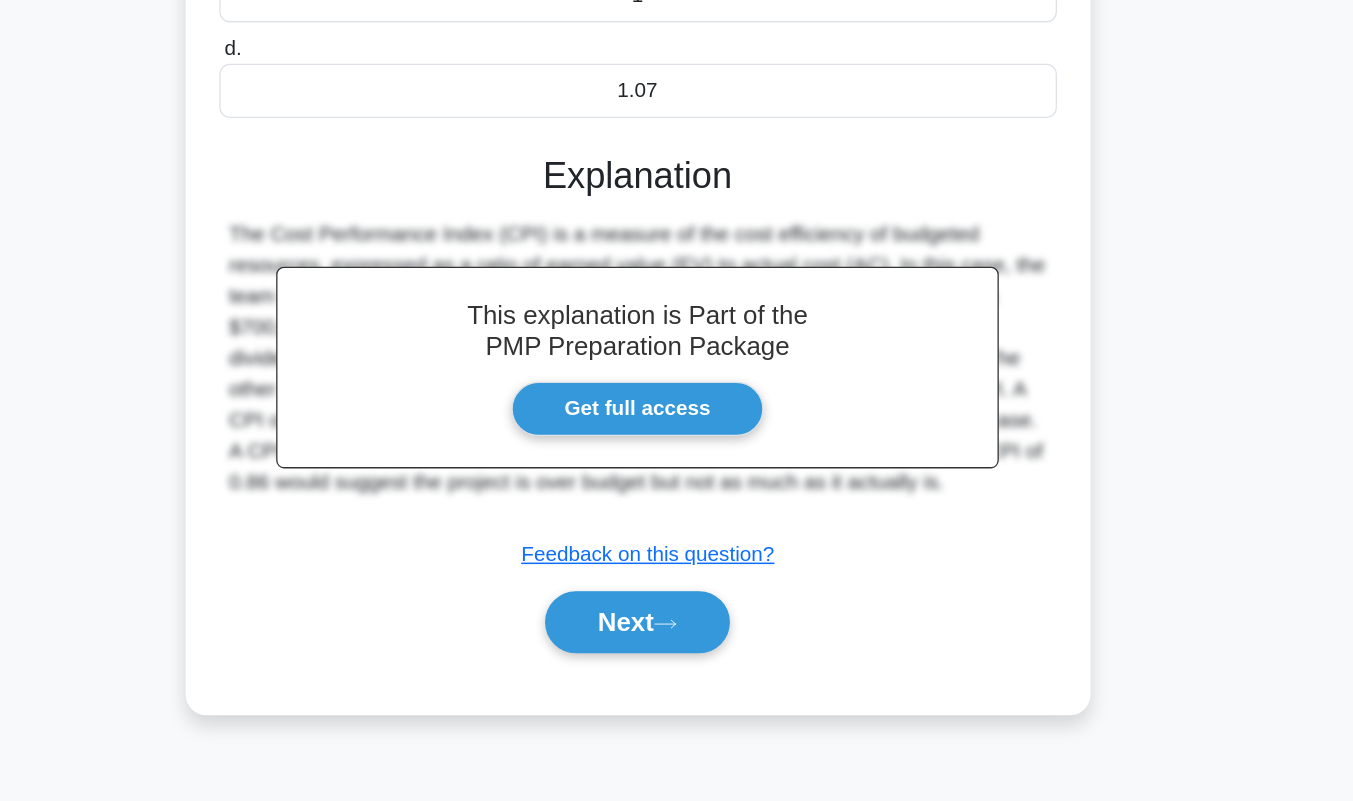click on "Next" at bounding box center [676, 658] 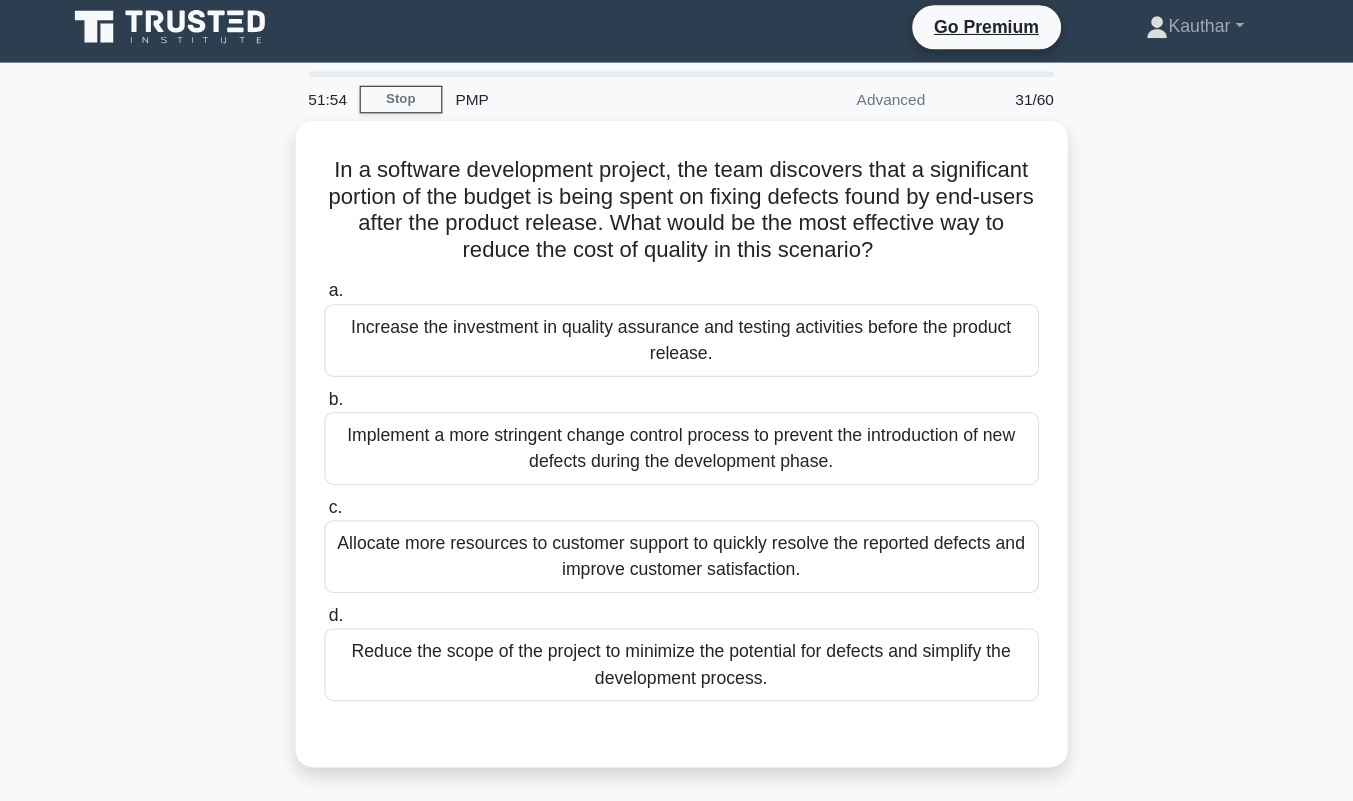 scroll, scrollTop: 6, scrollLeft: 0, axis: vertical 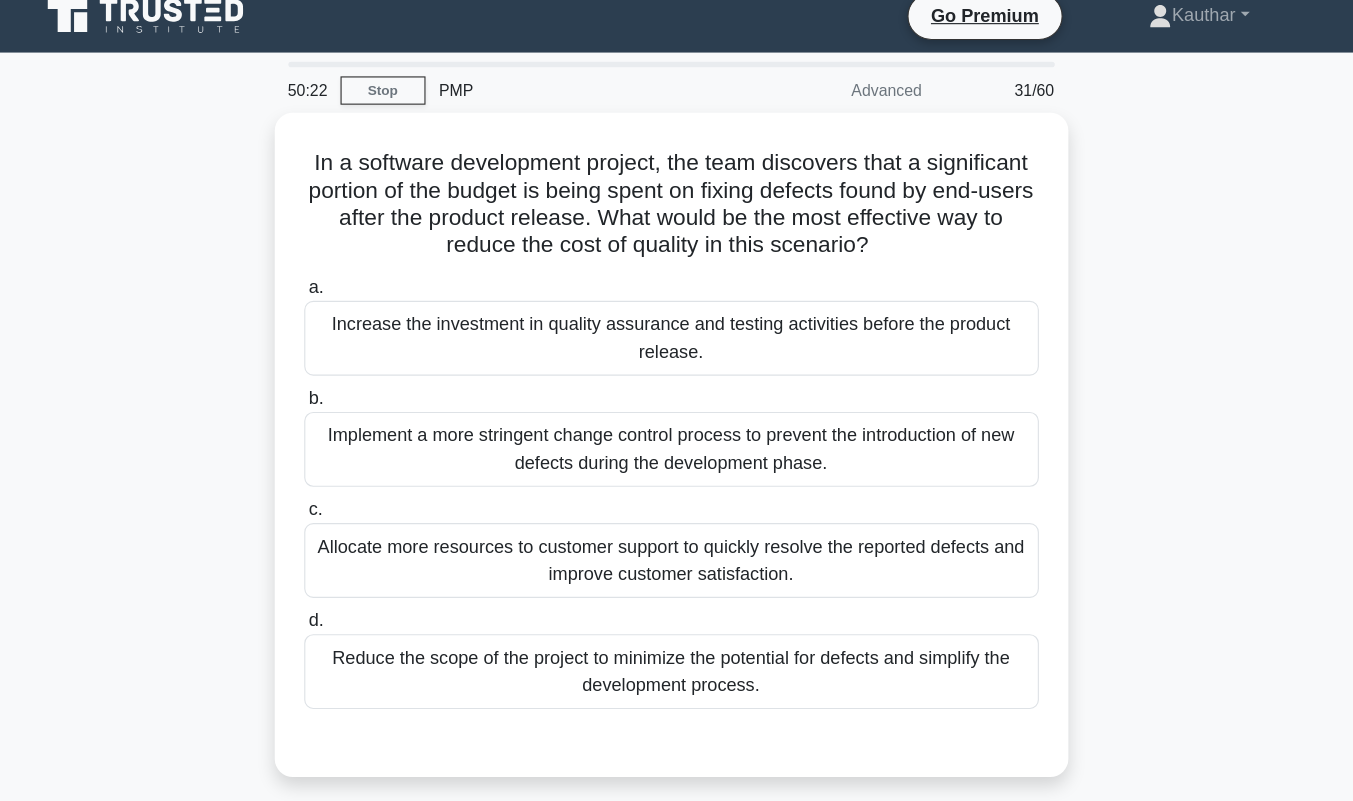 click on "Increase the investment in quality assurance and testing activities before the product release." at bounding box center [677, 310] 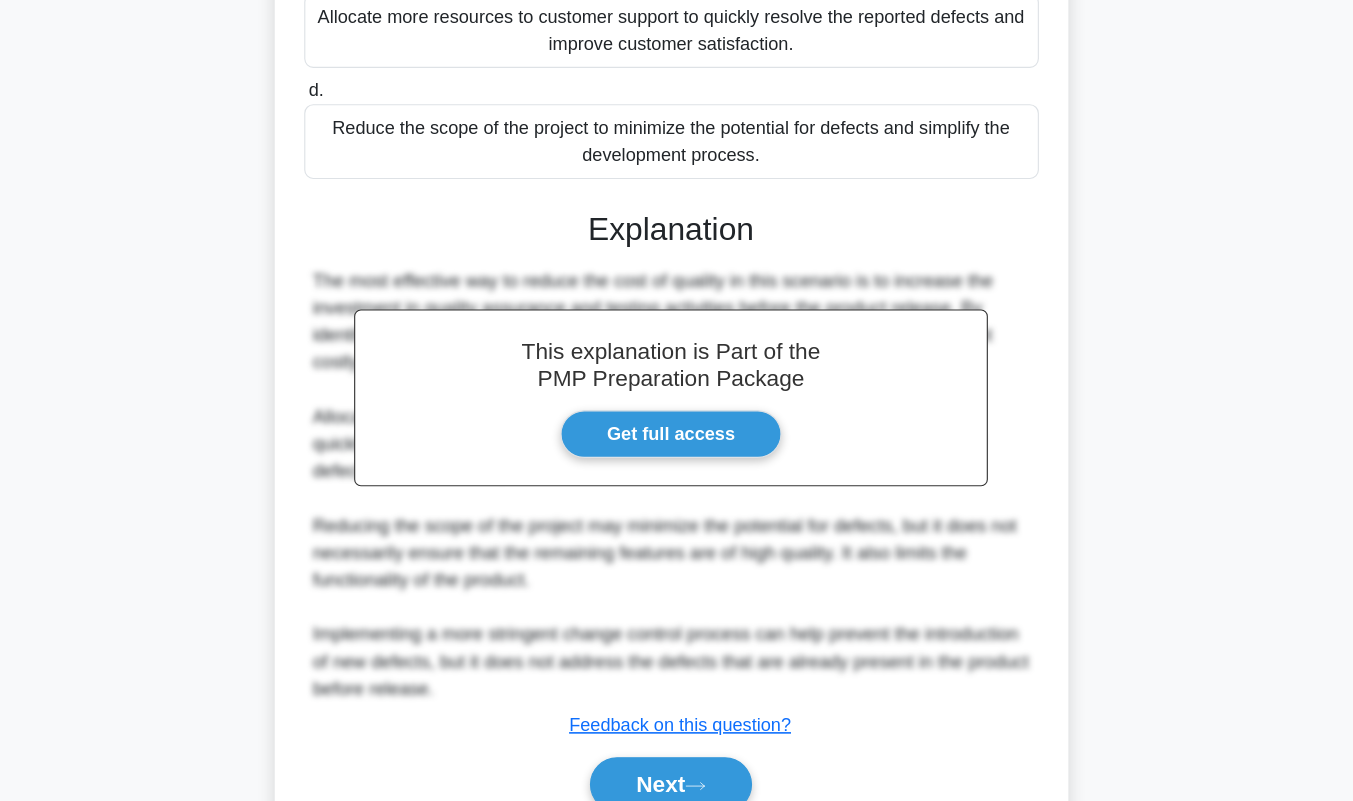scroll, scrollTop: 481, scrollLeft: 0, axis: vertical 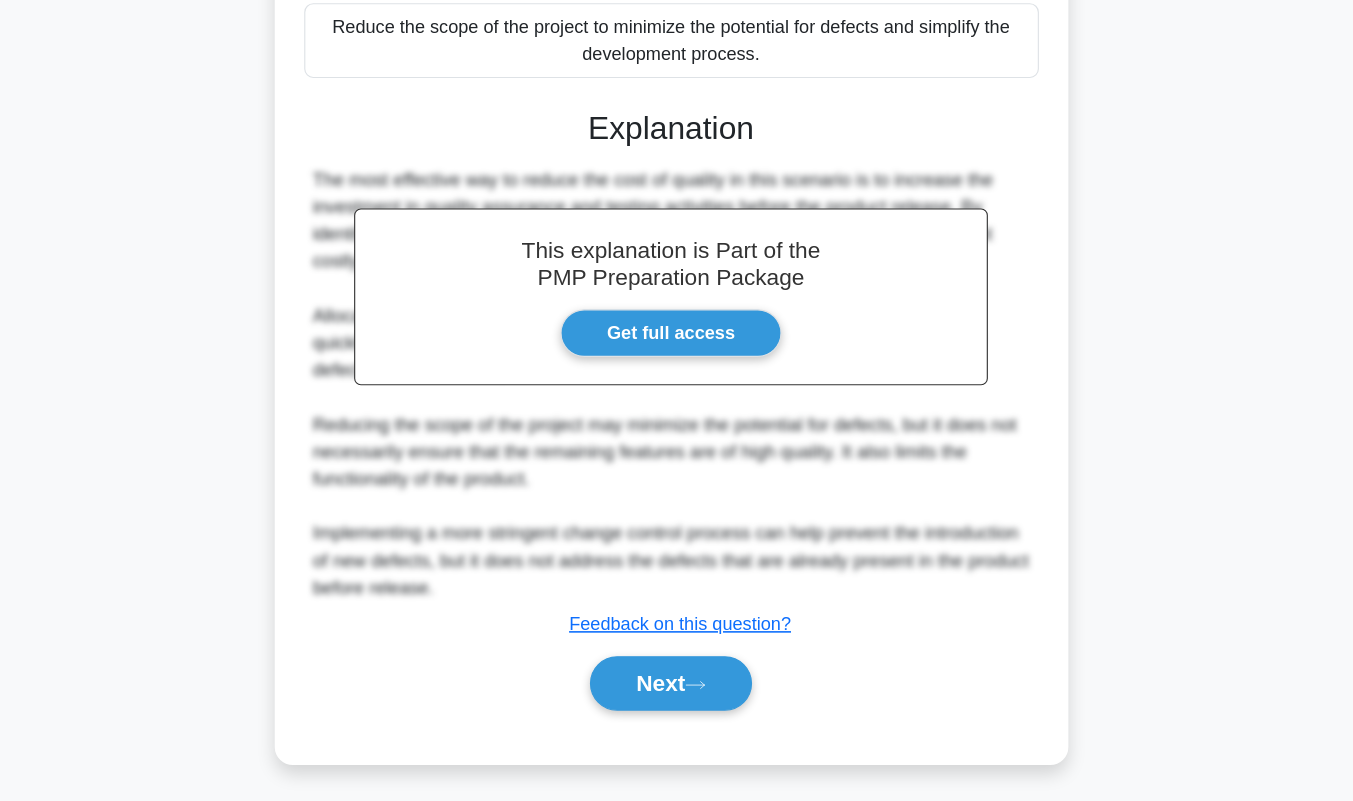 click on "Next" at bounding box center (676, 697) 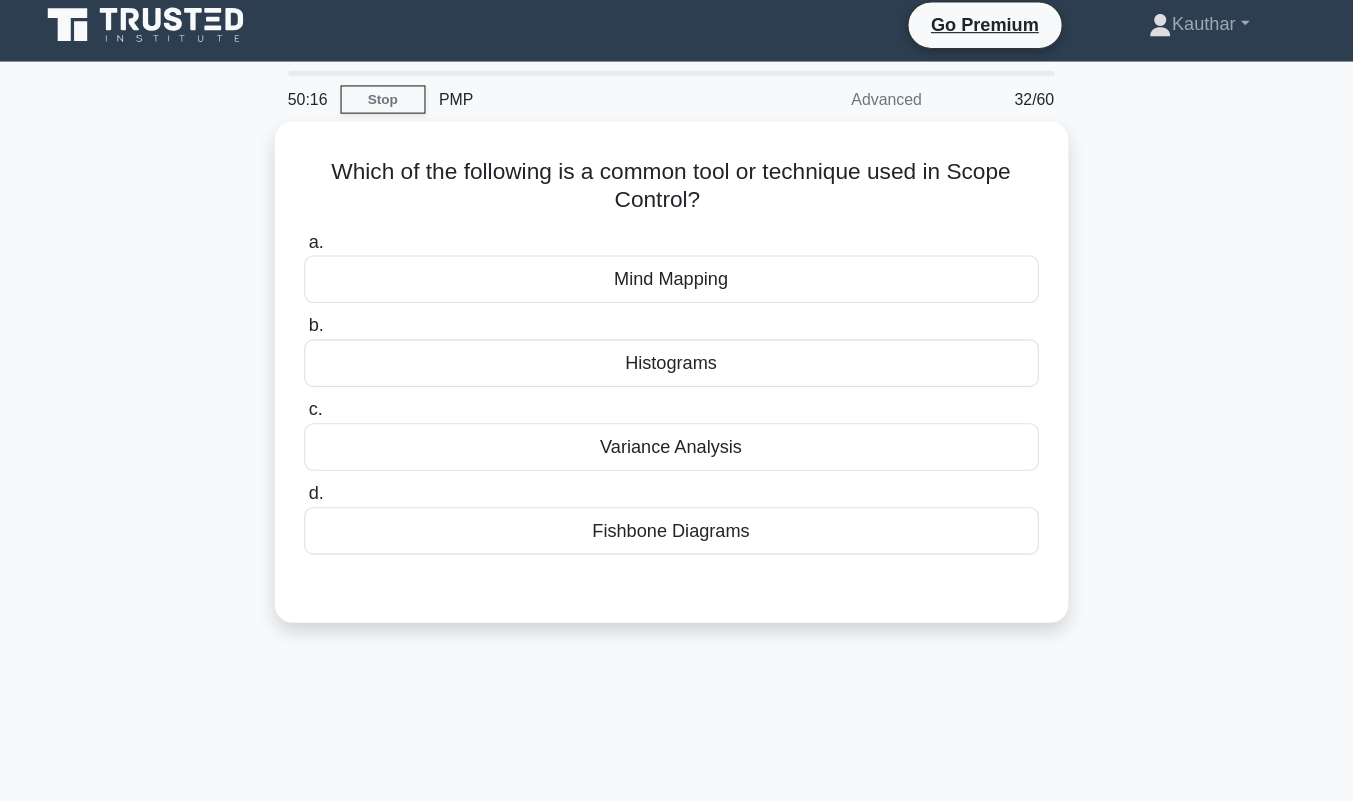 scroll, scrollTop: 6, scrollLeft: 0, axis: vertical 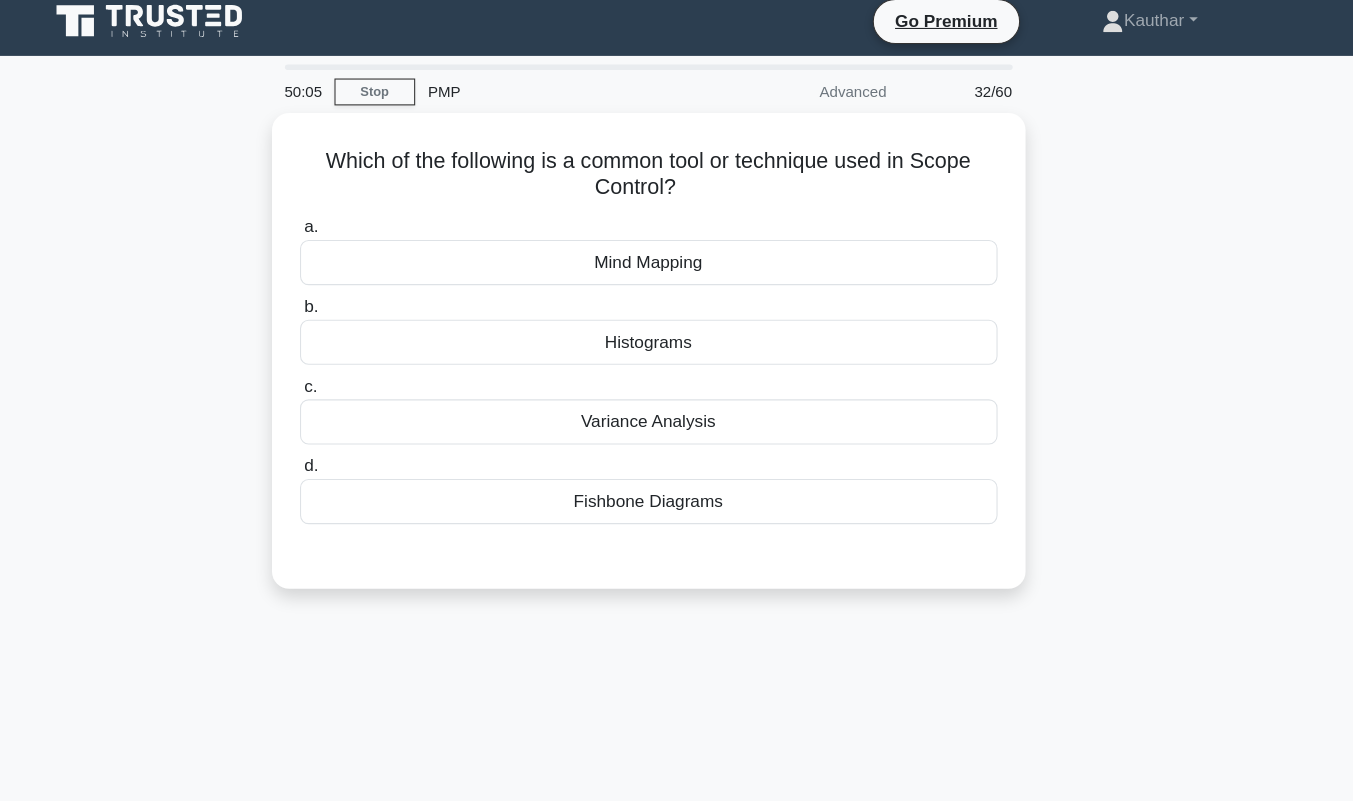 click on "Variance Analysis" at bounding box center [677, 398] 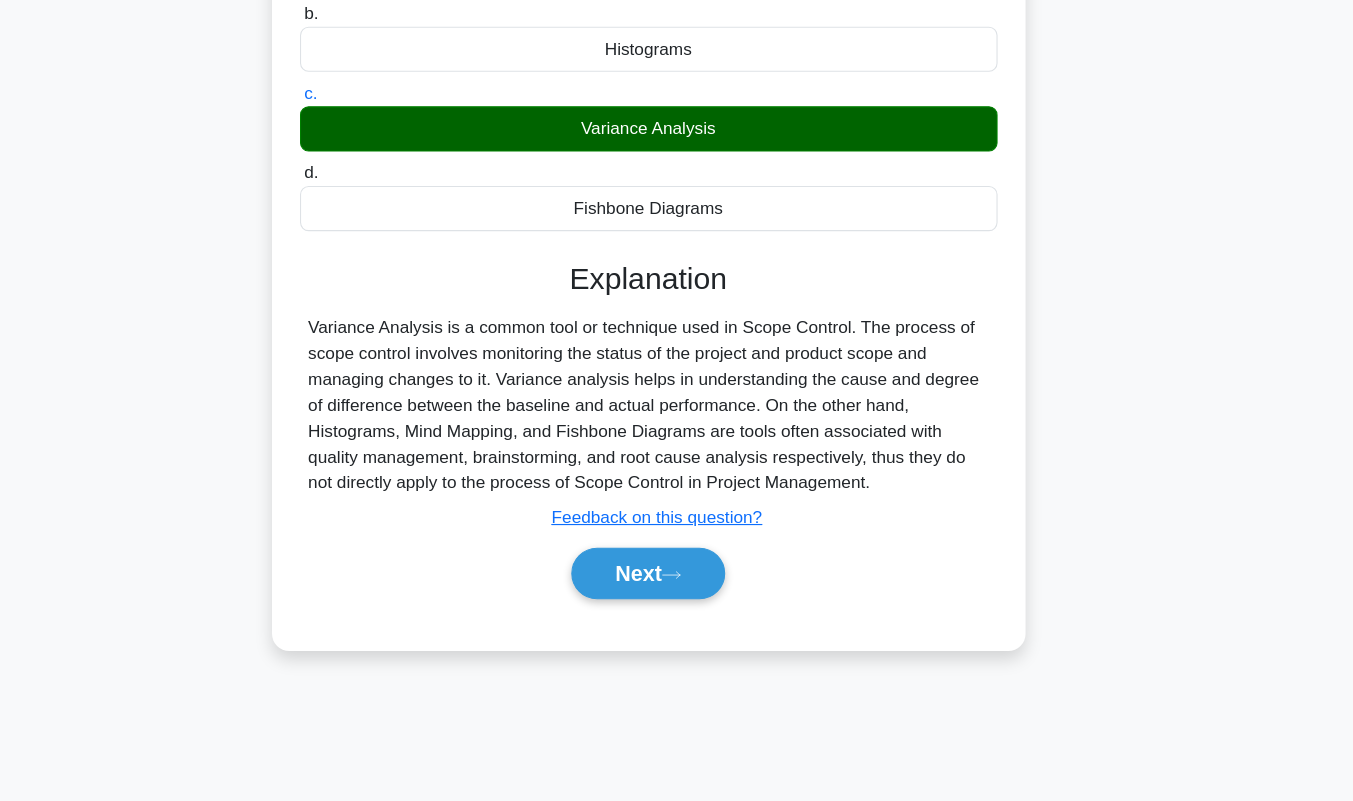 scroll, scrollTop: 229, scrollLeft: 0, axis: vertical 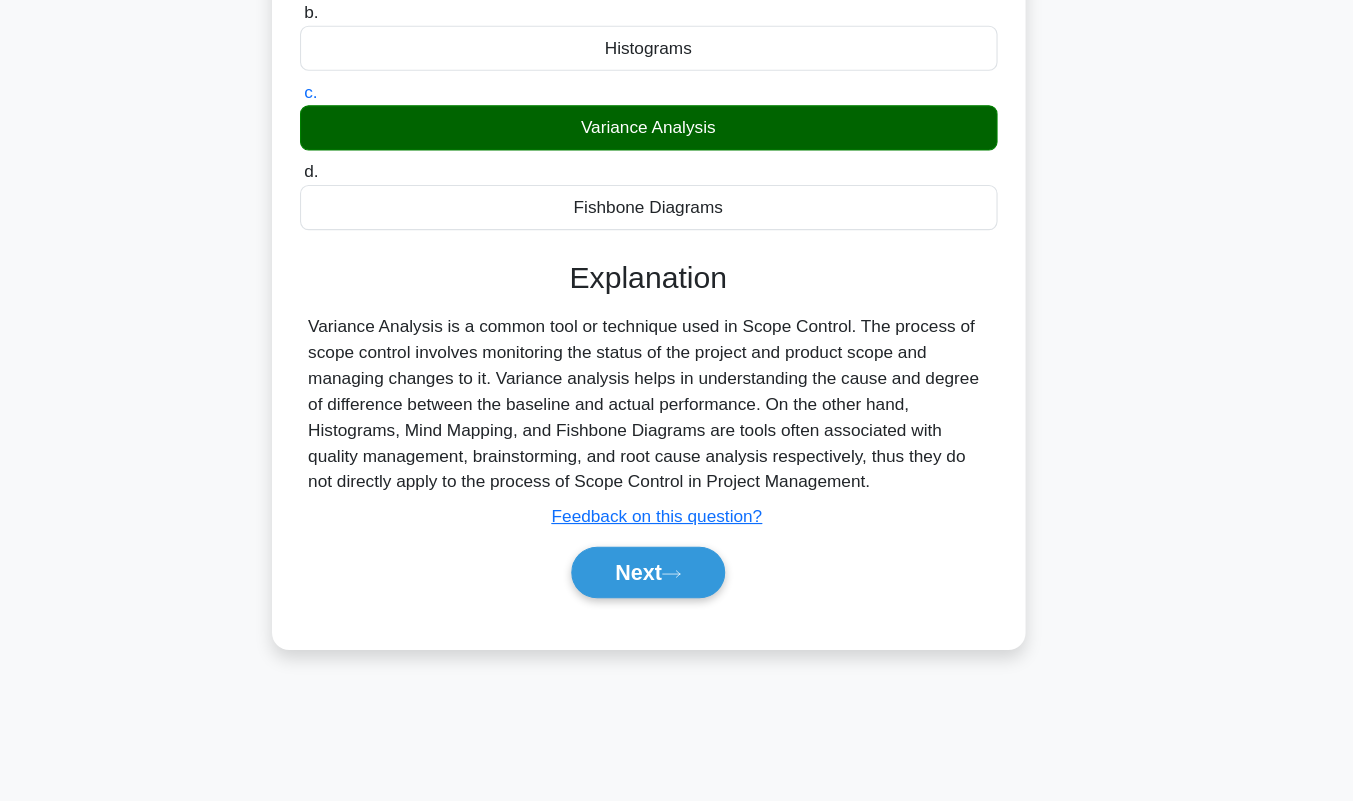 click on "Next" at bounding box center (676, 588) 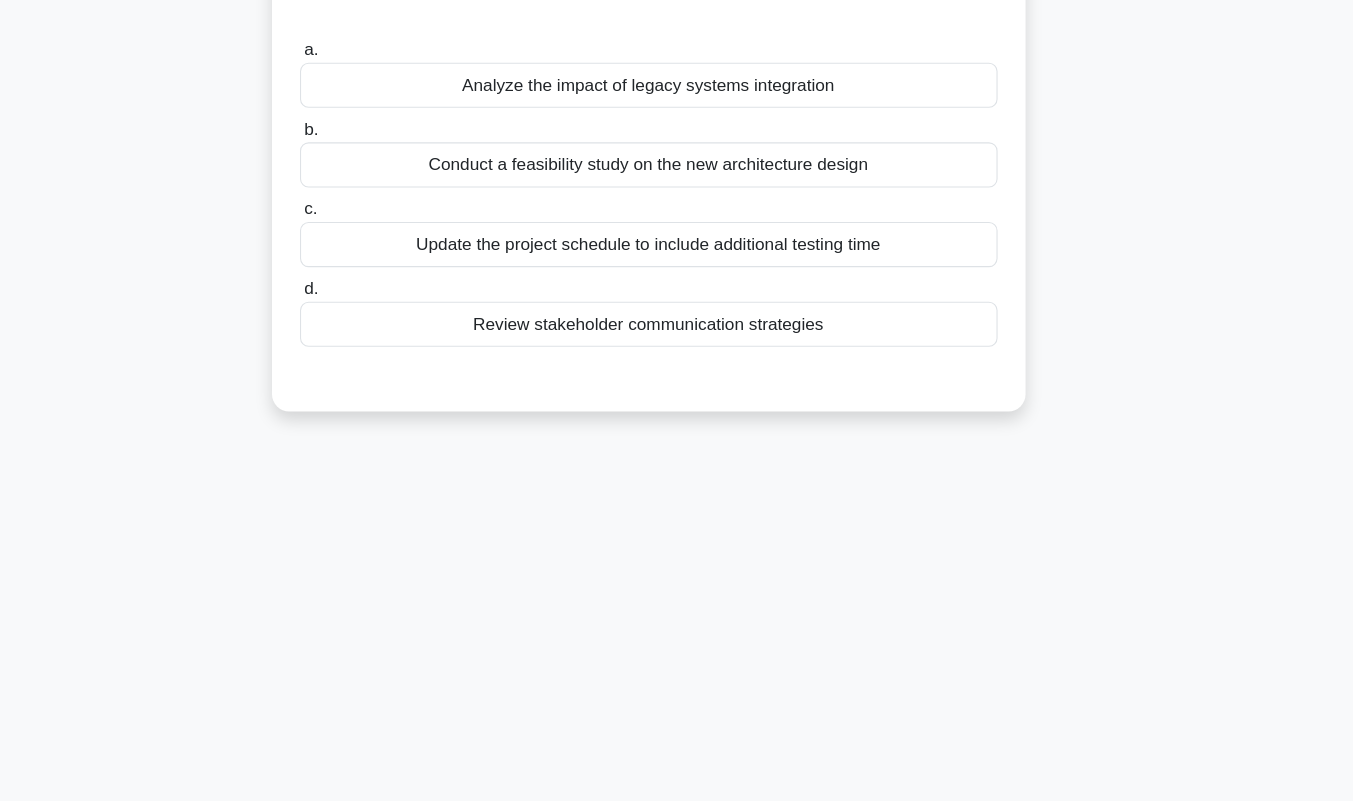 scroll, scrollTop: 0, scrollLeft: 0, axis: both 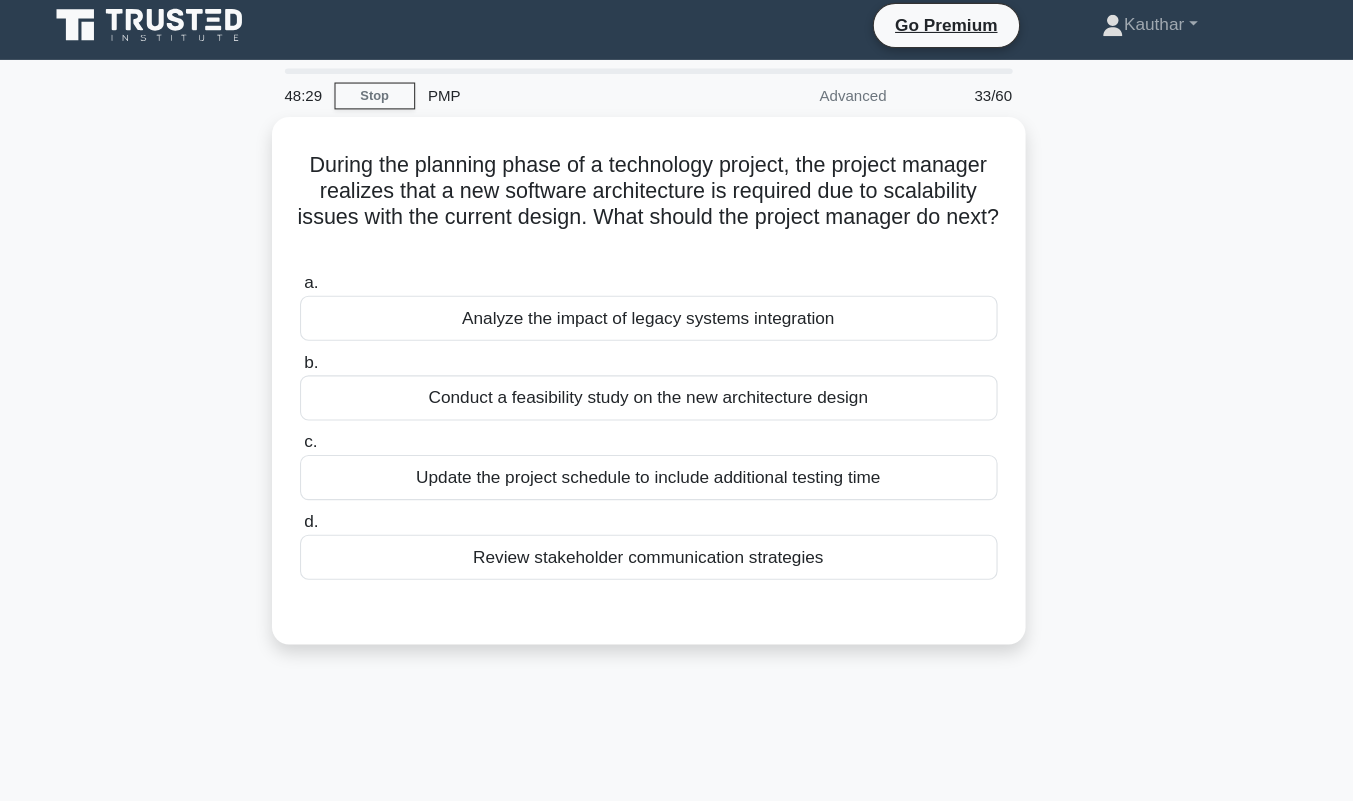 click on "Conduct a feasibility study on the new architecture design" at bounding box center (677, 378) 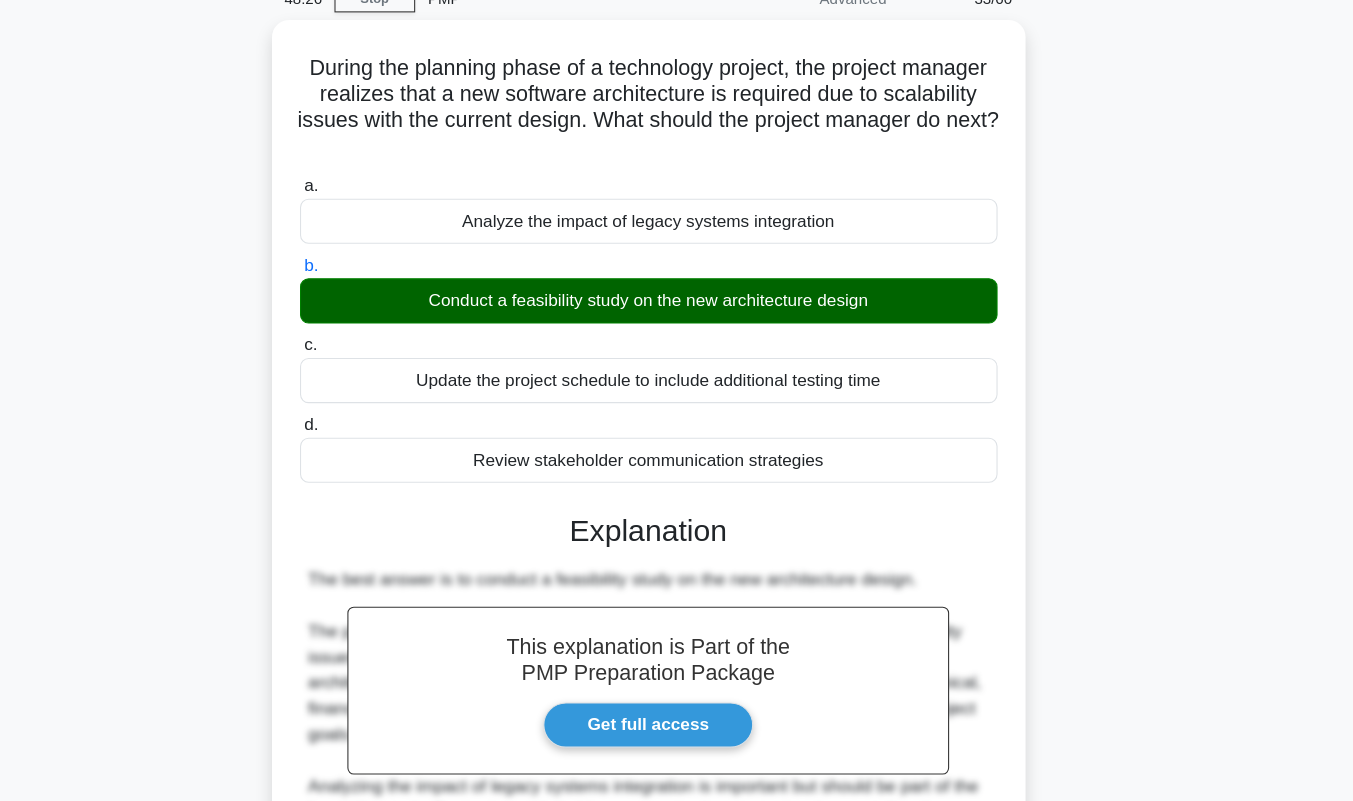 scroll, scrollTop: 313, scrollLeft: 0, axis: vertical 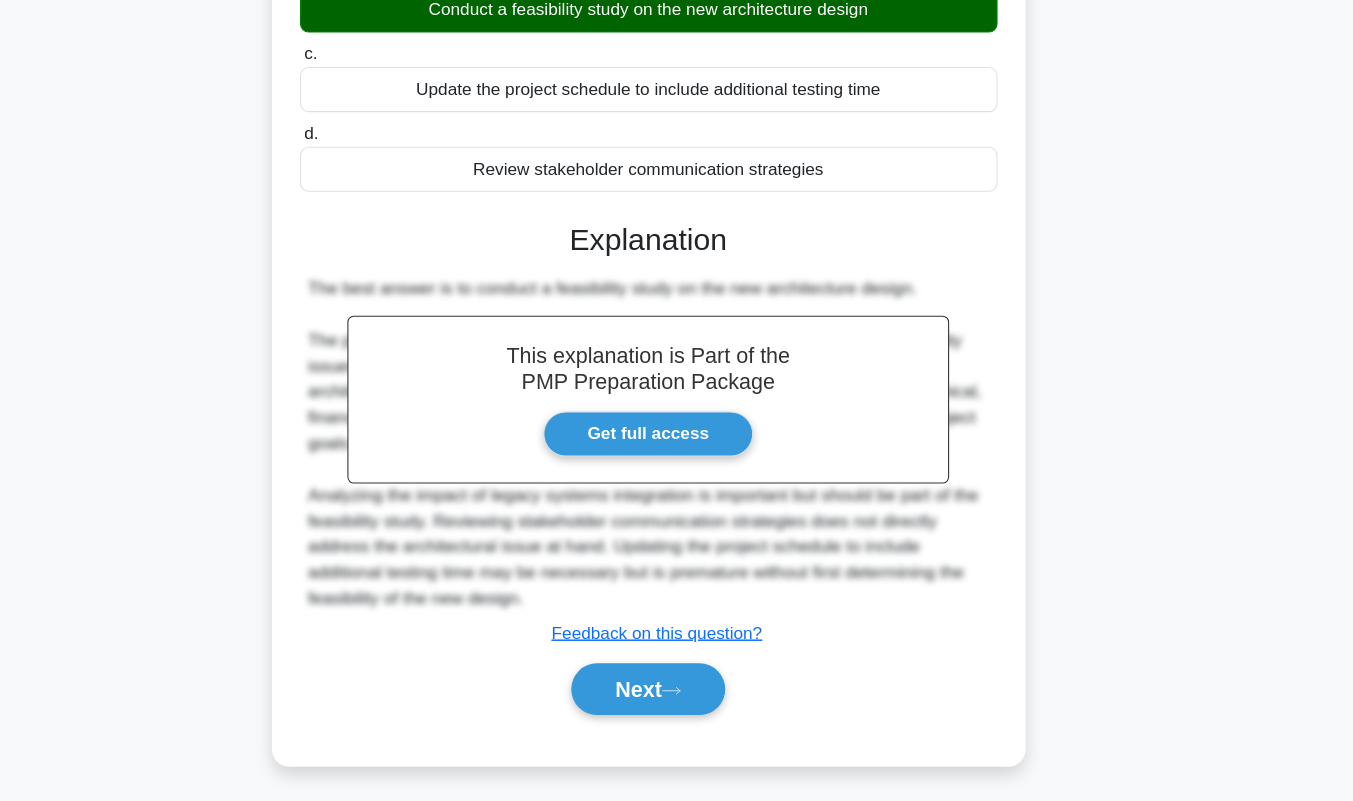 click on "Next" at bounding box center (676, 697) 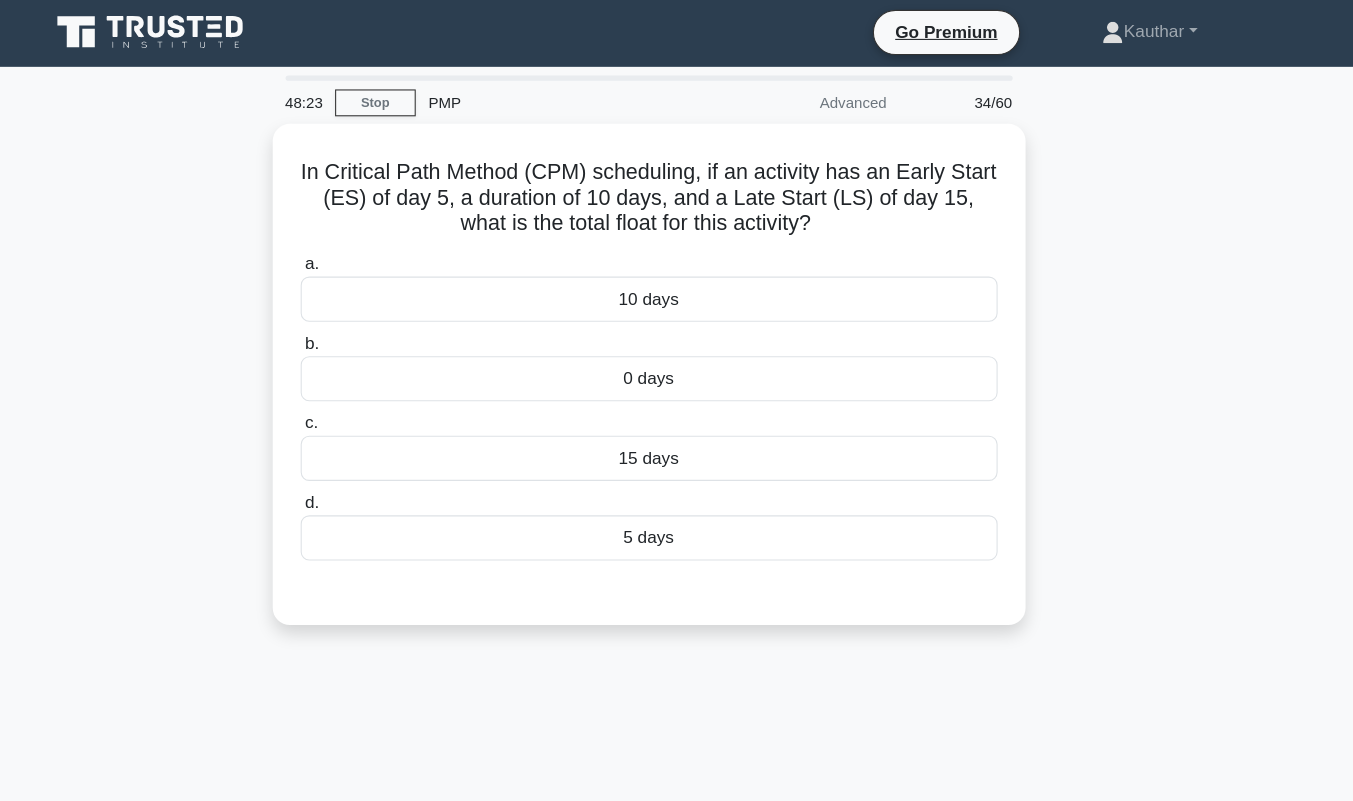 scroll, scrollTop: 0, scrollLeft: 0, axis: both 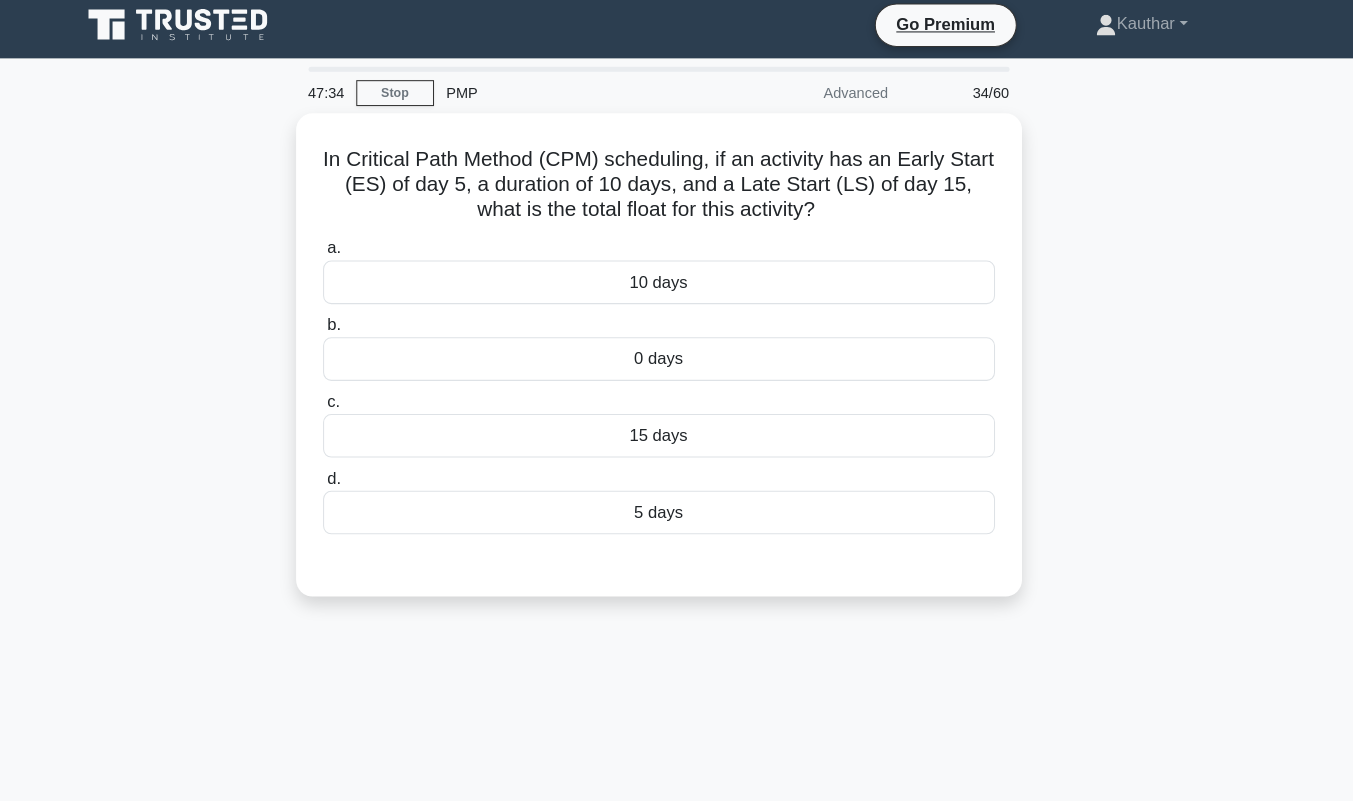click on "10 days" at bounding box center (677, 280) 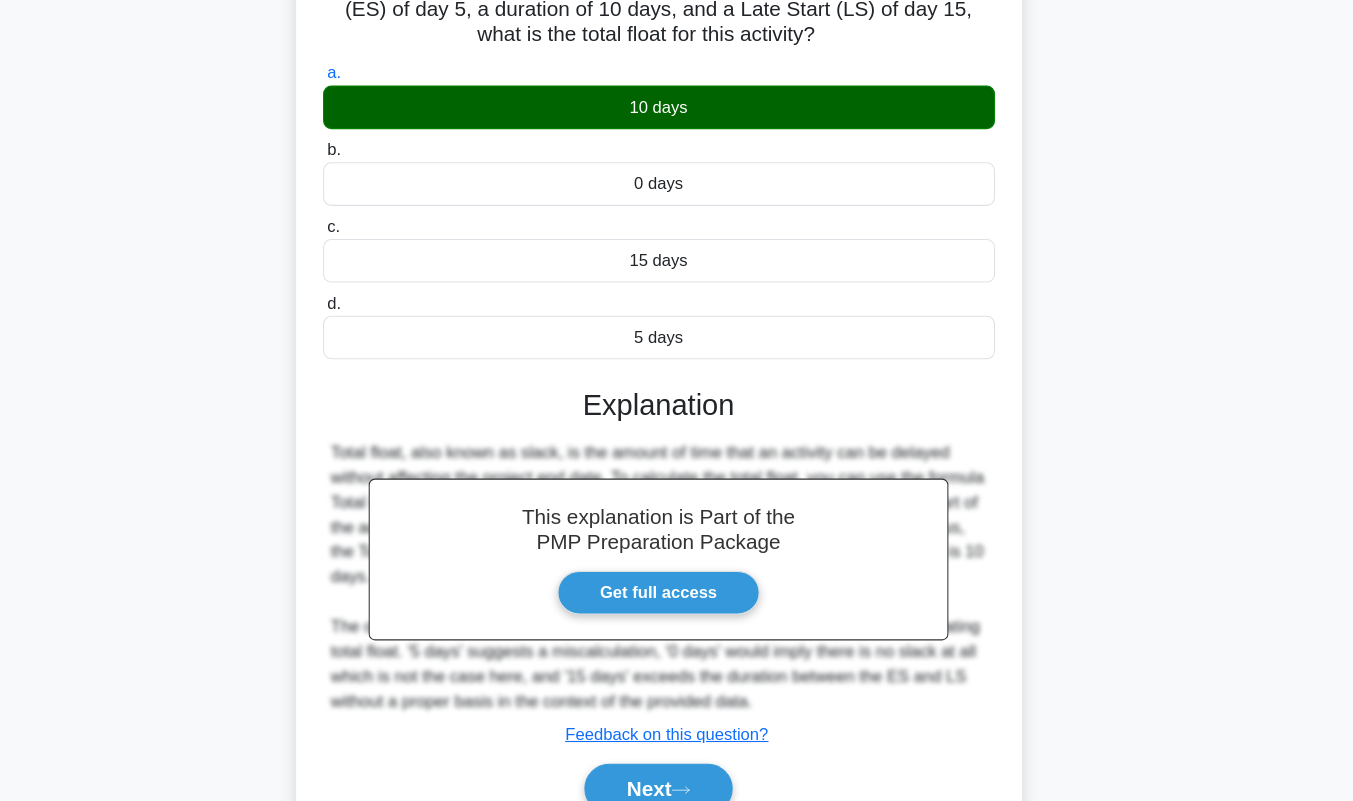 scroll, scrollTop: 279, scrollLeft: 0, axis: vertical 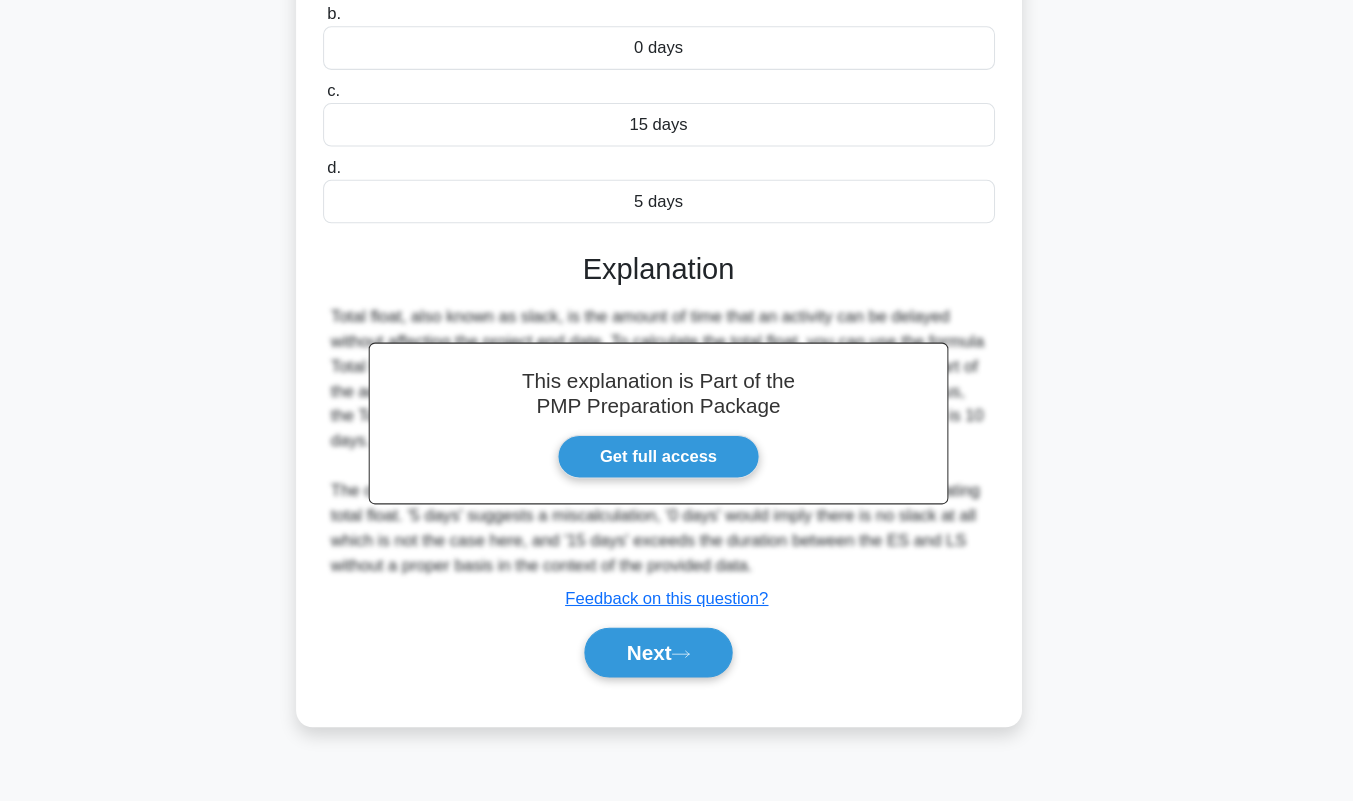 click on "Next" at bounding box center [676, 658] 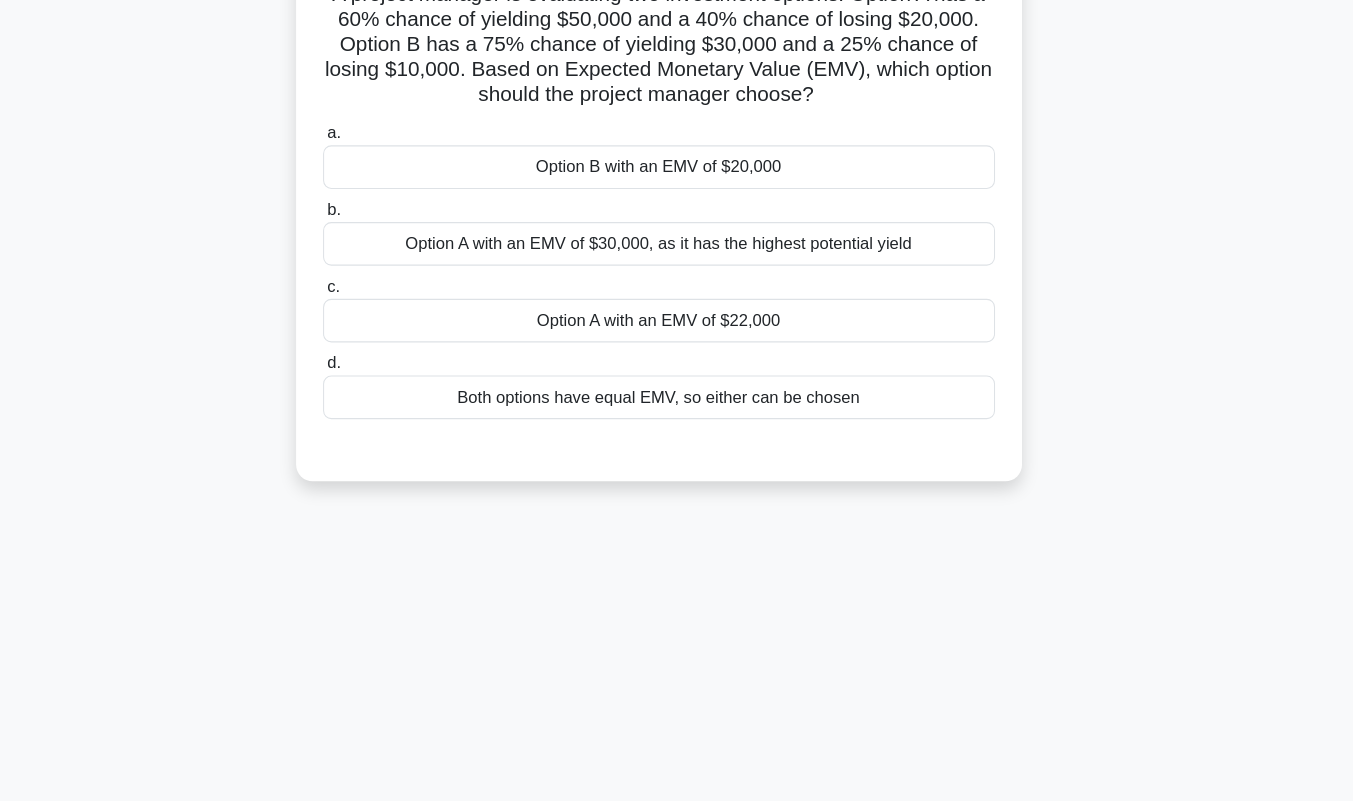 scroll, scrollTop: 0, scrollLeft: 0, axis: both 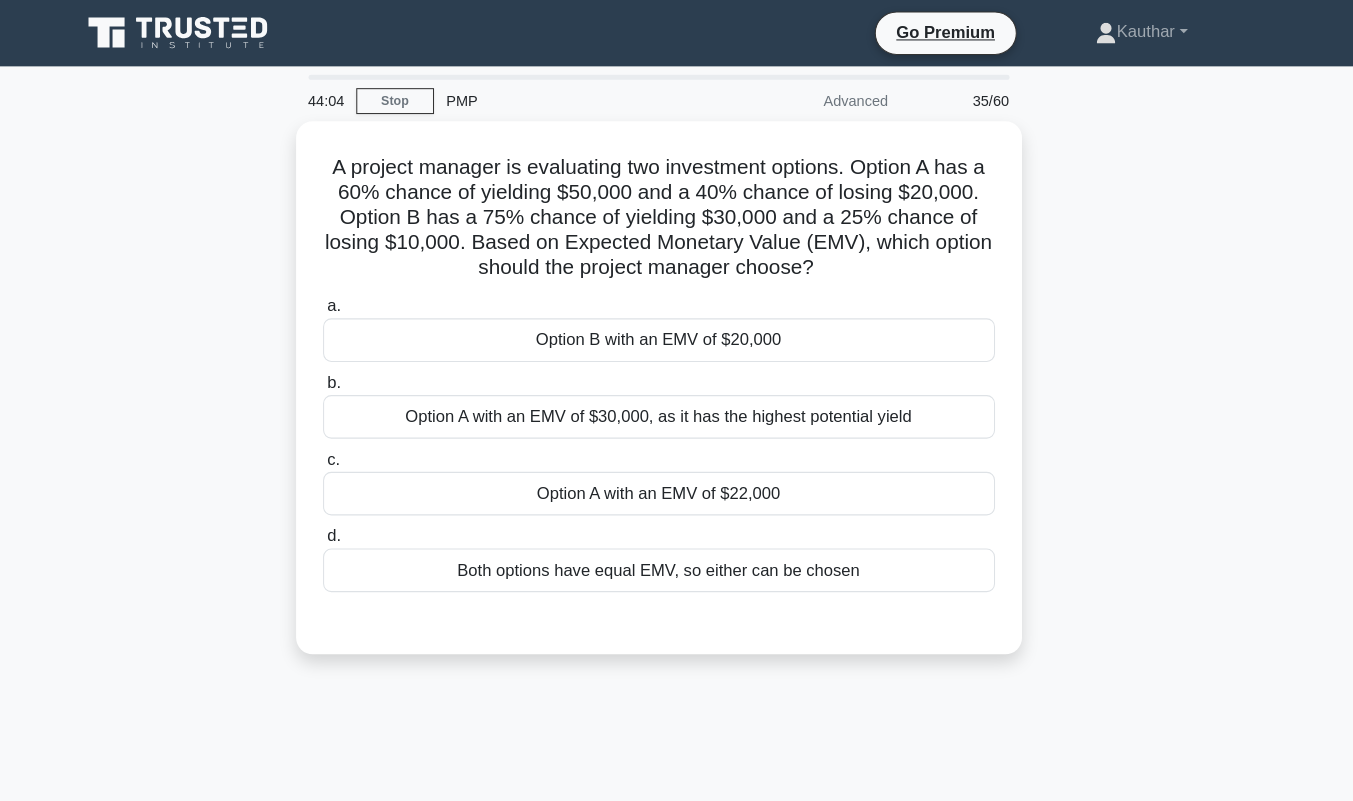 click on "Option A with an EMV of $22,000" at bounding box center (677, 476) 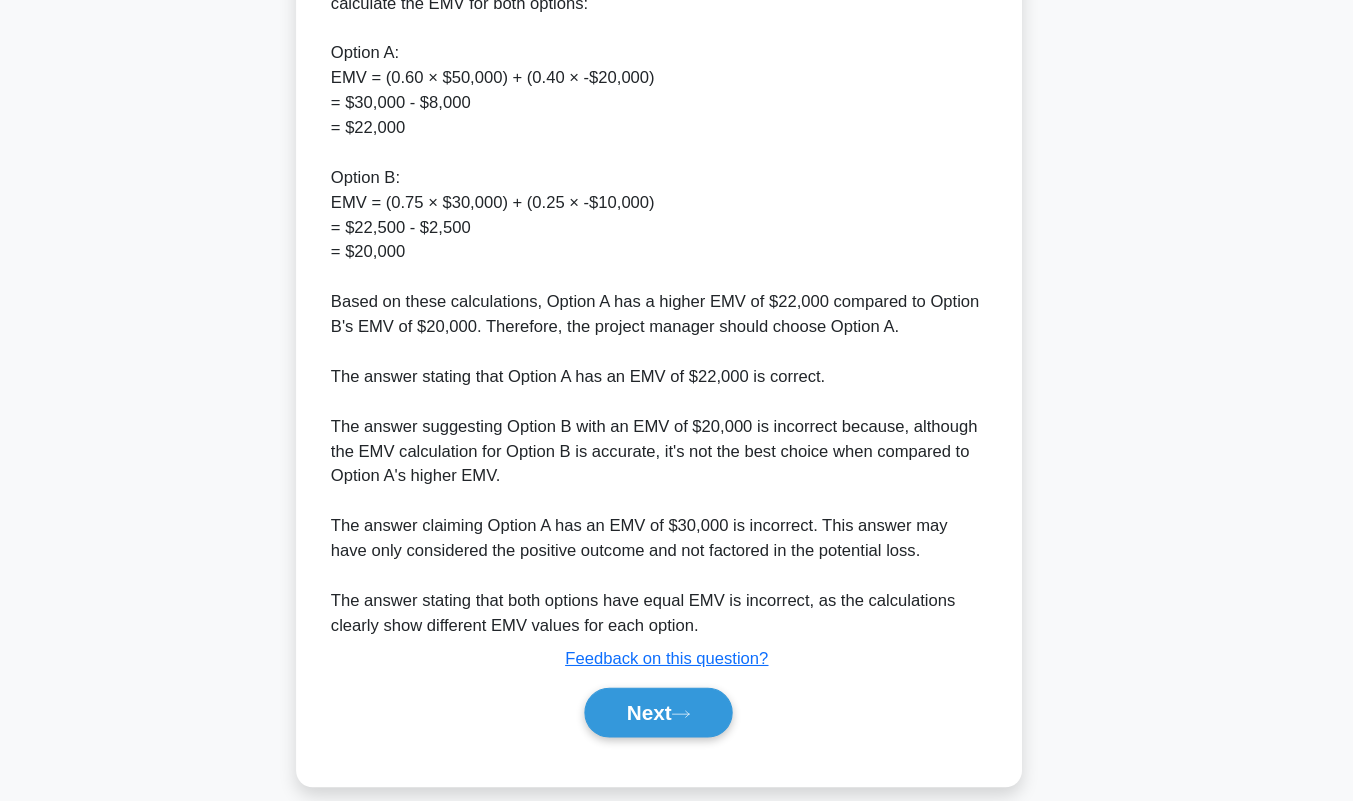 scroll, scrollTop: 673, scrollLeft: 0, axis: vertical 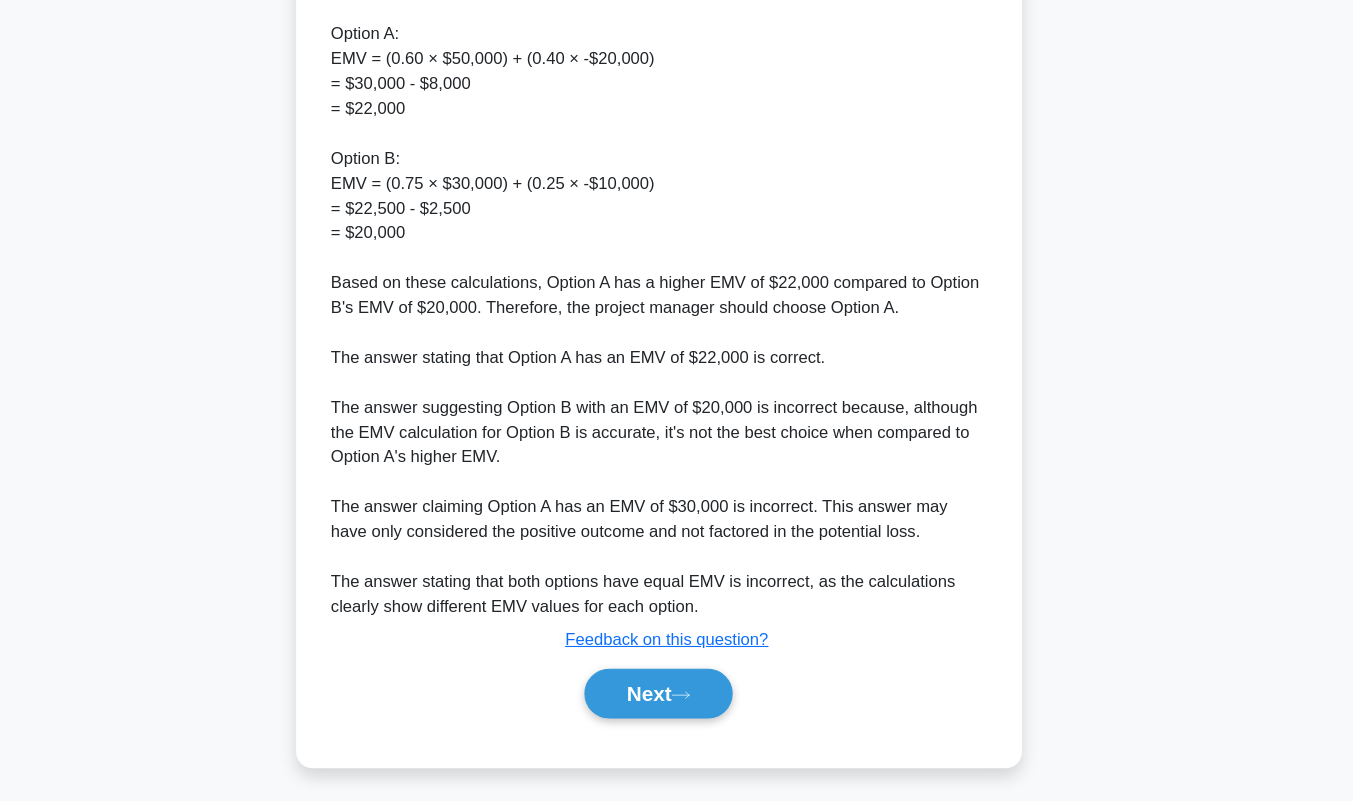 click on "Next" at bounding box center (676, 697) 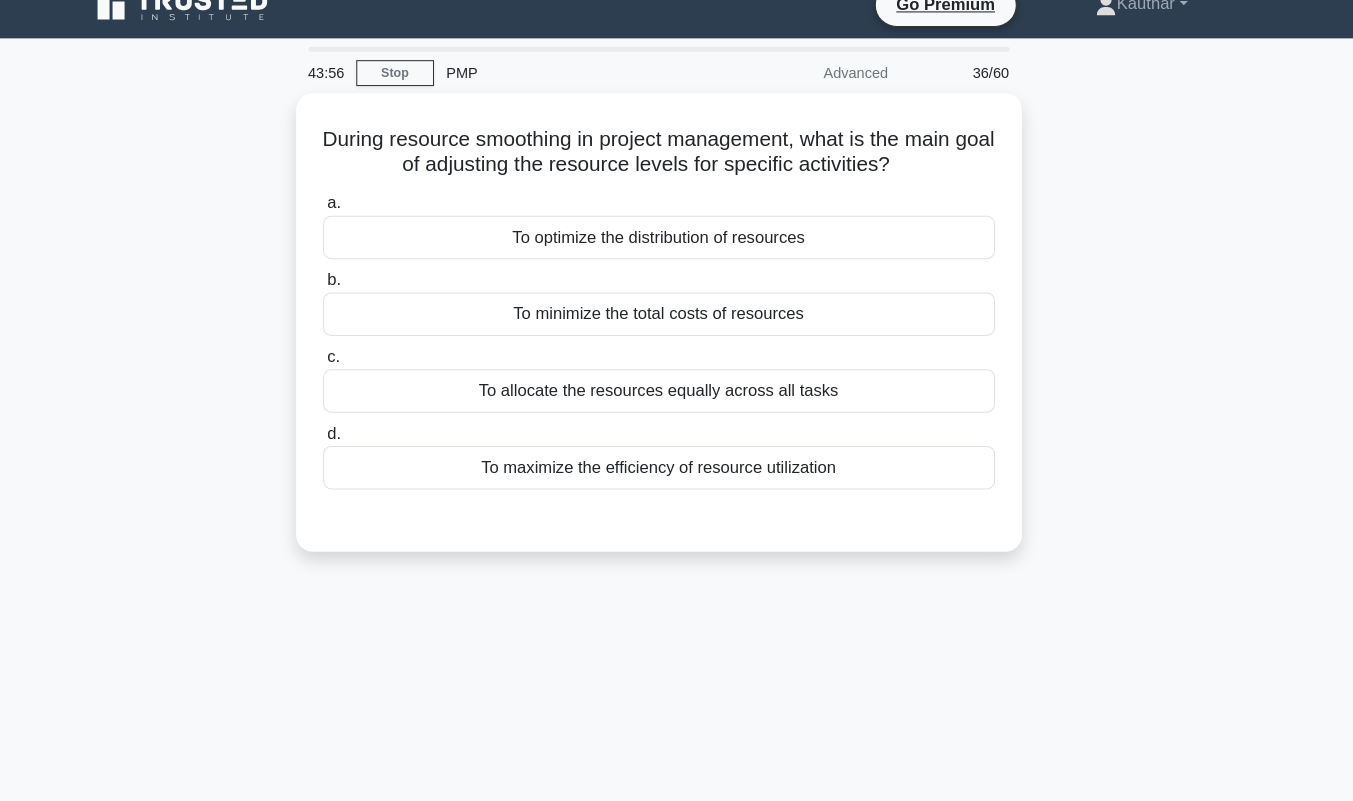 scroll, scrollTop: 0, scrollLeft: 0, axis: both 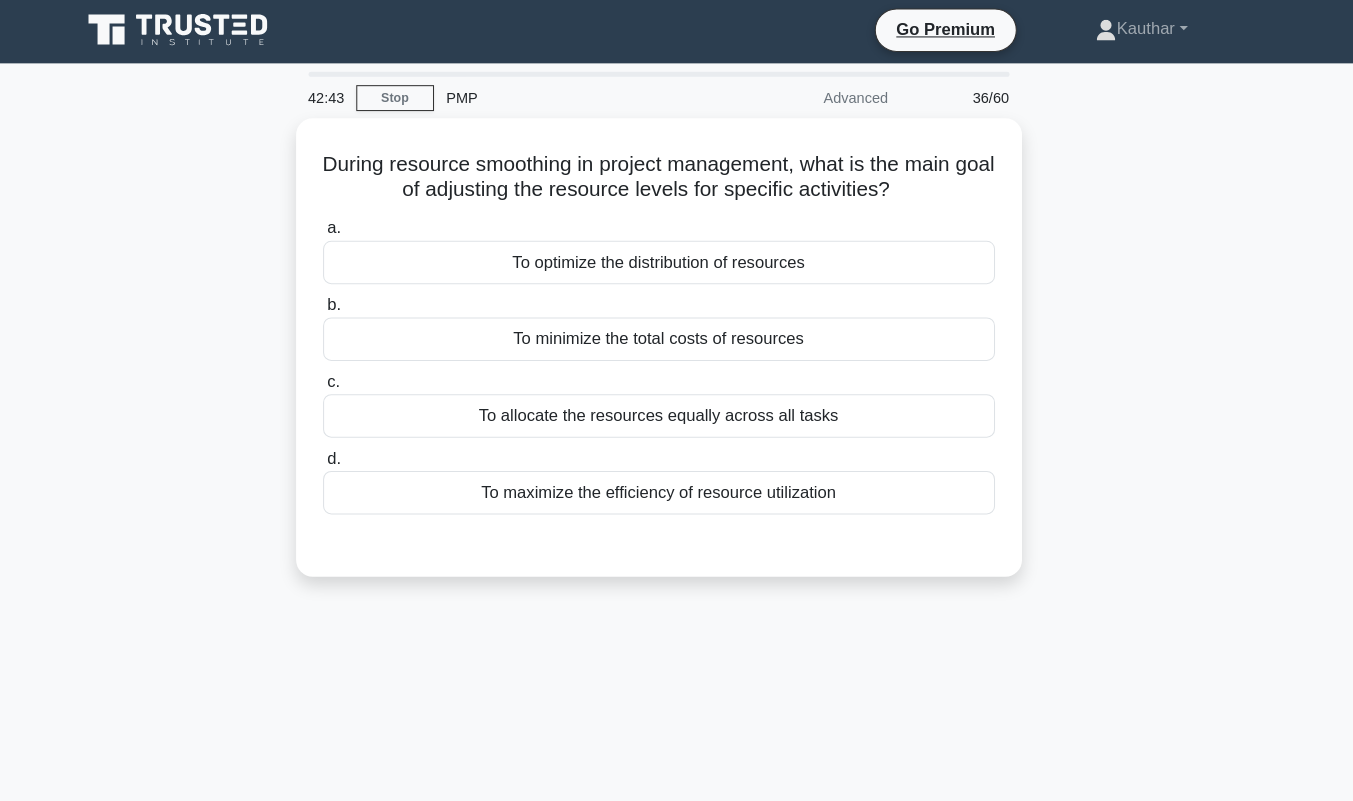 click on "To maximize the efficiency of resource utilization" at bounding box center [677, 478] 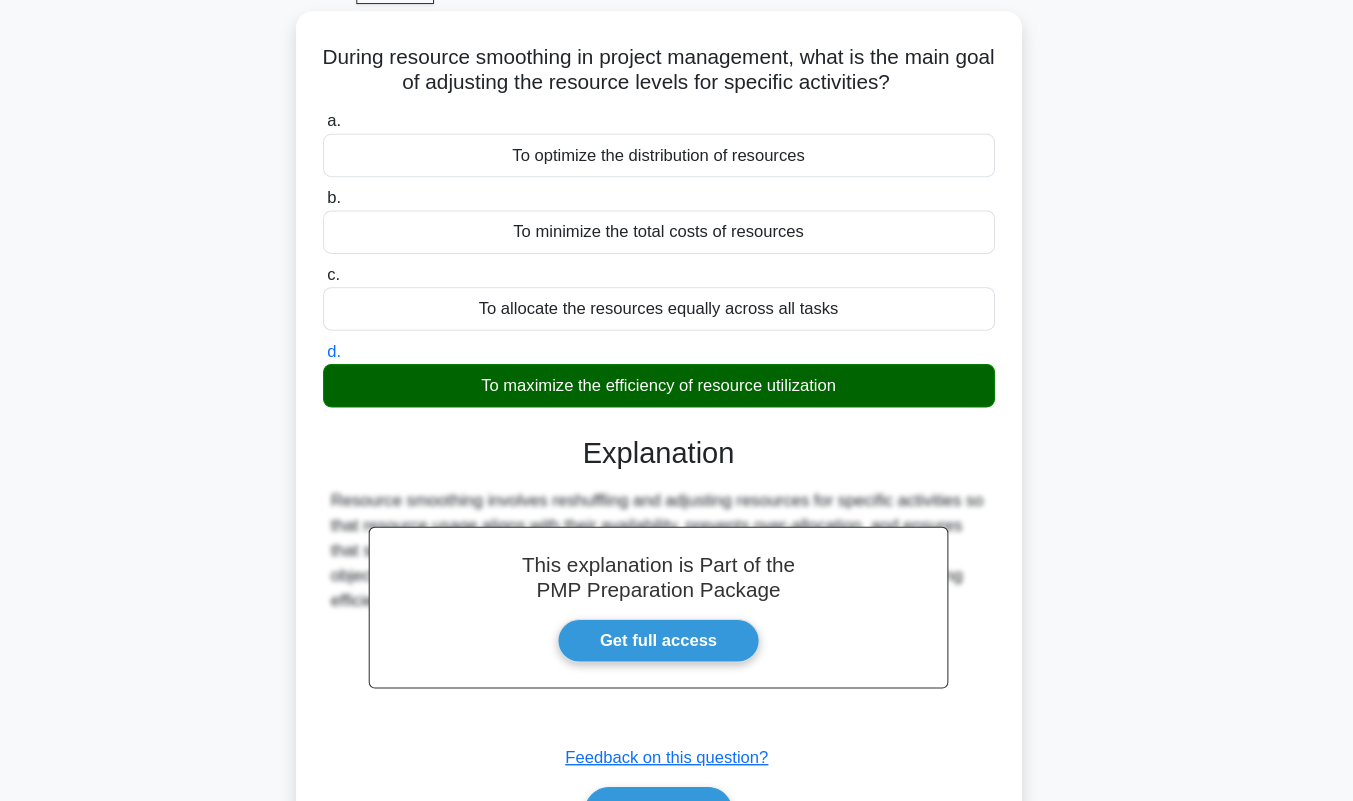 scroll, scrollTop: 279, scrollLeft: 0, axis: vertical 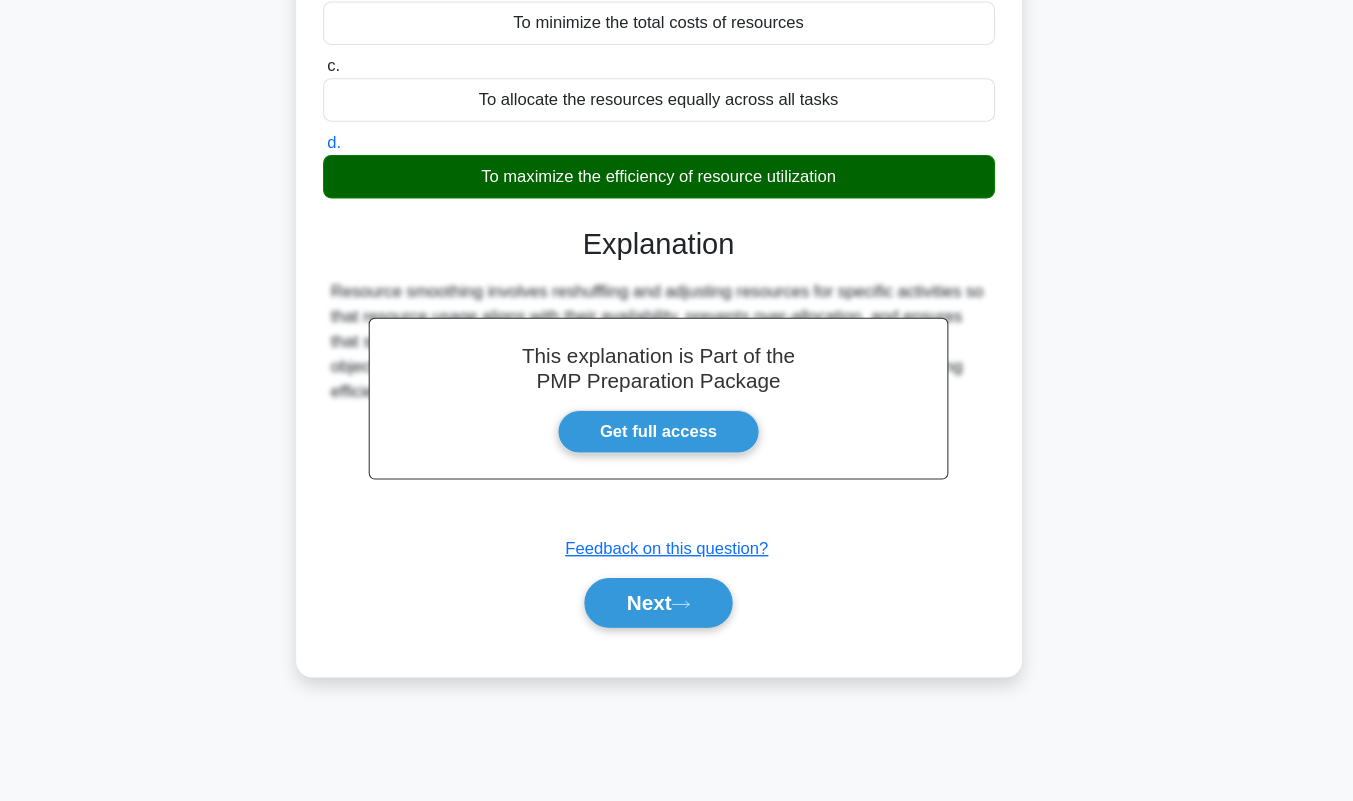 click on "Next" at bounding box center [676, 610] 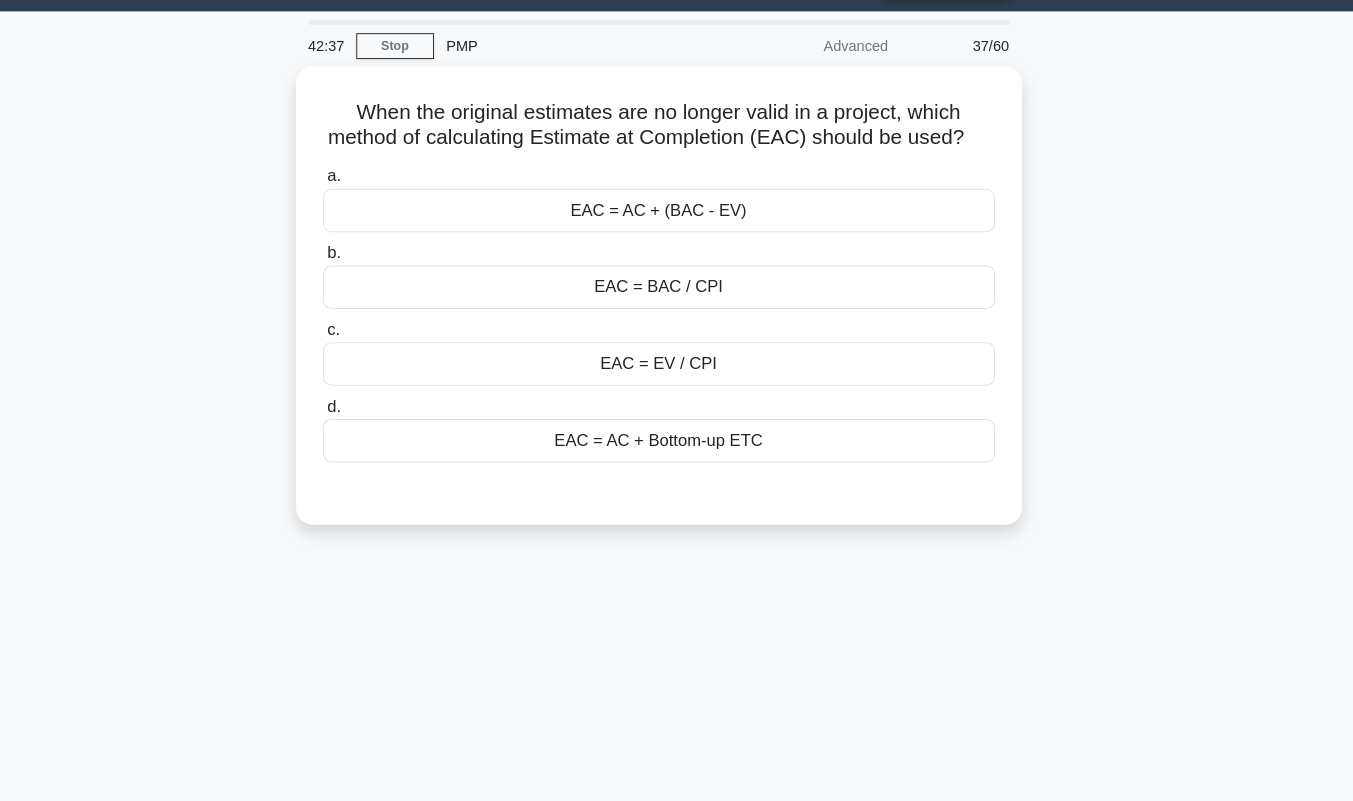 scroll, scrollTop: 0, scrollLeft: 0, axis: both 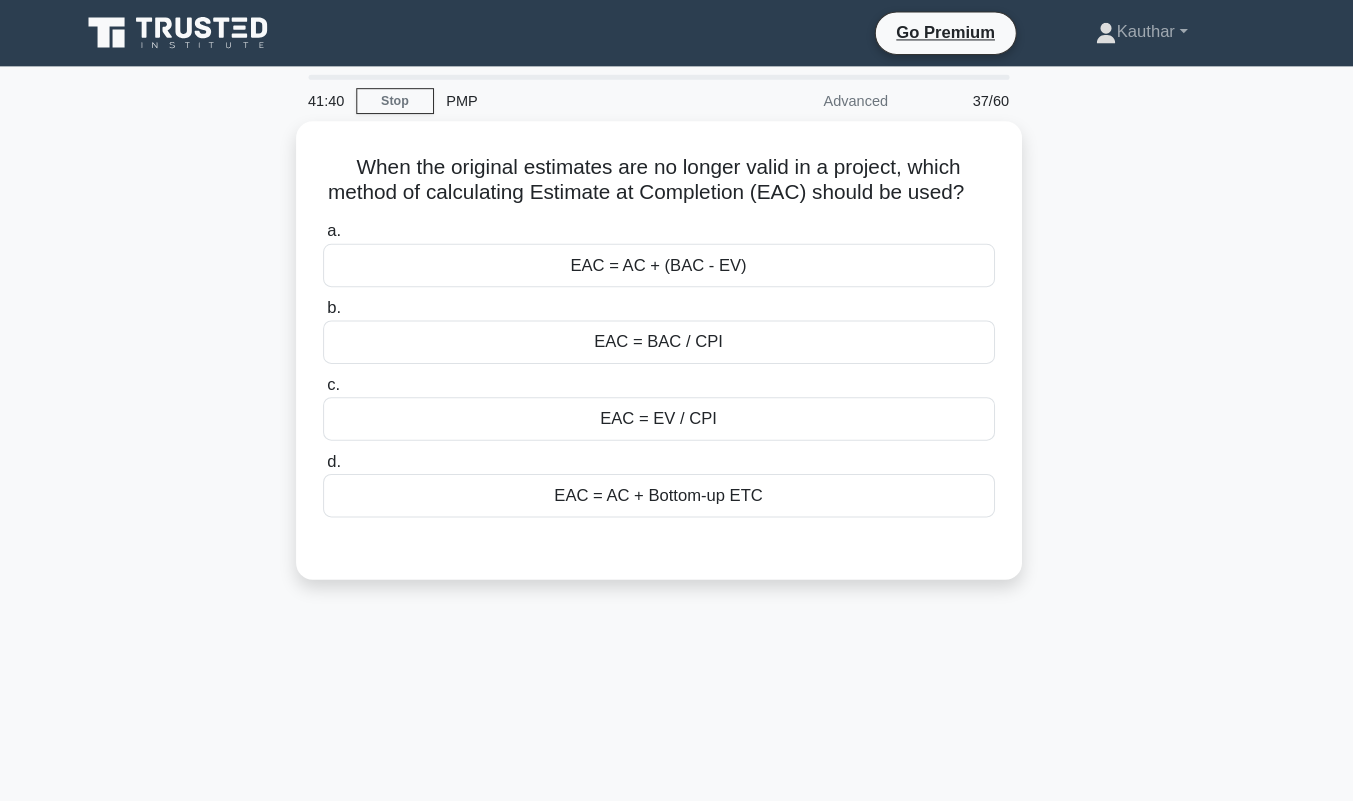 click on "EAC = BAC / CPI" at bounding box center [677, 330] 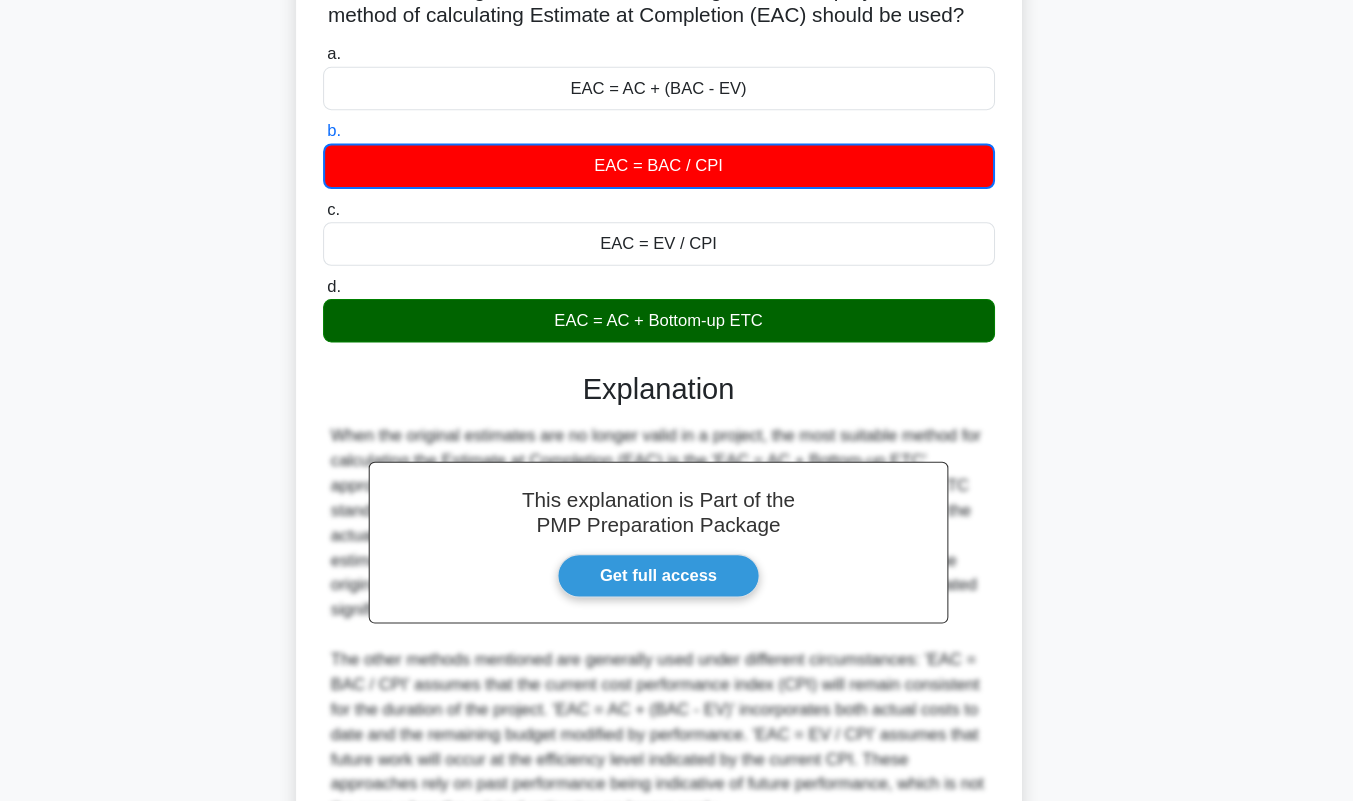 scroll, scrollTop: 363, scrollLeft: 0, axis: vertical 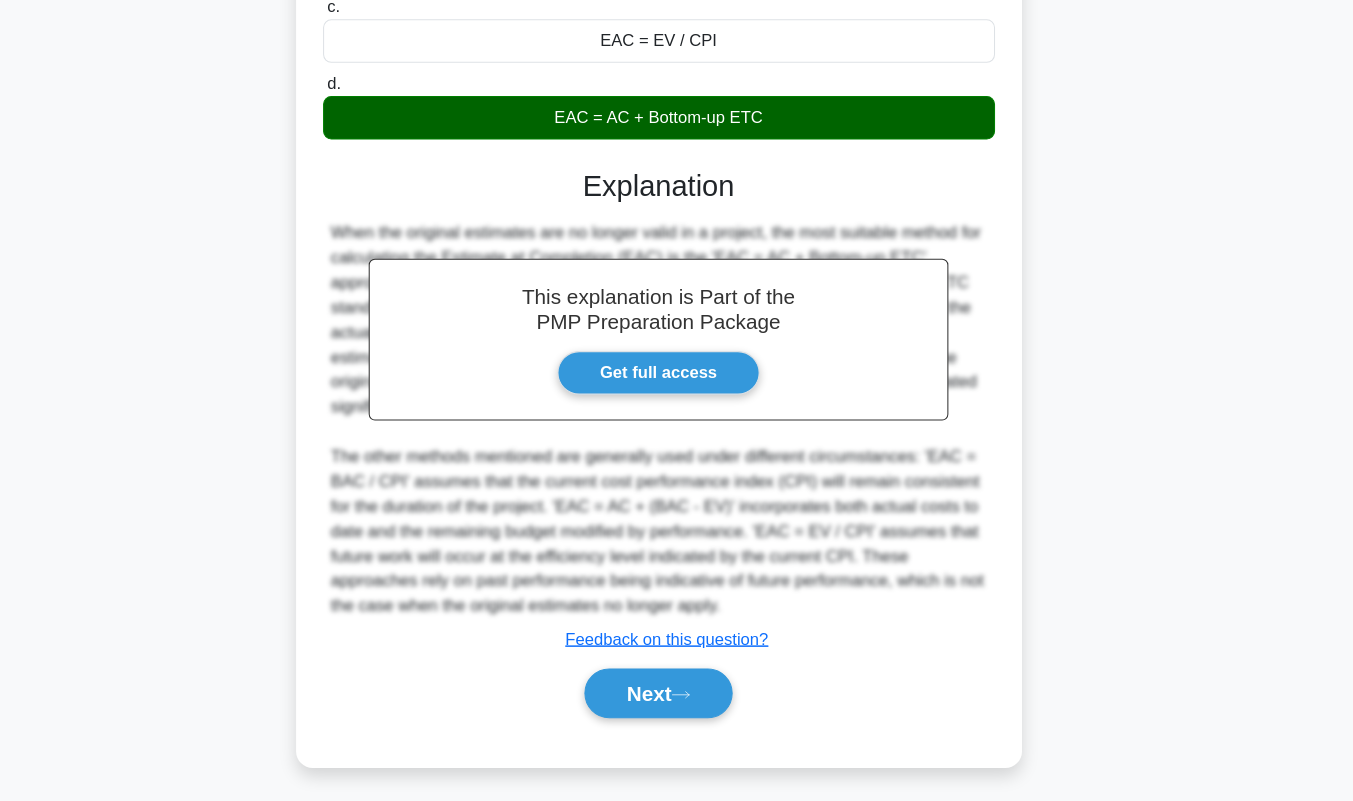 click on "Next" at bounding box center [676, 697] 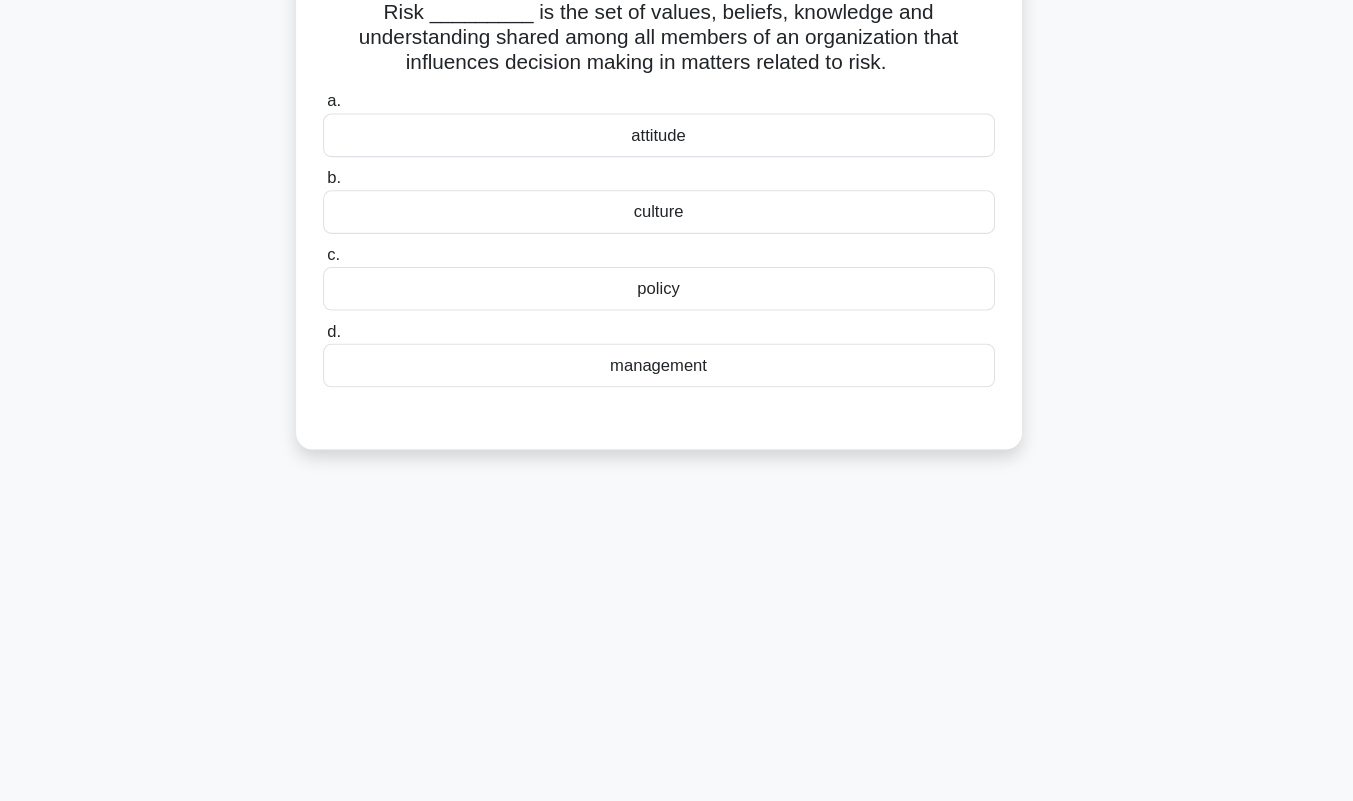 scroll, scrollTop: 0, scrollLeft: 0, axis: both 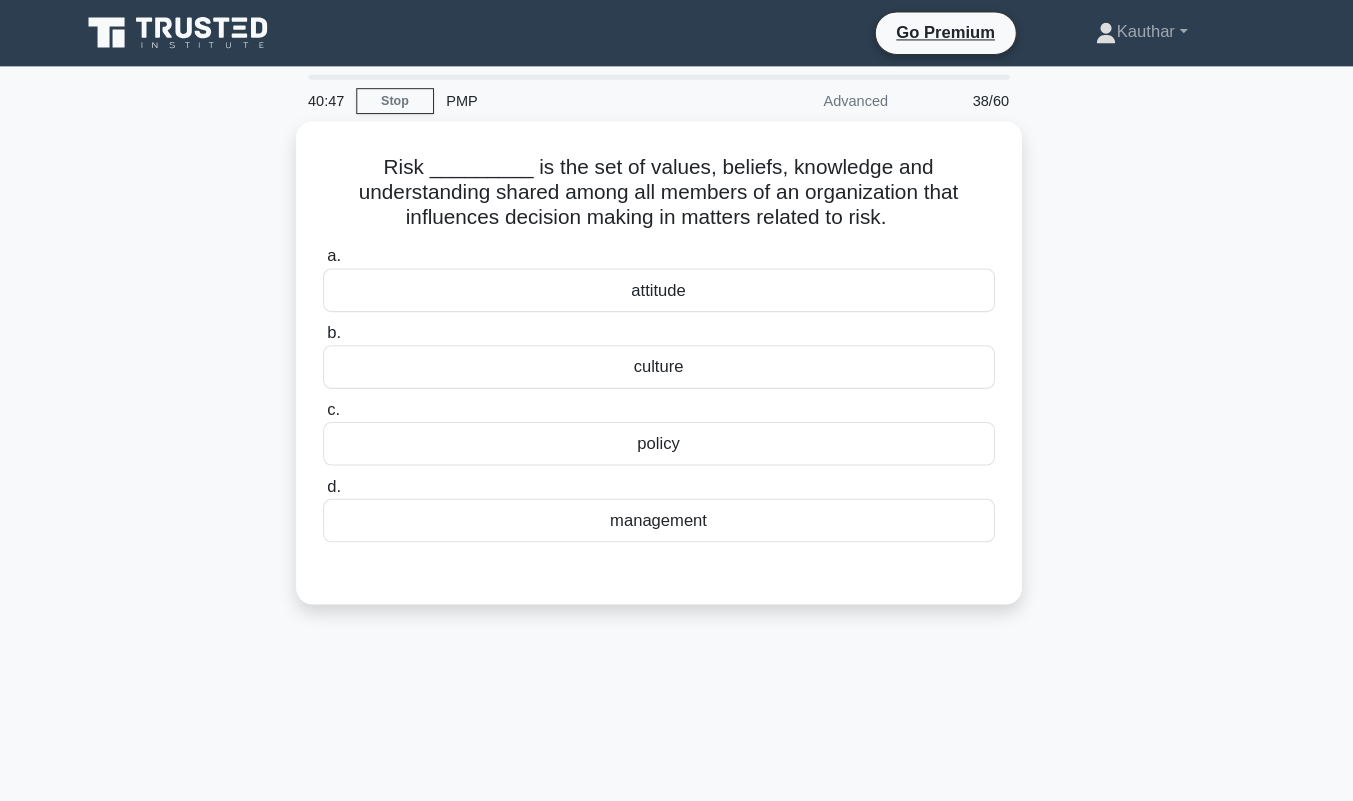 click on "management" at bounding box center (677, 502) 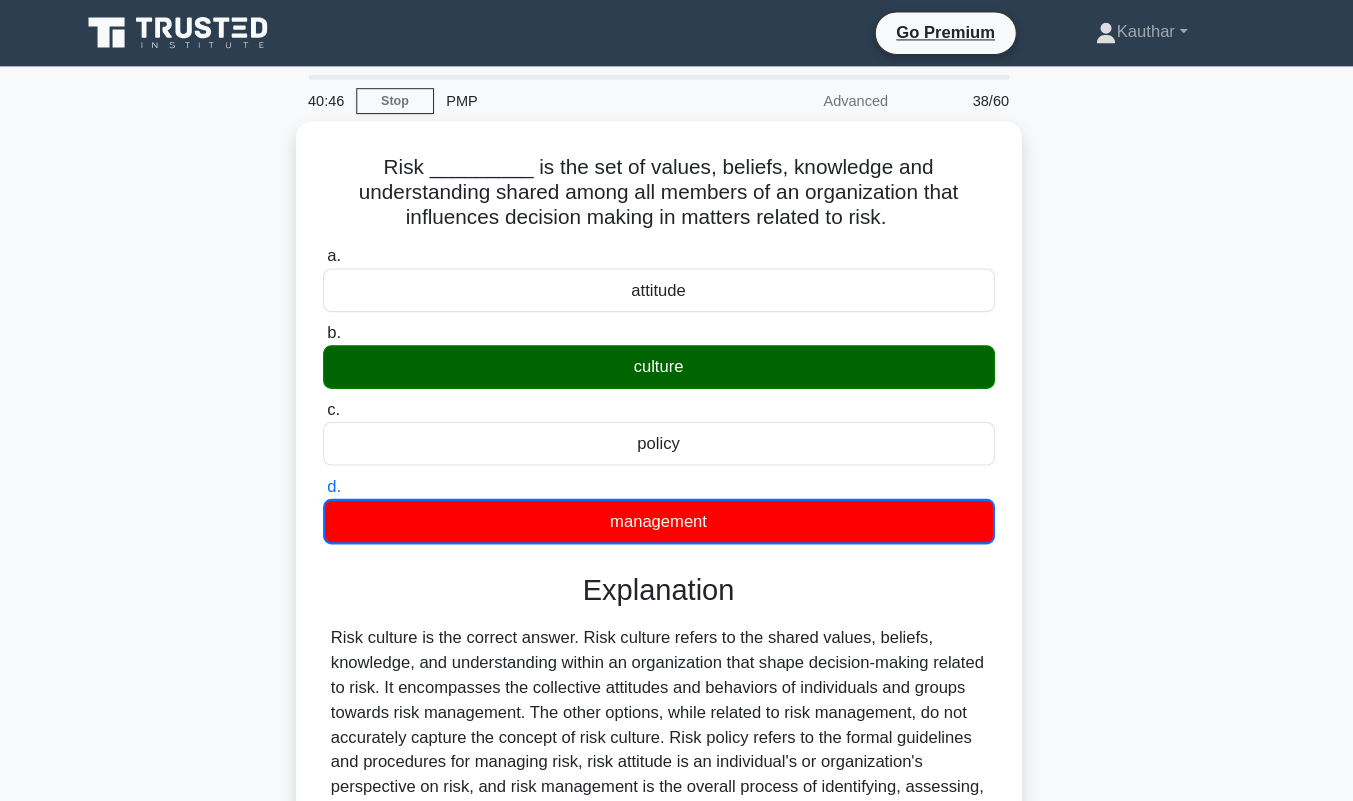 click on "Risk culture is the correct answer. Risk culture refers to the shared values, beliefs, knowledge, and understanding within an organization that shape decision-making related to risk. It encompasses the collective attitudes and behaviors of individuals and groups towards risk management. The other options, while related to risk management, do not accurately capture the concept of risk culture. Risk policy refers to the formal guidelines and procedures for managing risk, risk attitude is an individual's or organization's perspective on risk, and risk management is the overall process of identifying, assessing, and mitigating risks." at bounding box center (677, 699) 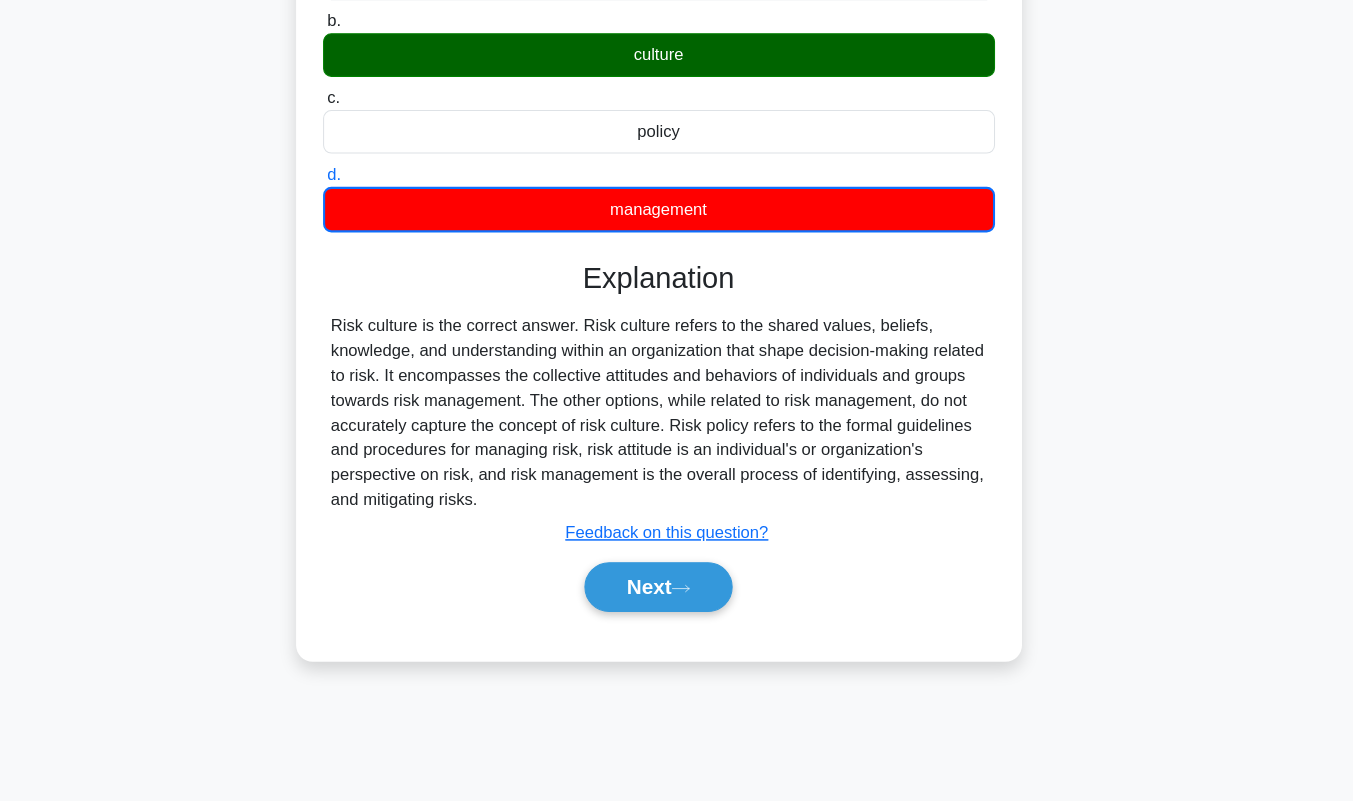 scroll, scrollTop: 279, scrollLeft: 0, axis: vertical 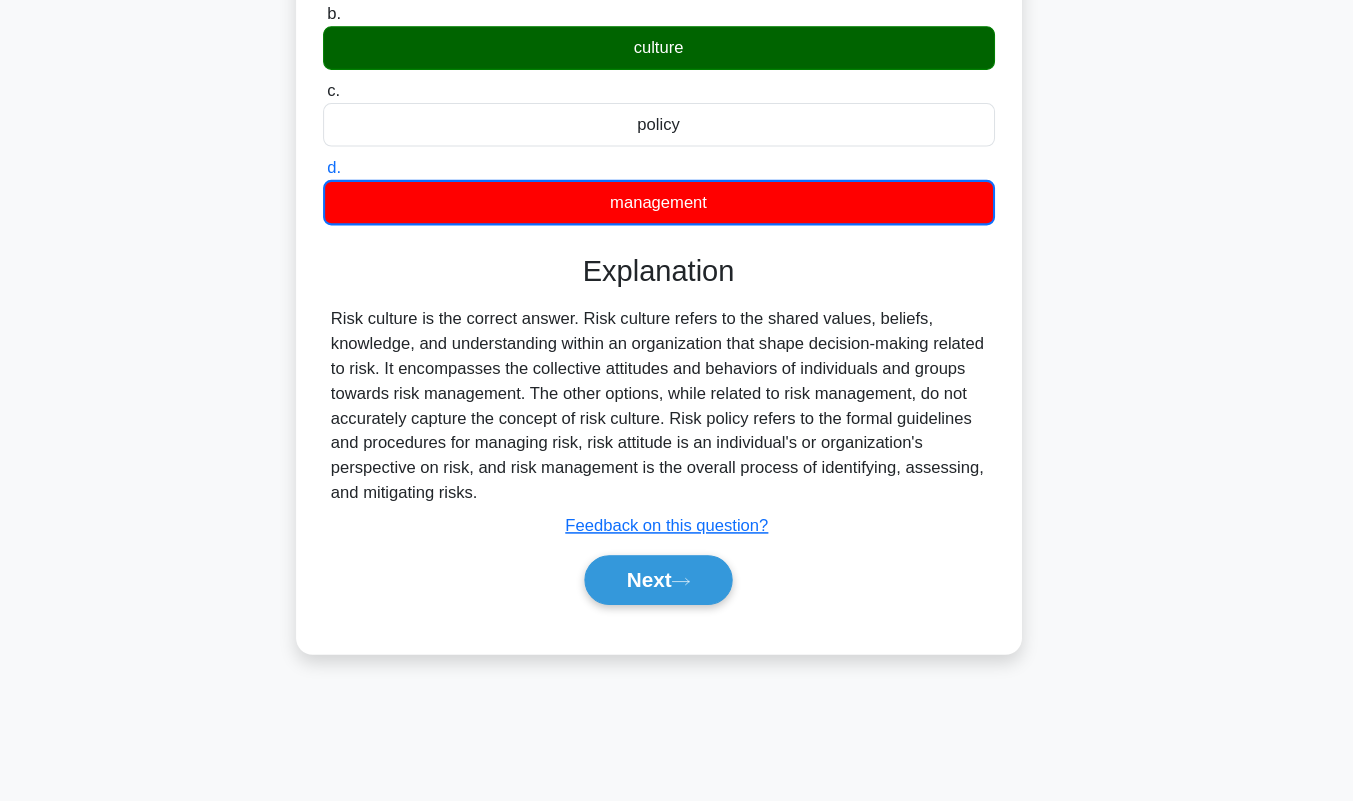 click on "Next" at bounding box center [676, 588] 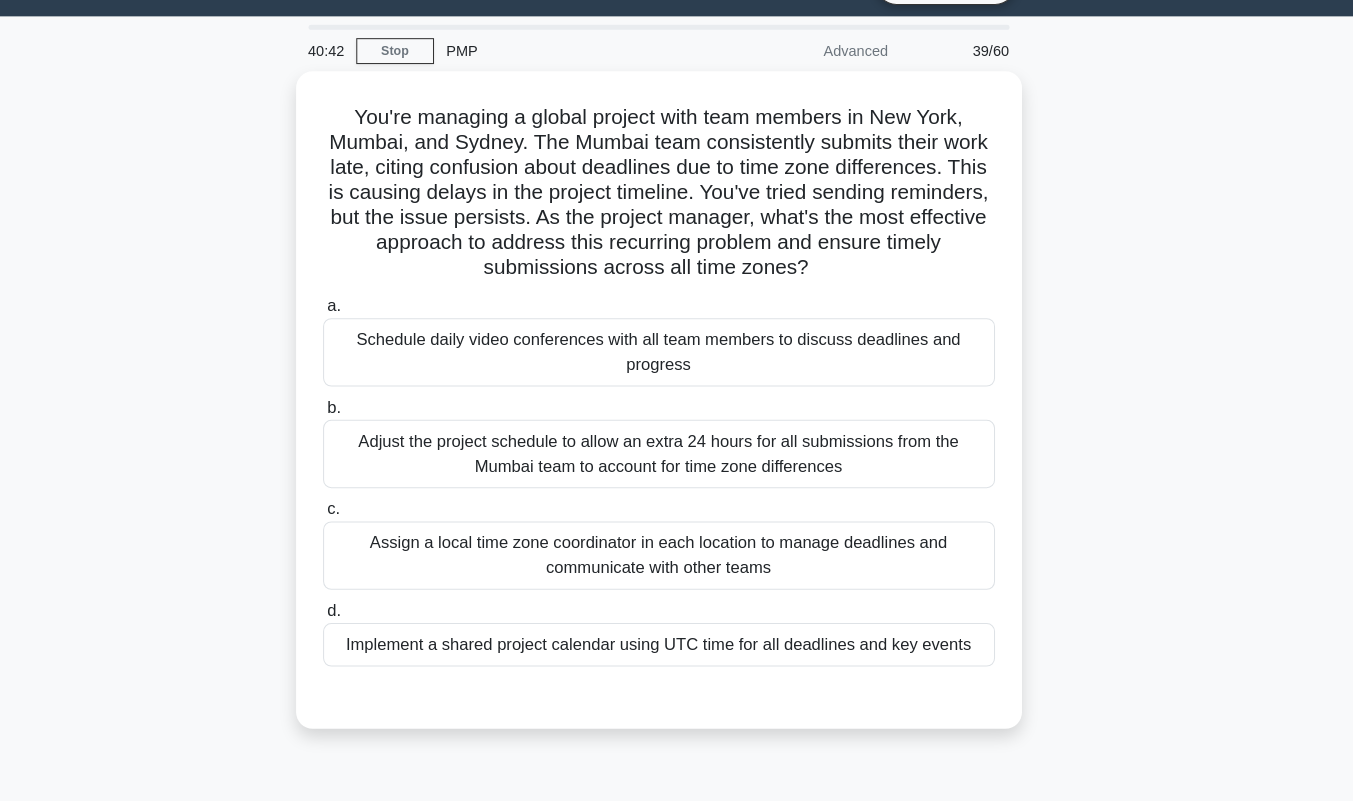 scroll, scrollTop: 15, scrollLeft: 0, axis: vertical 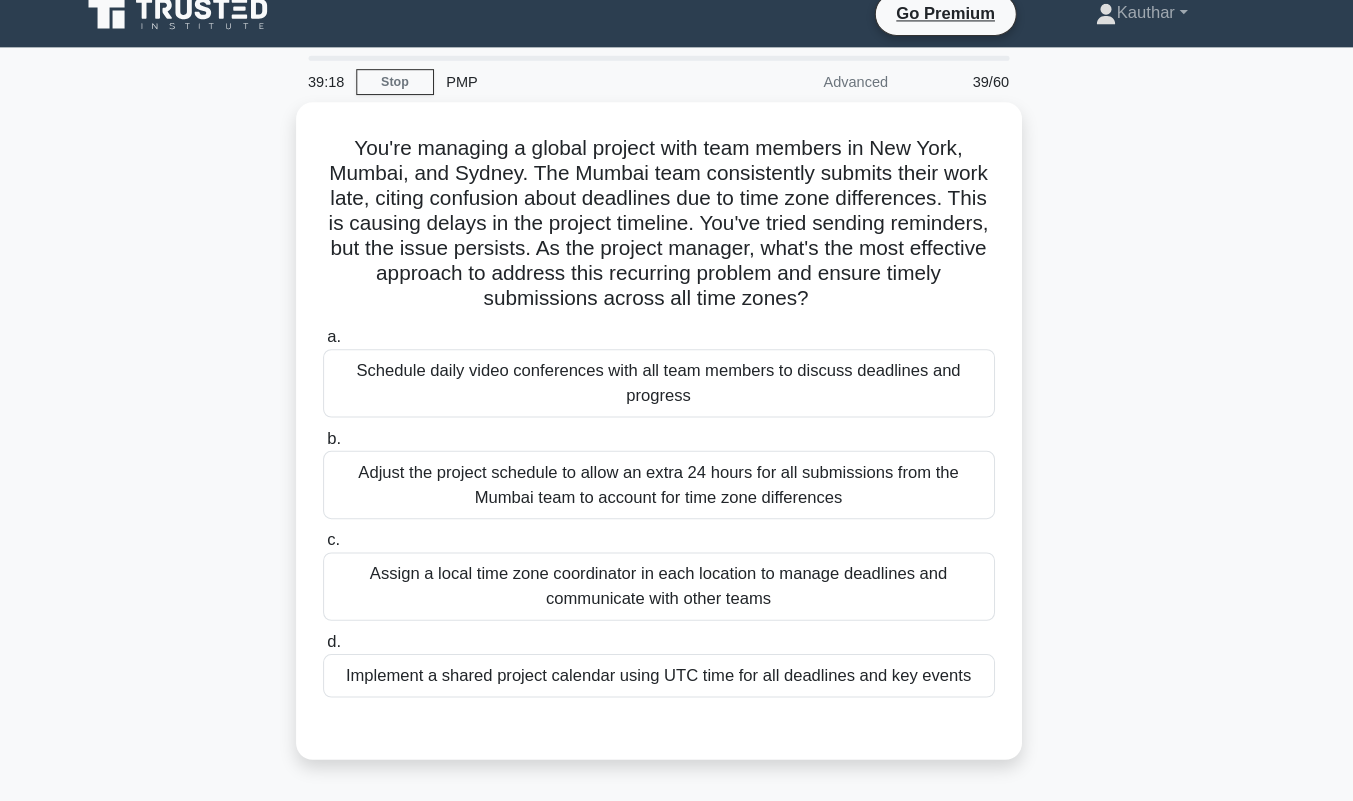 click on "Implement a shared project calendar using UTC time for all deadlines and key events" at bounding box center (677, 655) 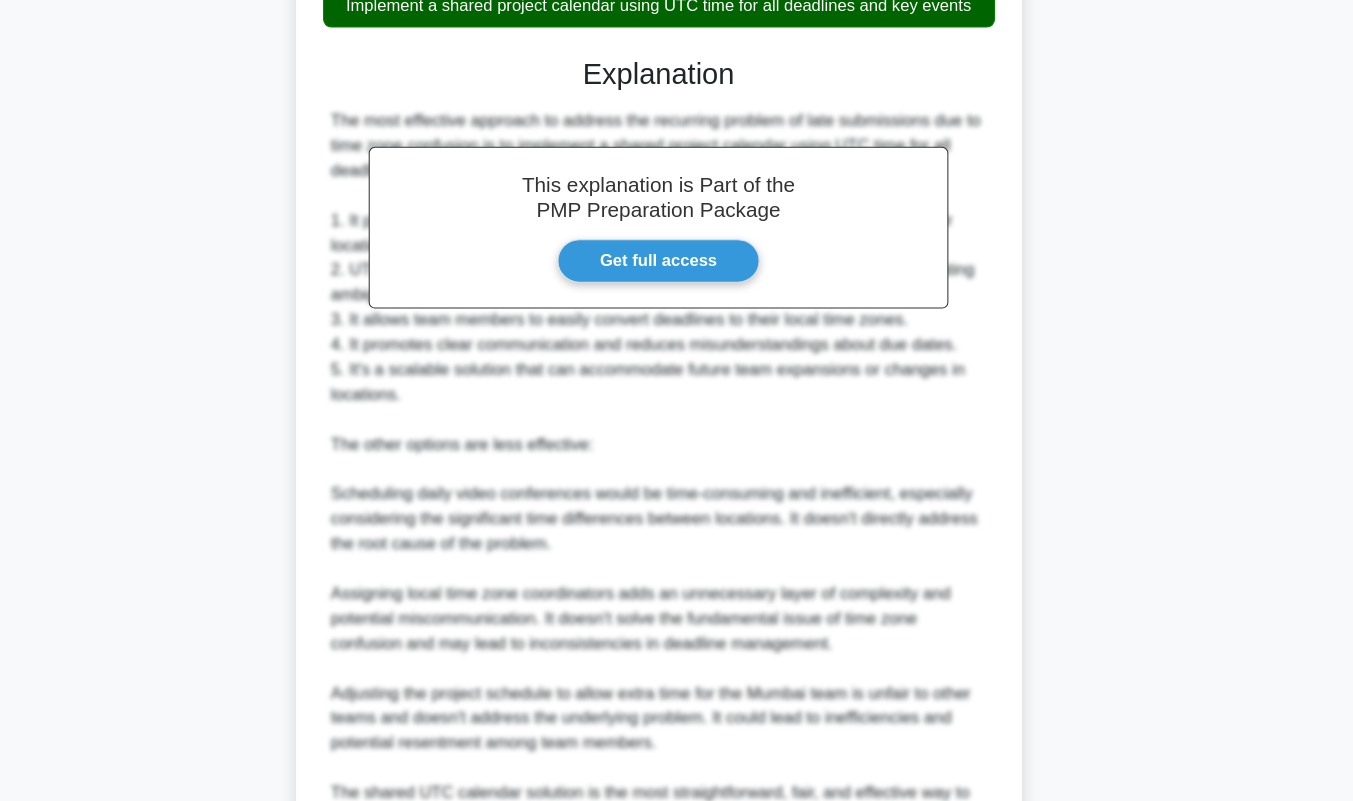 scroll, scrollTop: 865, scrollLeft: 0, axis: vertical 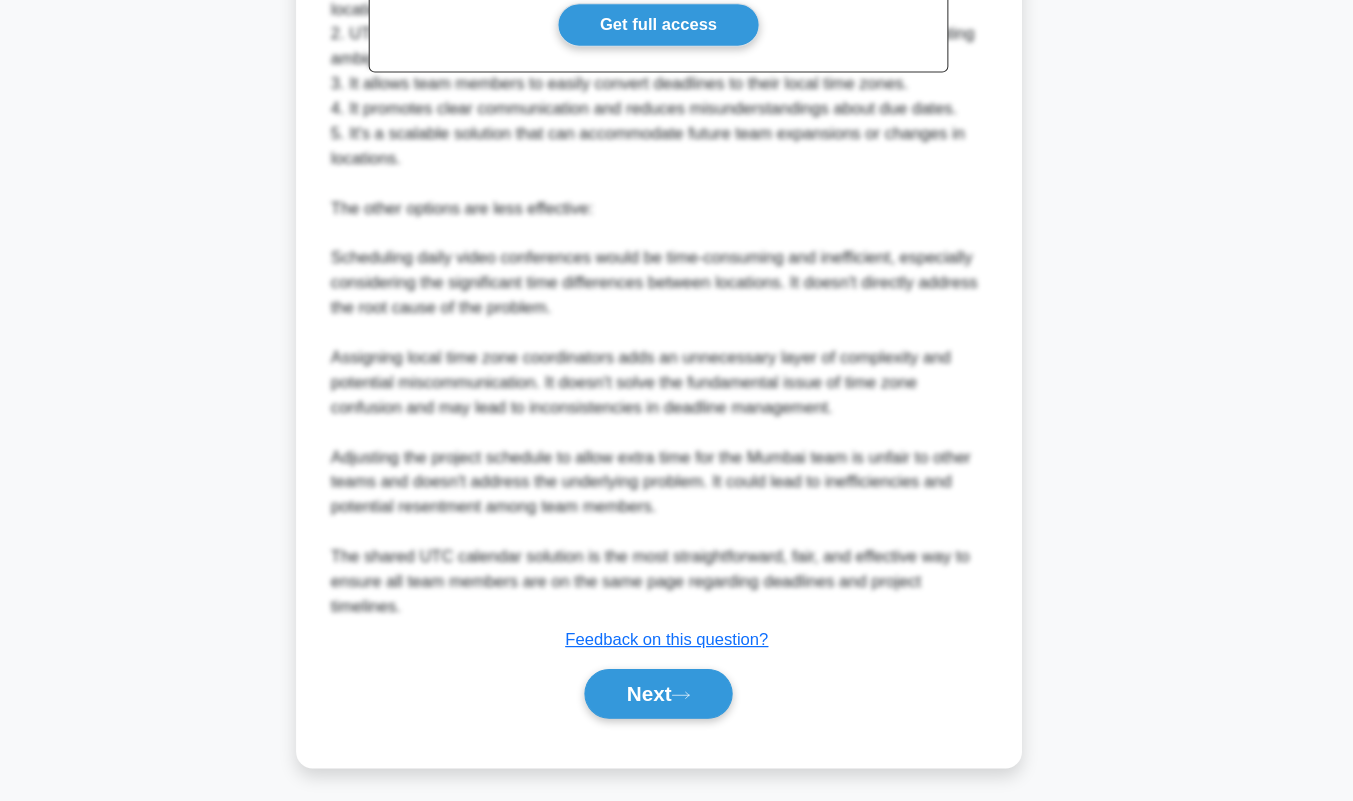 click on "Next" at bounding box center (676, 697) 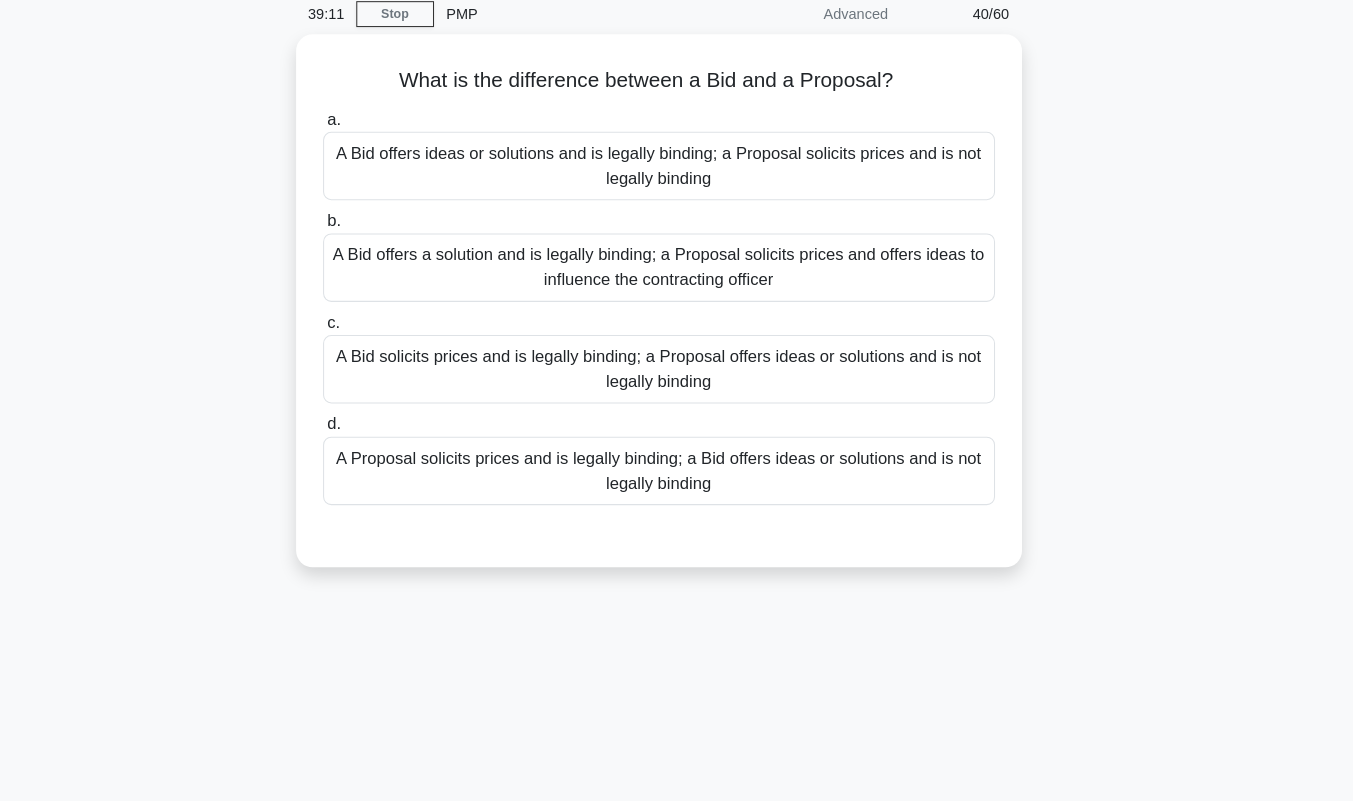 scroll, scrollTop: 0, scrollLeft: 0, axis: both 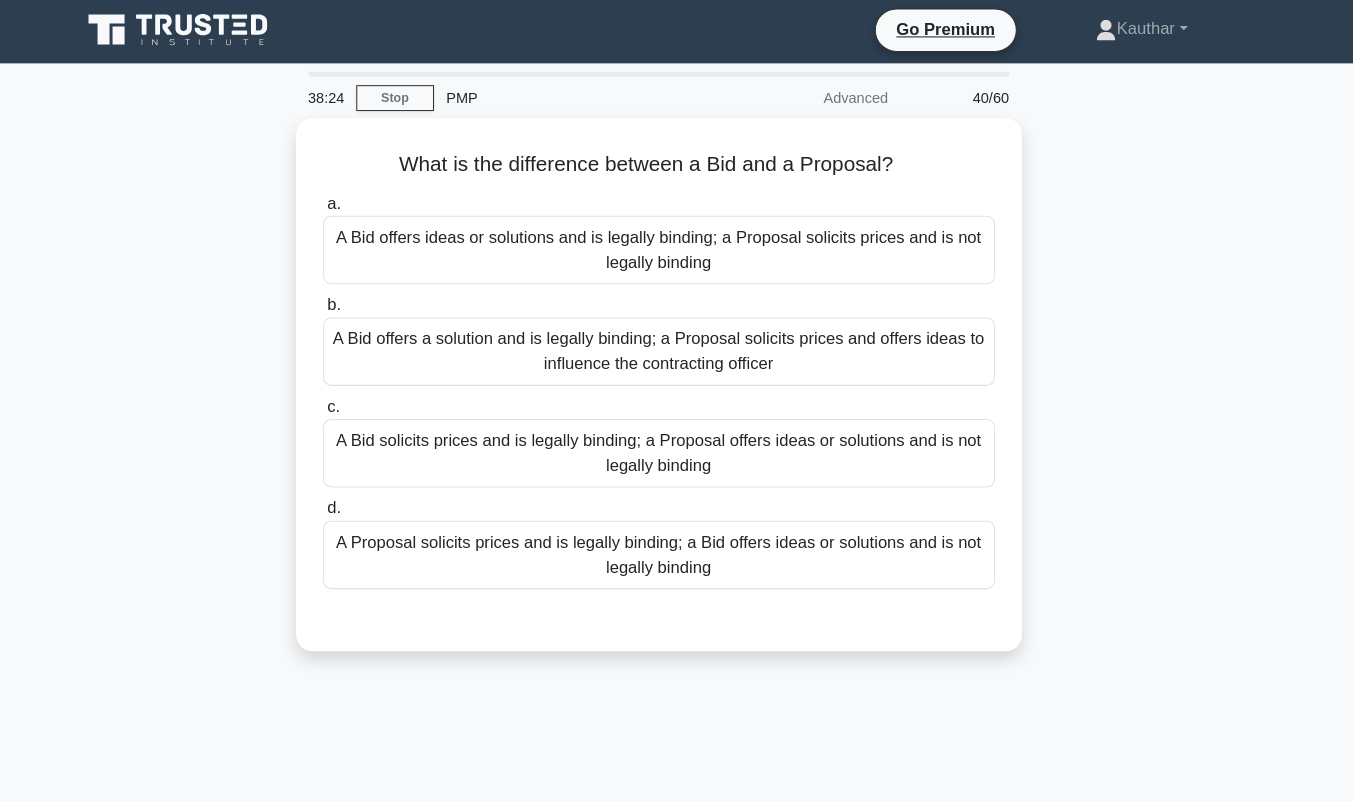 click on "A Proposal solicits prices and is legally binding; a Bid offers ideas or solutions and is not legally binding" at bounding box center (677, 538) 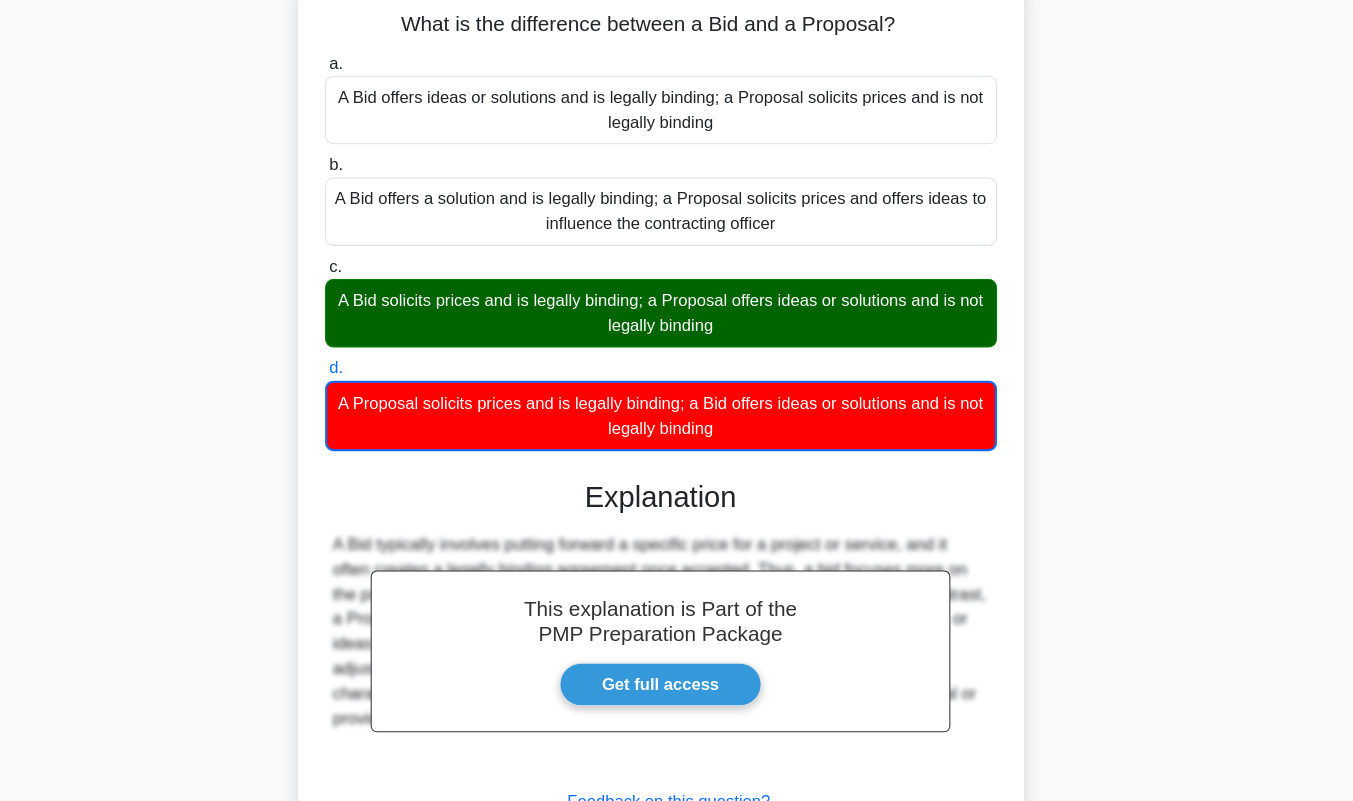 scroll, scrollTop: 279, scrollLeft: 0, axis: vertical 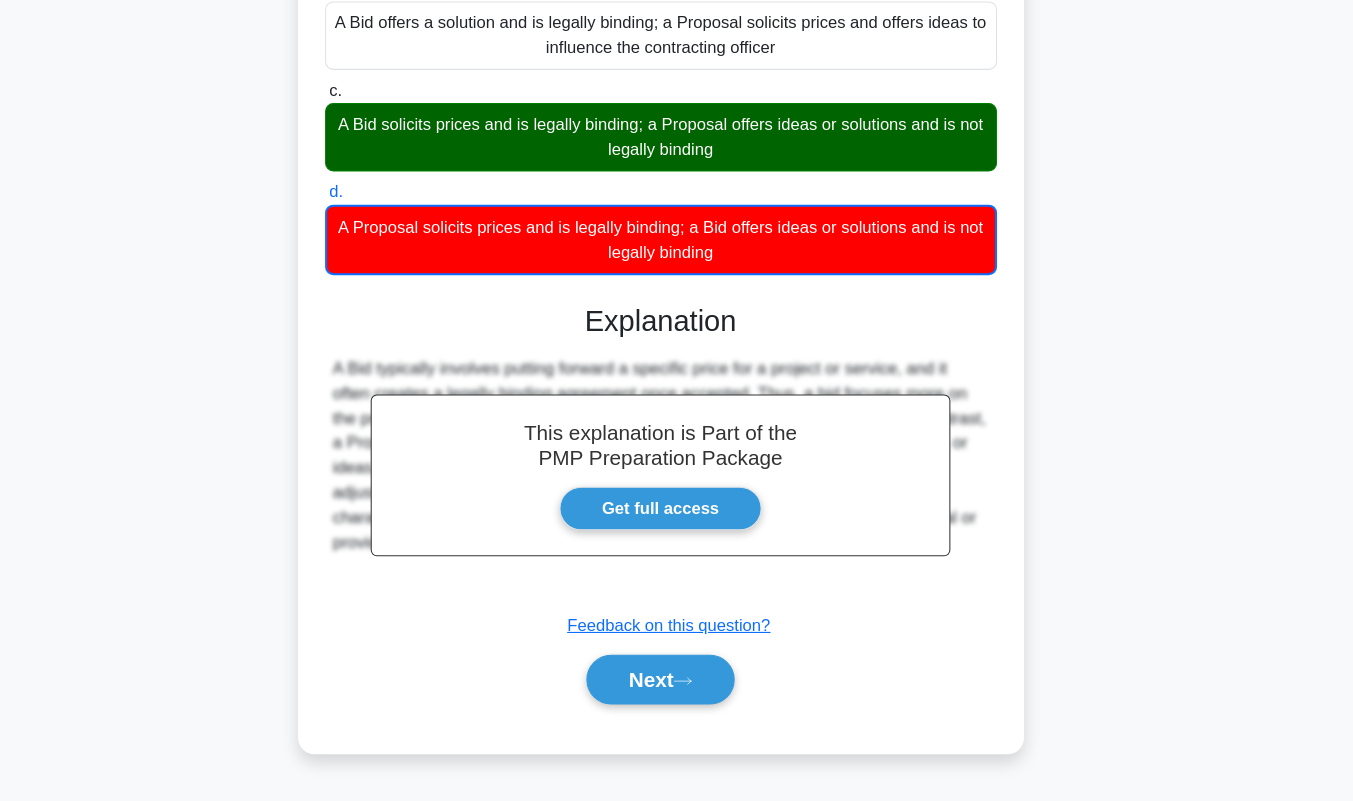 click on "Next" at bounding box center [676, 684] 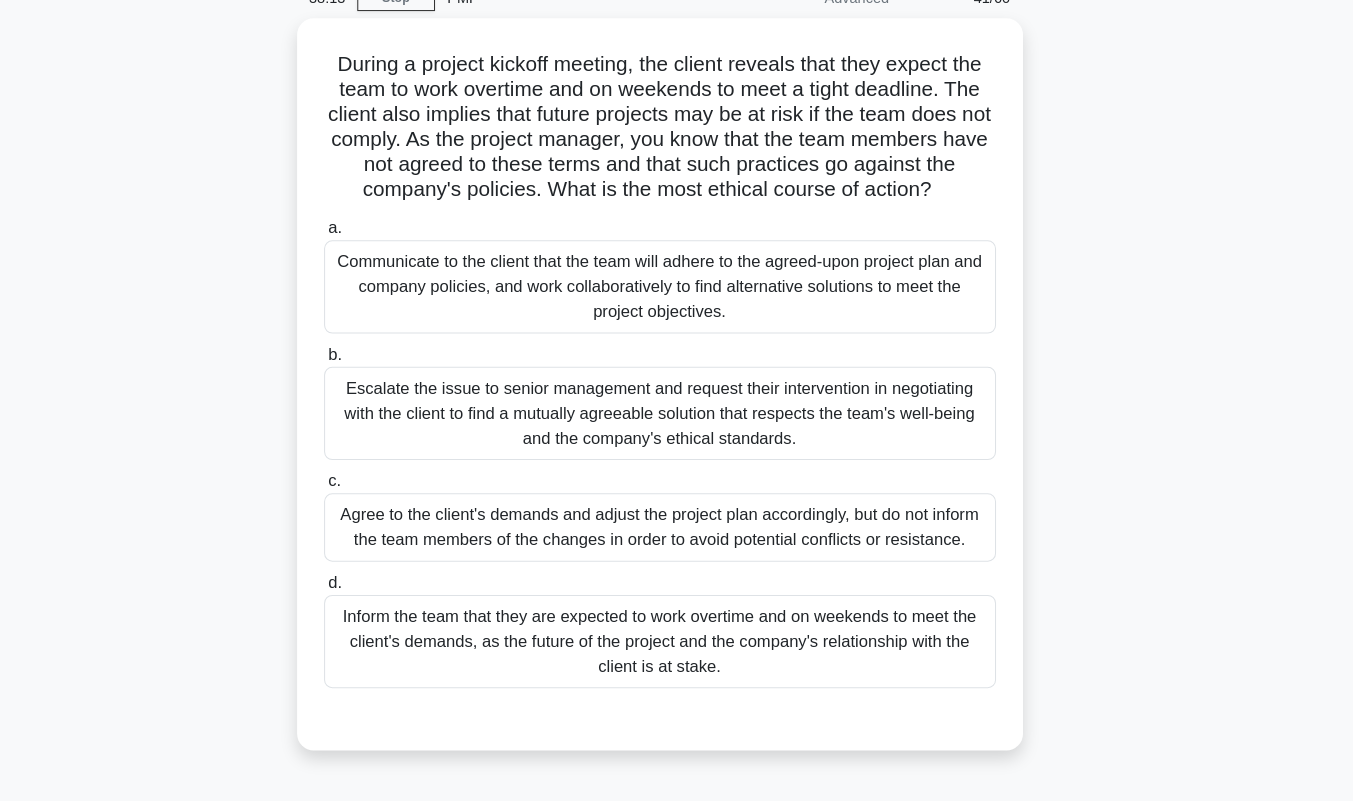 scroll, scrollTop: 101, scrollLeft: 0, axis: vertical 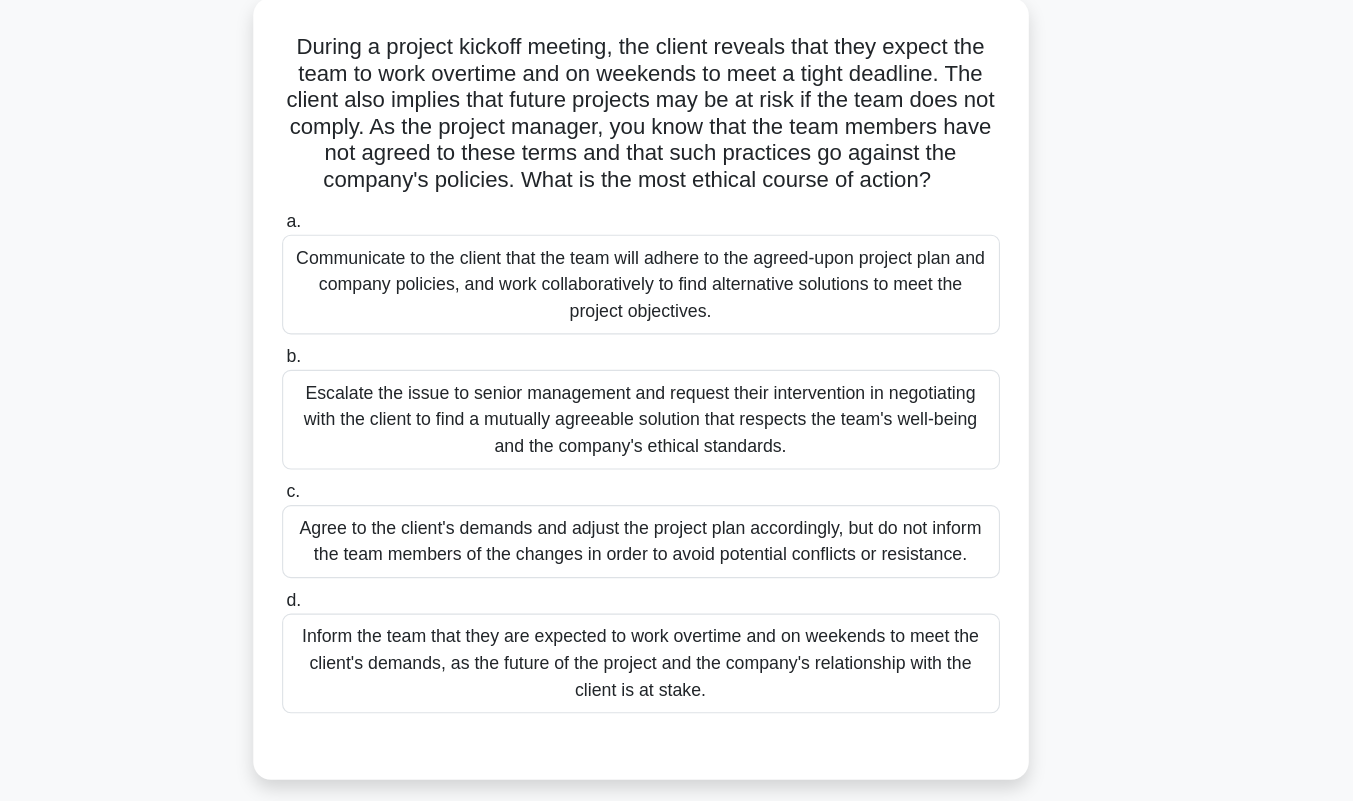 click on "Communicate to the client that the team will adhere to the agreed-upon project plan and company policies, and work collaboratively to find alternative solutions to meet the project objectives." at bounding box center [677, 275] 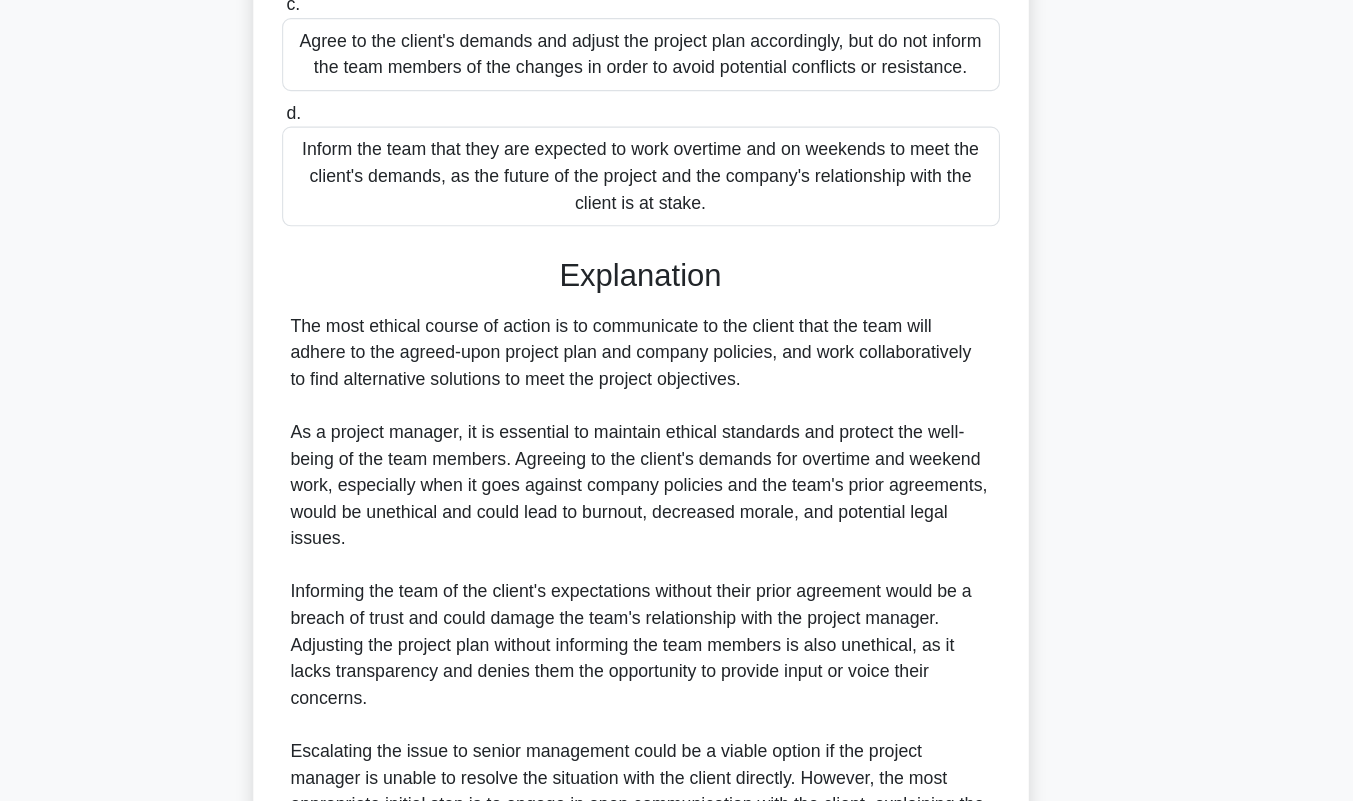 scroll, scrollTop: 721, scrollLeft: 0, axis: vertical 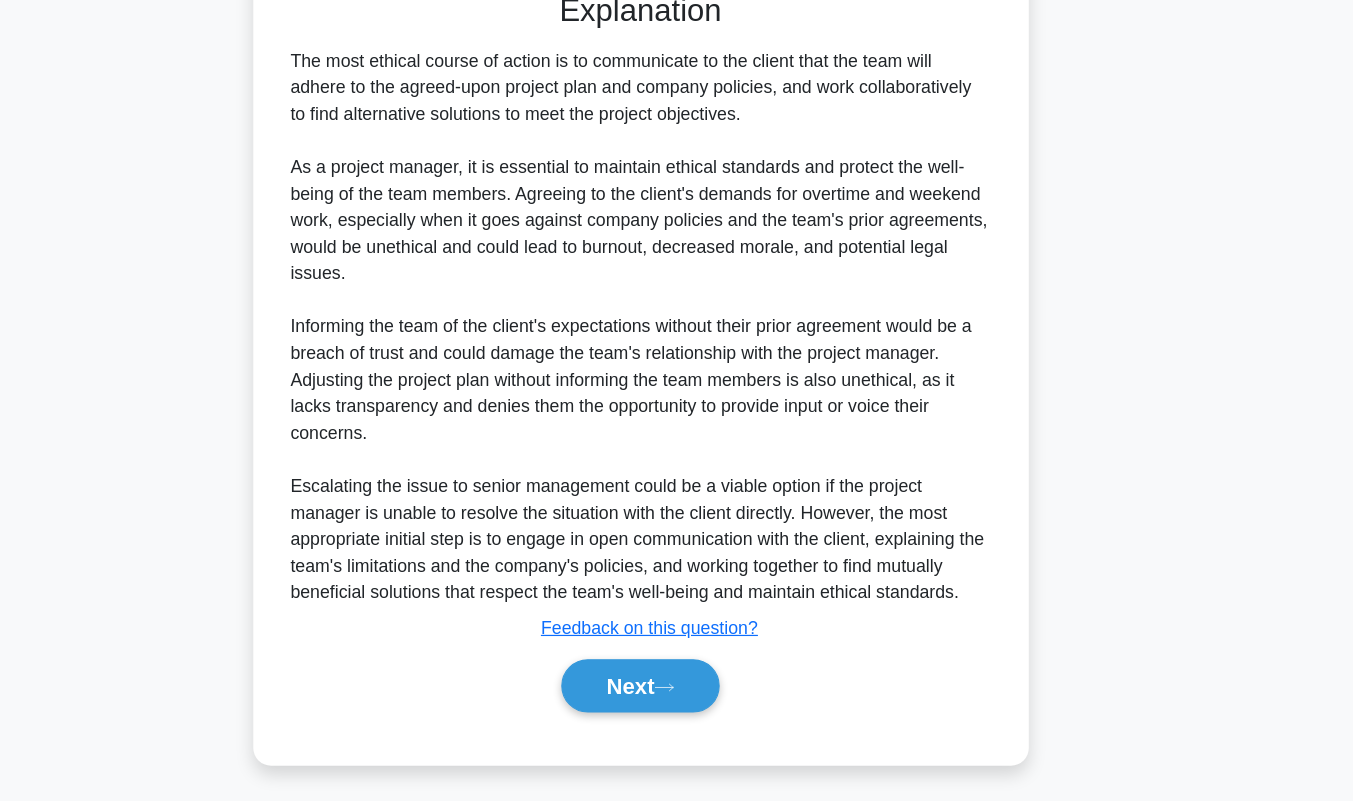 click on "Next" at bounding box center [676, 697] 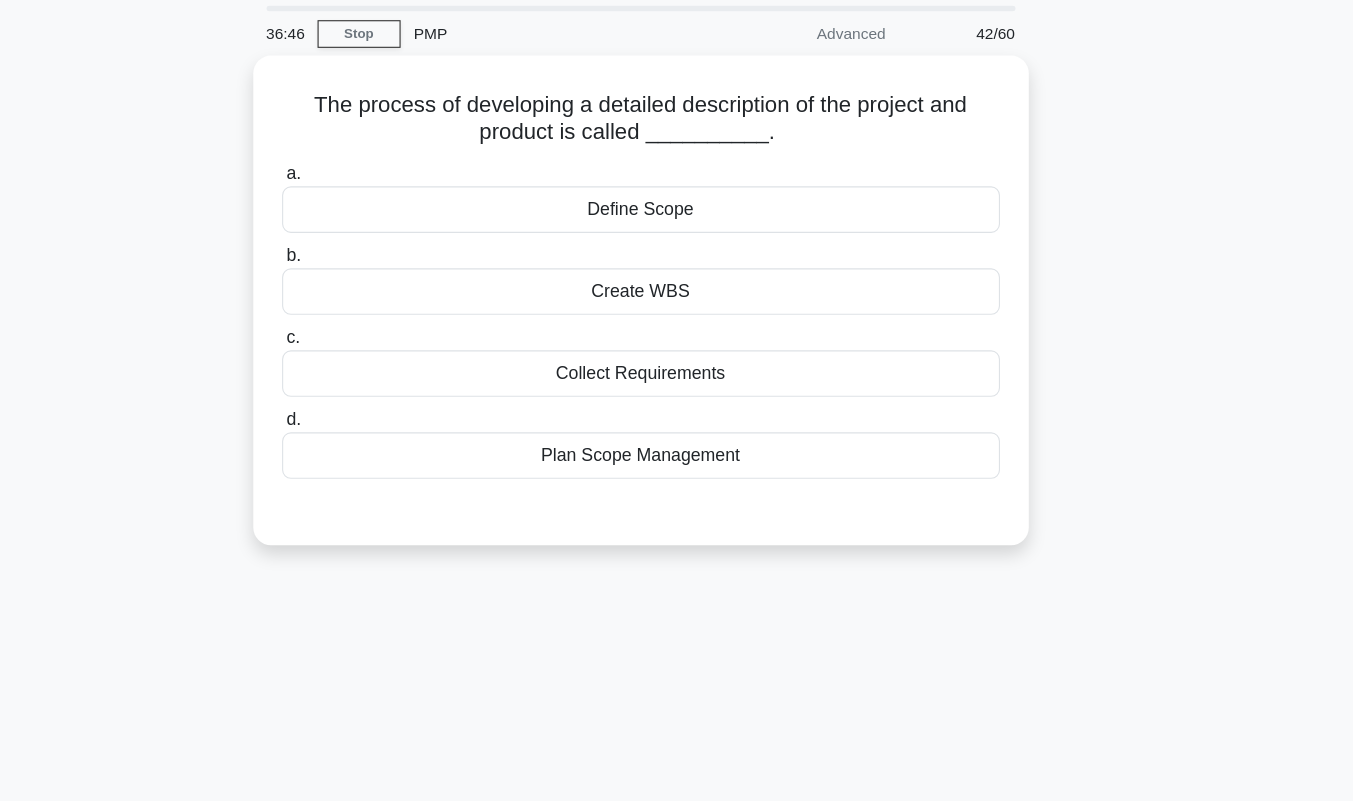 scroll, scrollTop: 42, scrollLeft: 0, axis: vertical 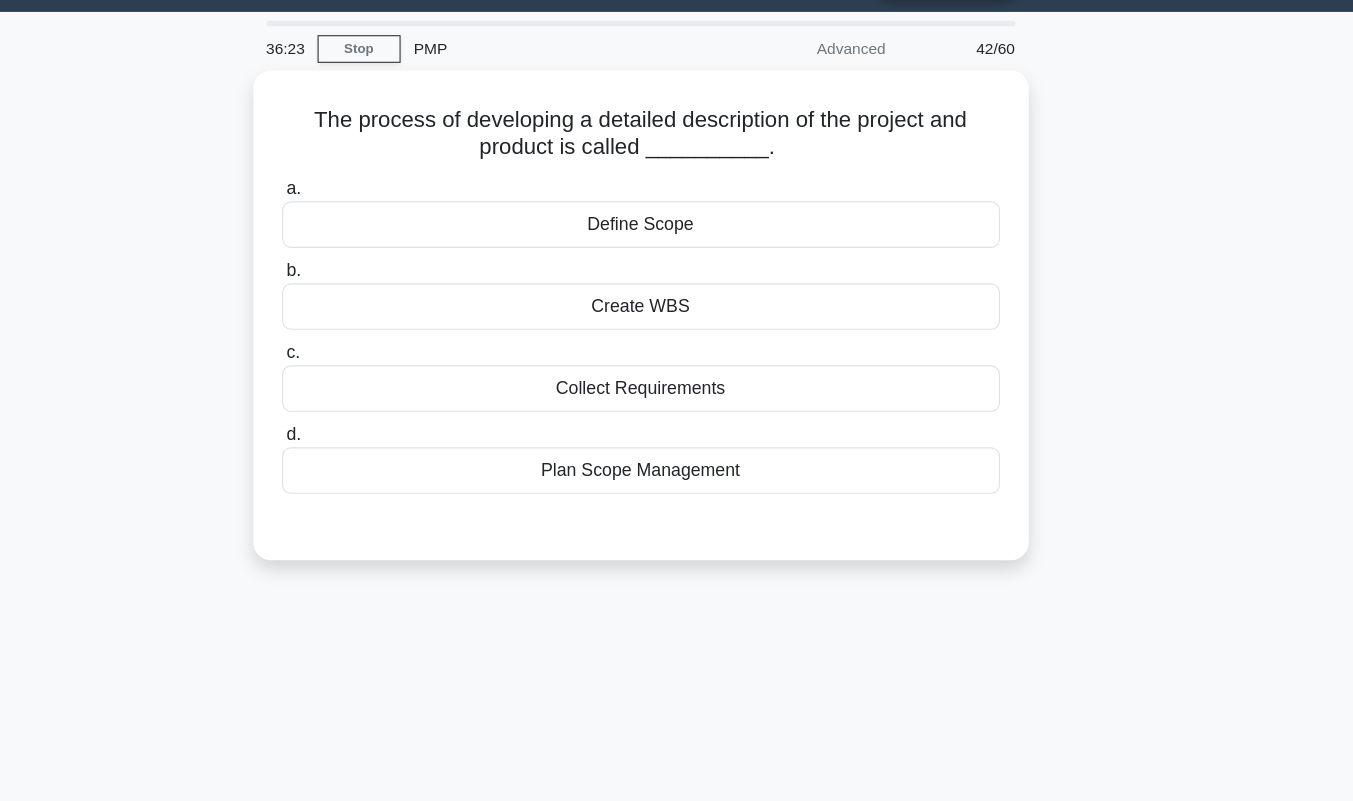click on "Create WBS" at bounding box center (677, 288) 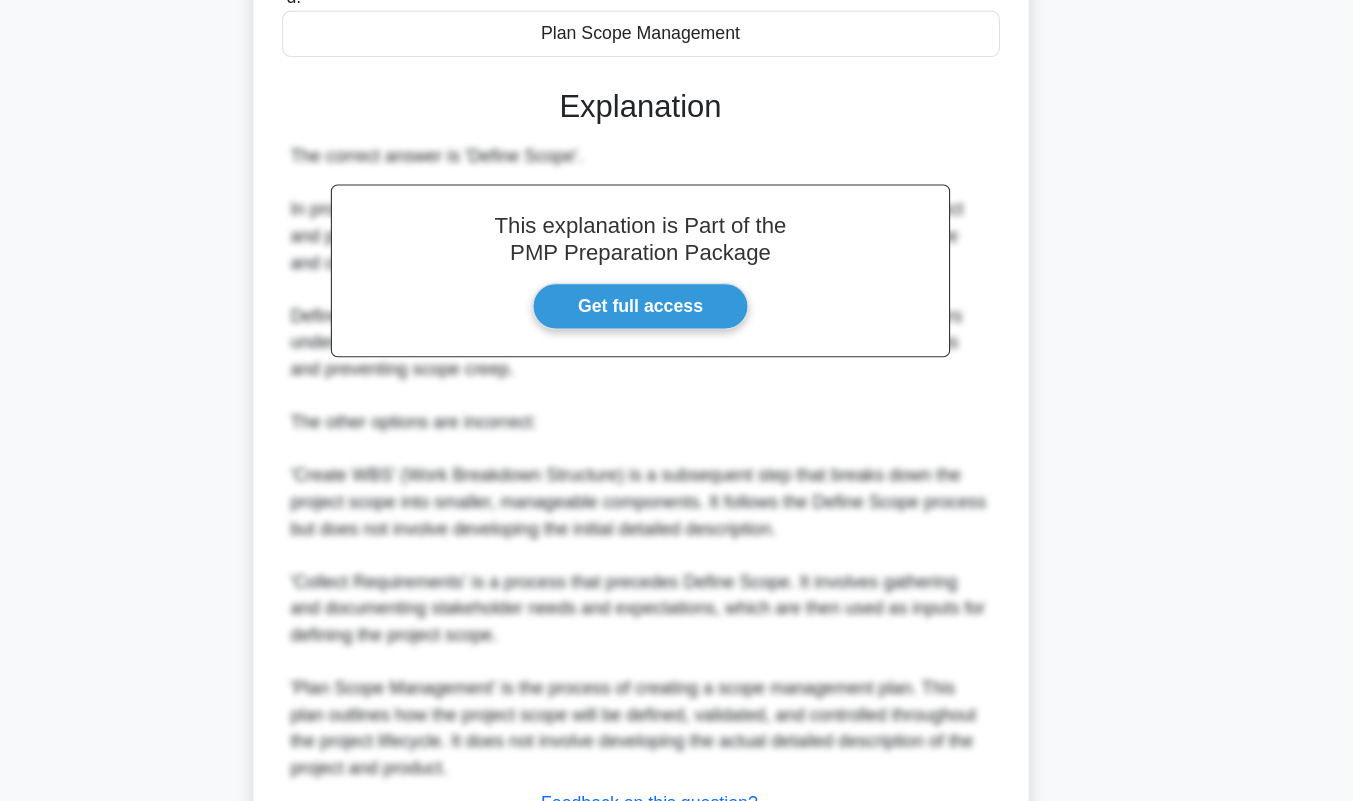 scroll, scrollTop: 531, scrollLeft: 0, axis: vertical 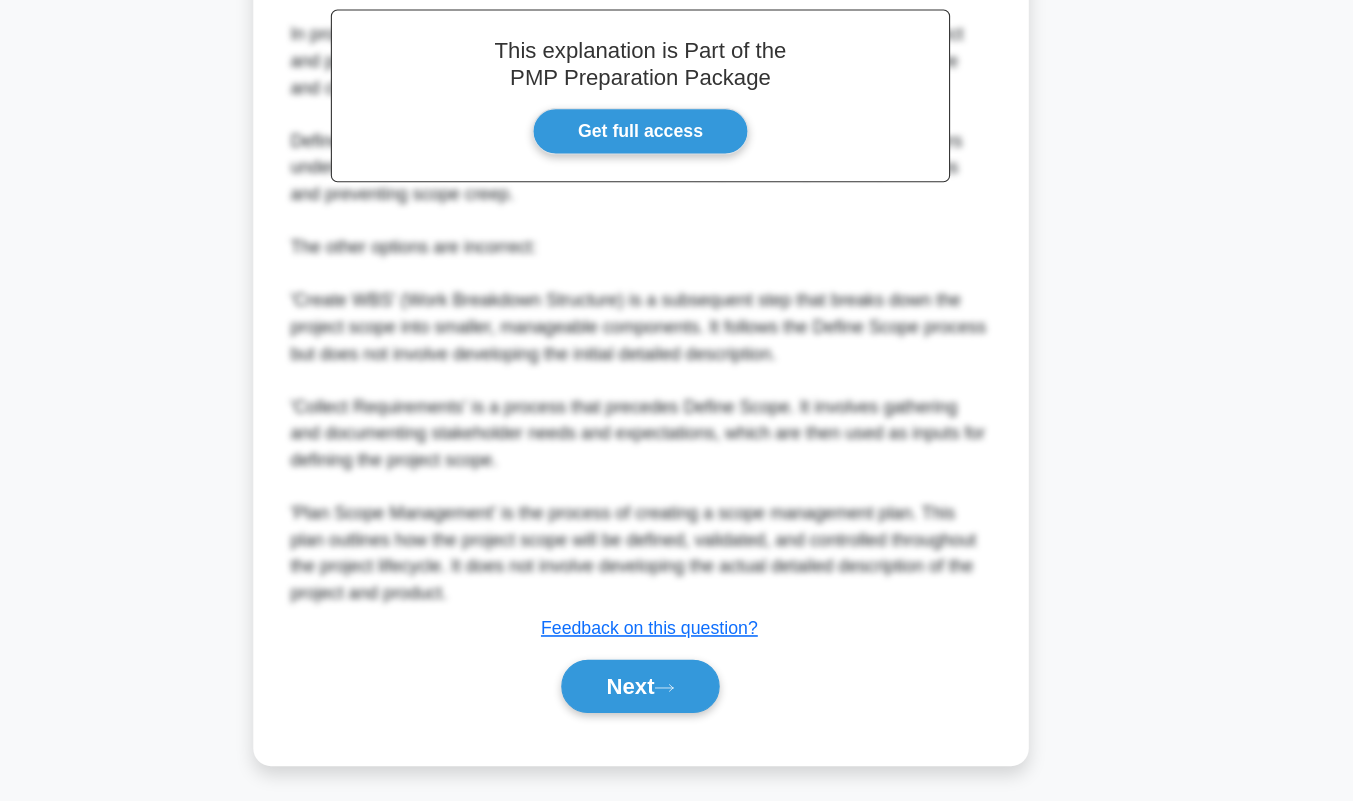 click on "Next" at bounding box center [676, 697] 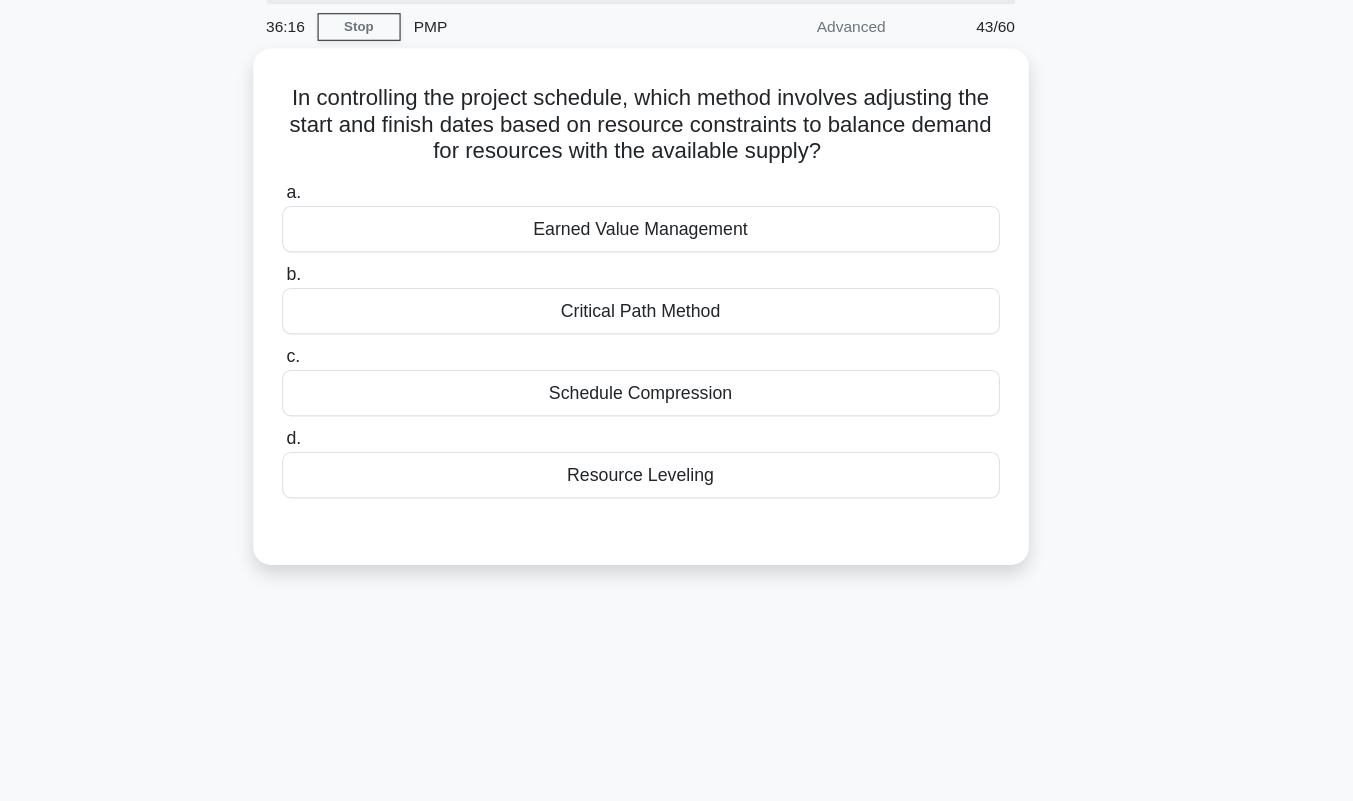 scroll, scrollTop: 72, scrollLeft: 0, axis: vertical 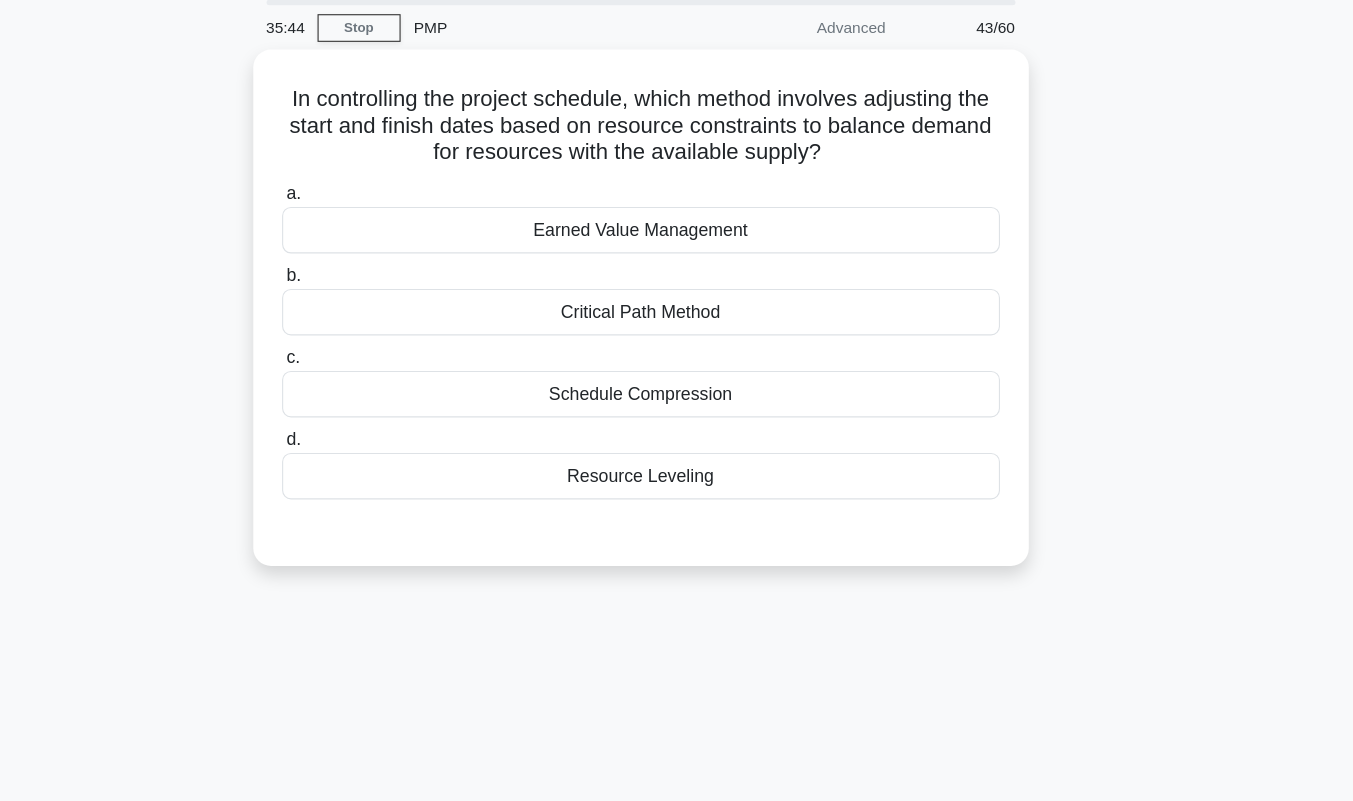 click on "Resource Leveling" at bounding box center [677, 430] 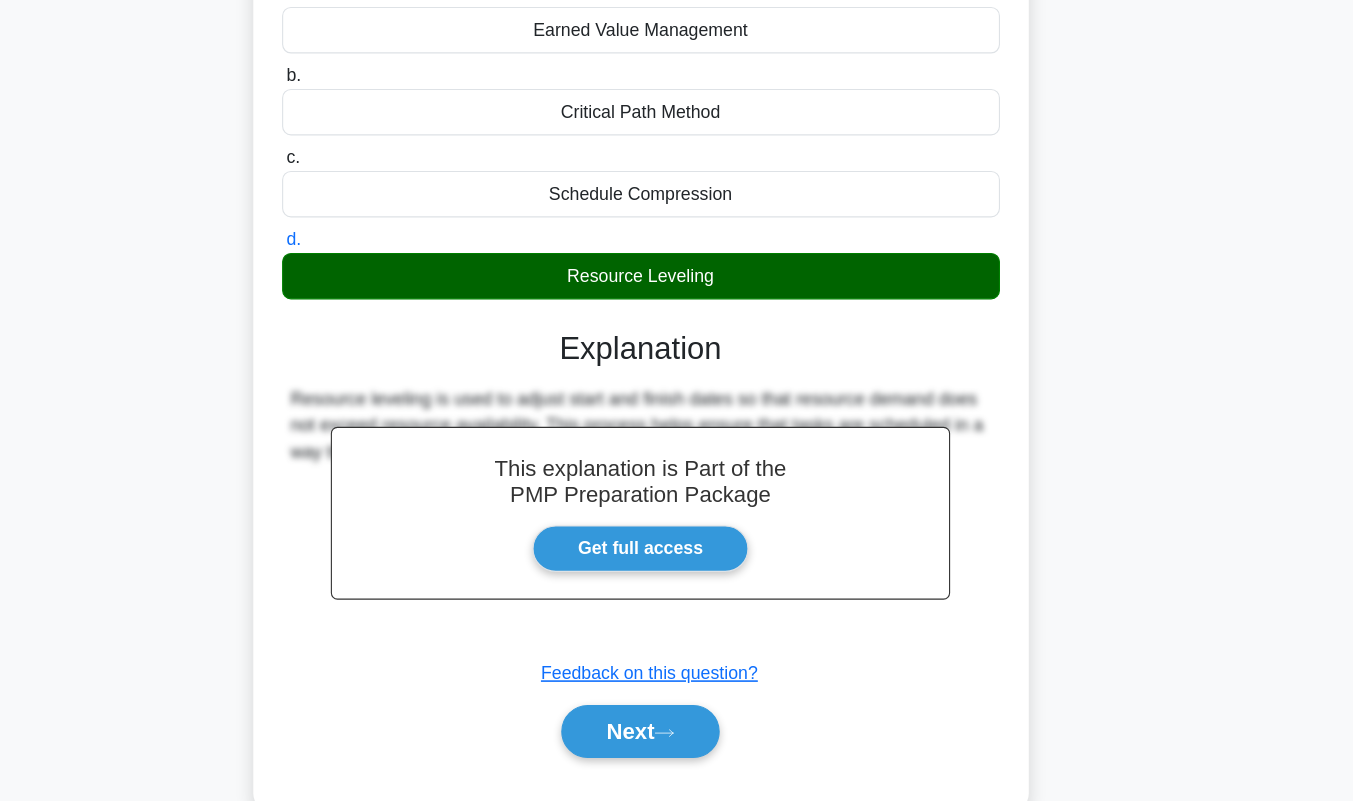 scroll, scrollTop: 279, scrollLeft: 0, axis: vertical 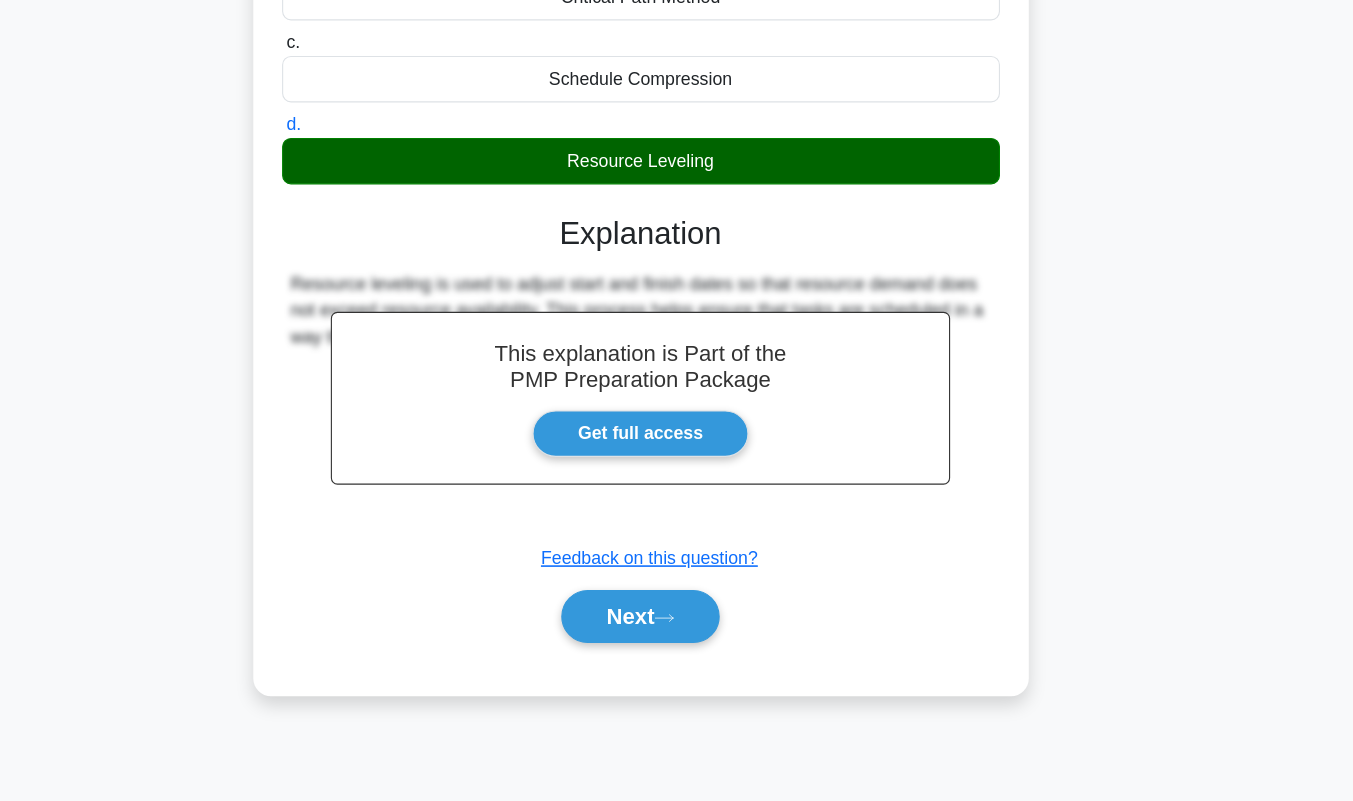 click on "Next" at bounding box center [676, 634] 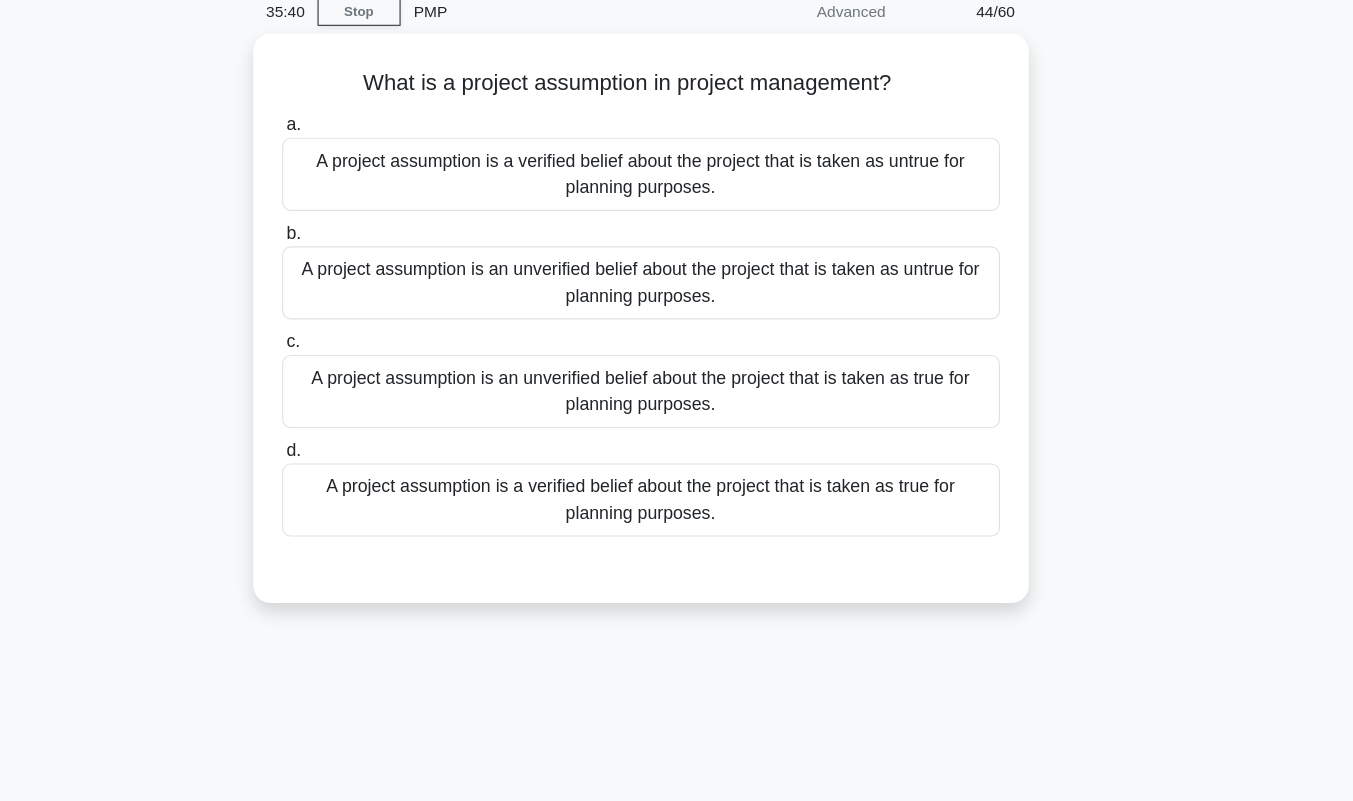 scroll, scrollTop: 53, scrollLeft: 0, axis: vertical 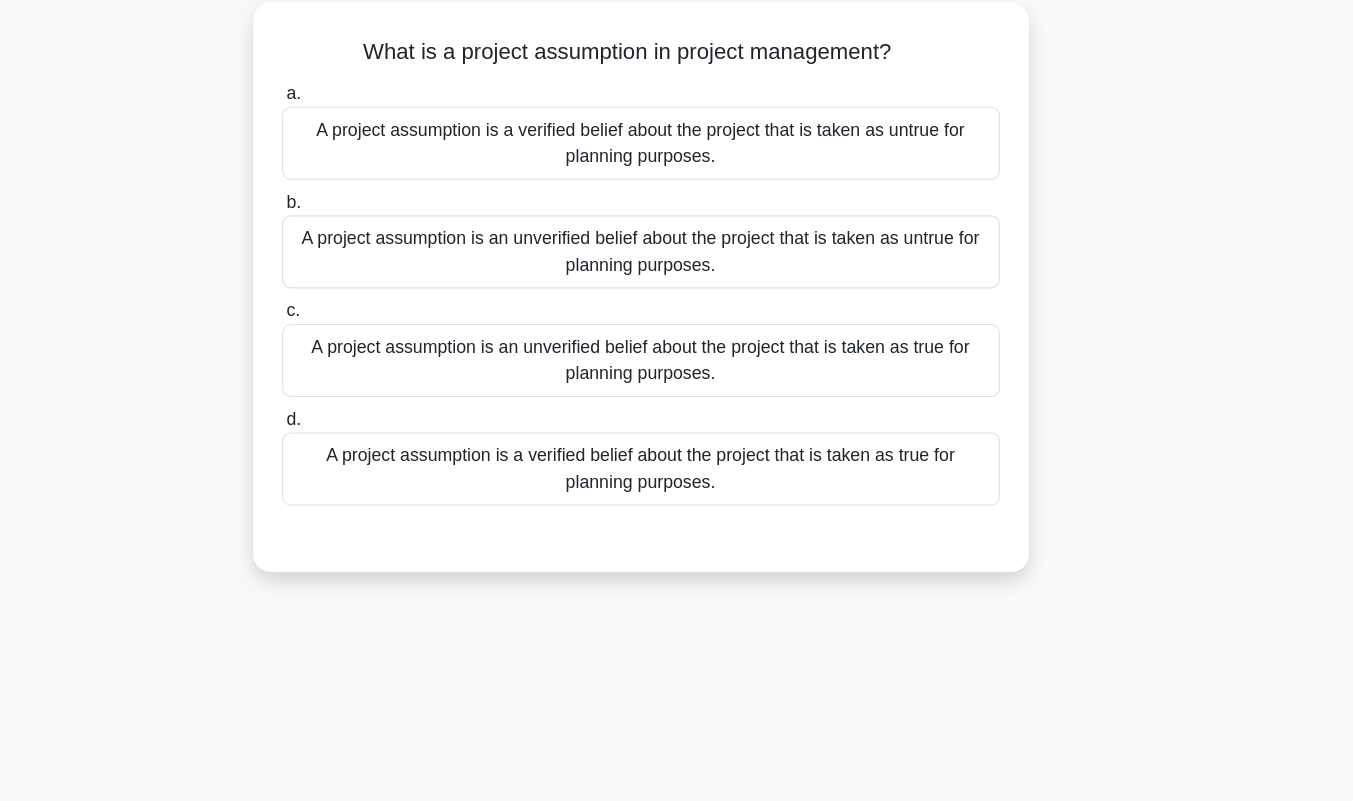 click on "A project assumption is an unverified belief about the project that is taken as true for planning purposes." at bounding box center [677, 387] 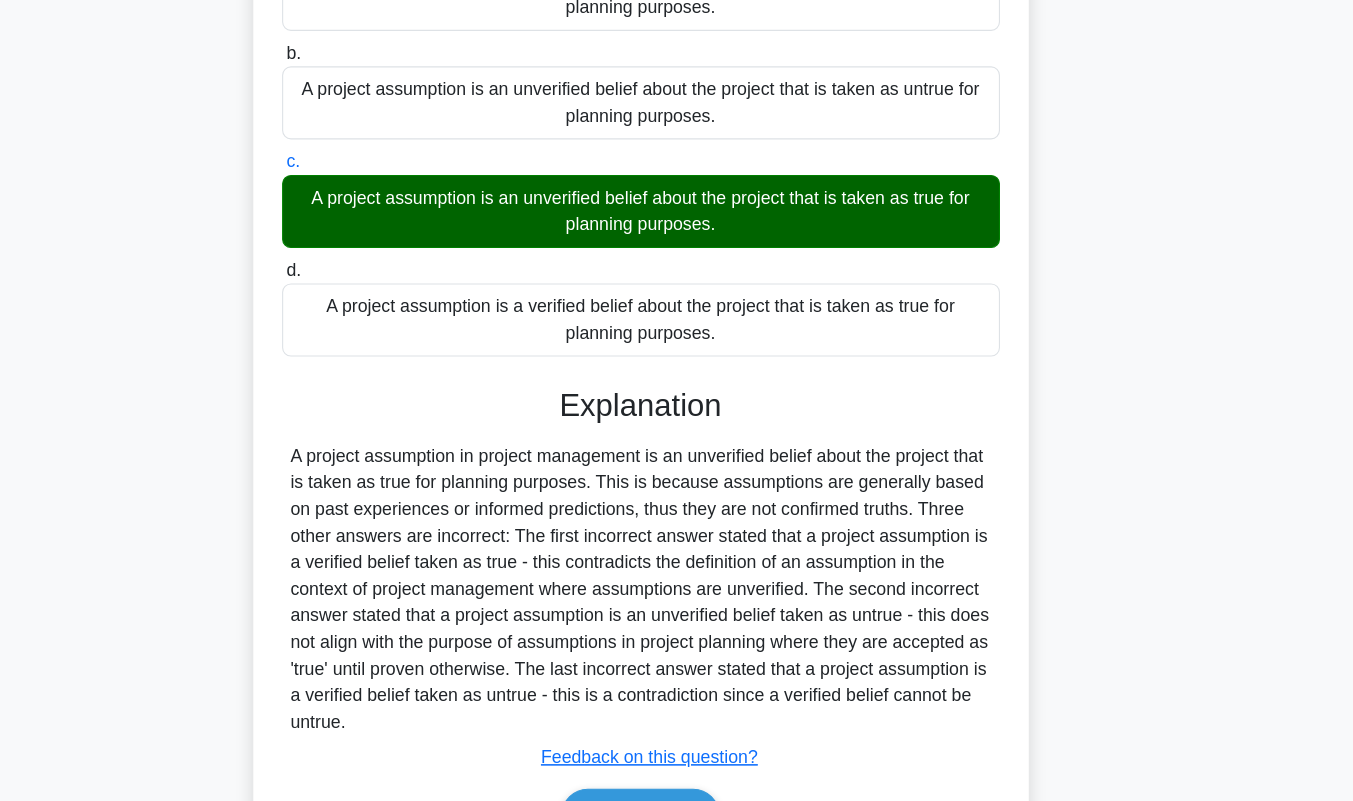 scroll, scrollTop: 289, scrollLeft: 0, axis: vertical 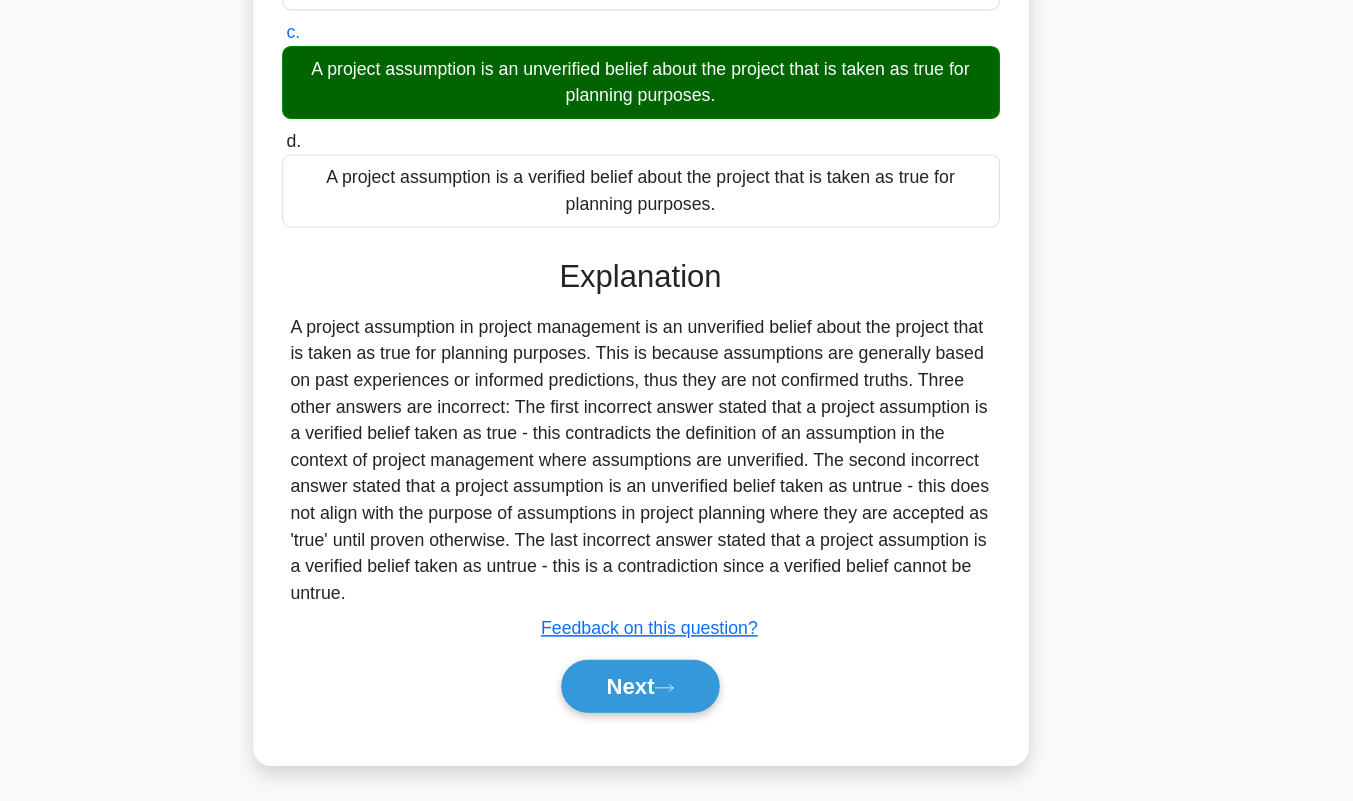 click on "Next" at bounding box center (676, 697) 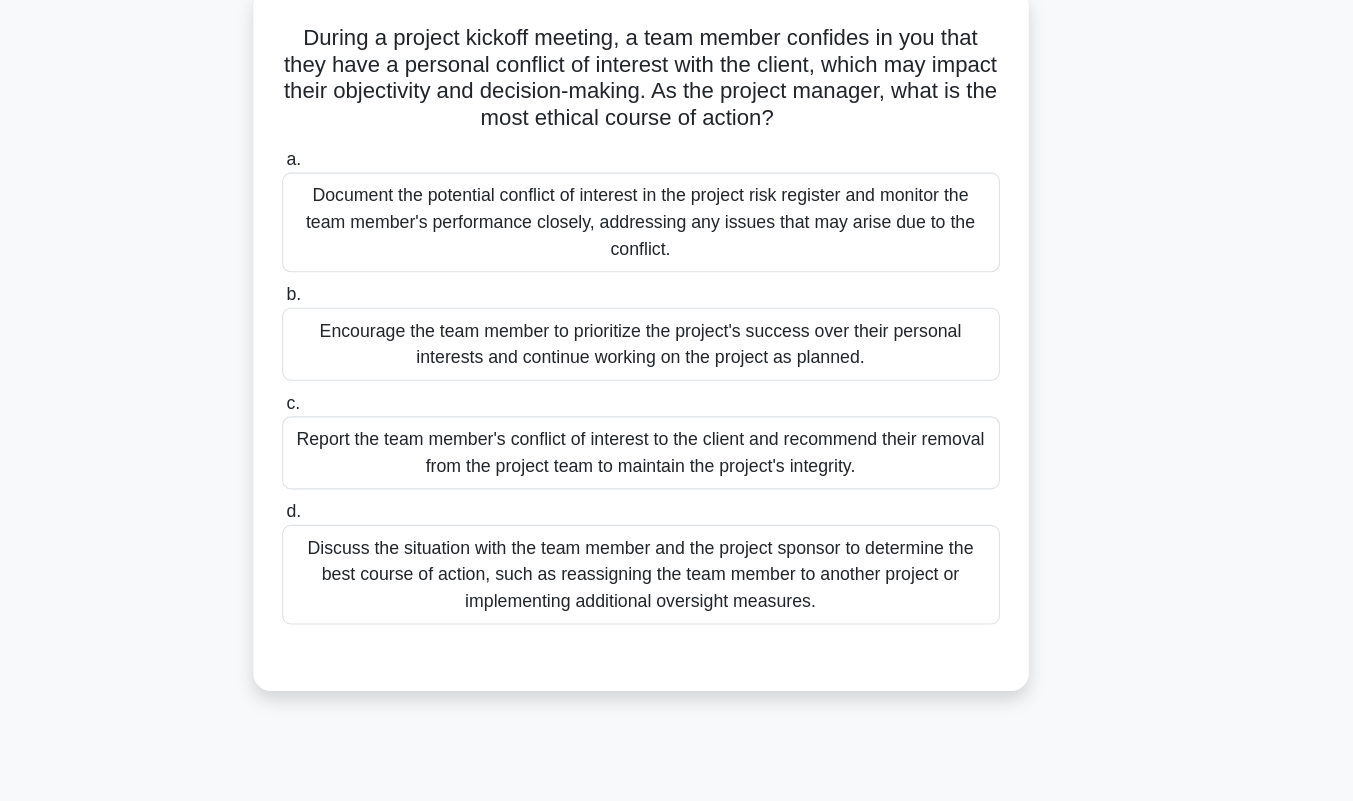 scroll, scrollTop: 108, scrollLeft: 0, axis: vertical 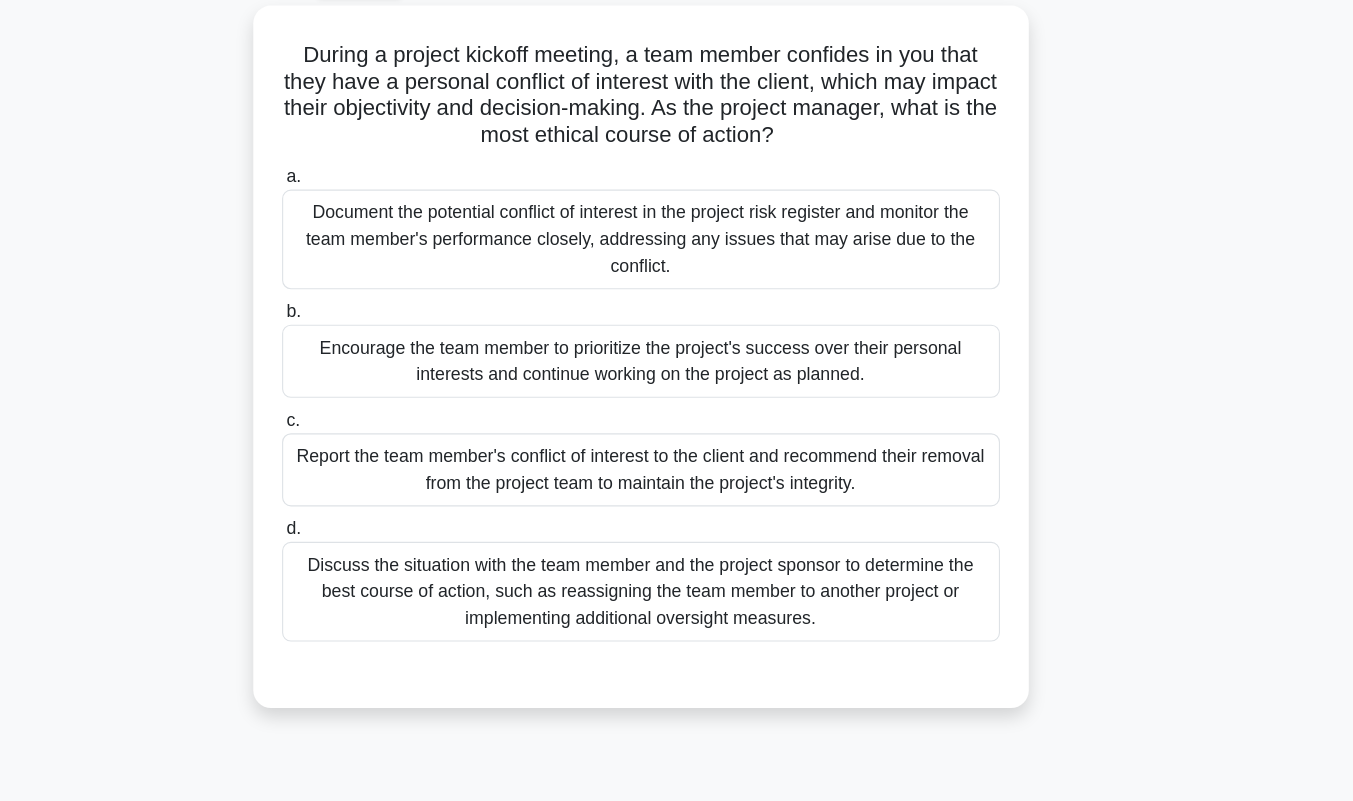 click on "Discuss the situation with the team member and the project sponsor to determine the best course of action, such as reassigning the team member to another project or implementing additional oversight measures." at bounding box center (677, 538) 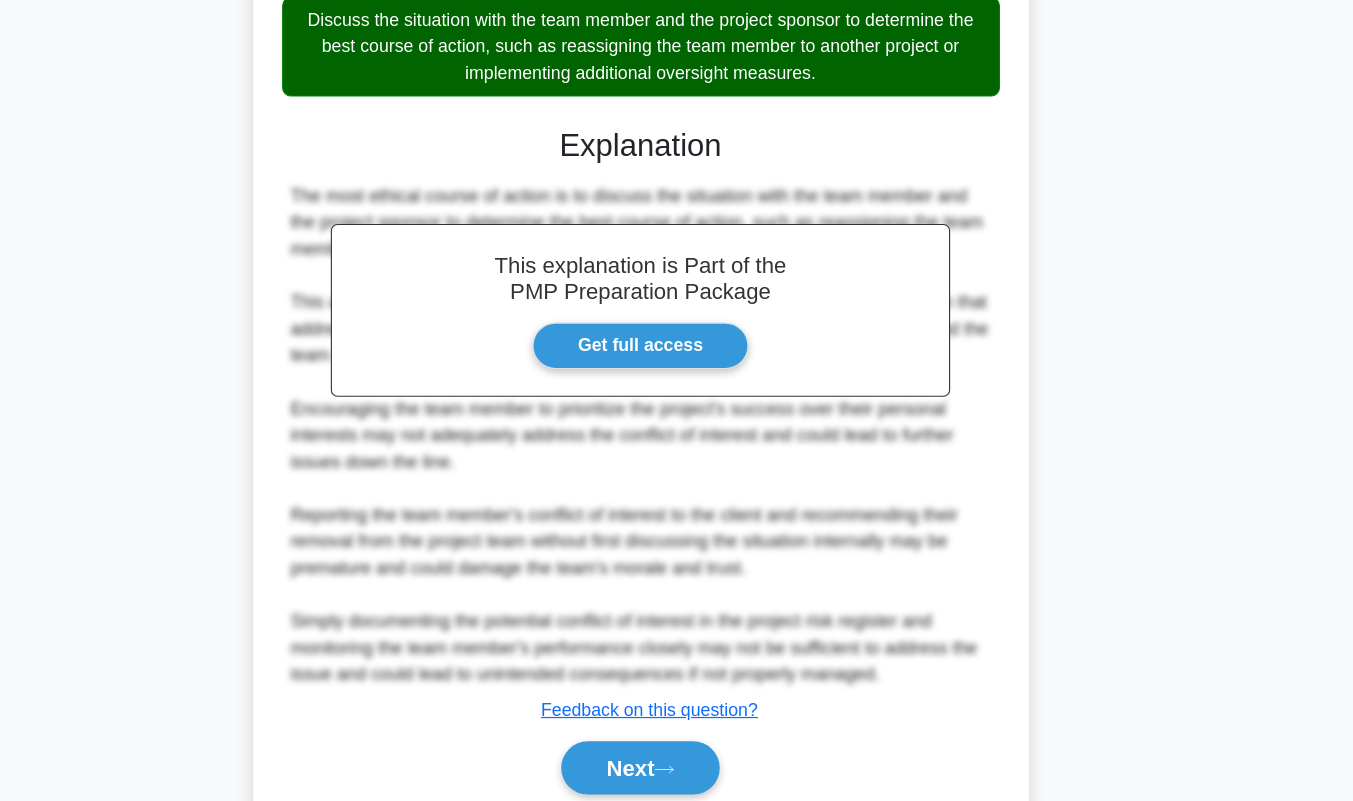 scroll, scrollTop: 601, scrollLeft: 0, axis: vertical 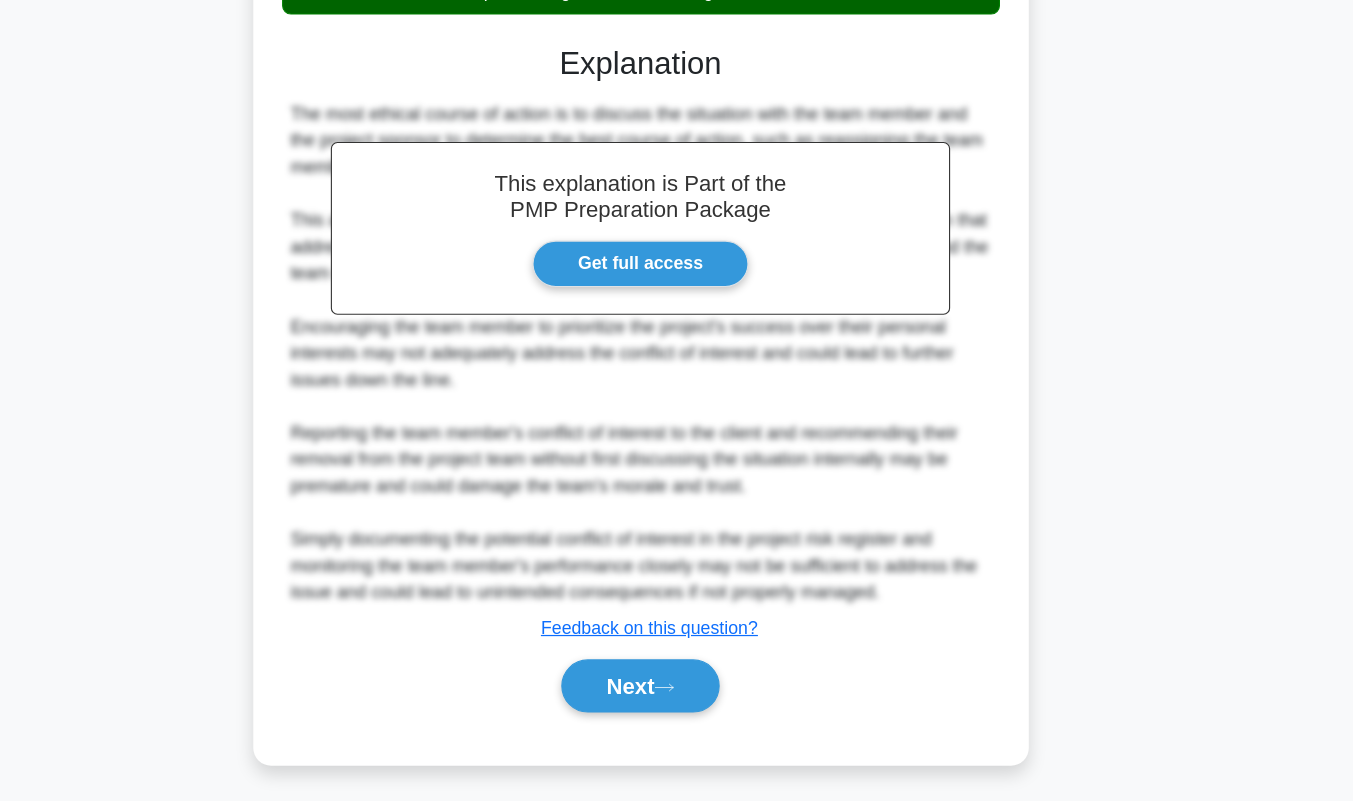 click 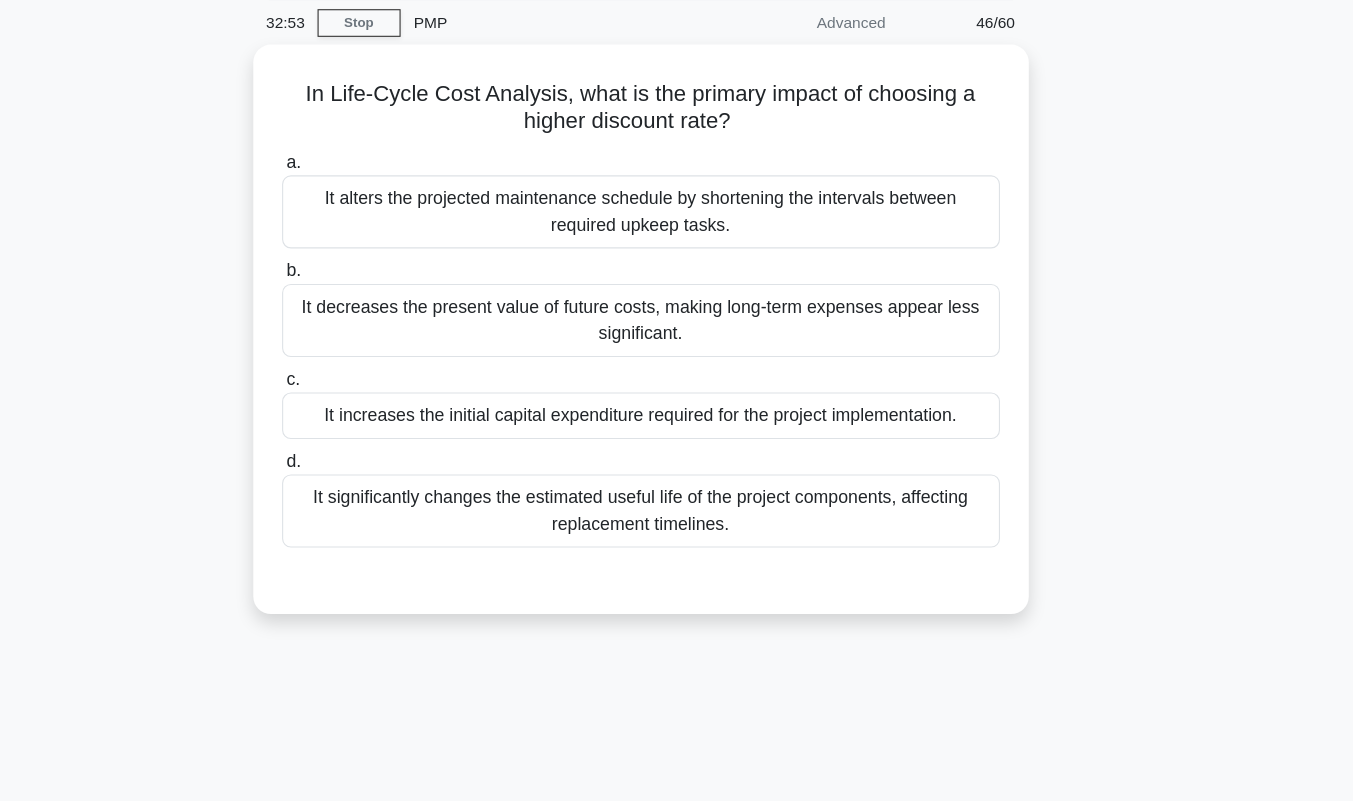 scroll, scrollTop: 75, scrollLeft: 0, axis: vertical 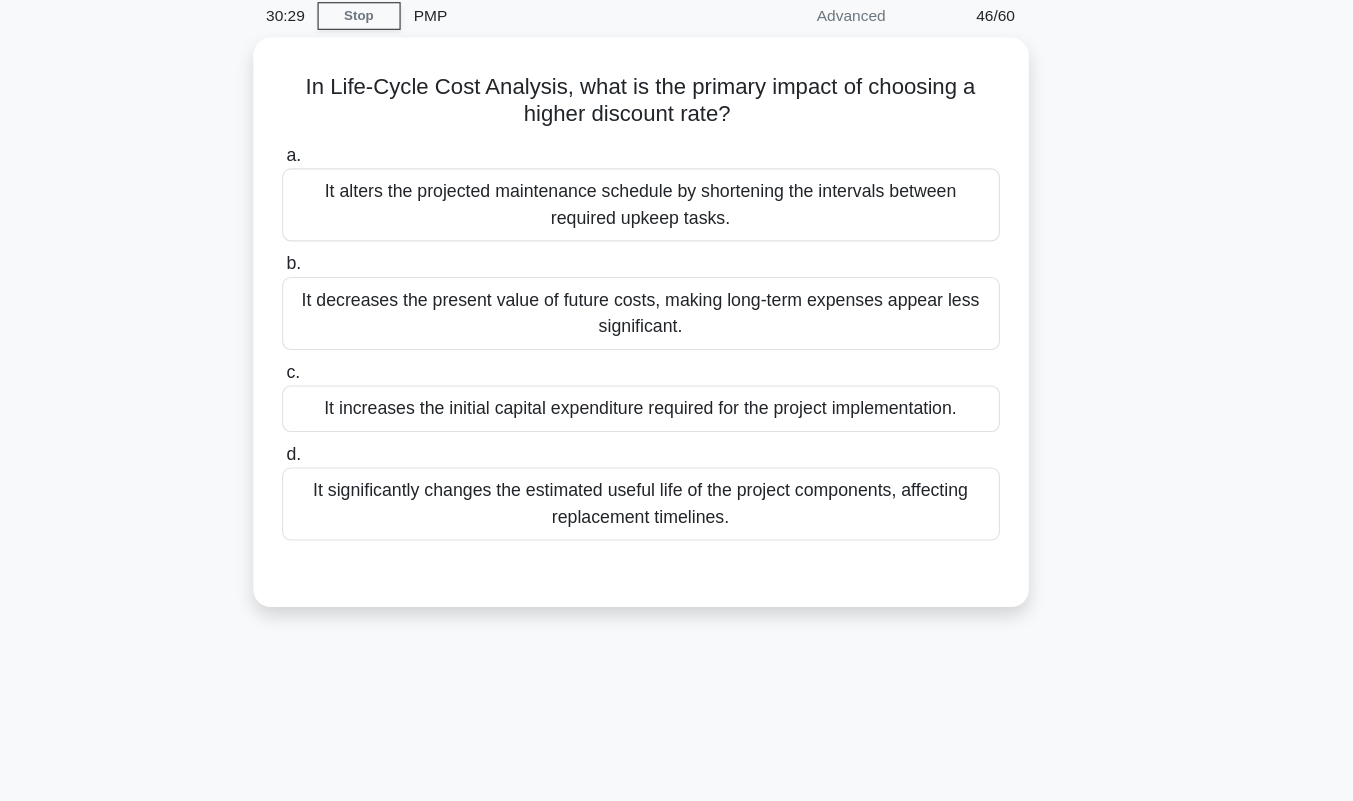 click on "It increases the initial capital expenditure required for the project implementation." at bounding box center [677, 377] 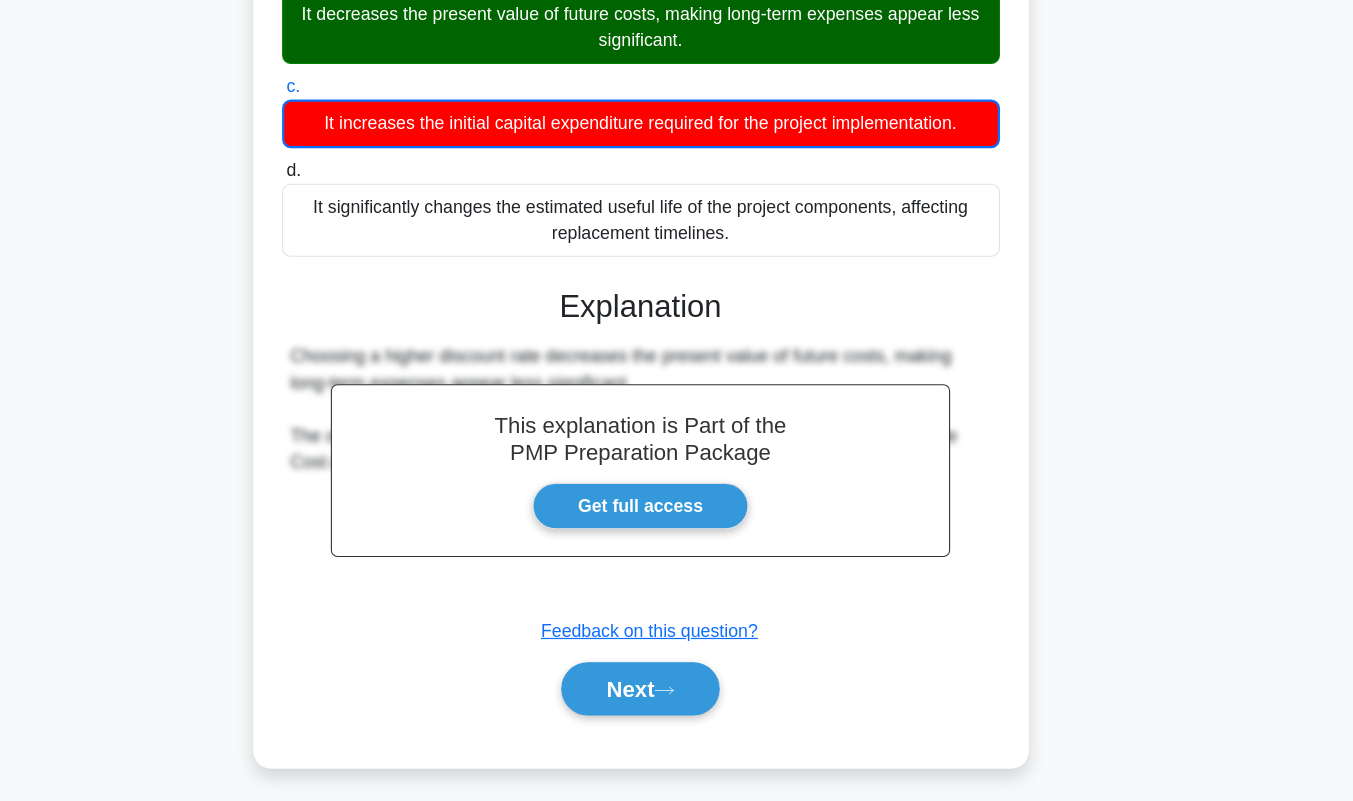scroll, scrollTop: 279, scrollLeft: 0, axis: vertical 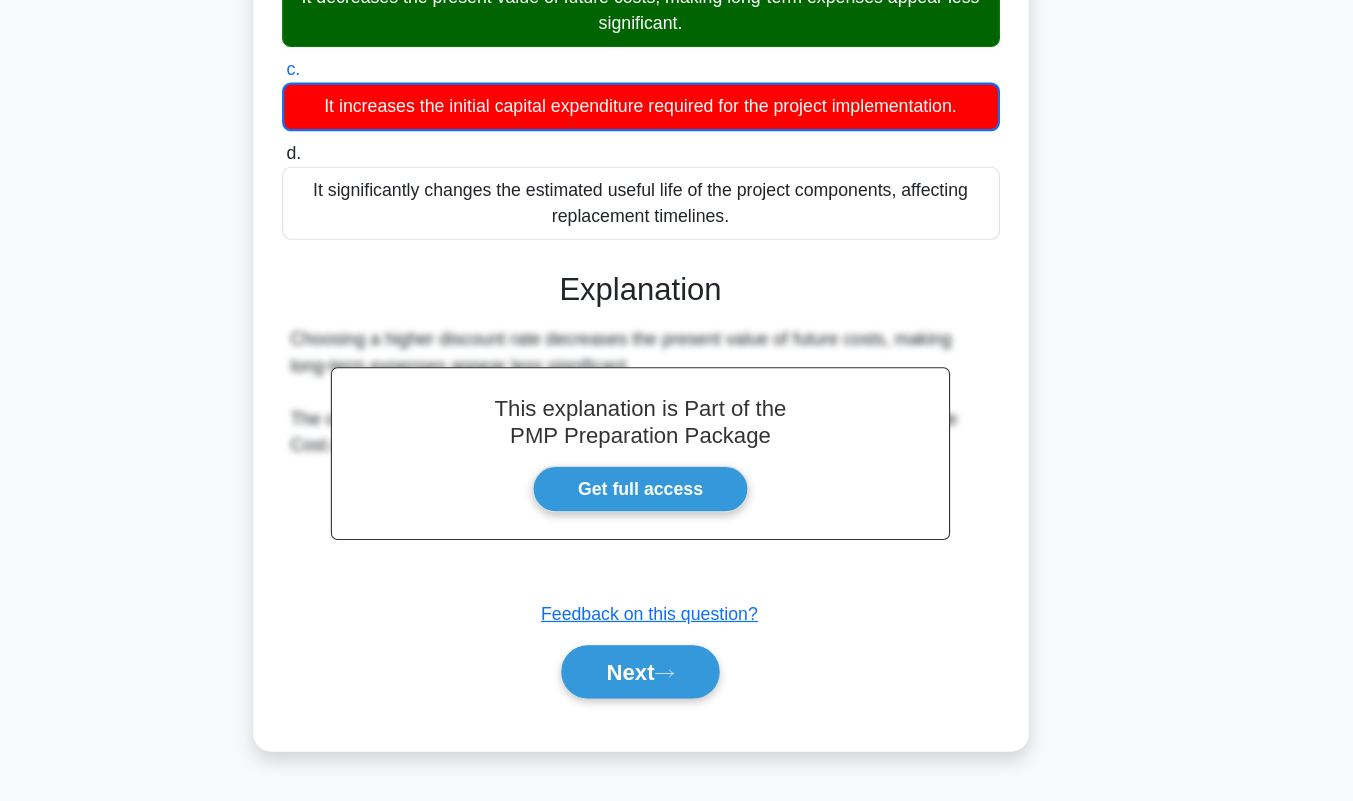 click 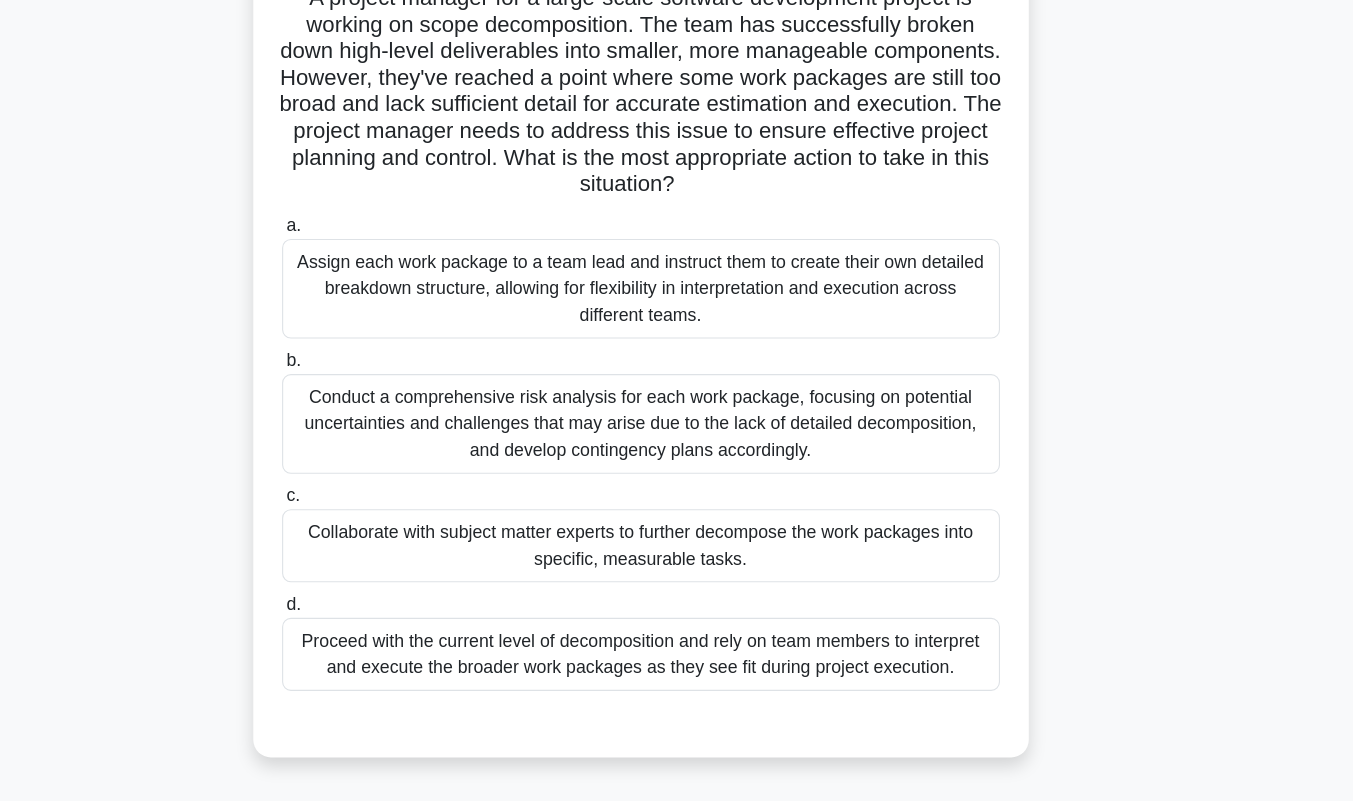 scroll, scrollTop: 89, scrollLeft: 0, axis: vertical 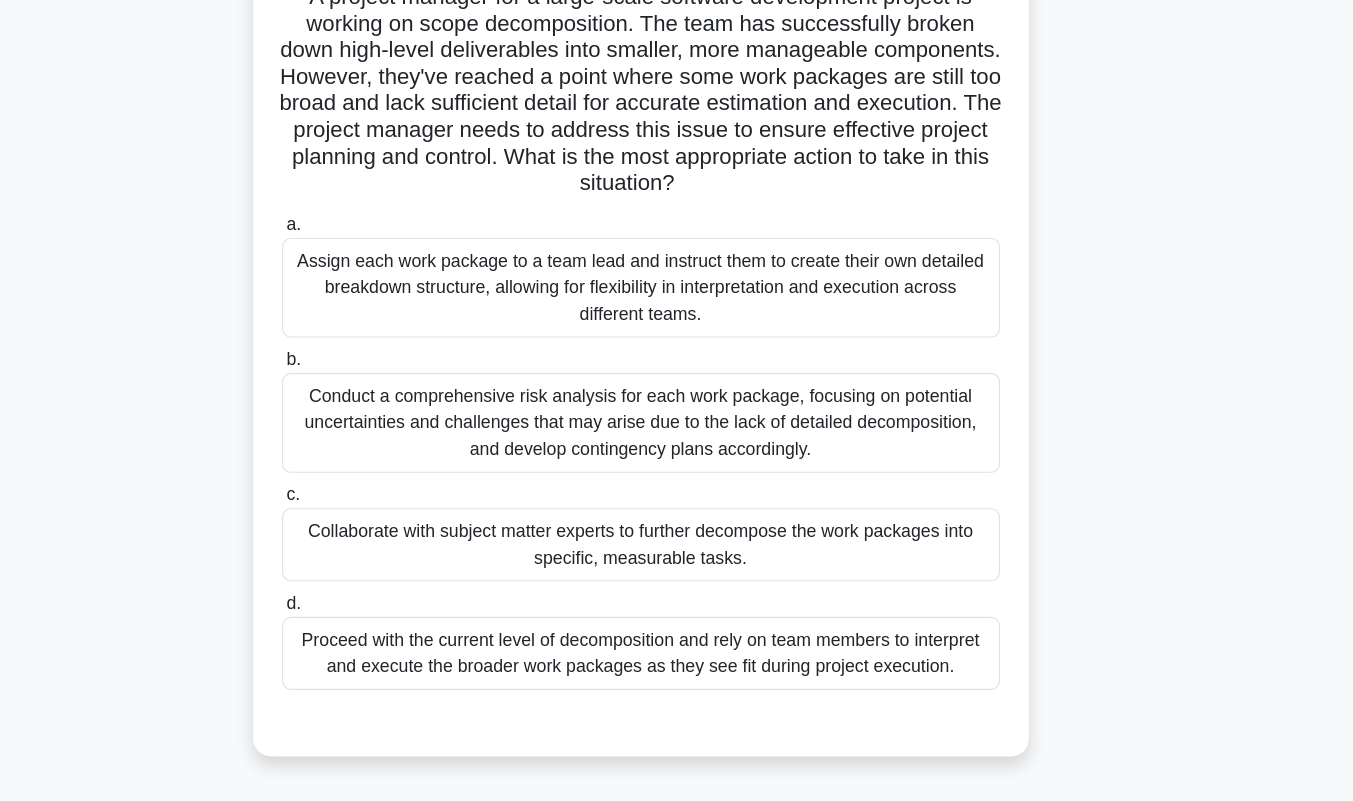 click on "Collaborate with subject matter experts to further decompose the work packages into specific, measurable tasks." at bounding box center (677, 567) 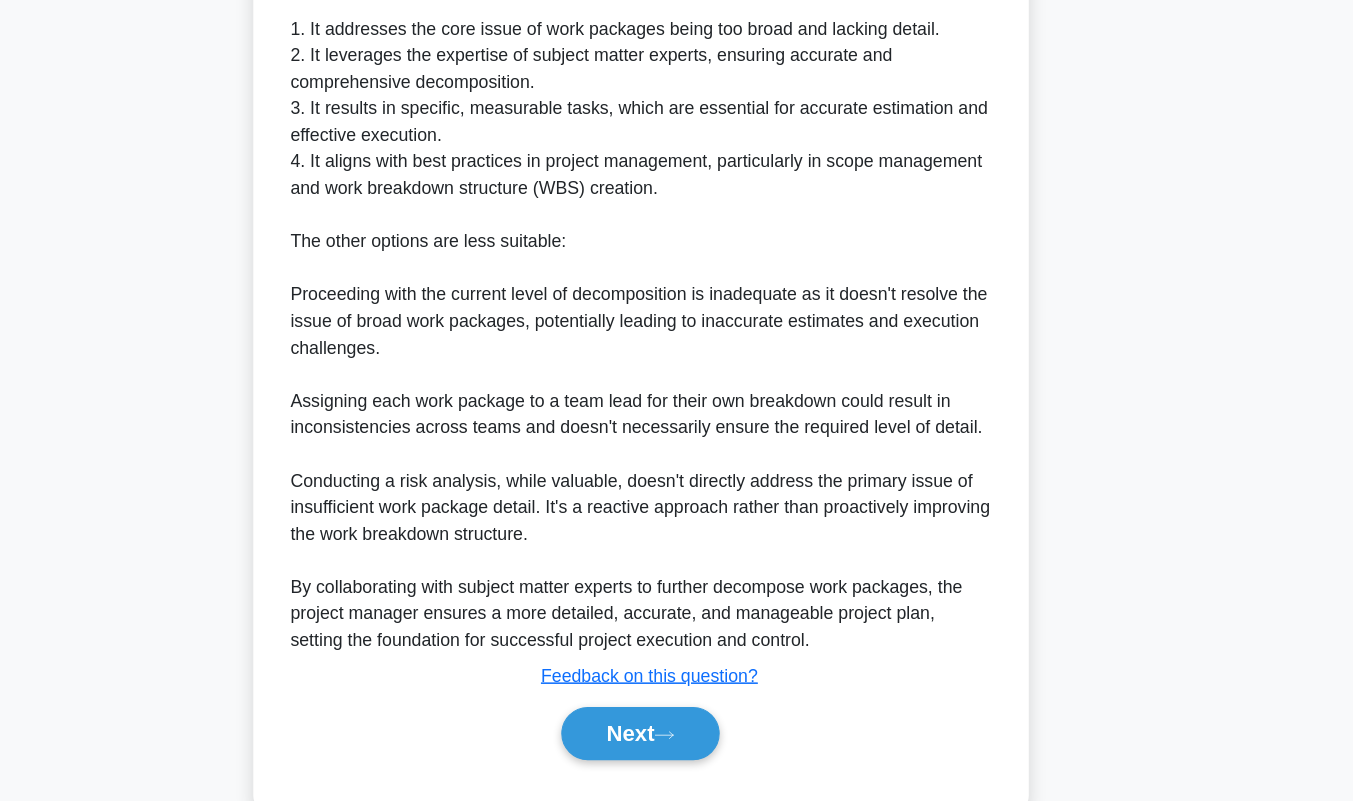 scroll, scrollTop: 913, scrollLeft: 0, axis: vertical 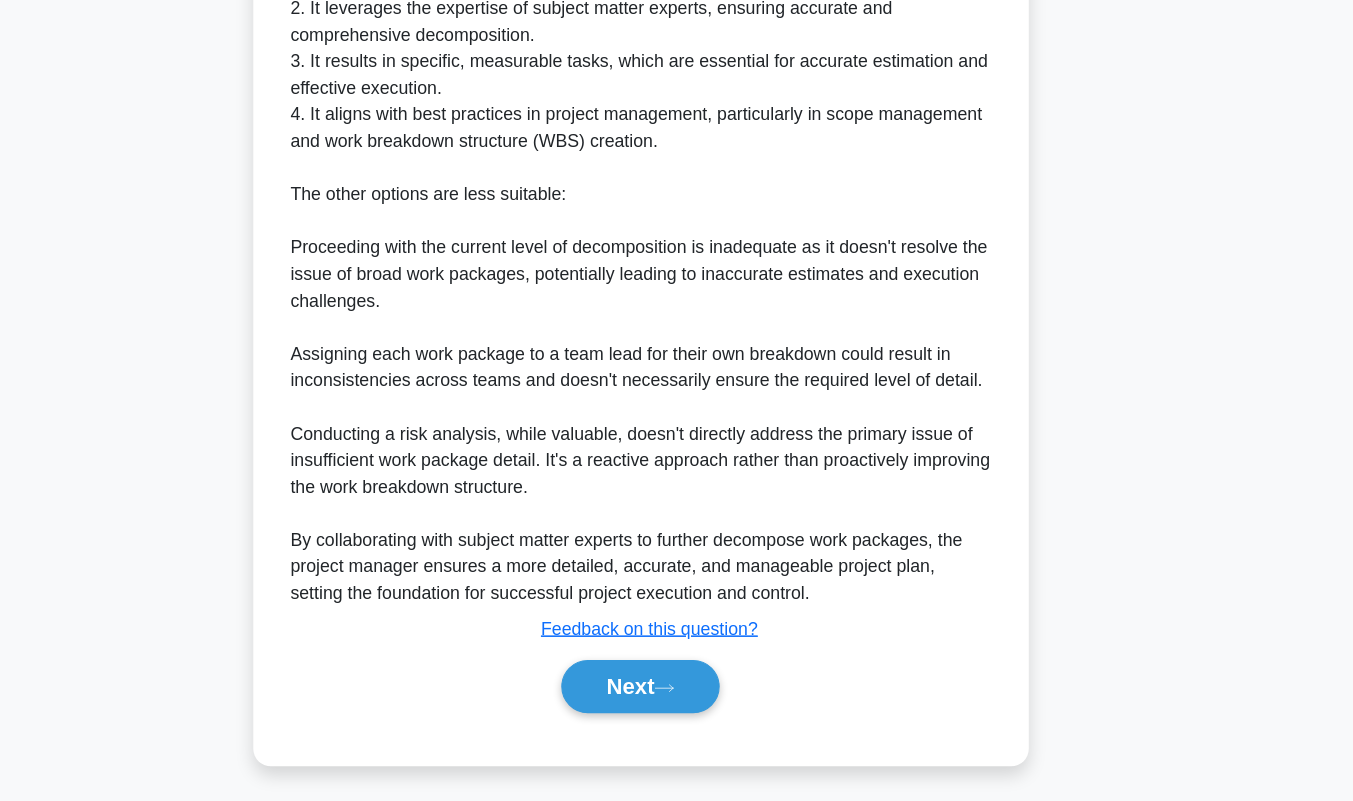 click on "Next" at bounding box center (676, 697) 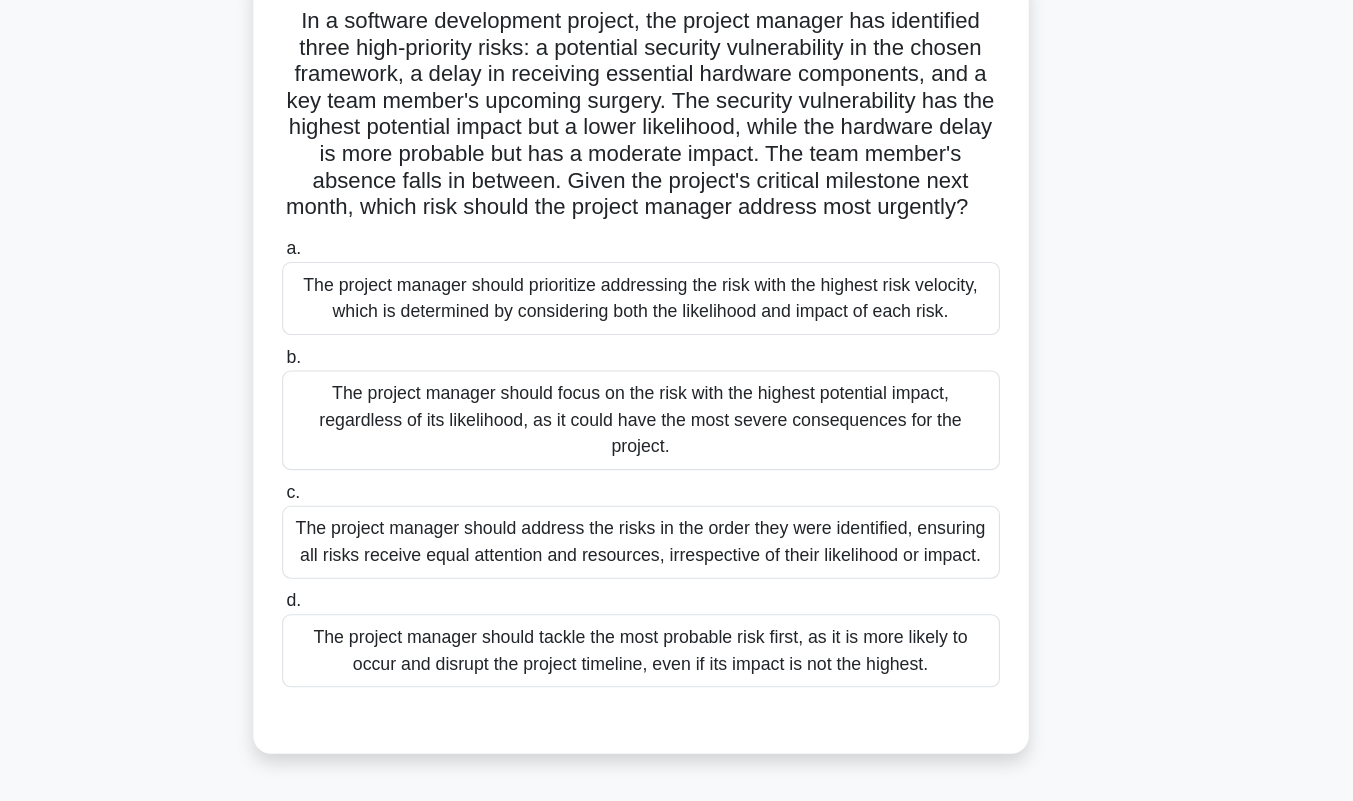 scroll, scrollTop: 103, scrollLeft: 0, axis: vertical 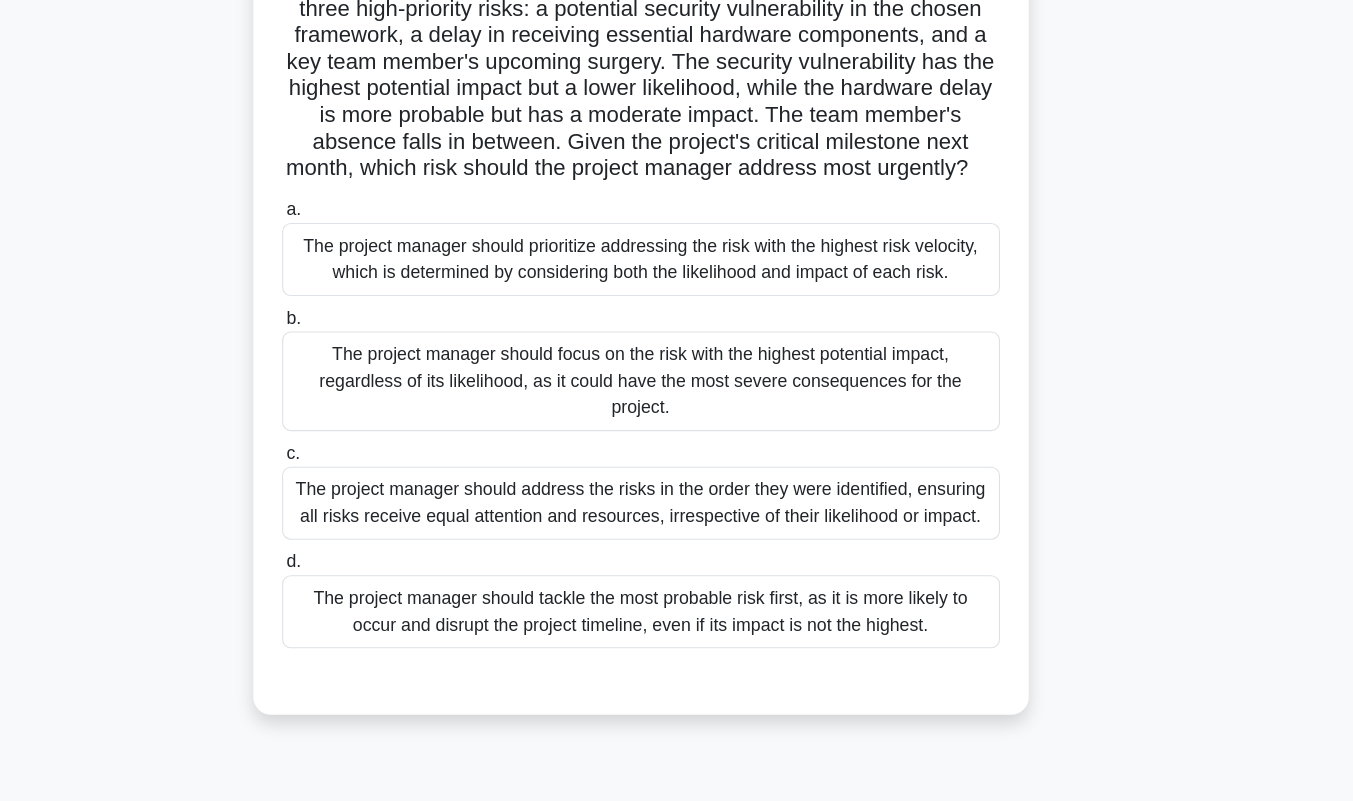 click on "The project manager should prioritize addressing the risk with the highest risk velocity, which is determined by considering both the likelihood and impact of each risk." at bounding box center [677, 309] 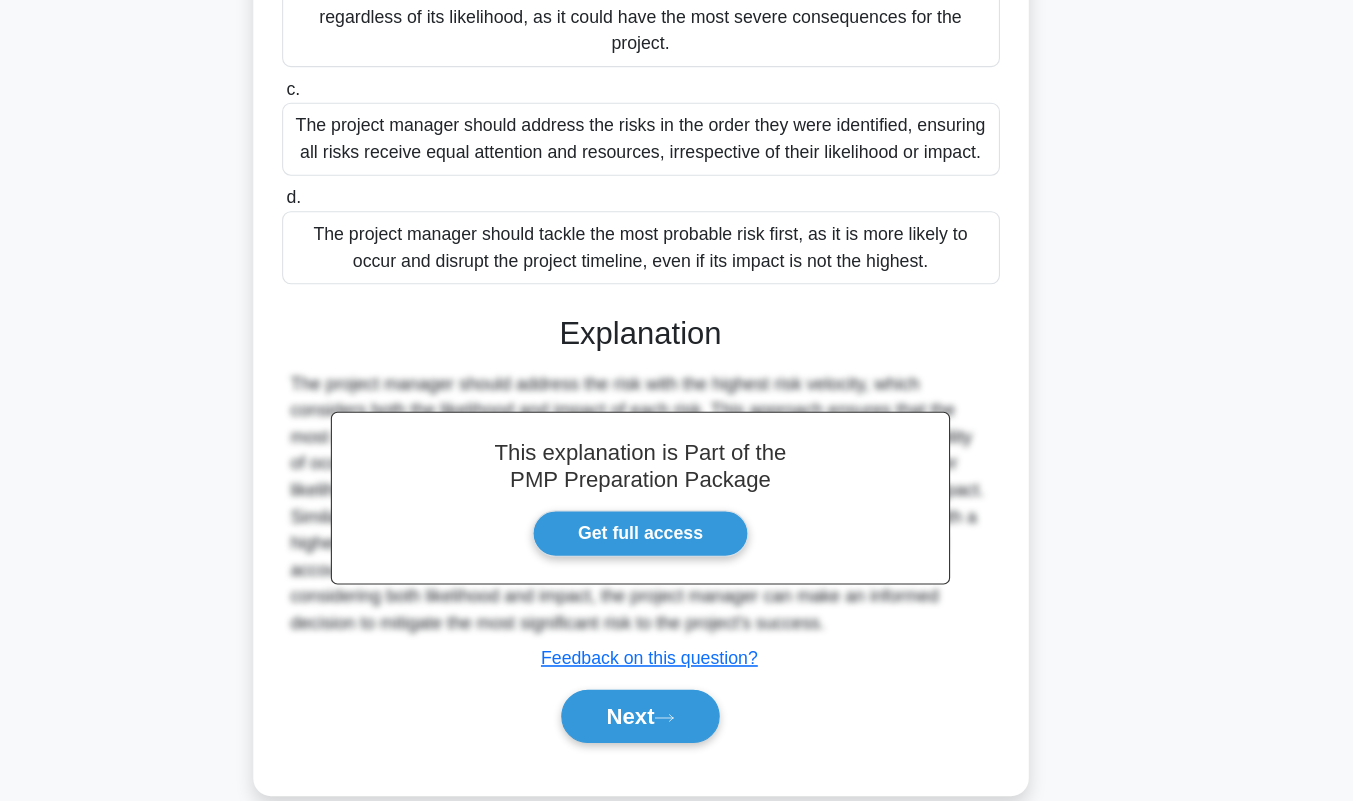 scroll, scrollTop: 481, scrollLeft: 0, axis: vertical 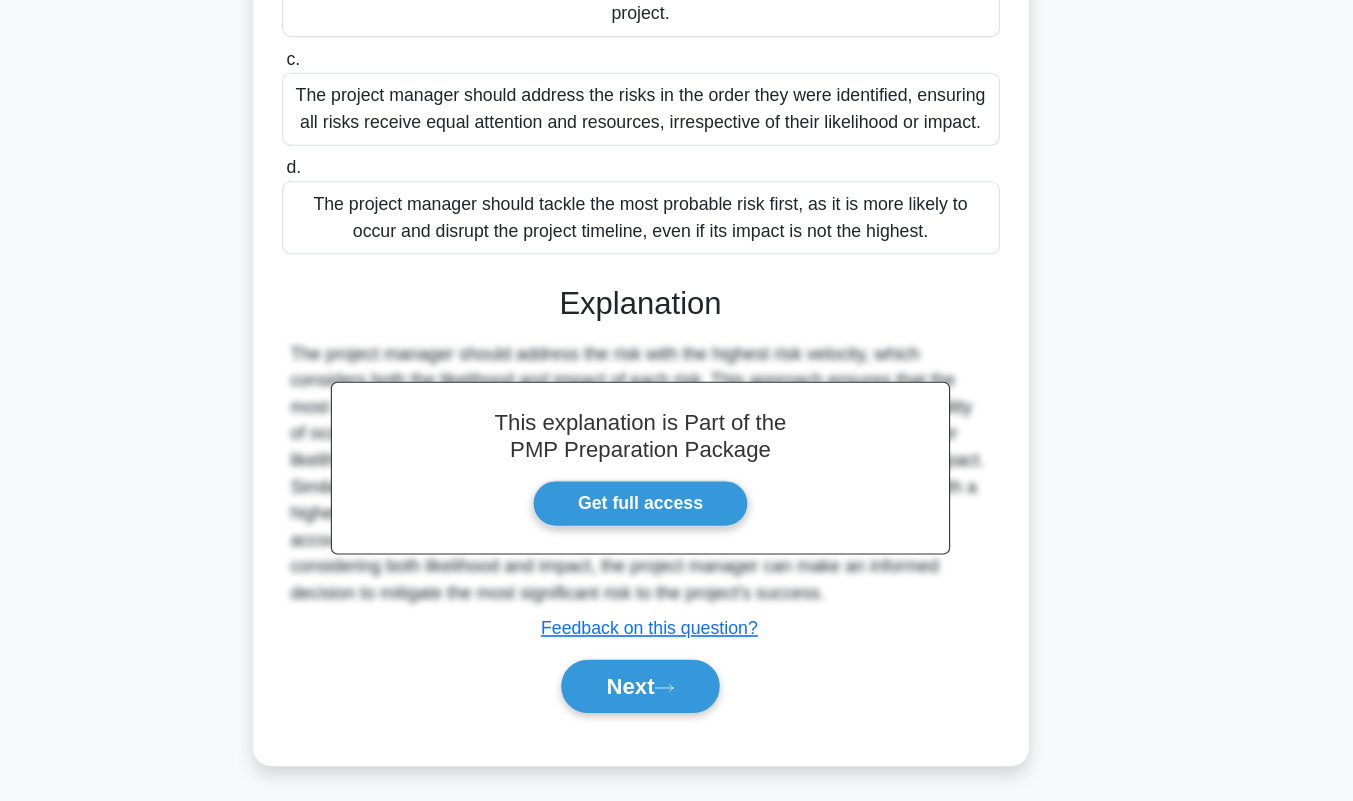 click 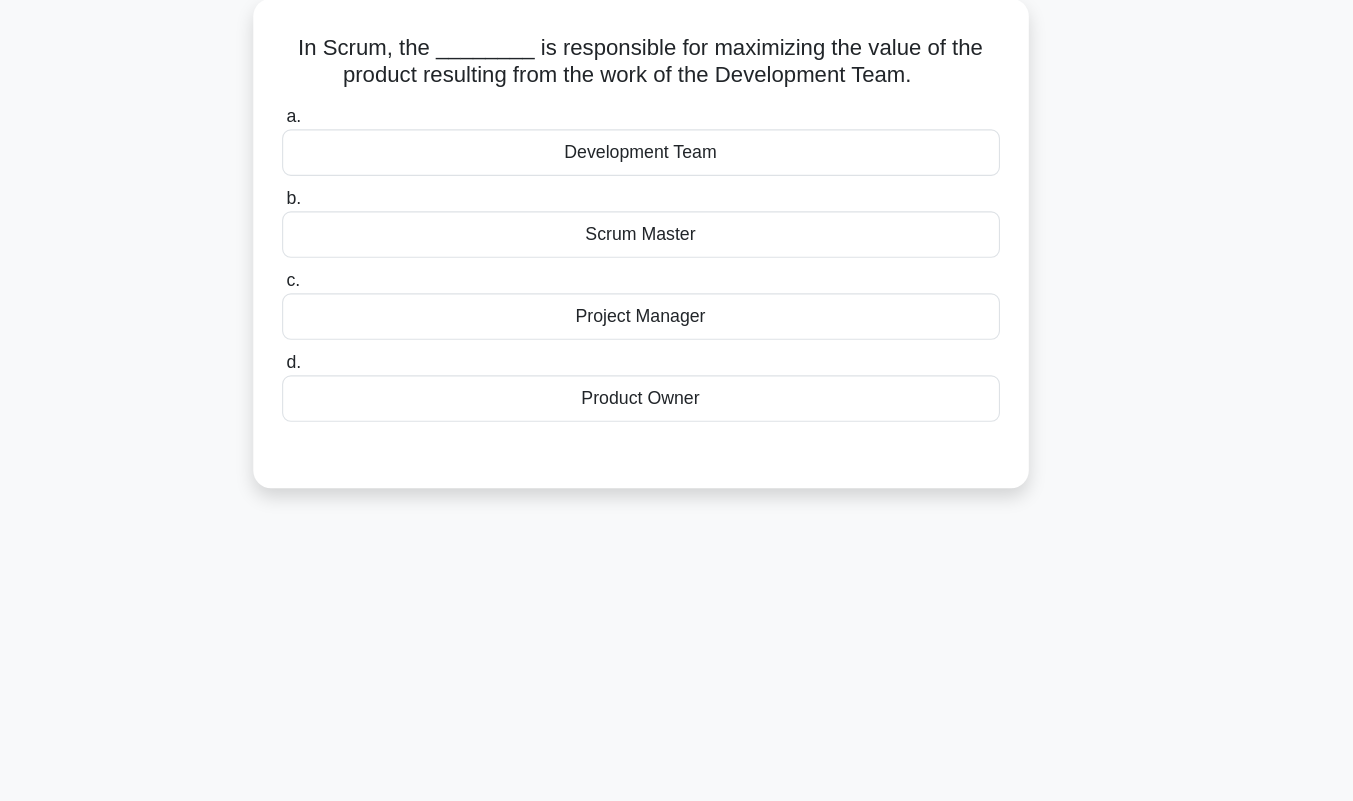 scroll, scrollTop: 42, scrollLeft: 0, axis: vertical 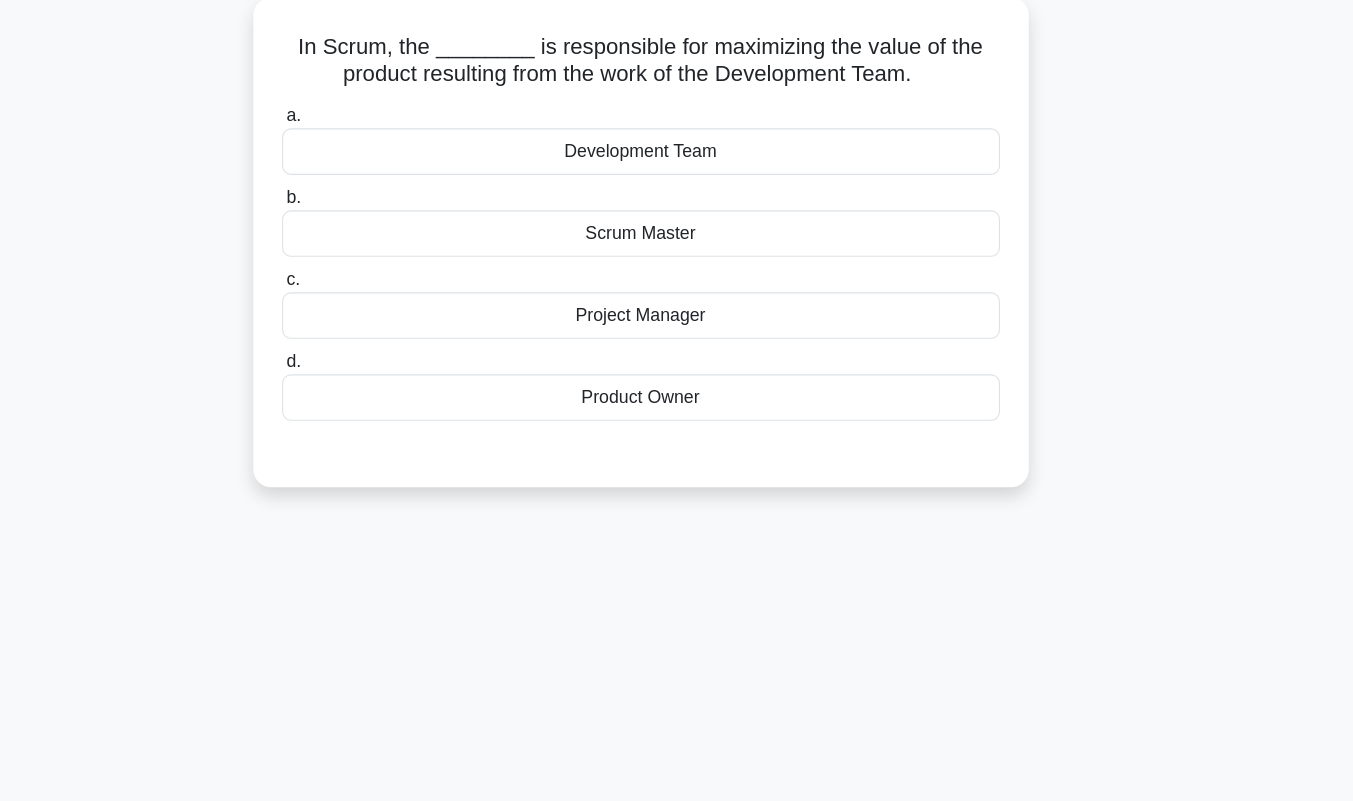click on "Scrum Master" at bounding box center [677, 288] 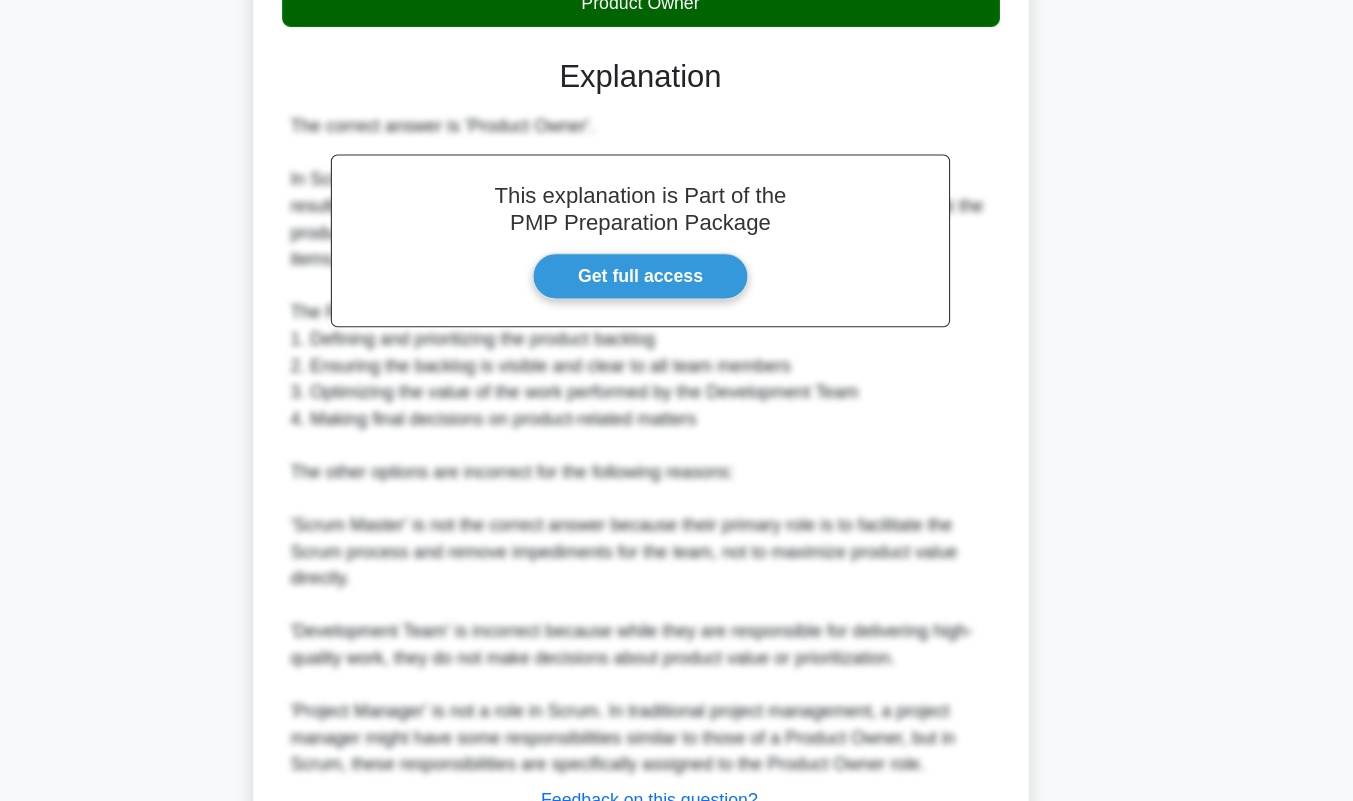 scroll, scrollTop: 555, scrollLeft: 0, axis: vertical 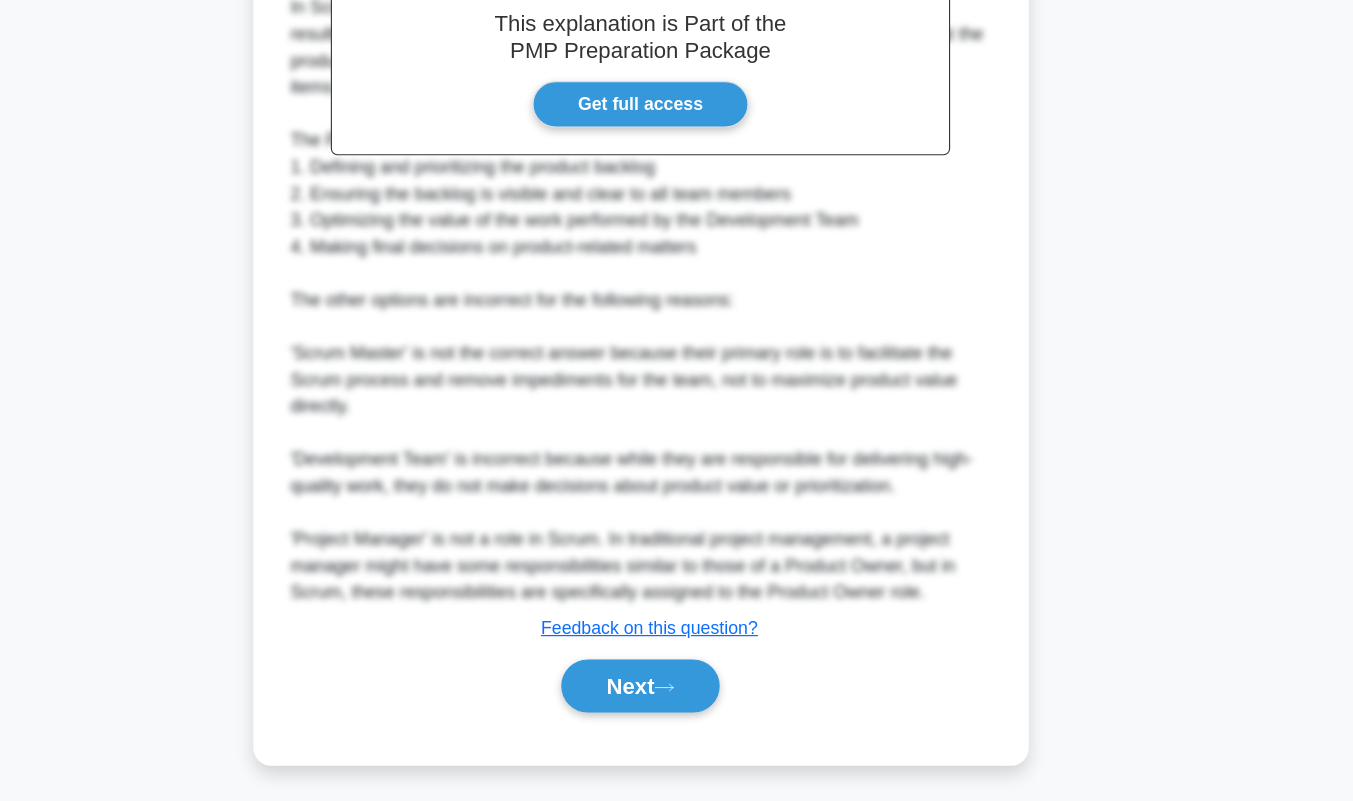 click on "Next" at bounding box center (676, 697) 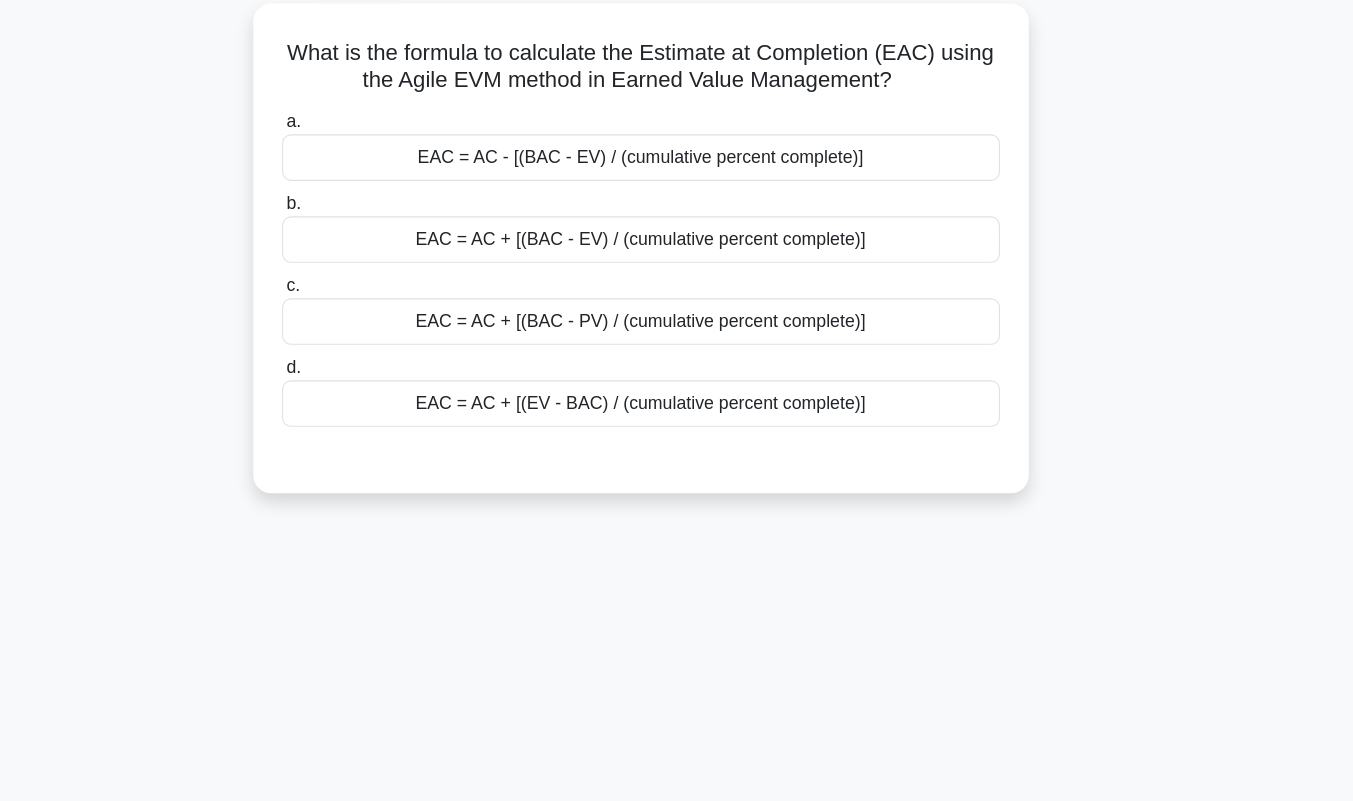 scroll, scrollTop: 36, scrollLeft: 0, axis: vertical 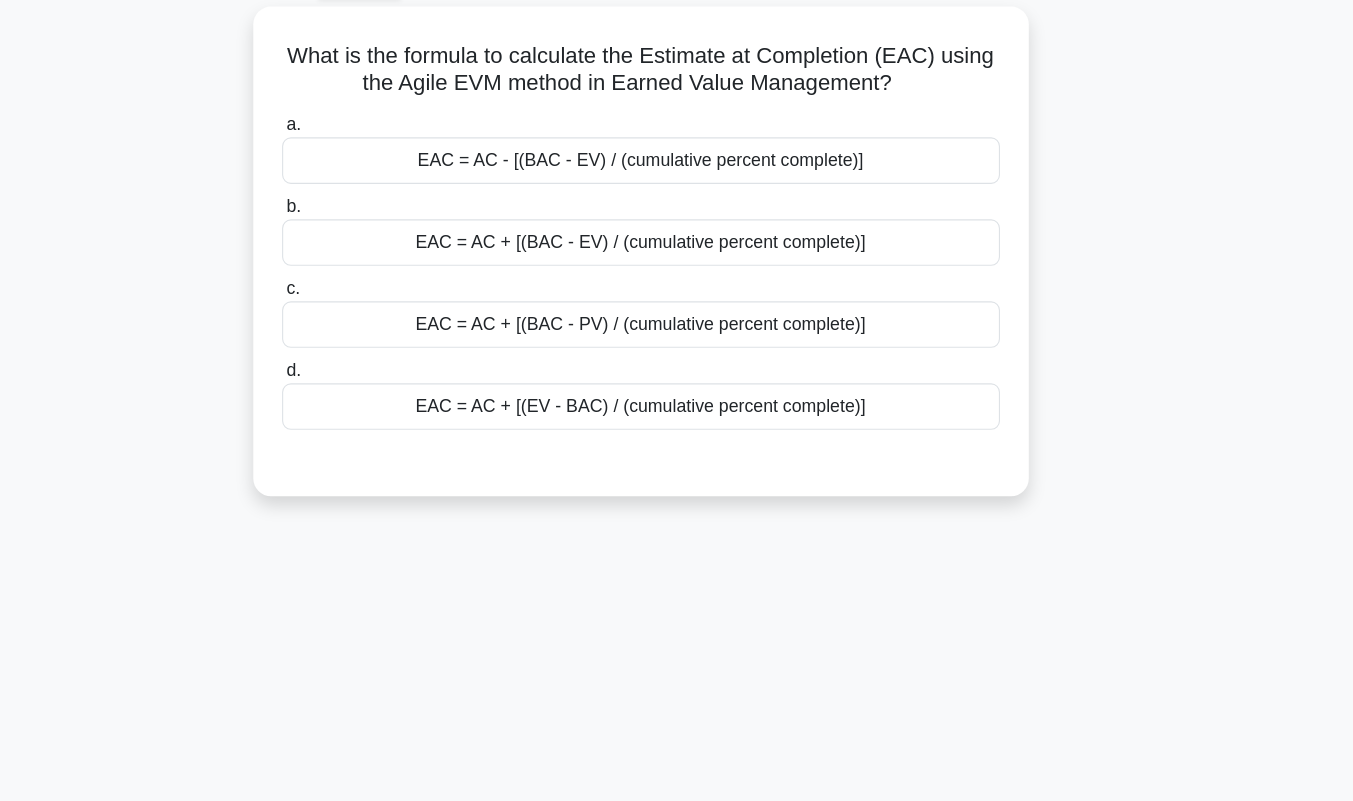 click on "EAC = AC + [(BAC - EV) / (cumulative percent complete)]" at bounding box center [677, 294] 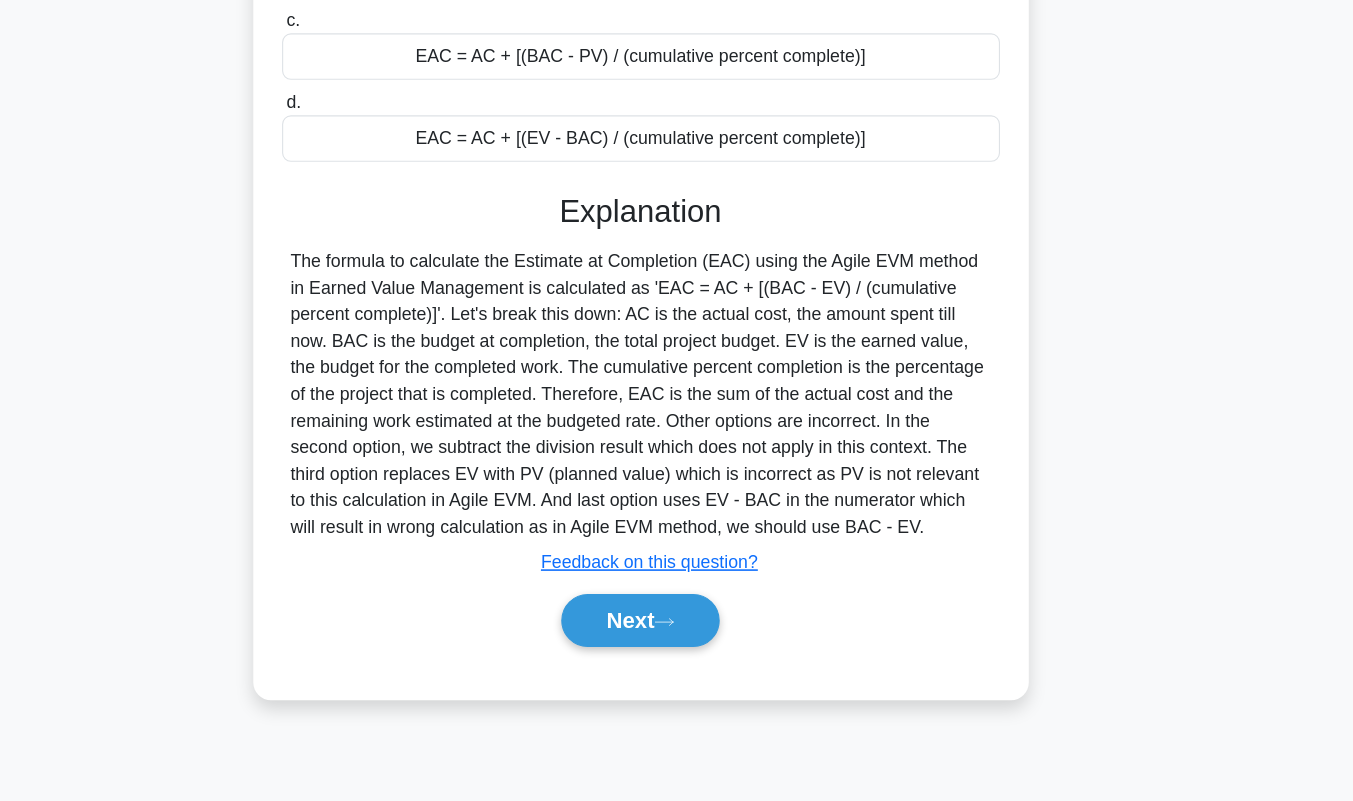 scroll, scrollTop: 279, scrollLeft: 0, axis: vertical 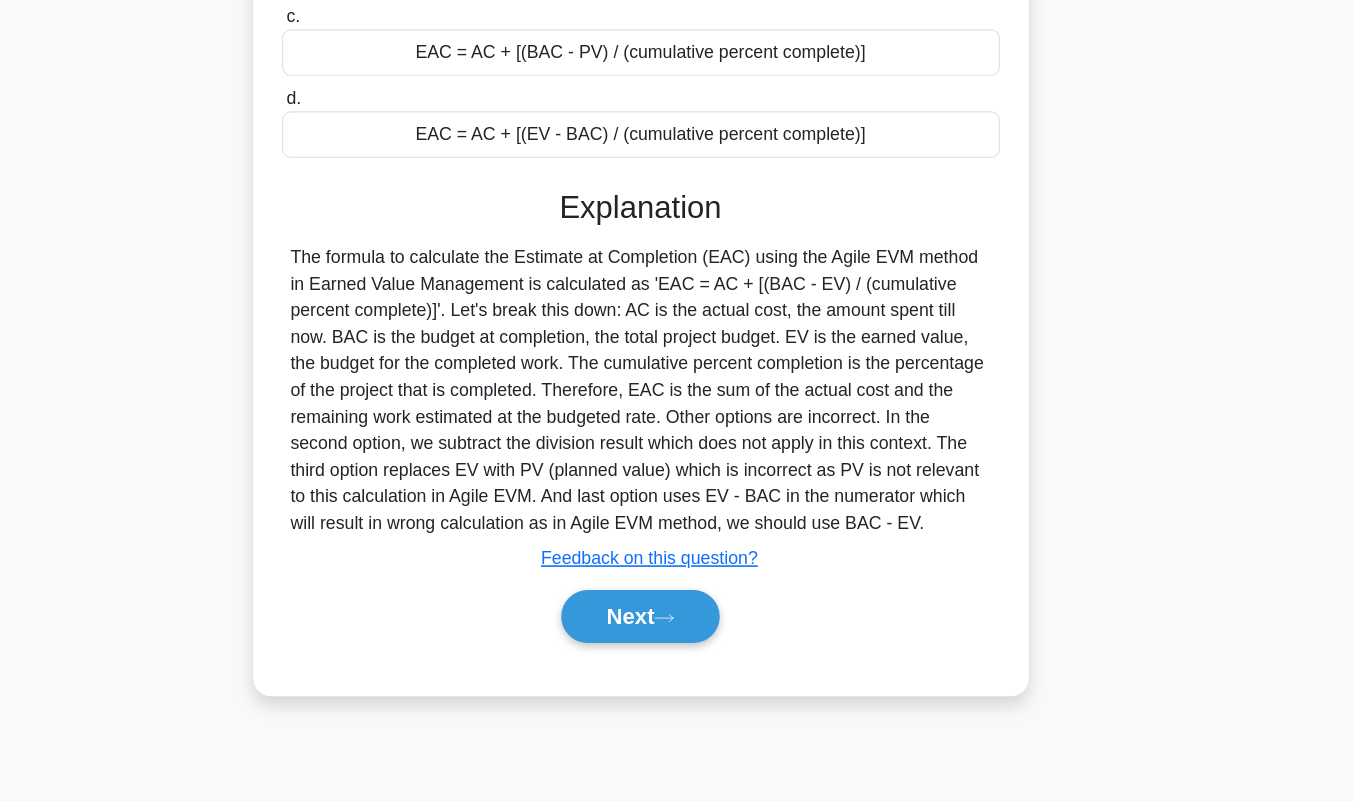 click on "Next" at bounding box center [676, 634] 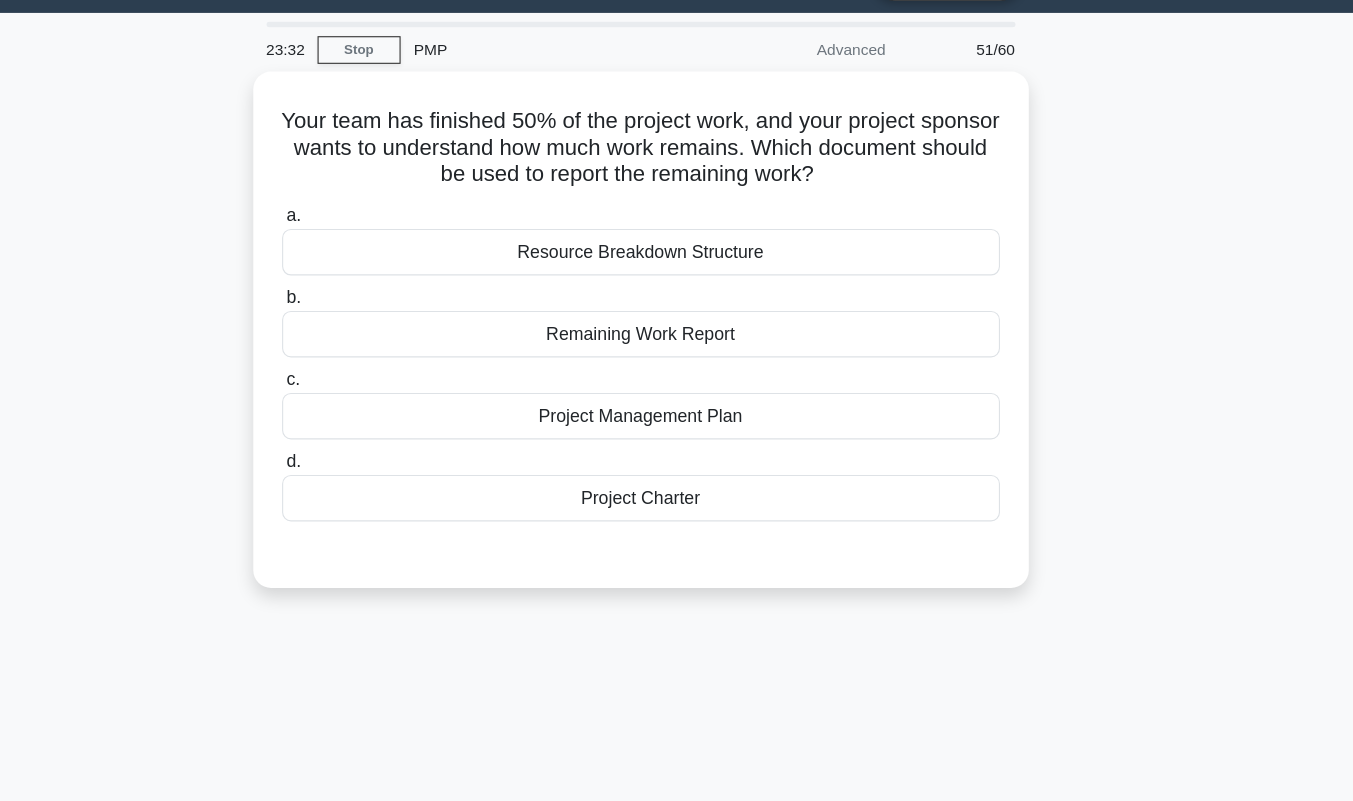 scroll, scrollTop: 50, scrollLeft: 0, axis: vertical 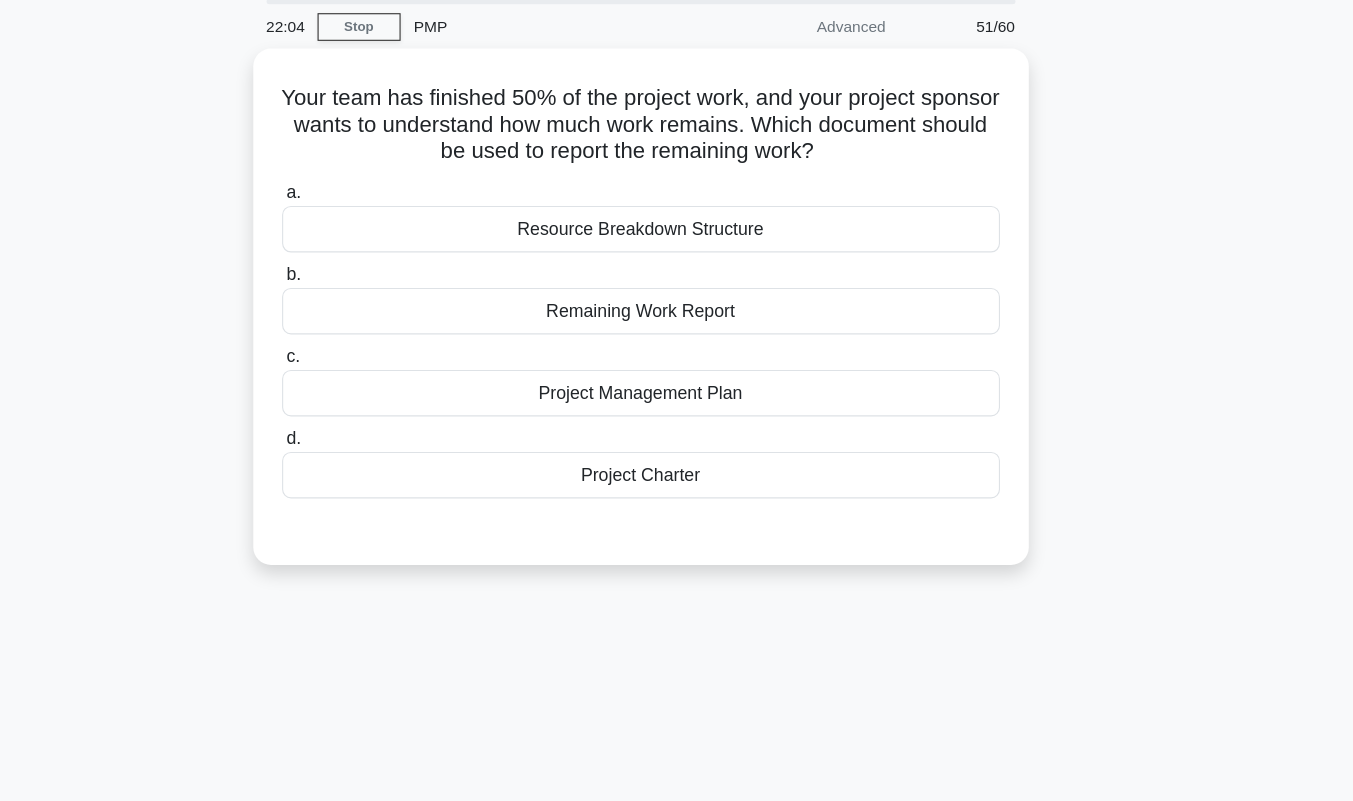 click on "Resource Breakdown Structure" at bounding box center (677, 230) 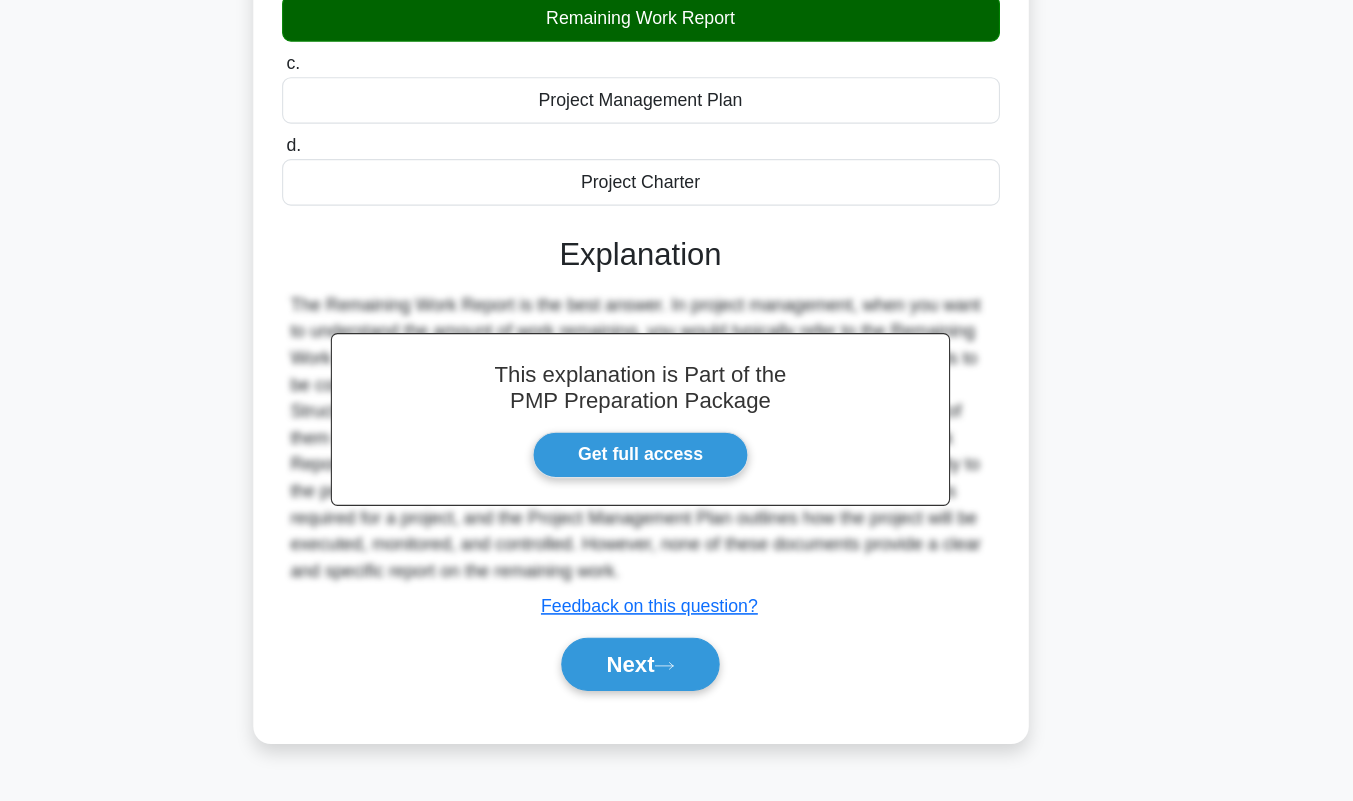 scroll, scrollTop: 279, scrollLeft: 0, axis: vertical 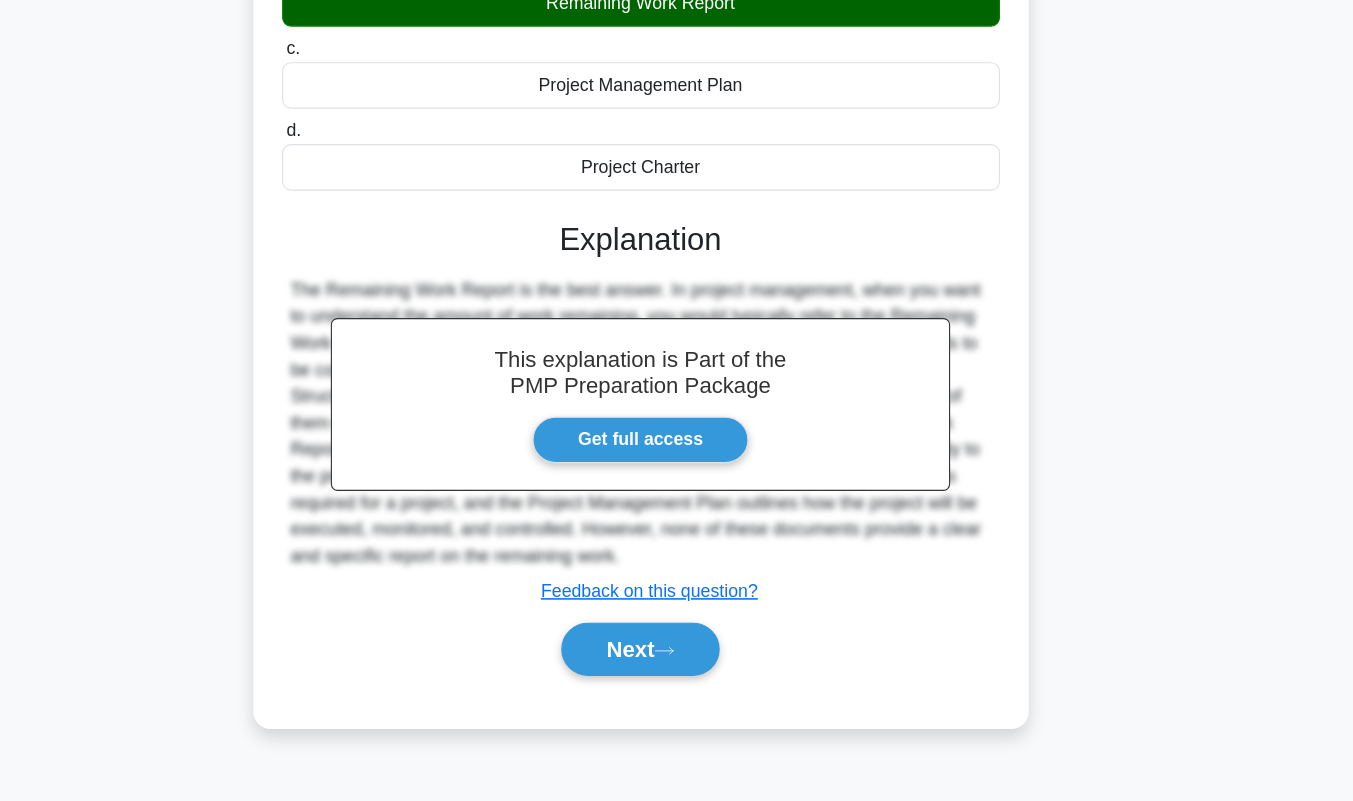 click 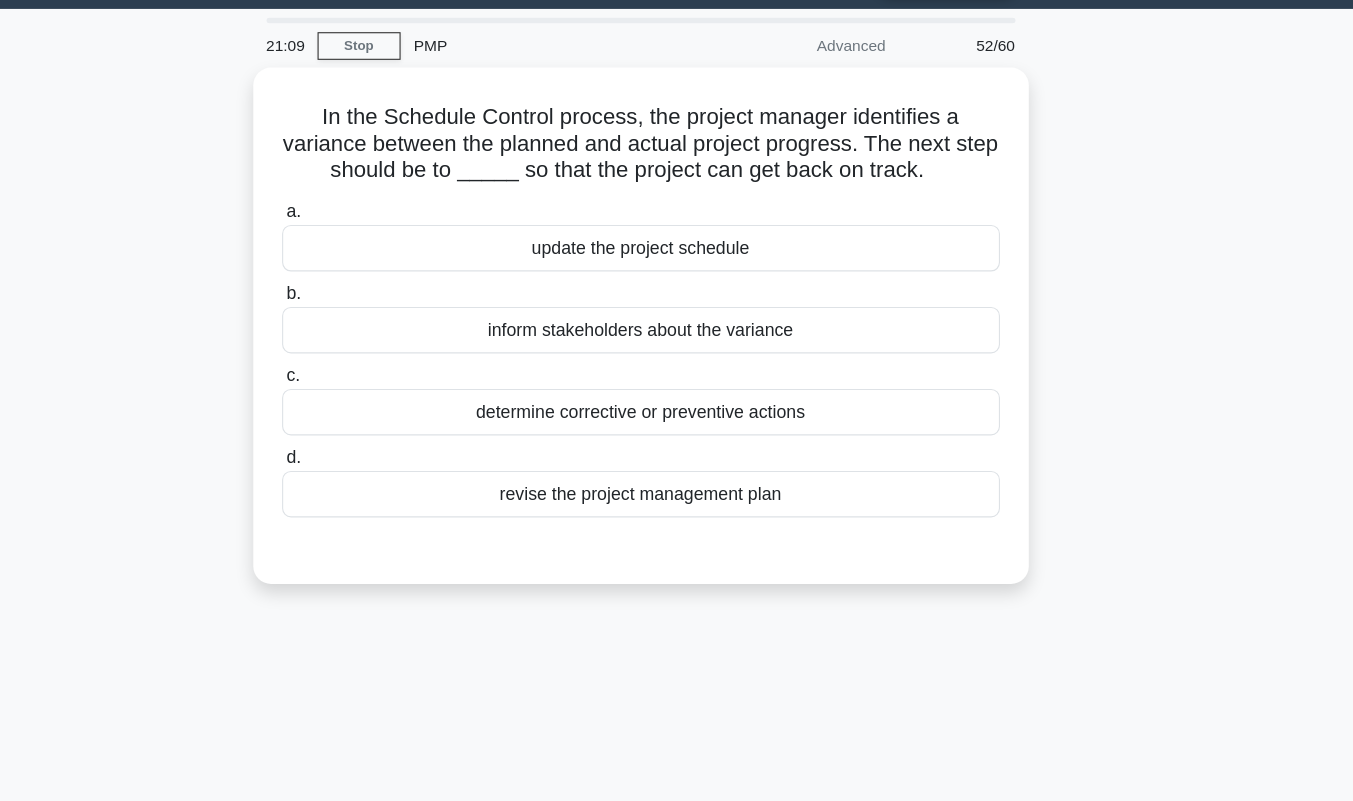 scroll, scrollTop: 55, scrollLeft: 0, axis: vertical 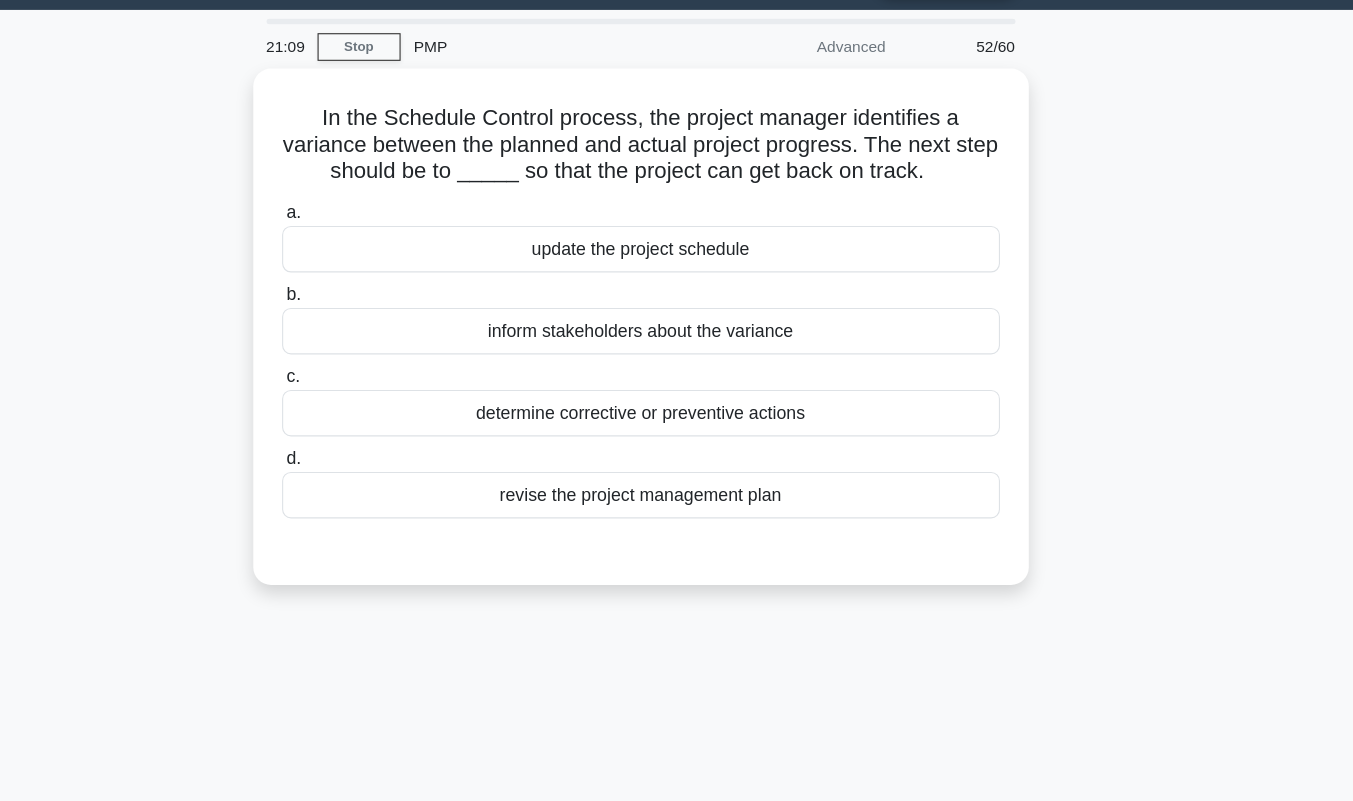 click on "determine corrective or preventive actions" at bounding box center [677, 373] 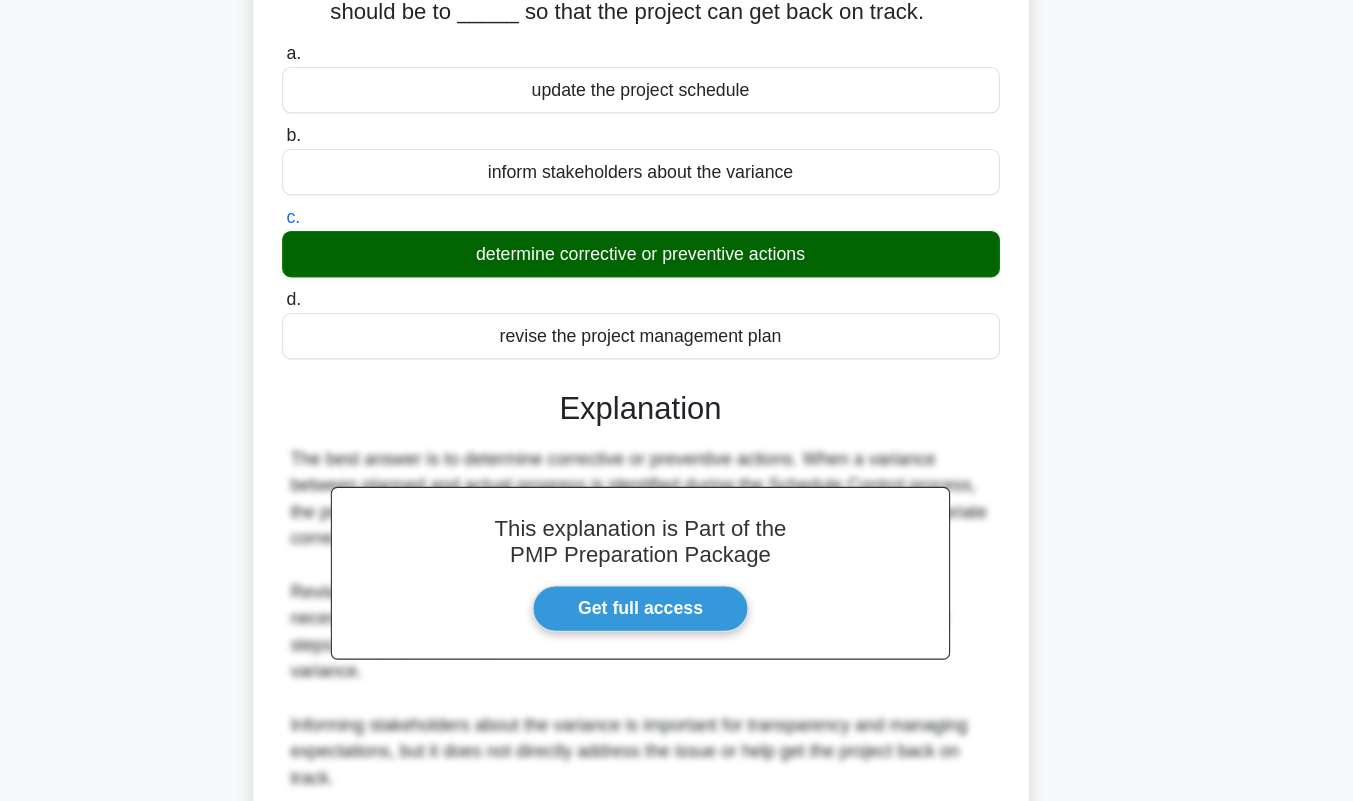 scroll, scrollTop: 279, scrollLeft: 0, axis: vertical 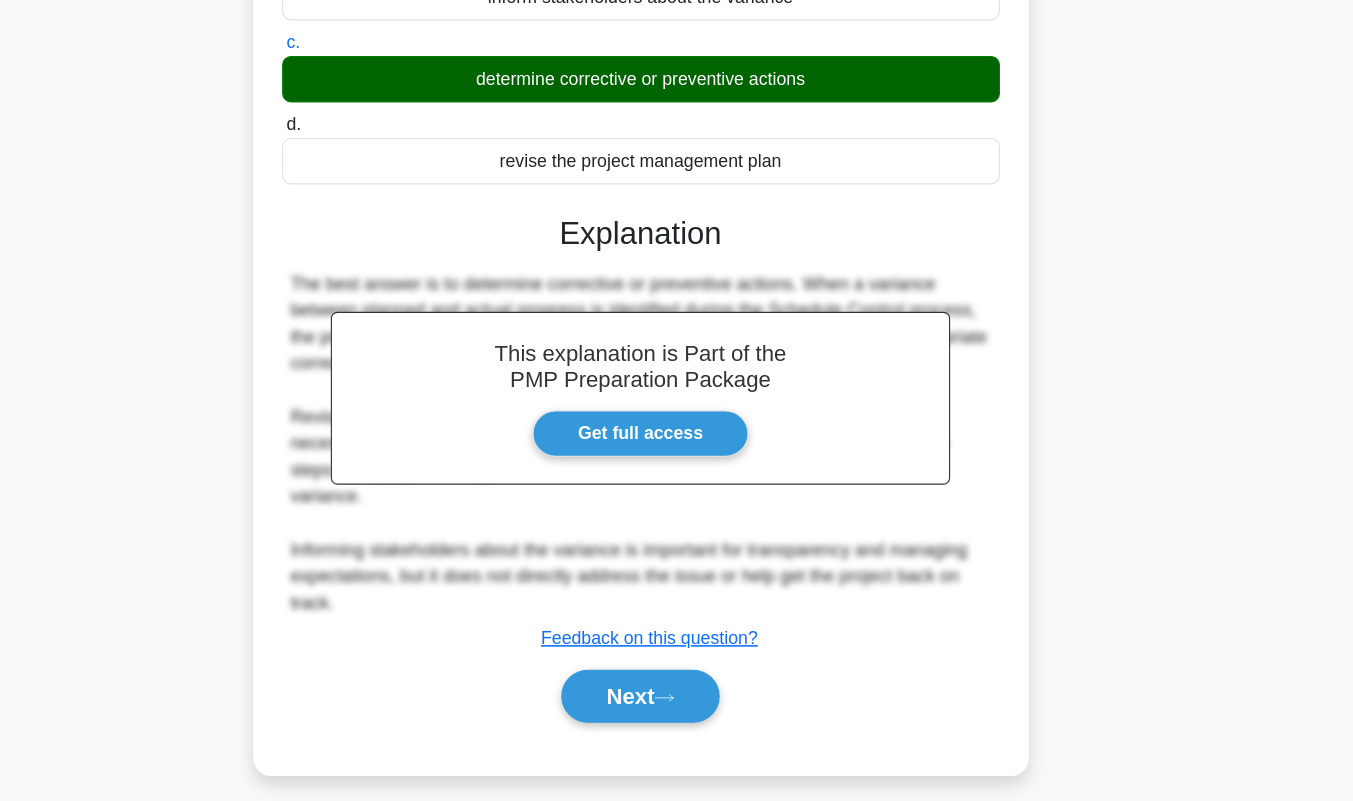 click 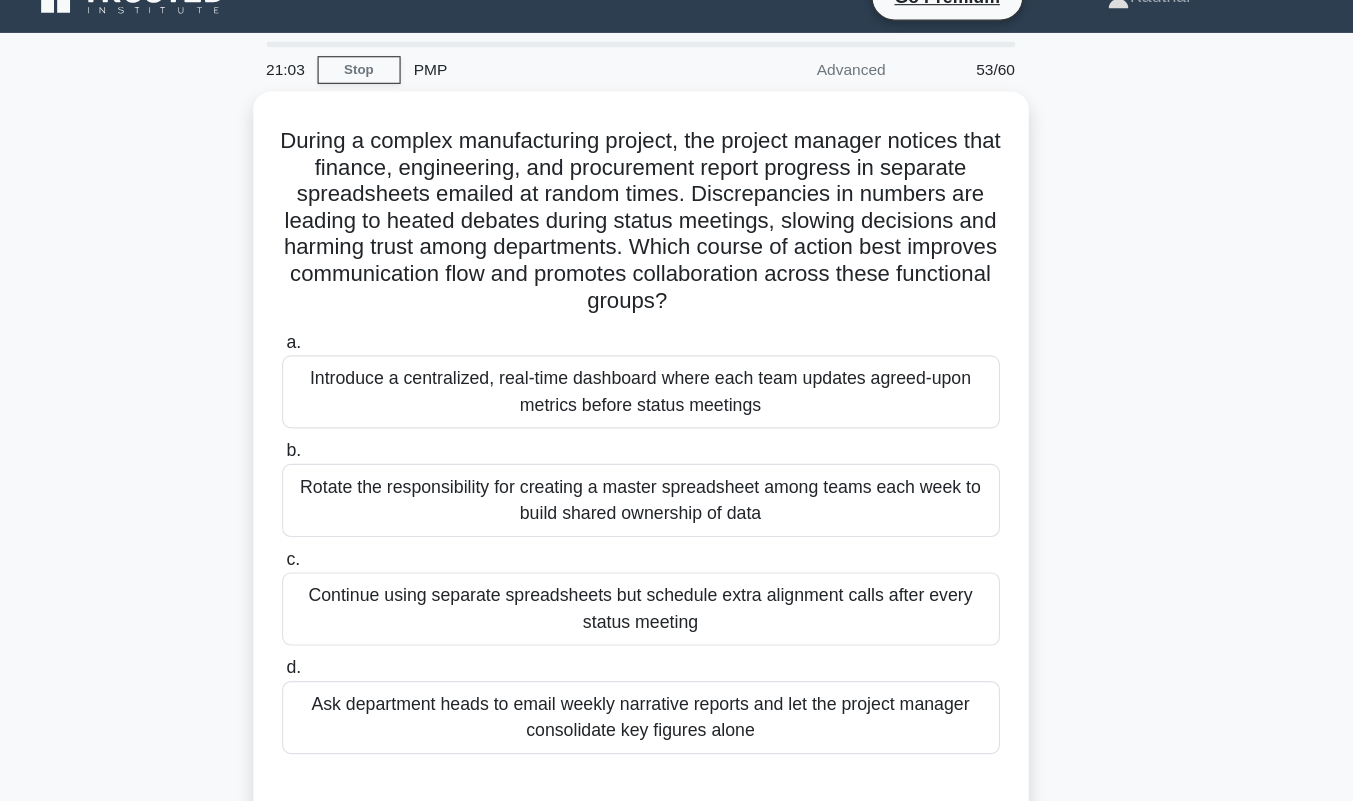 scroll, scrollTop: 31, scrollLeft: 0, axis: vertical 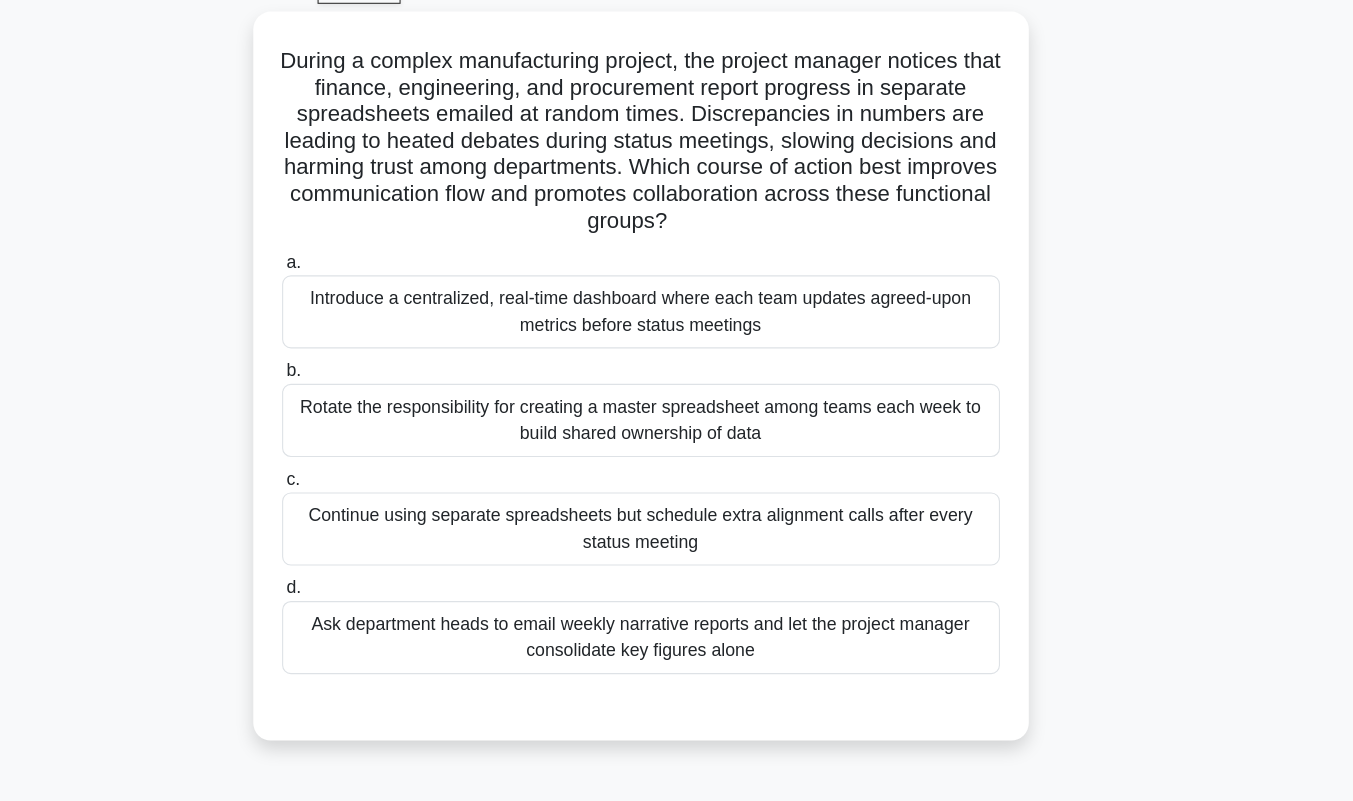 click on "Introduce a centralized, real-time dashboard where each team updates agreed-upon metrics before status meetings" at bounding box center [677, 357] 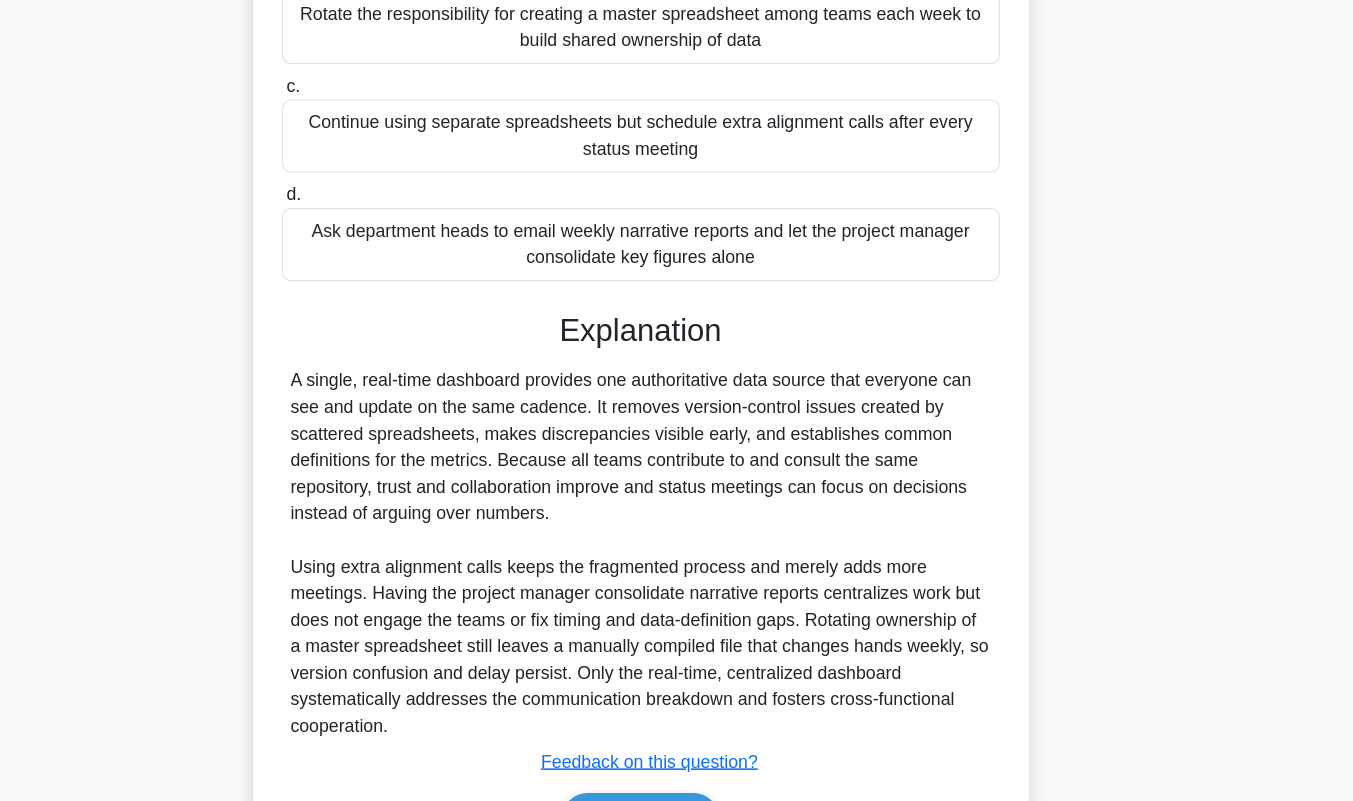 scroll, scrollTop: 505, scrollLeft: 0, axis: vertical 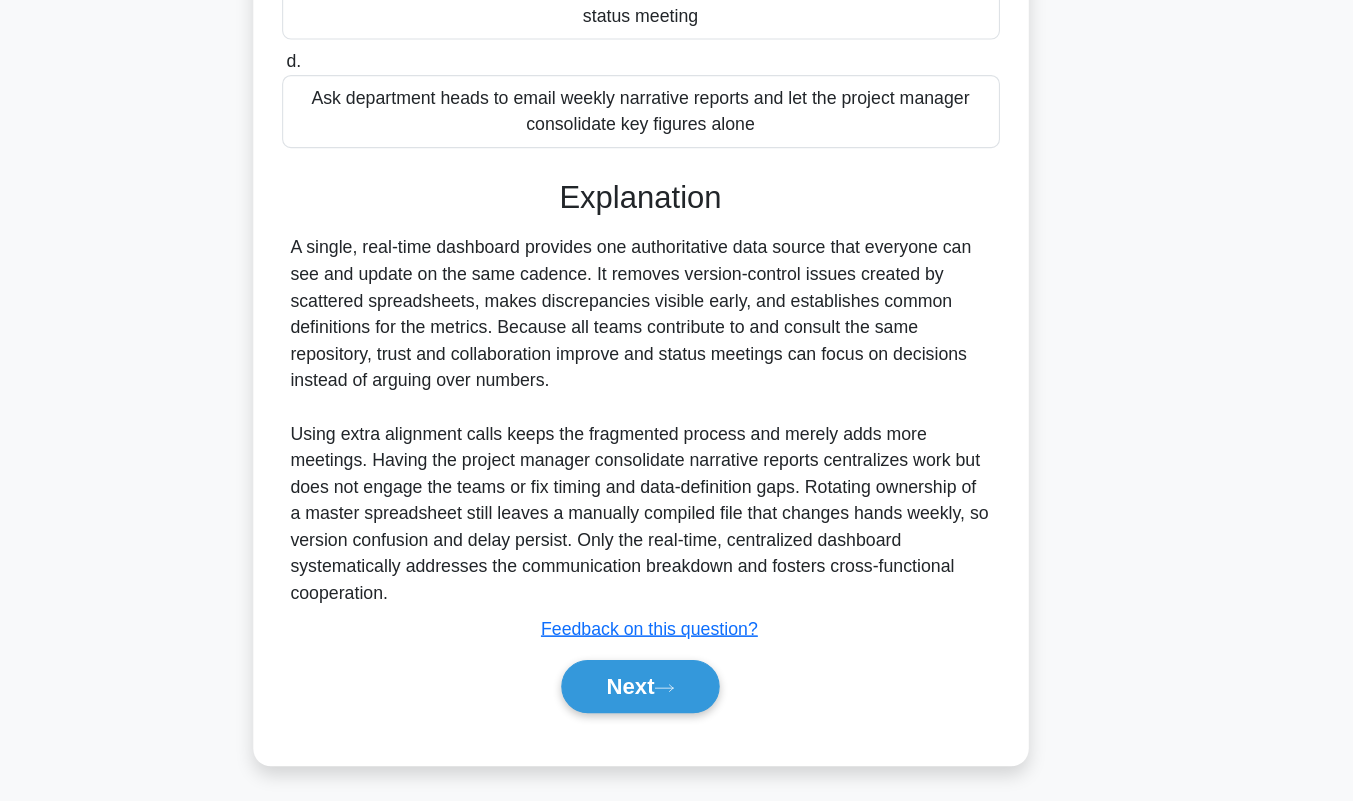 click on "Next" at bounding box center (676, 697) 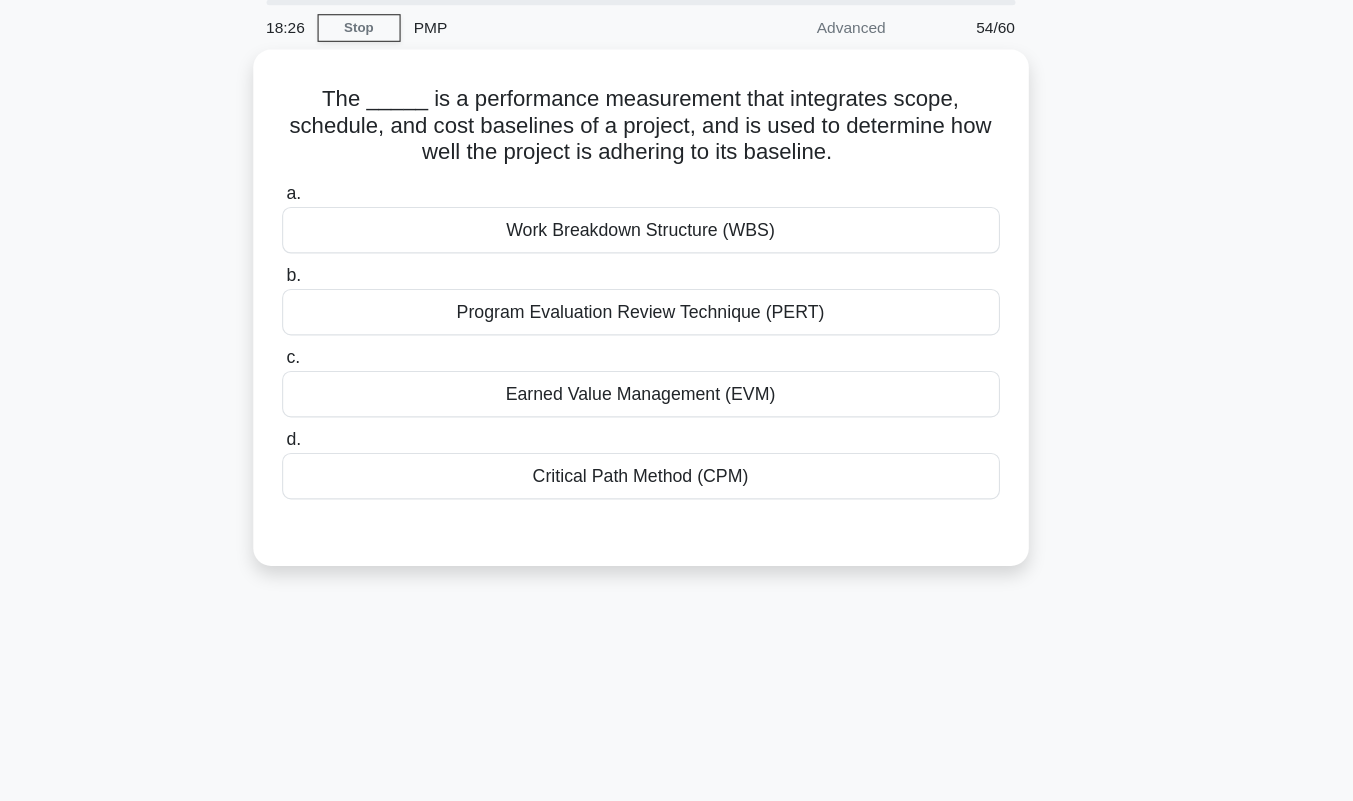 scroll, scrollTop: 64, scrollLeft: 0, axis: vertical 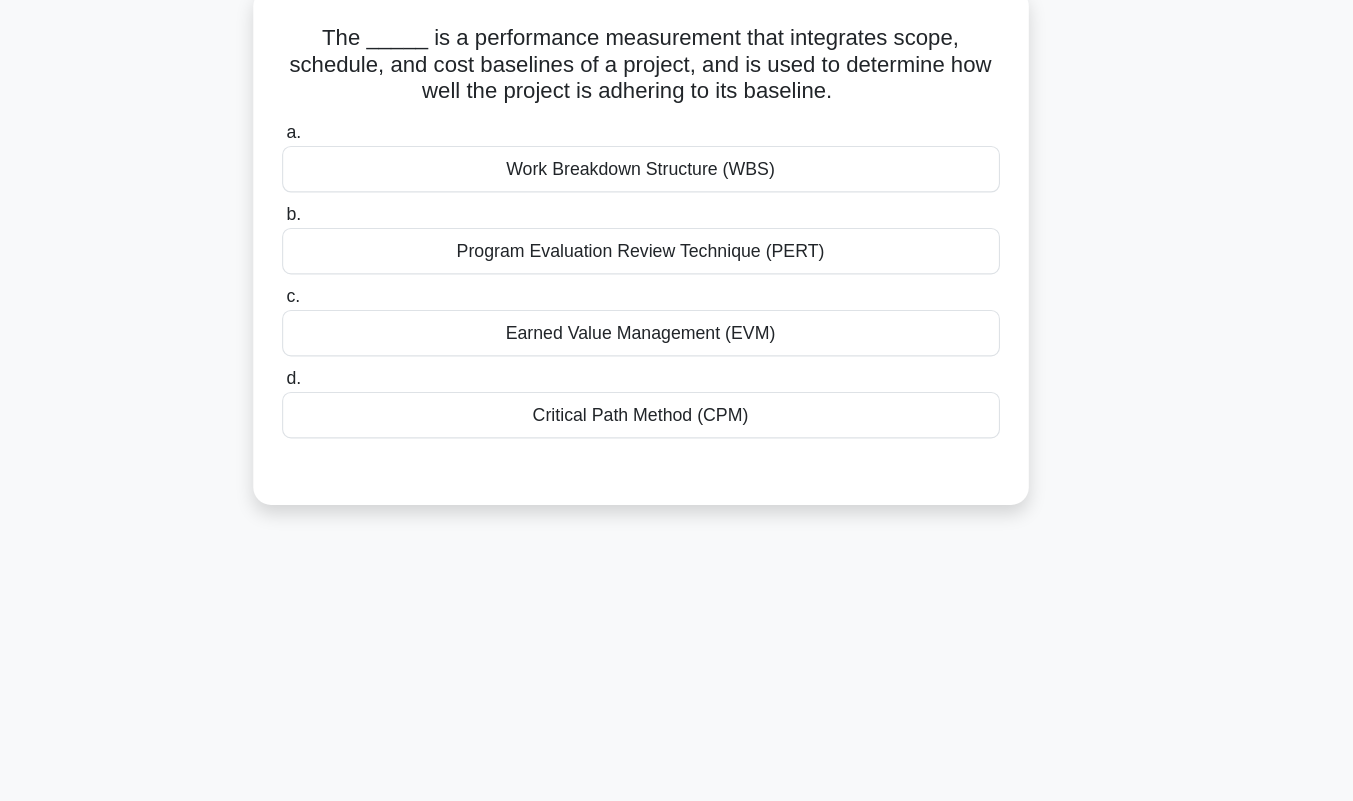 click on "Program Evaluation Review Technique (PERT)" at bounding box center (677, 290) 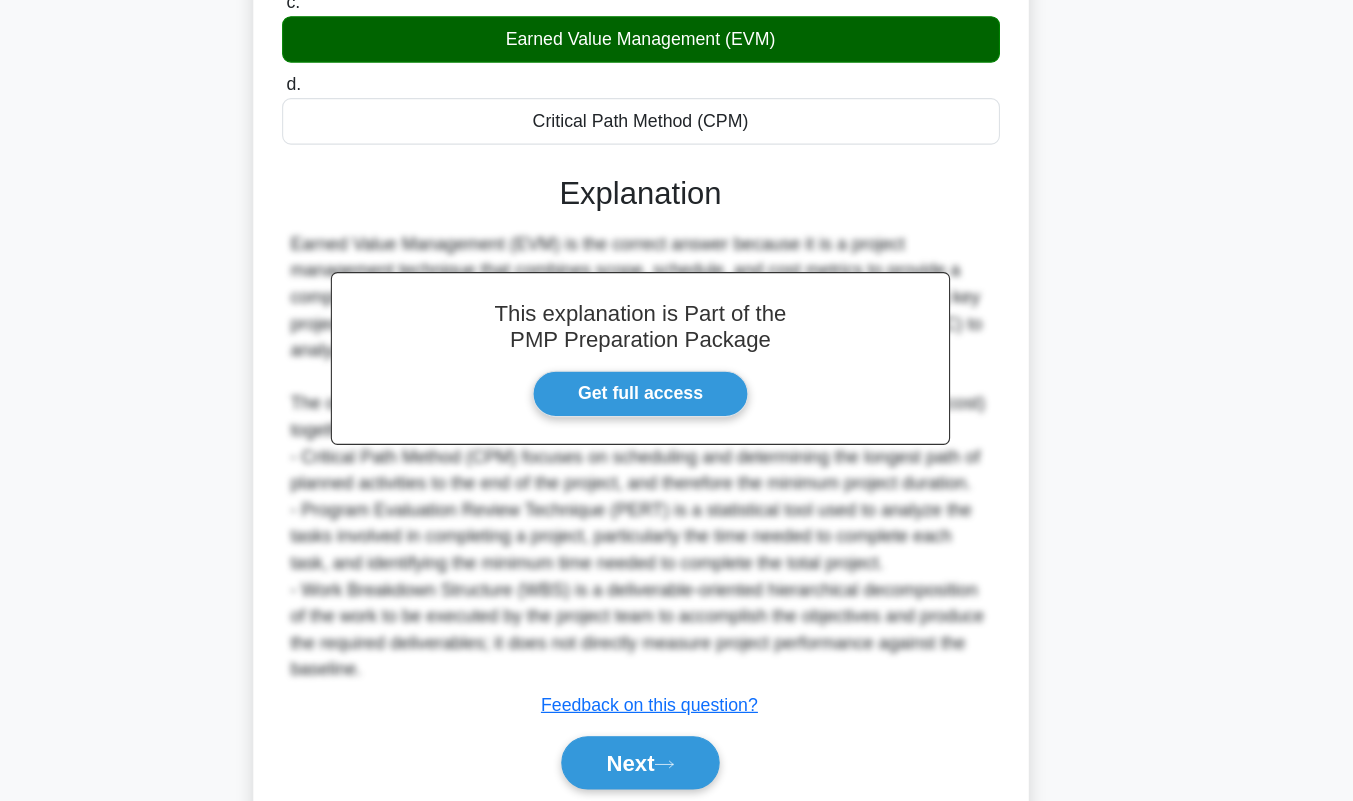 scroll, scrollTop: 387, scrollLeft: 0, axis: vertical 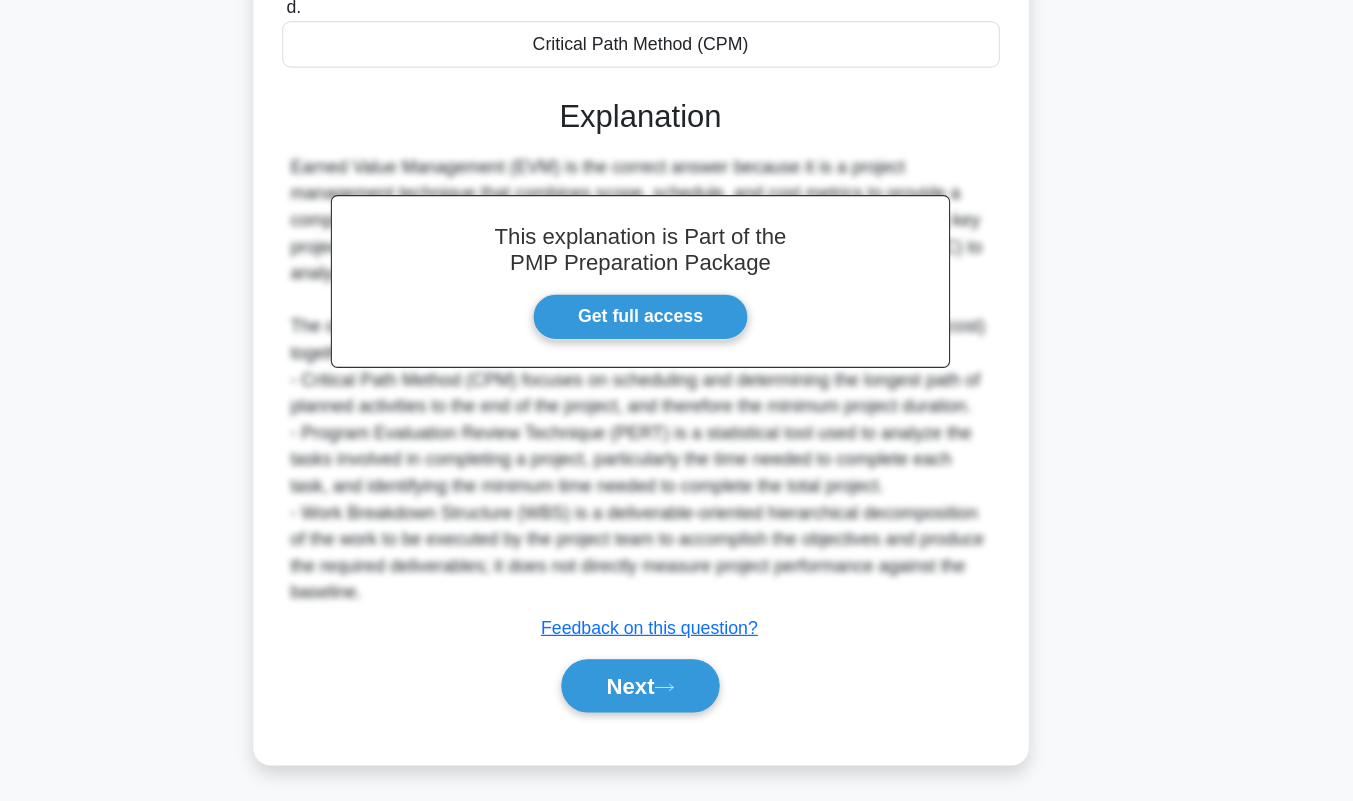 click on "Next" at bounding box center [676, 697] 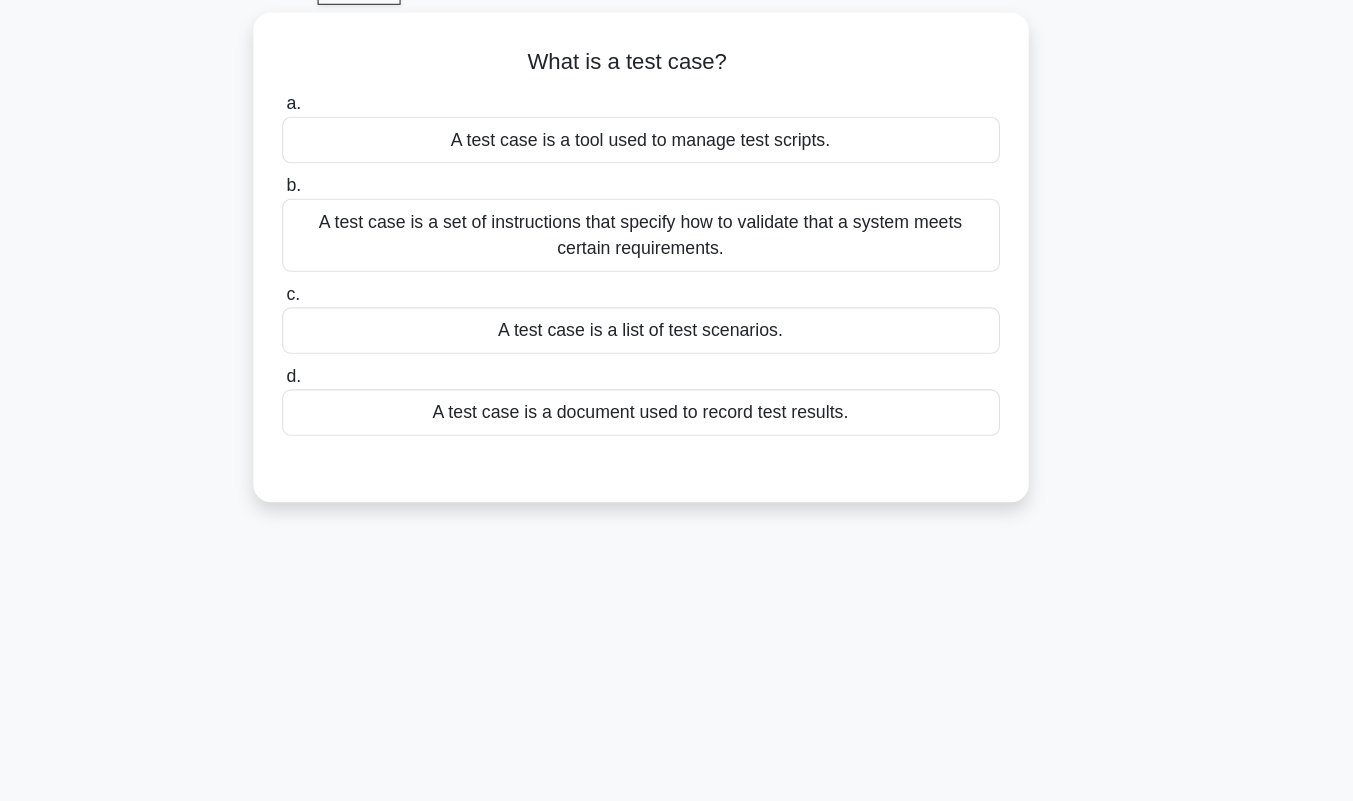 scroll, scrollTop: 73, scrollLeft: 0, axis: vertical 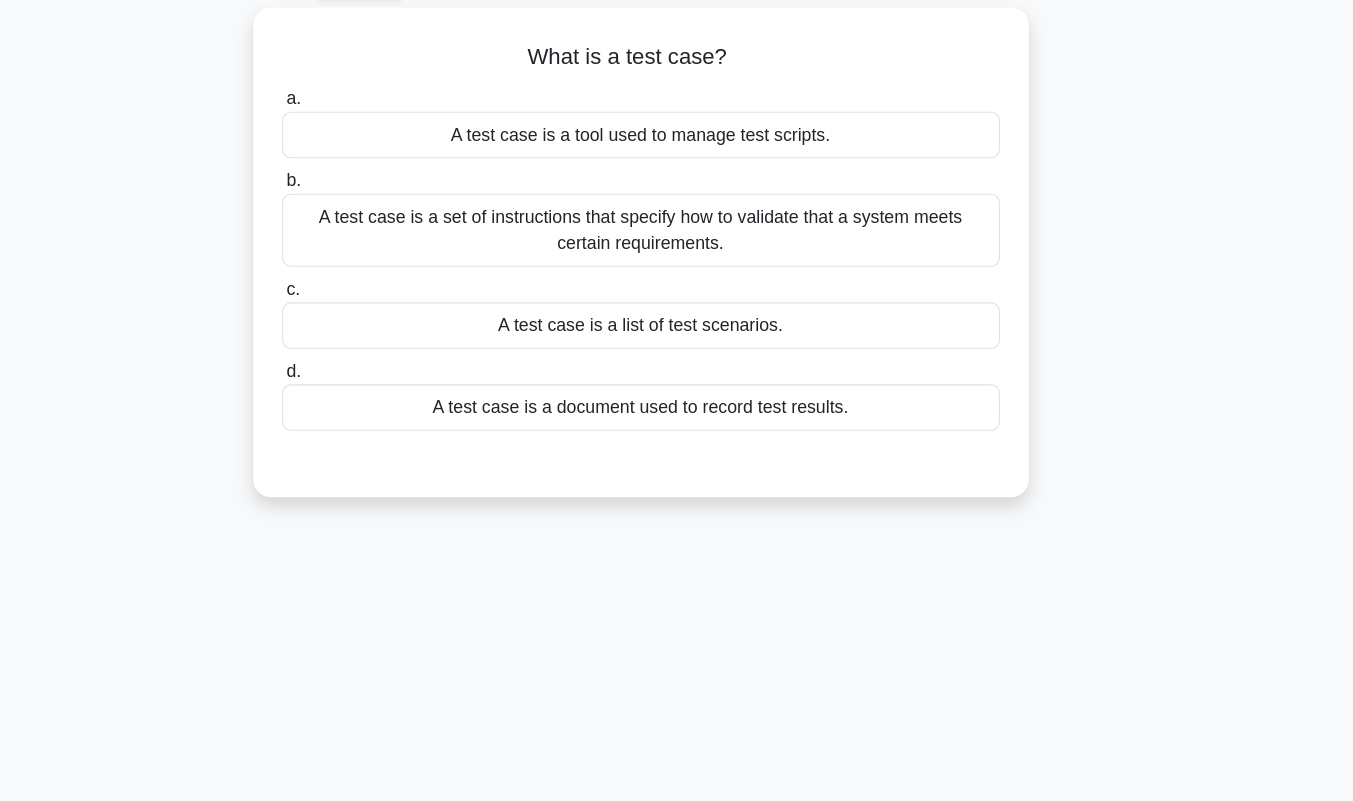 click on "A test case is a document used to record test results." at bounding box center (677, 405) 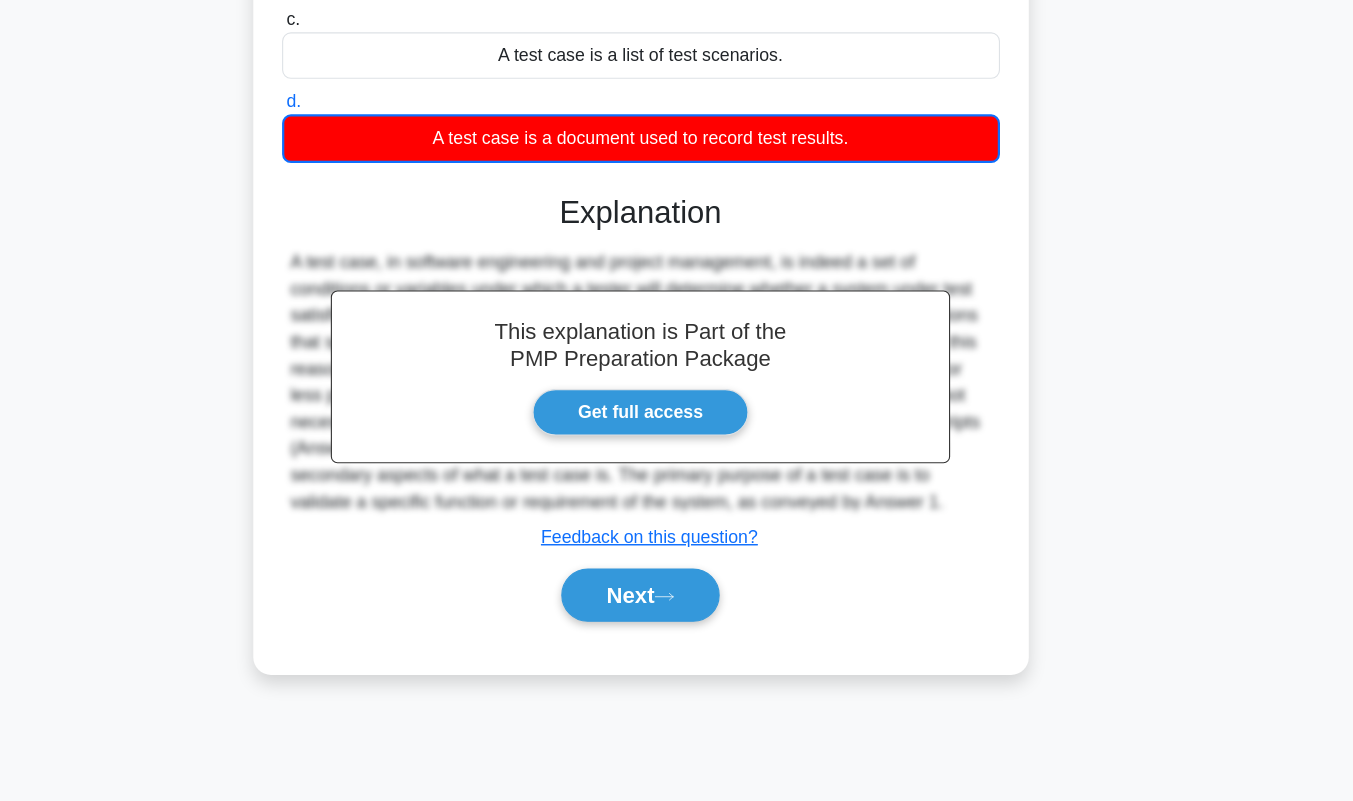 scroll, scrollTop: 279, scrollLeft: 0, axis: vertical 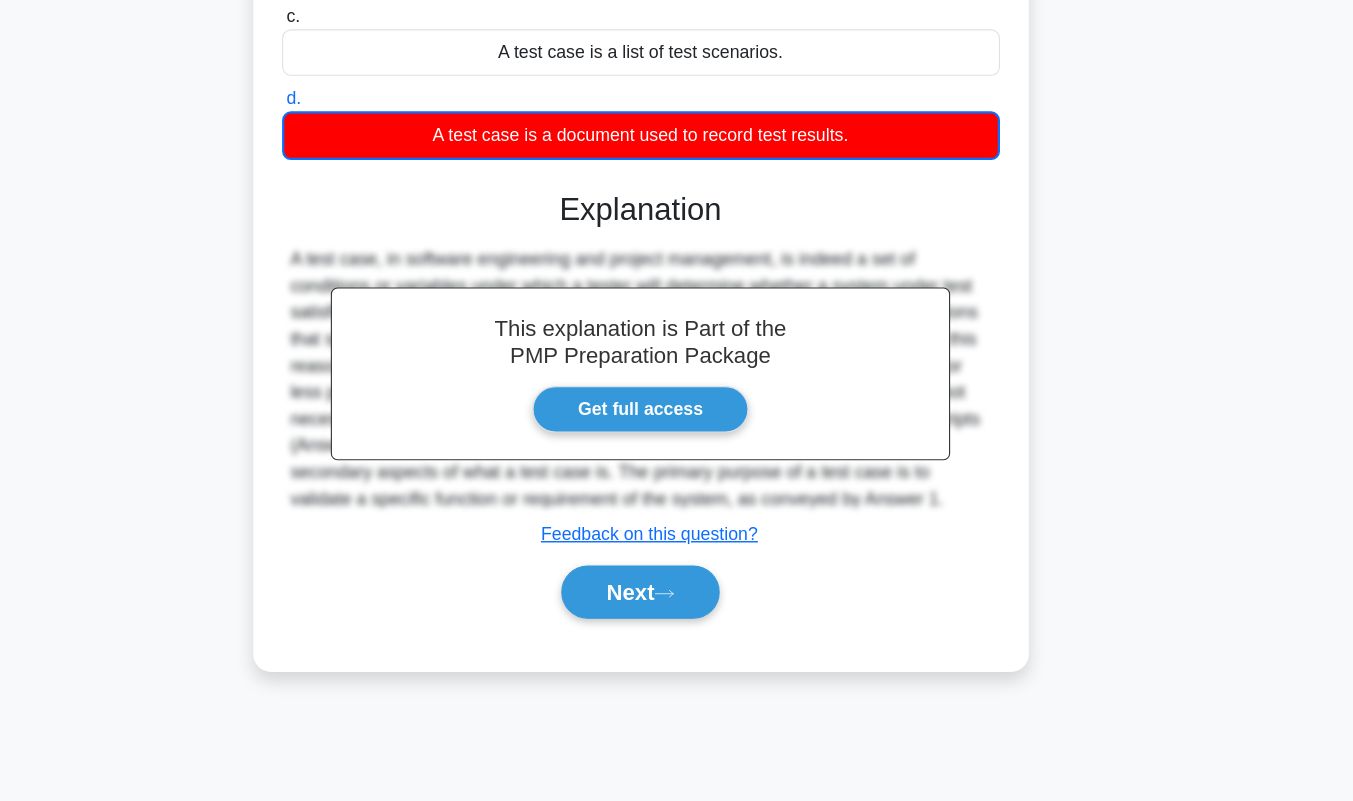 click on "Next" at bounding box center (676, 612) 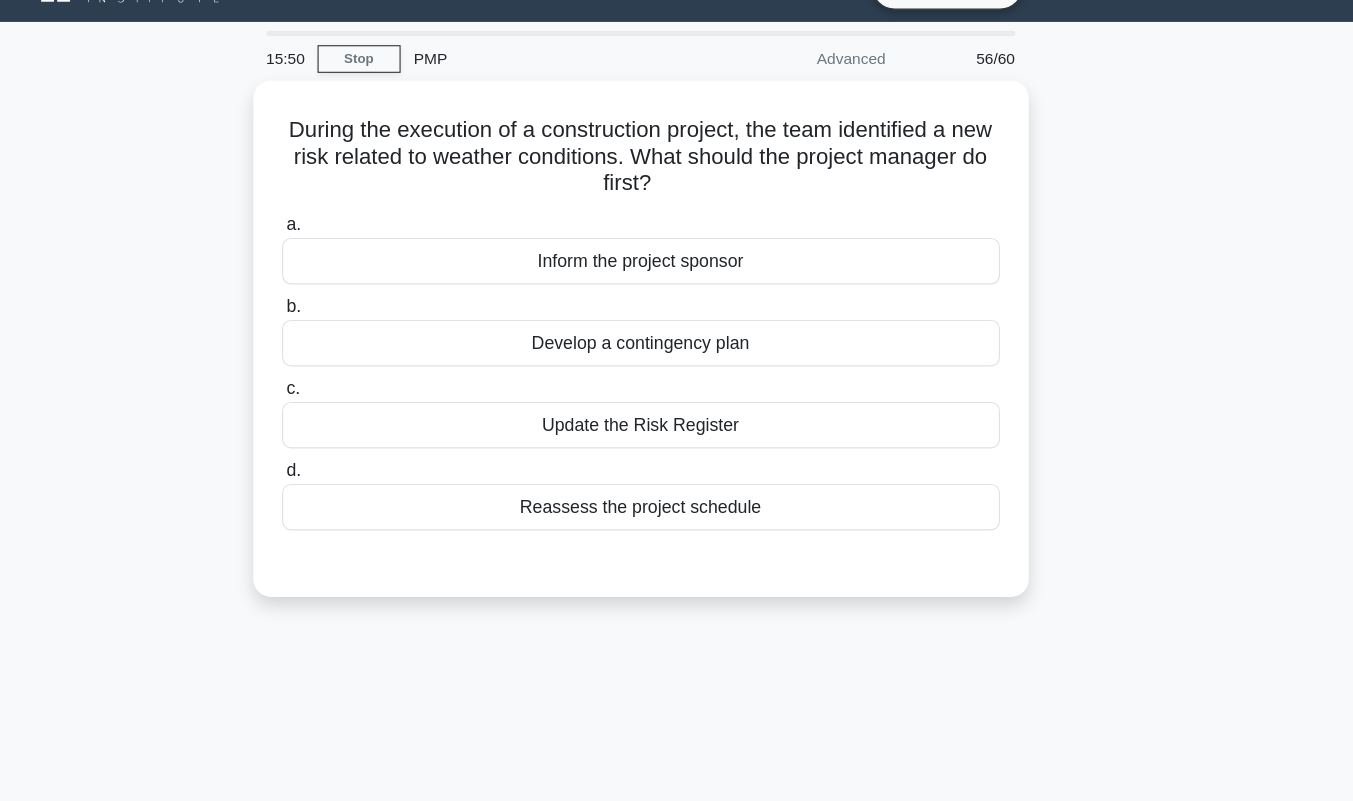 scroll, scrollTop: 11, scrollLeft: 0, axis: vertical 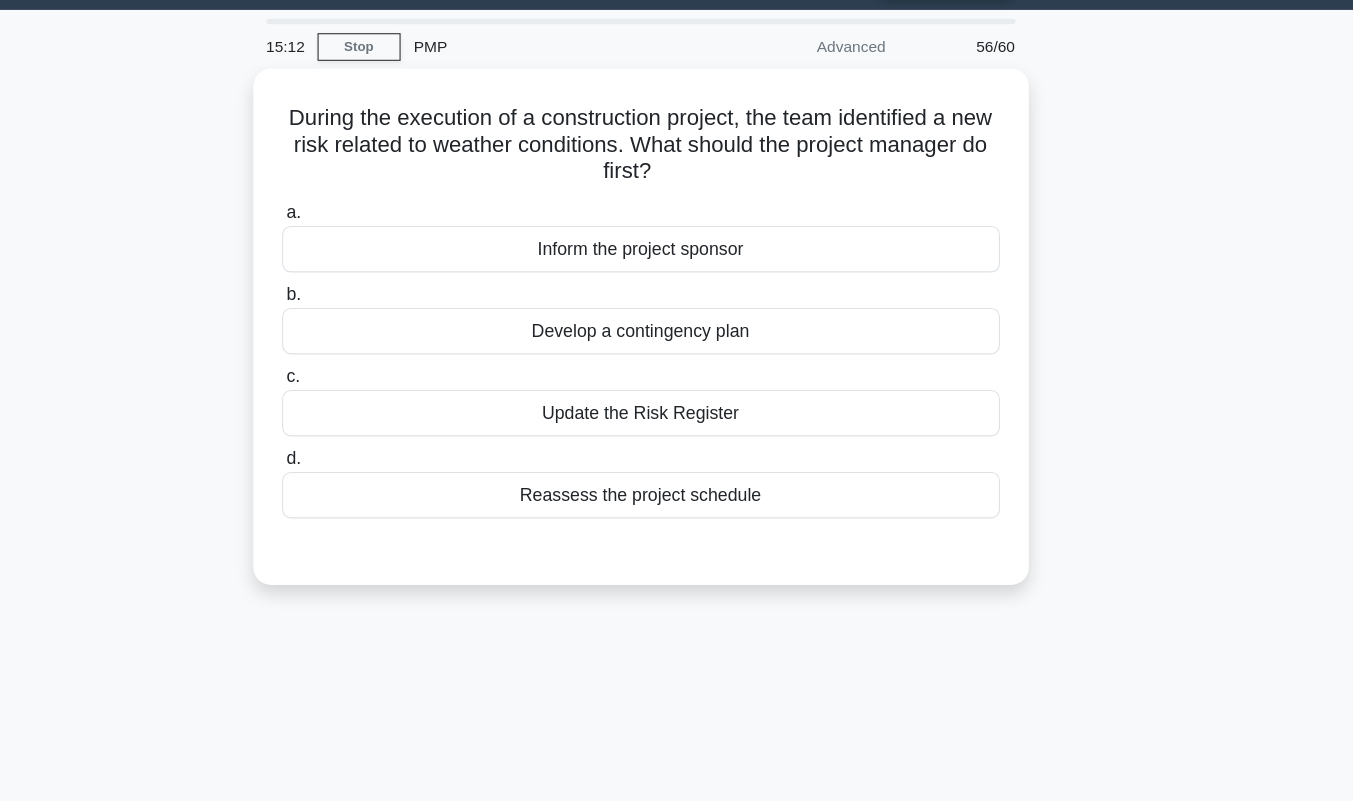 click on "Update the Risk Register" at bounding box center [677, 417] 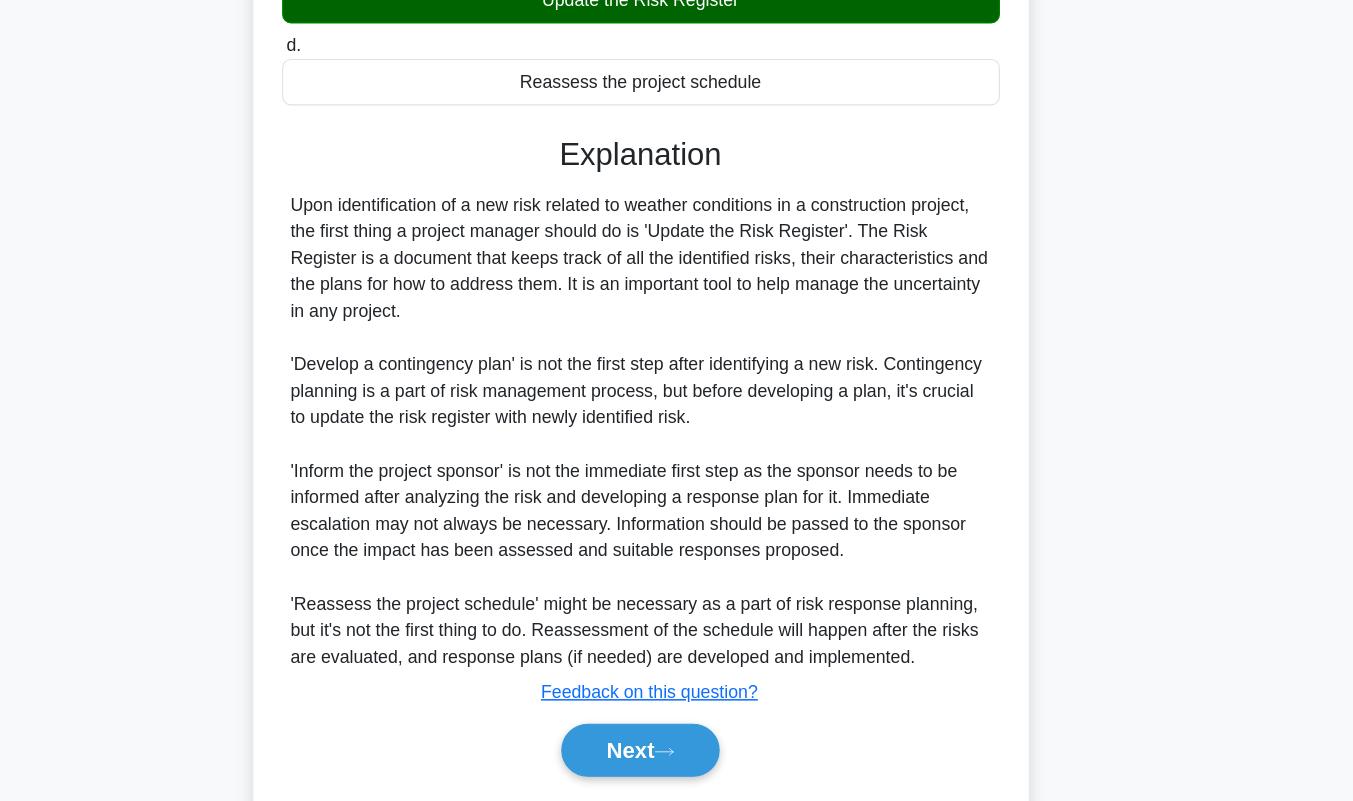 scroll, scrollTop: 409, scrollLeft: 0, axis: vertical 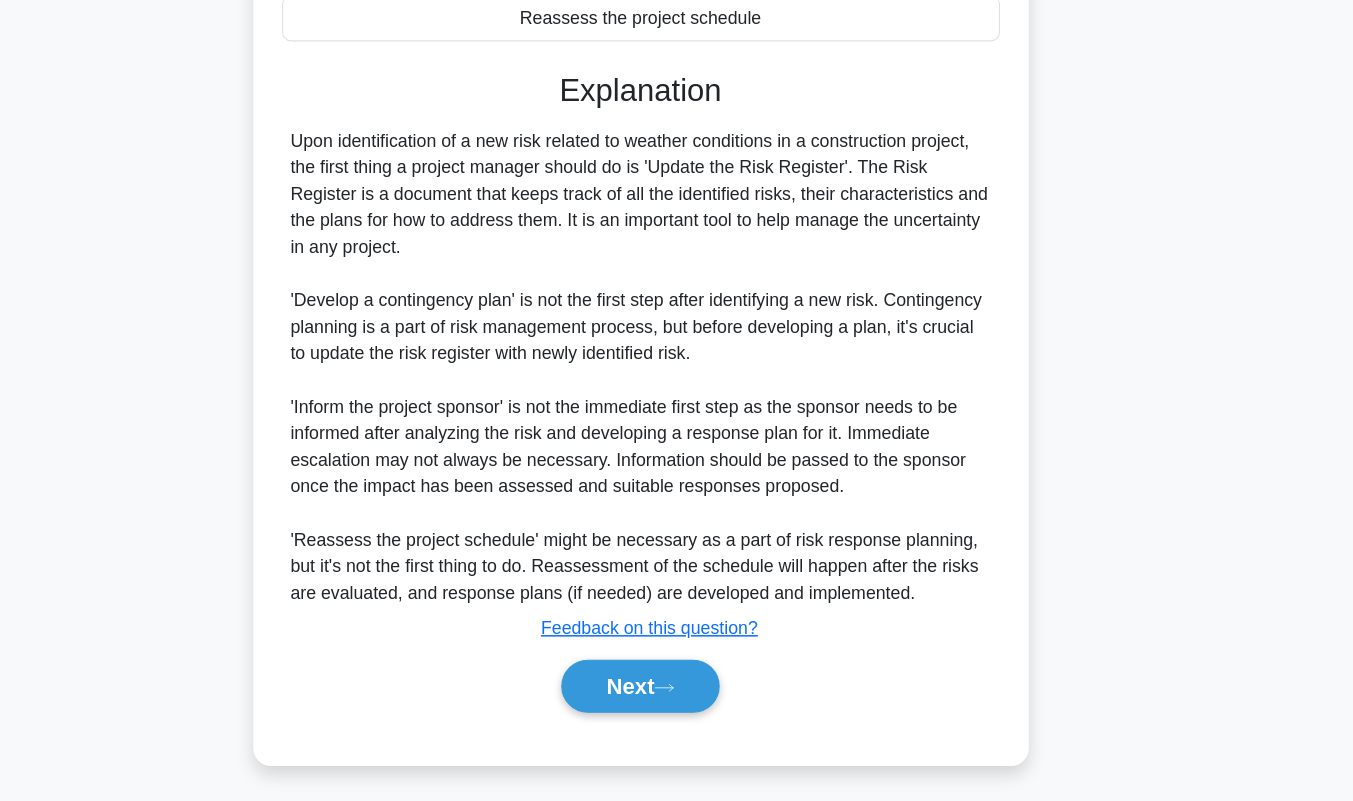 click on "Next" at bounding box center [676, 697] 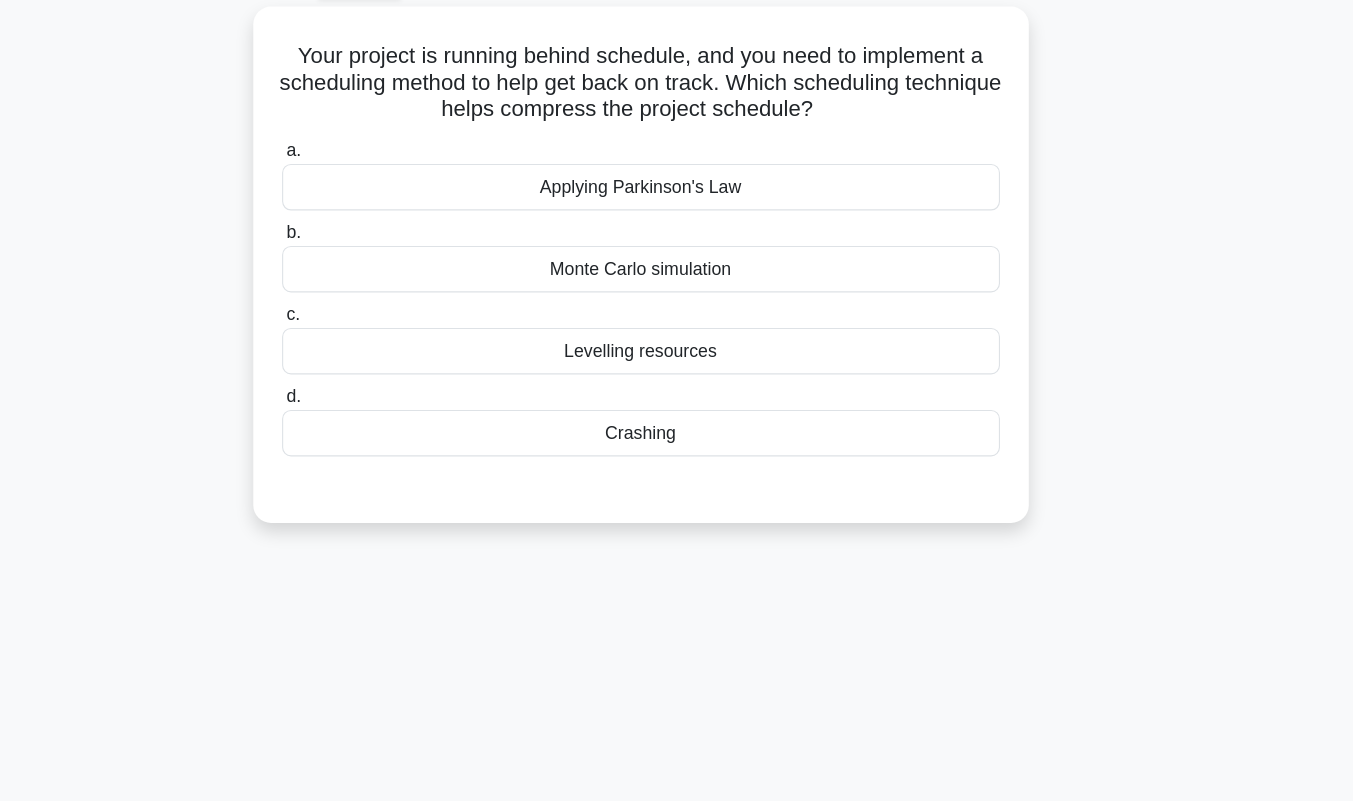 scroll, scrollTop: 108, scrollLeft: 0, axis: vertical 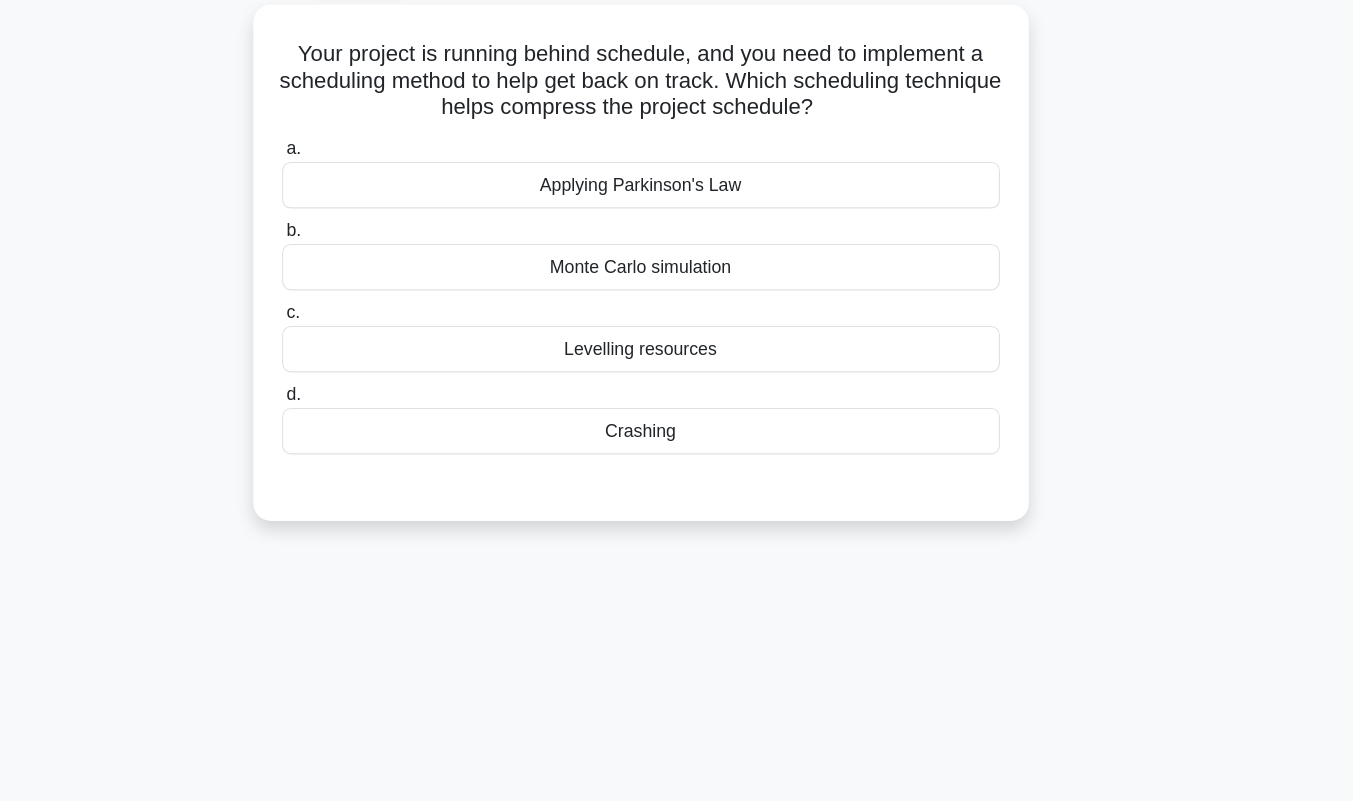 click on "Crashing" at bounding box center (677, 394) 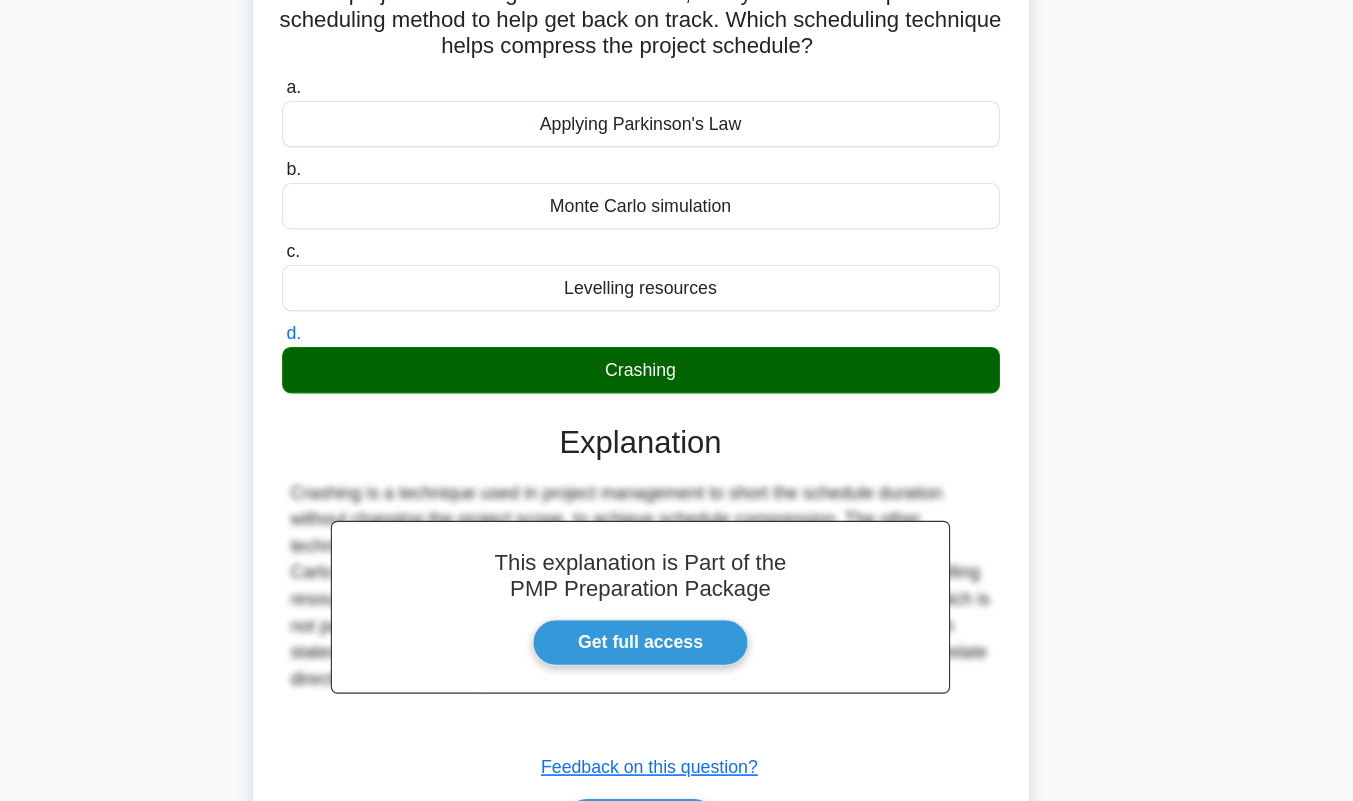scroll, scrollTop: 279, scrollLeft: 0, axis: vertical 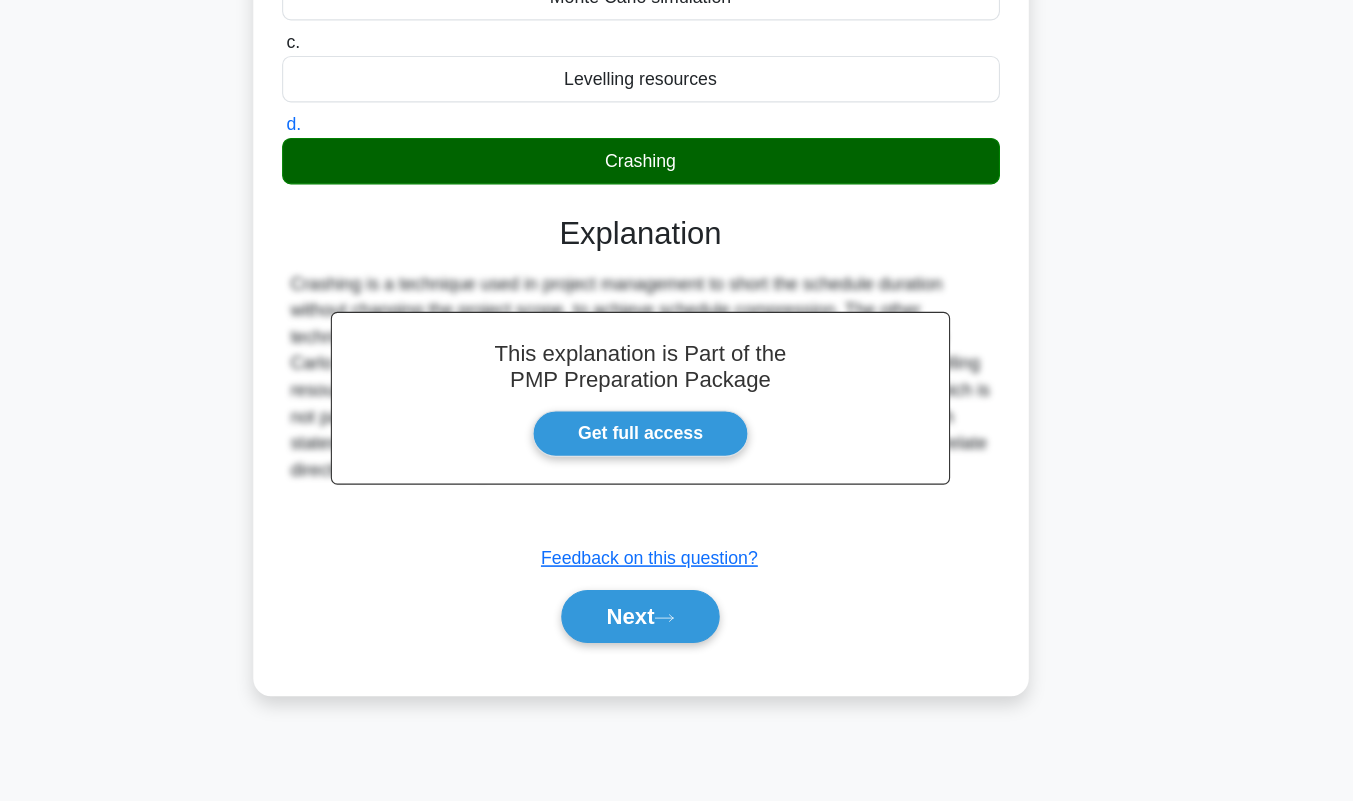 click on "Next" at bounding box center (676, 634) 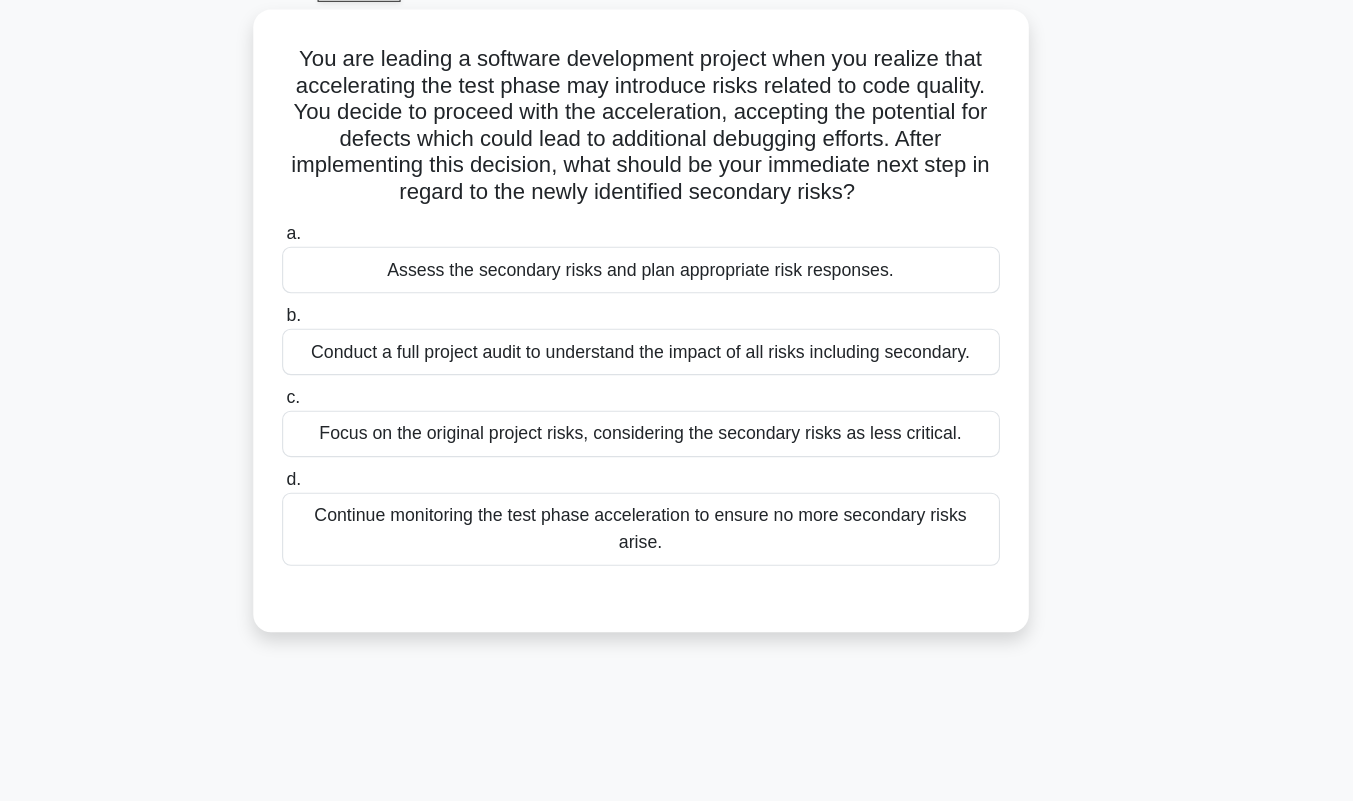 scroll, scrollTop: 107, scrollLeft: 0, axis: vertical 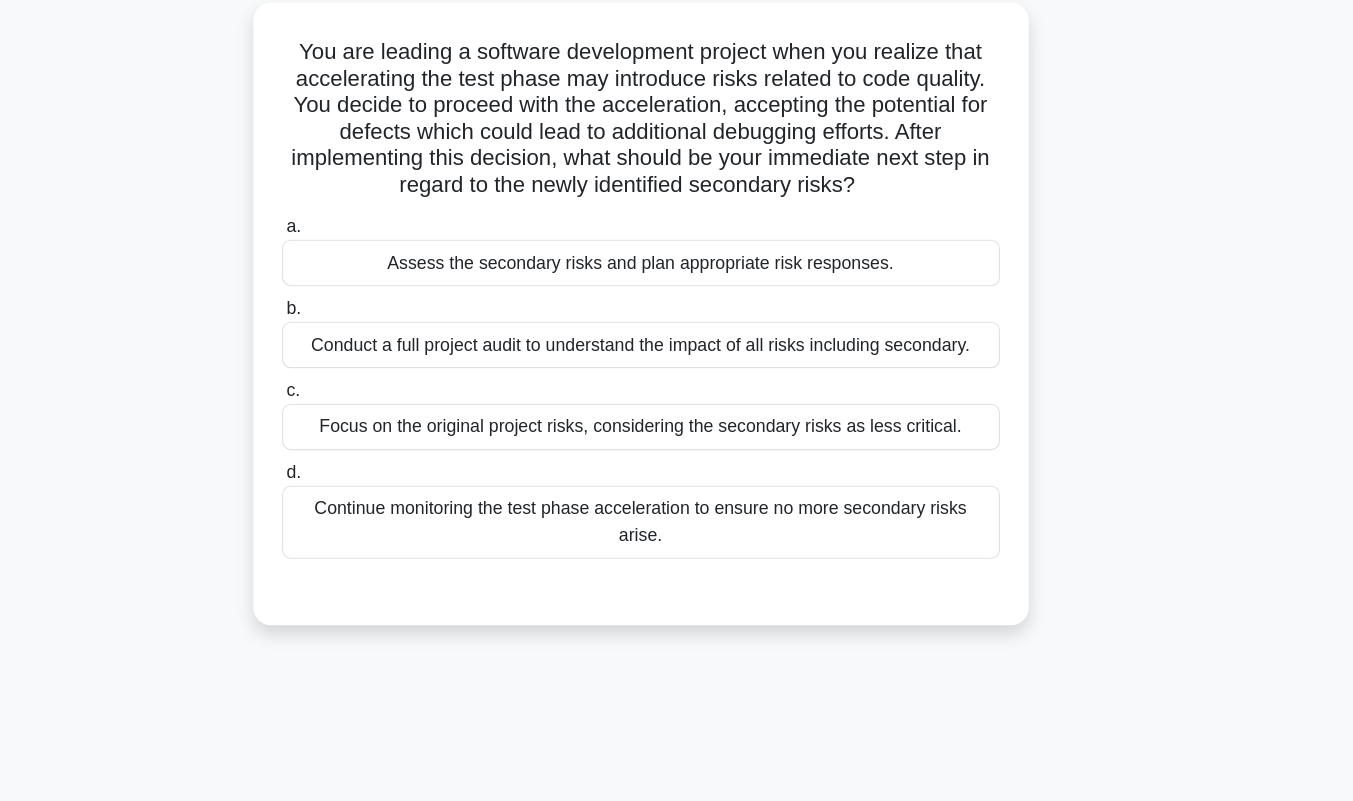 click on "Assess the secondary risks and plan appropriate risk responses." at bounding box center [677, 245] 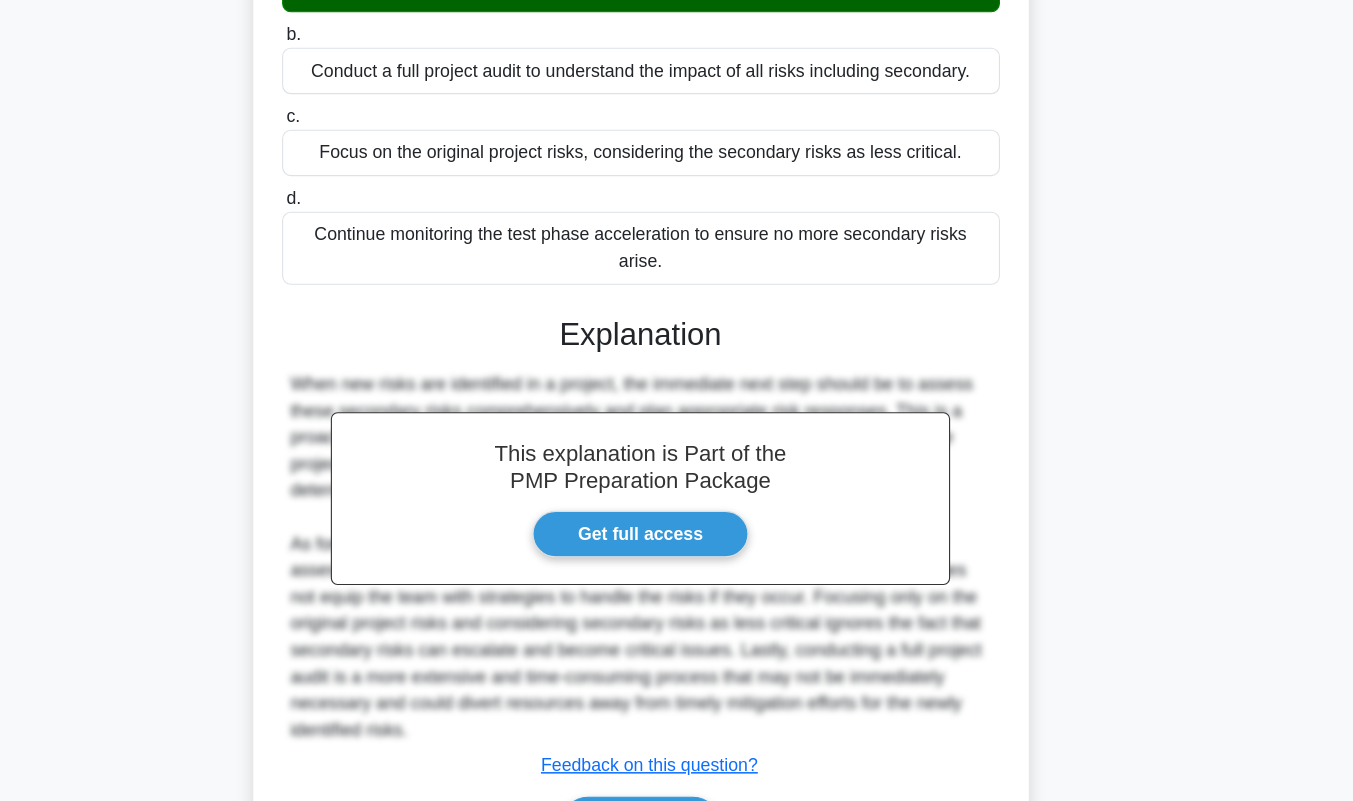 scroll, scrollTop: 385, scrollLeft: 0, axis: vertical 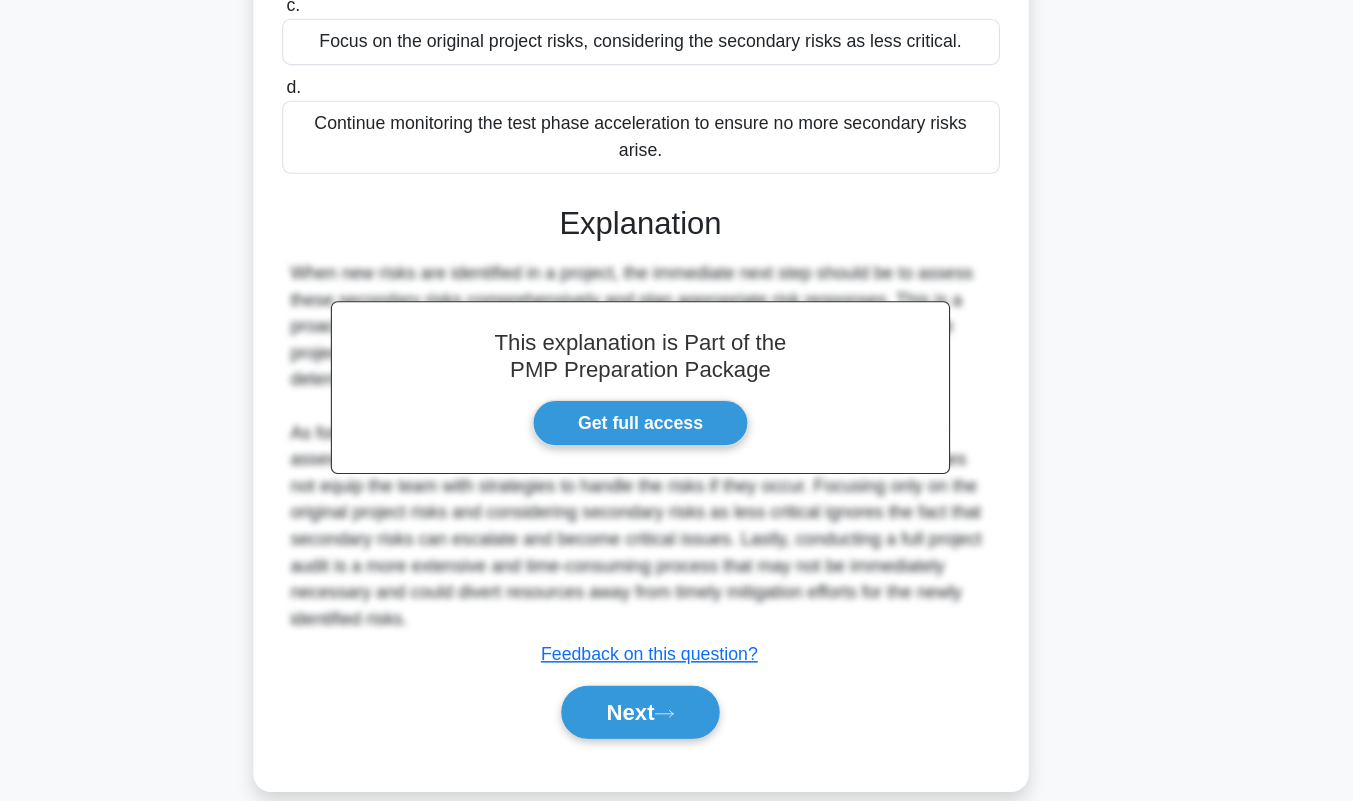 click on "Next" at bounding box center [676, 720] 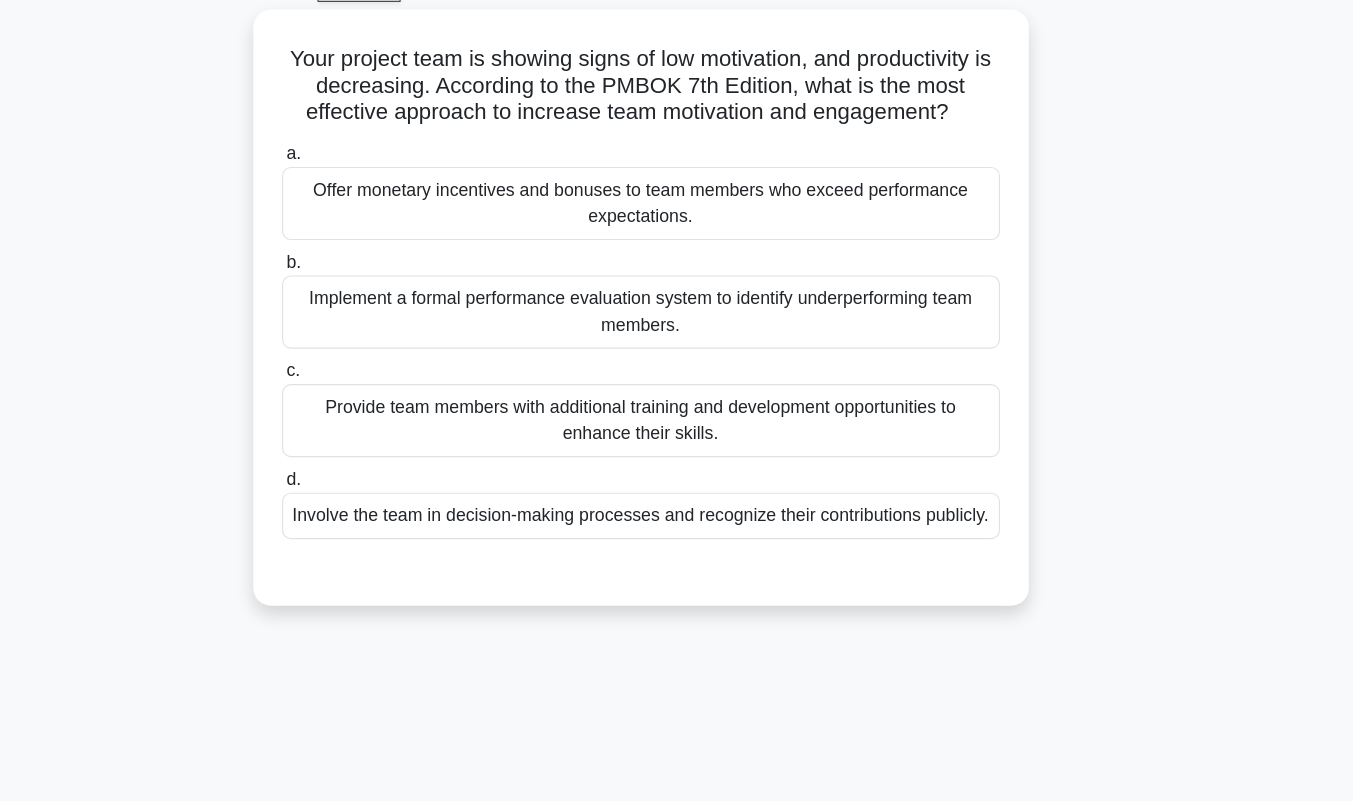 scroll, scrollTop: 107, scrollLeft: 0, axis: vertical 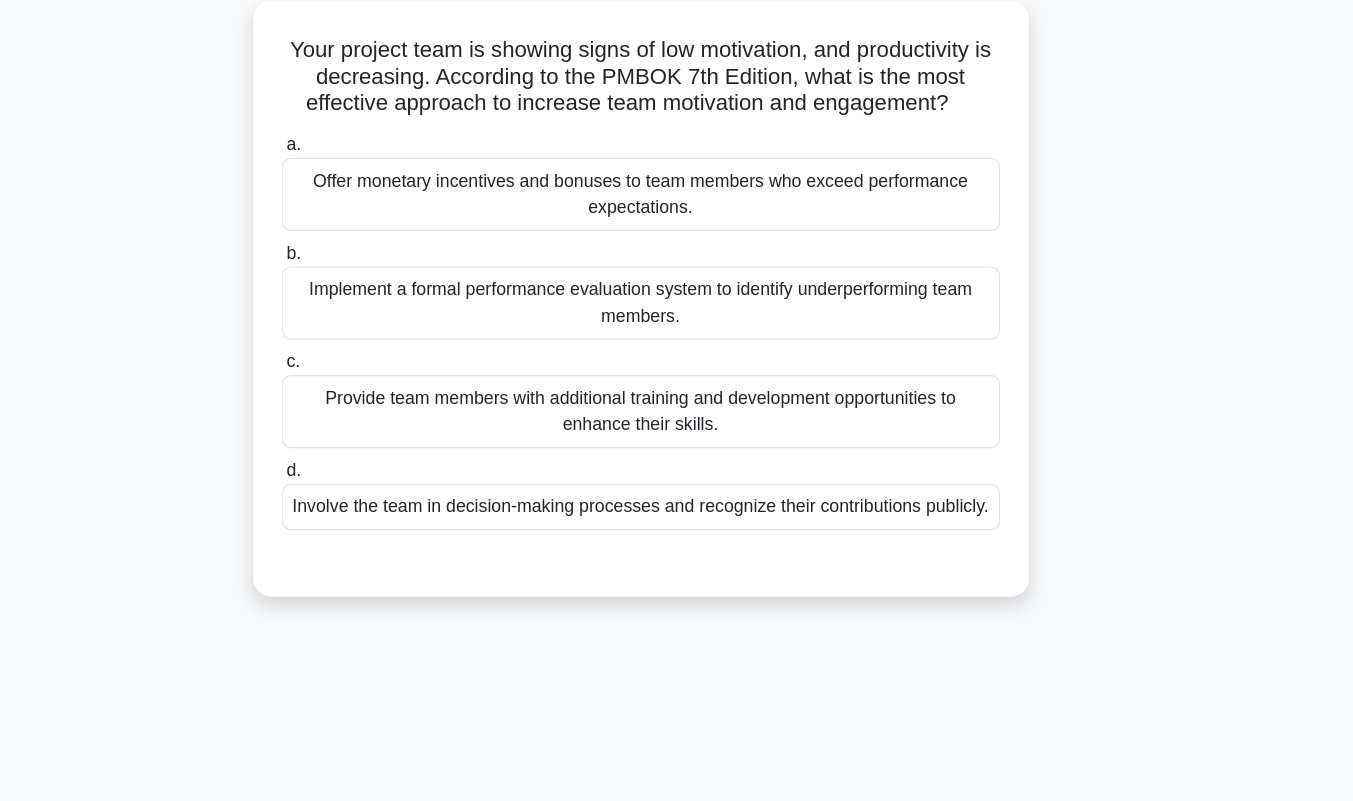 click on "Offer monetary incentives and bonuses to team members who exceed performance expectations." at bounding box center (677, 185) 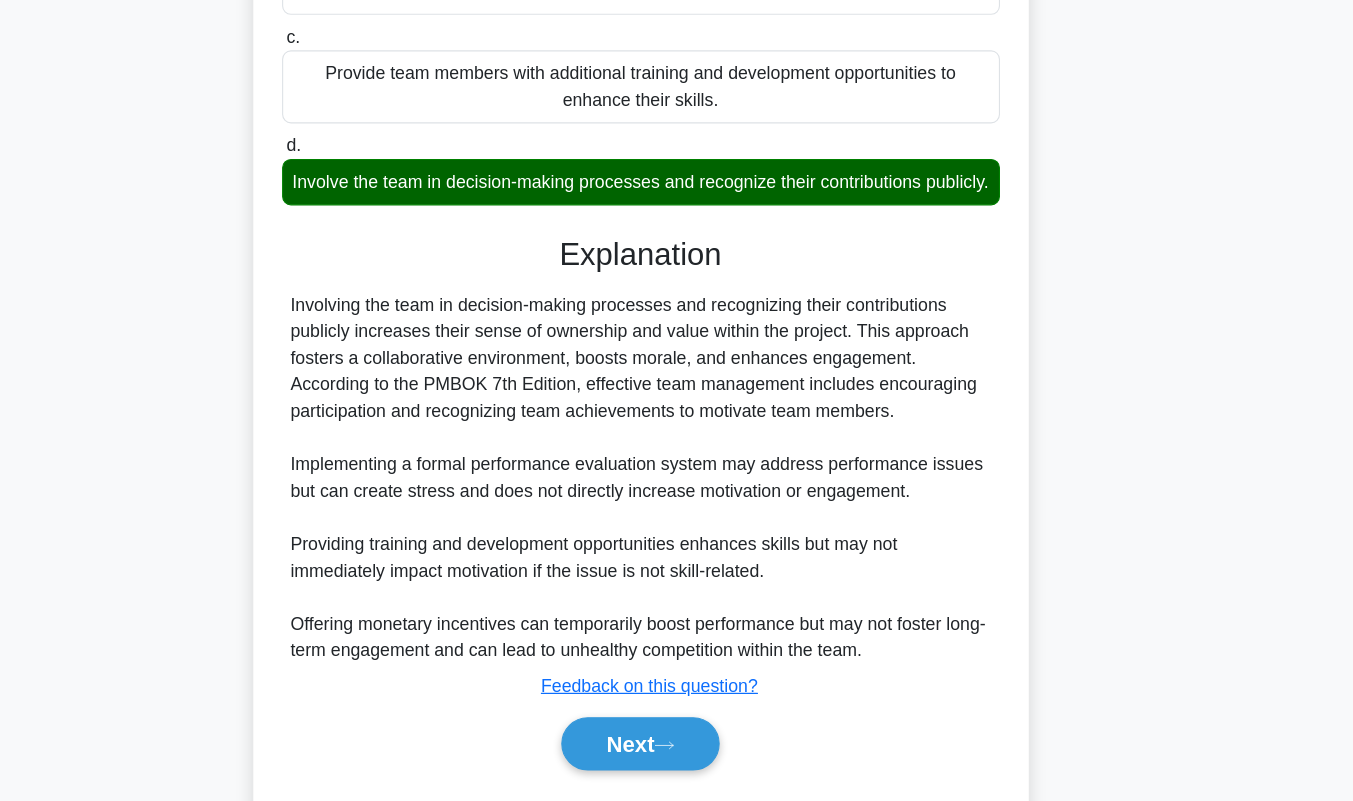 scroll, scrollTop: 411, scrollLeft: 0, axis: vertical 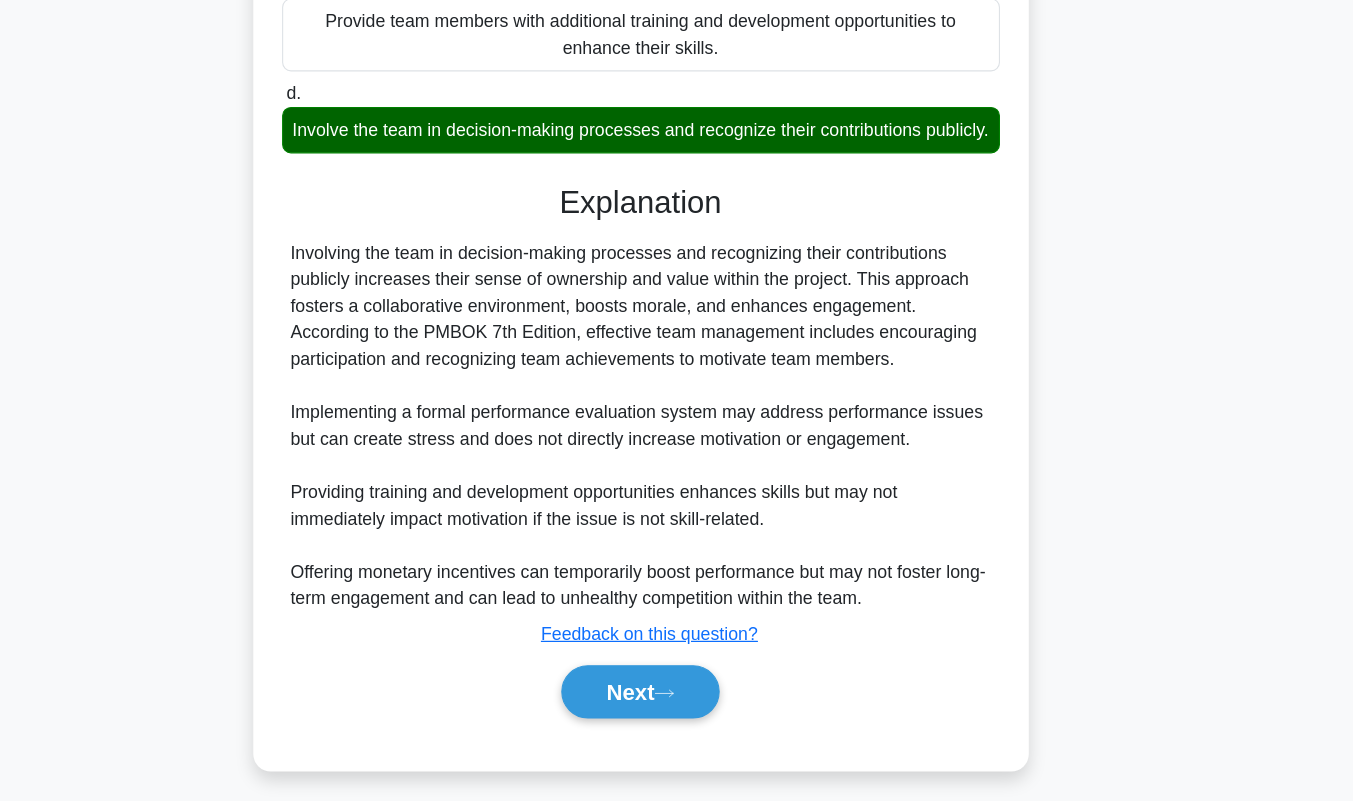 click on "Next" at bounding box center (676, 697) 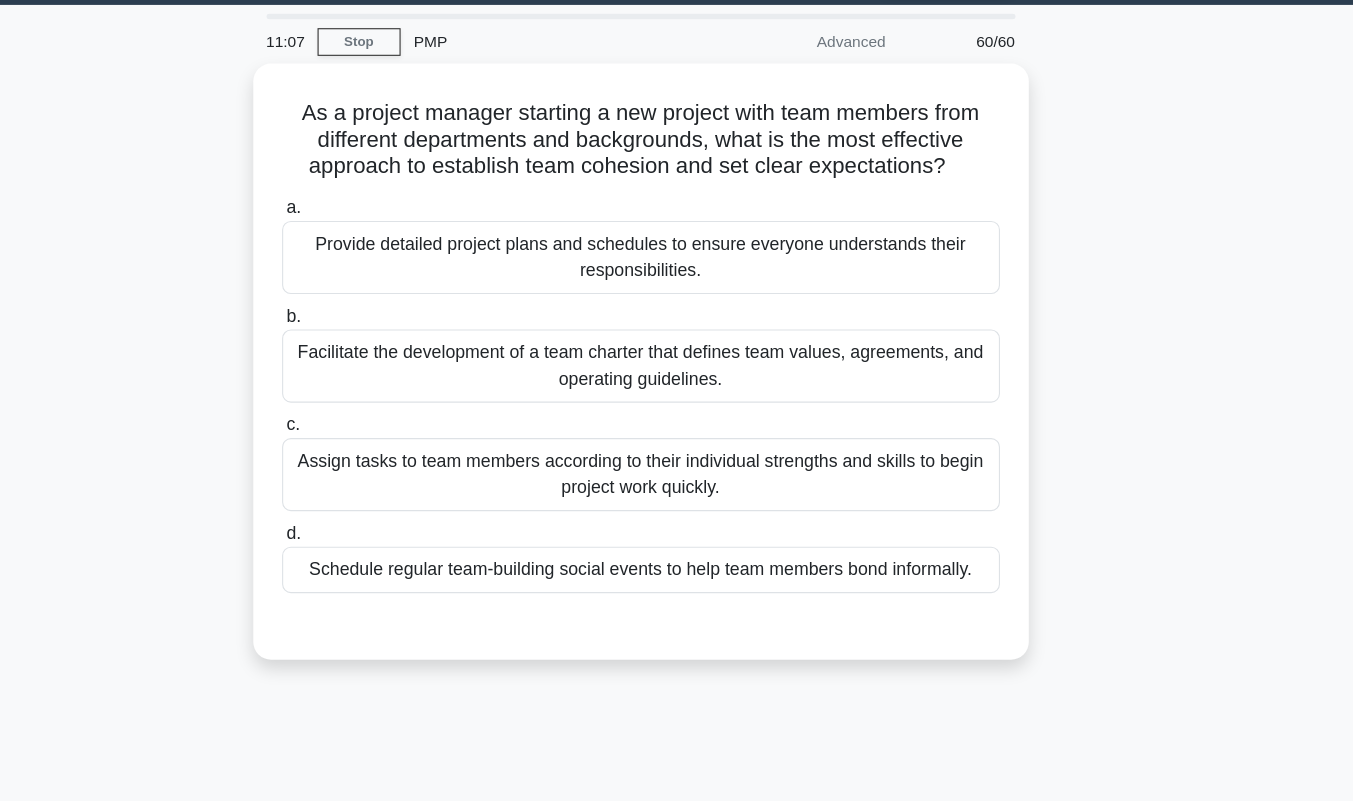 scroll, scrollTop: 59, scrollLeft: 0, axis: vertical 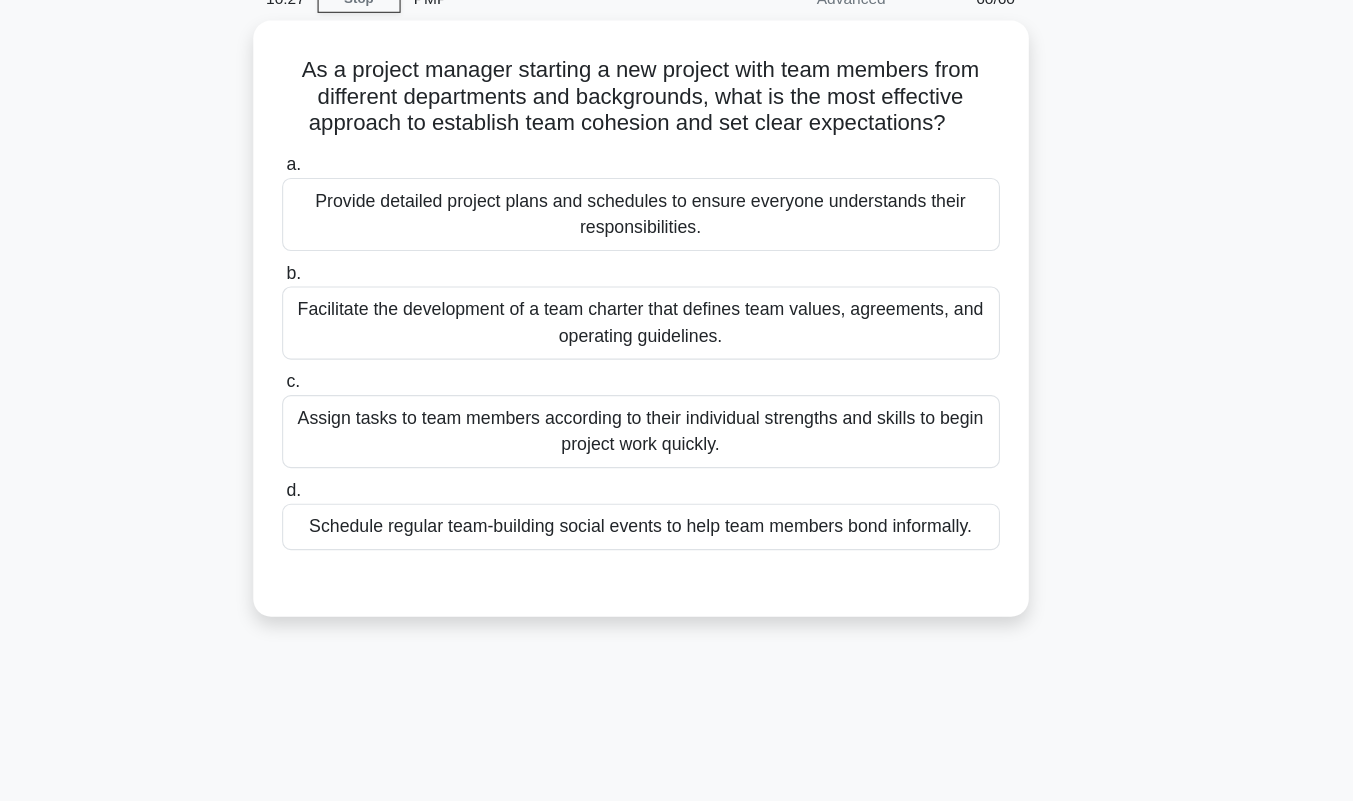 click on "Facilitate the development of a team charter that defines team values, agreements, and operating guidelines." at bounding box center [677, 331] 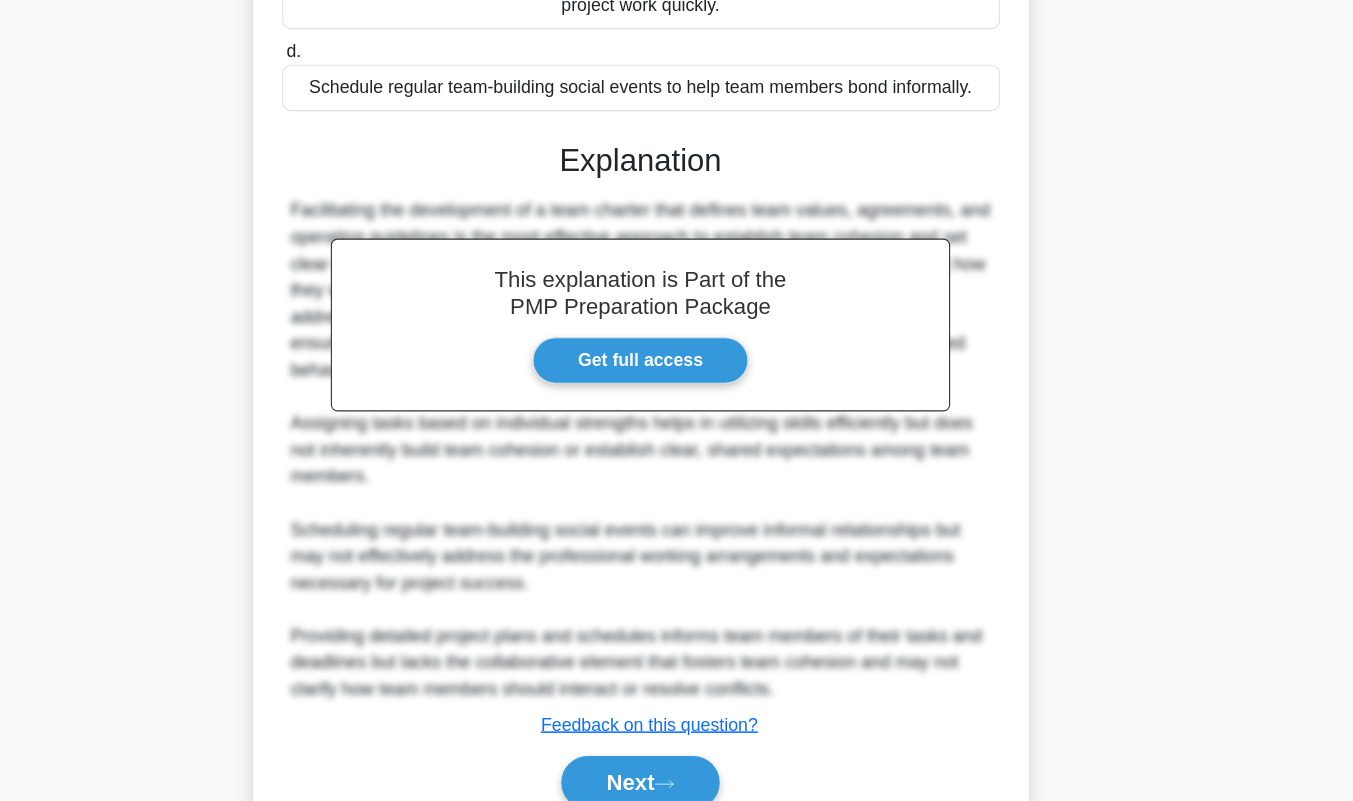 scroll, scrollTop: 505, scrollLeft: 0, axis: vertical 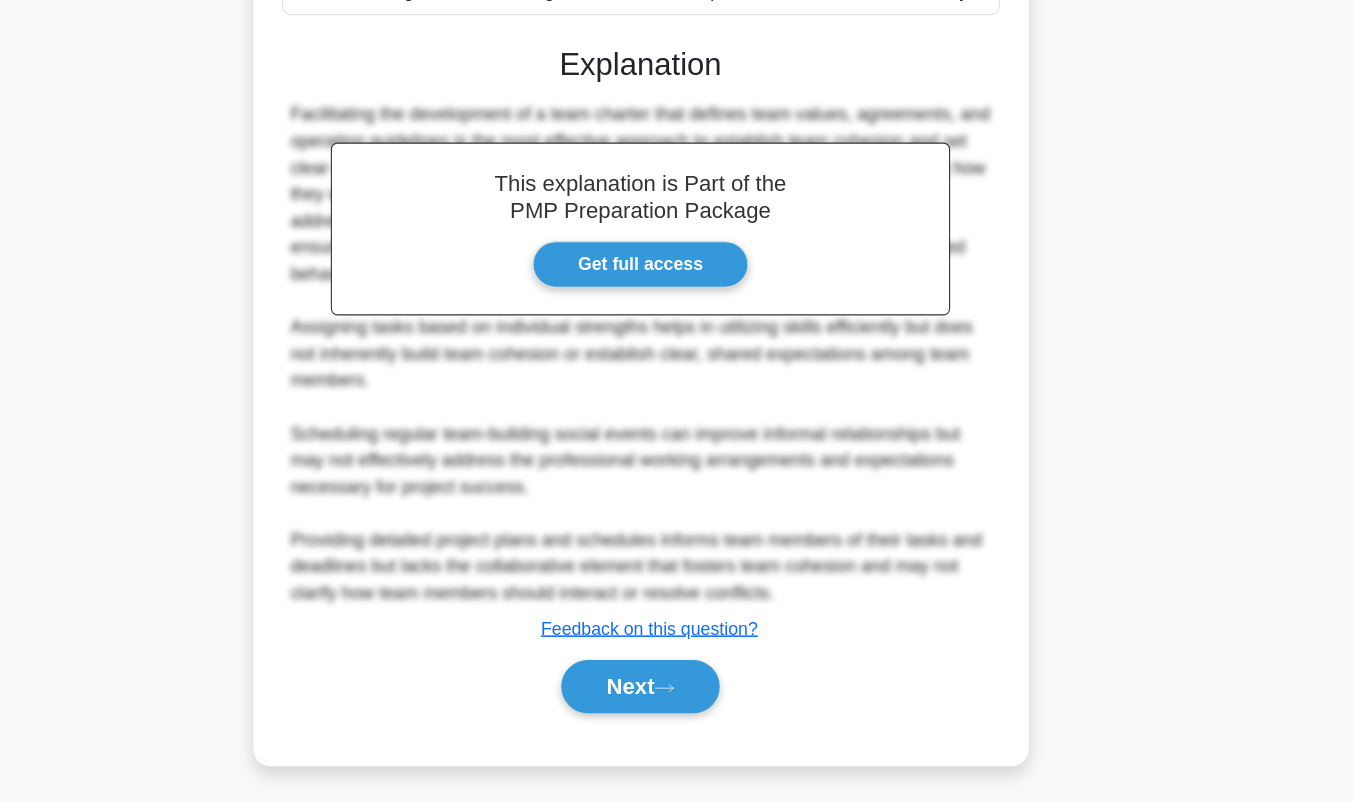 click 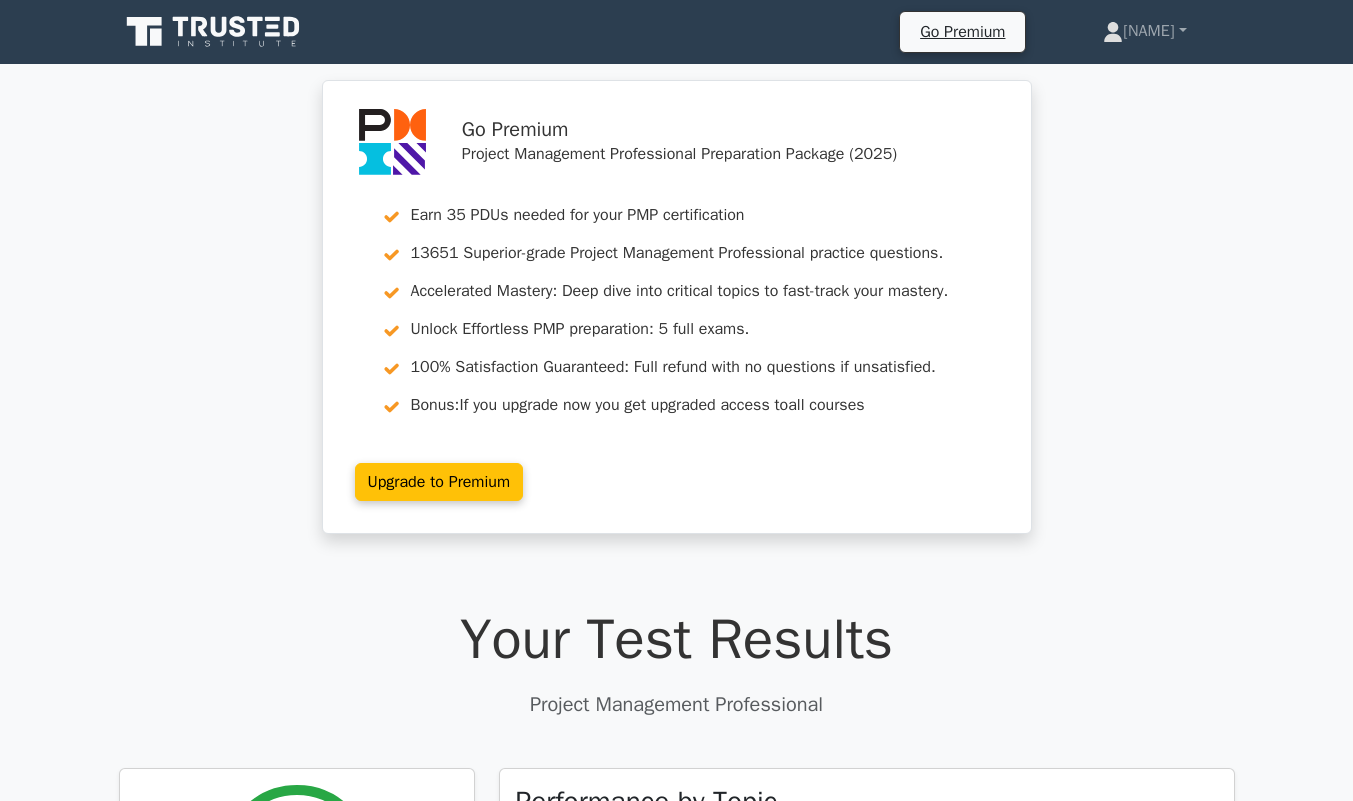 scroll, scrollTop: 0, scrollLeft: 0, axis: both 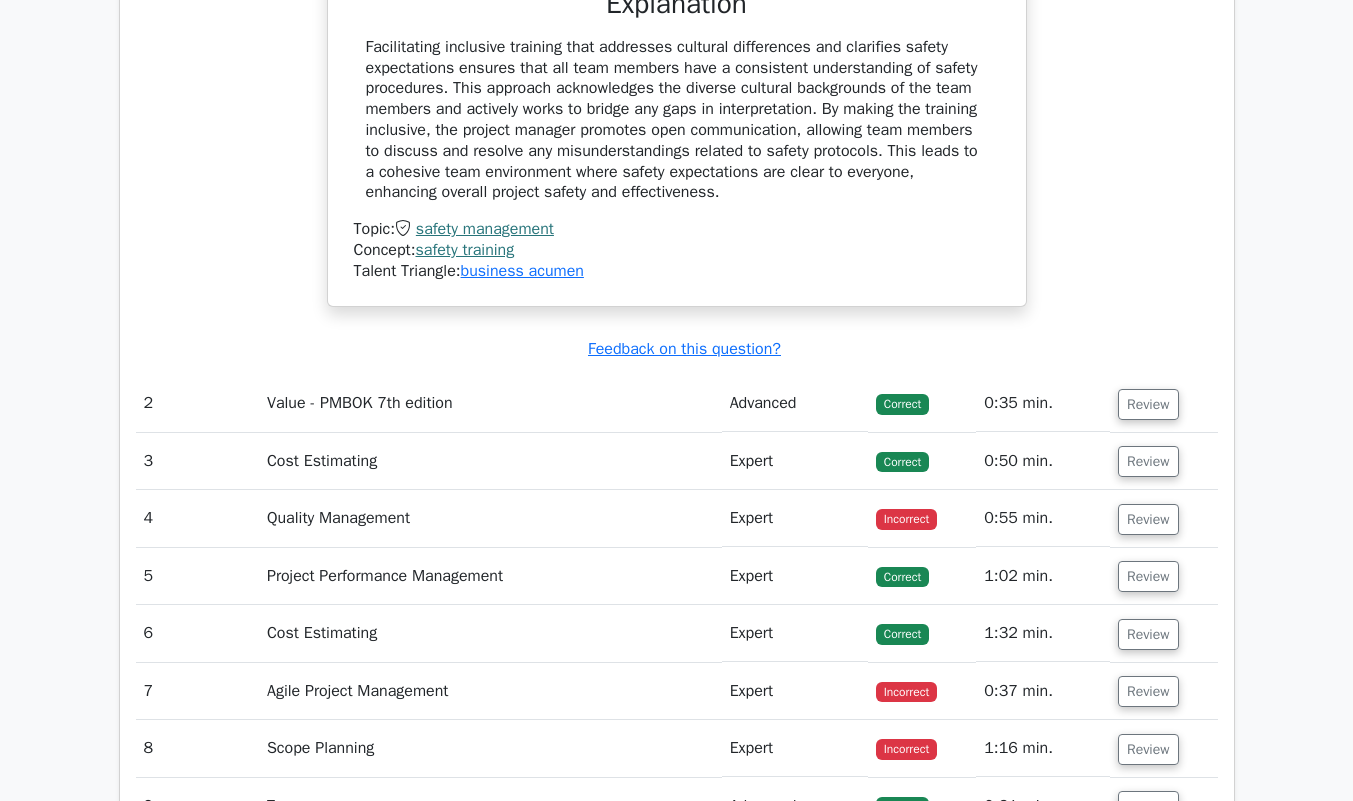 click on "Review" at bounding box center [1148, 404] 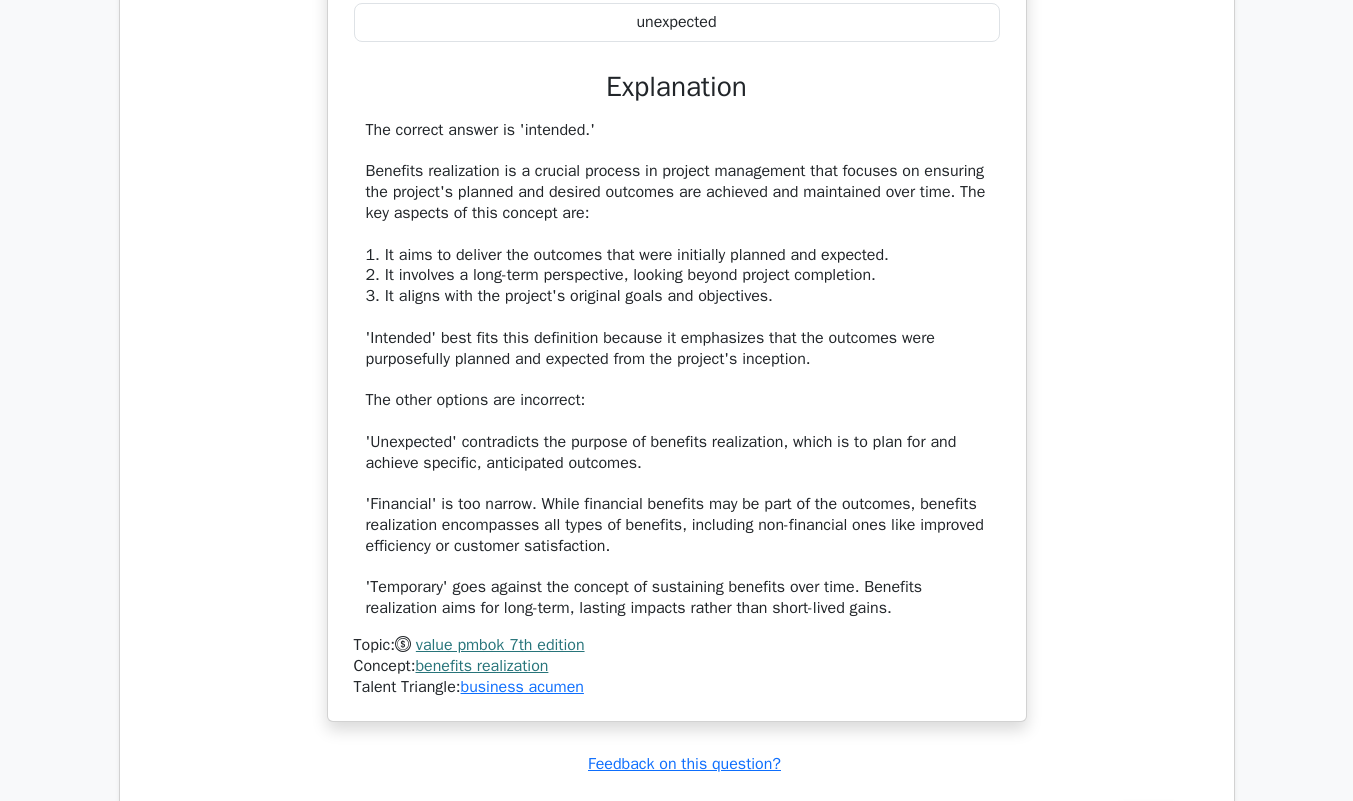 scroll, scrollTop: 4388, scrollLeft: 0, axis: vertical 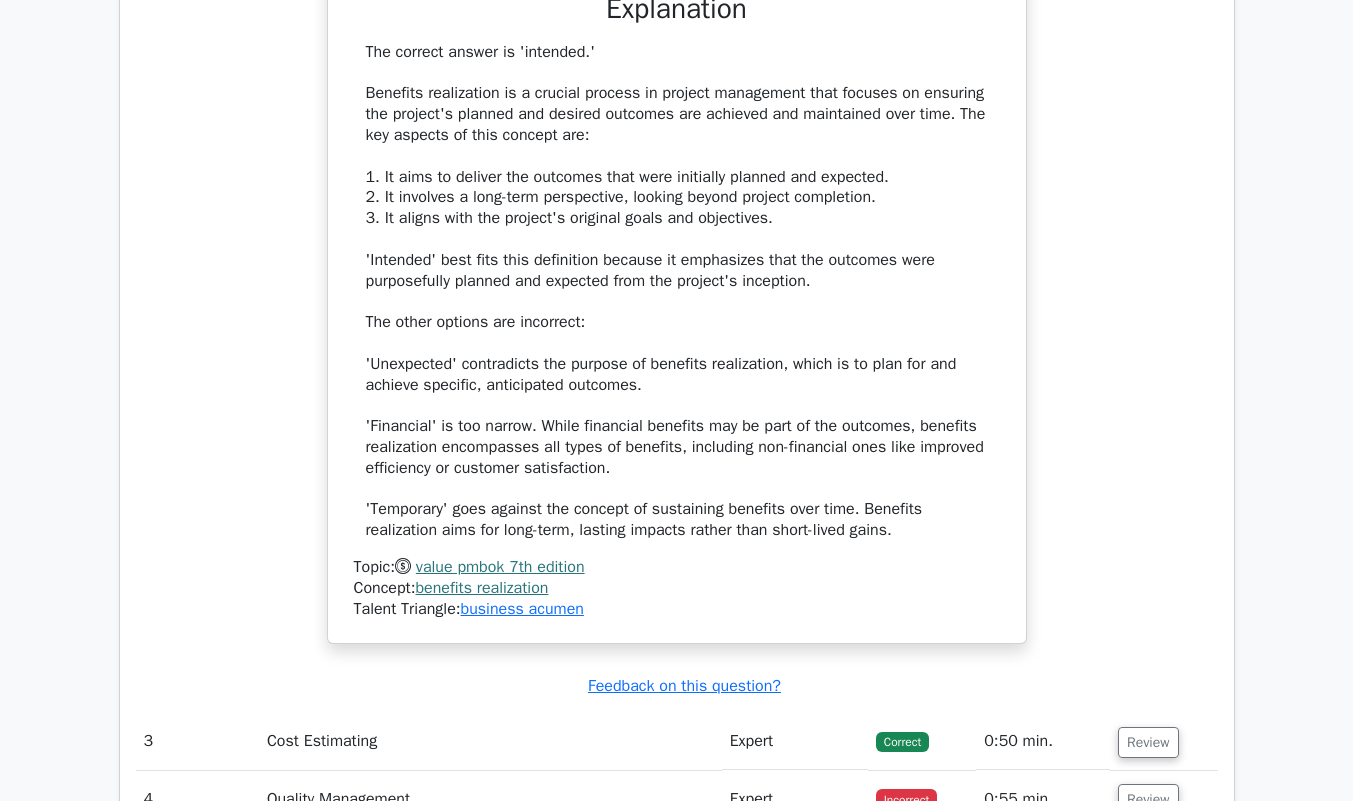click on "benefits realization" at bounding box center [481, 588] 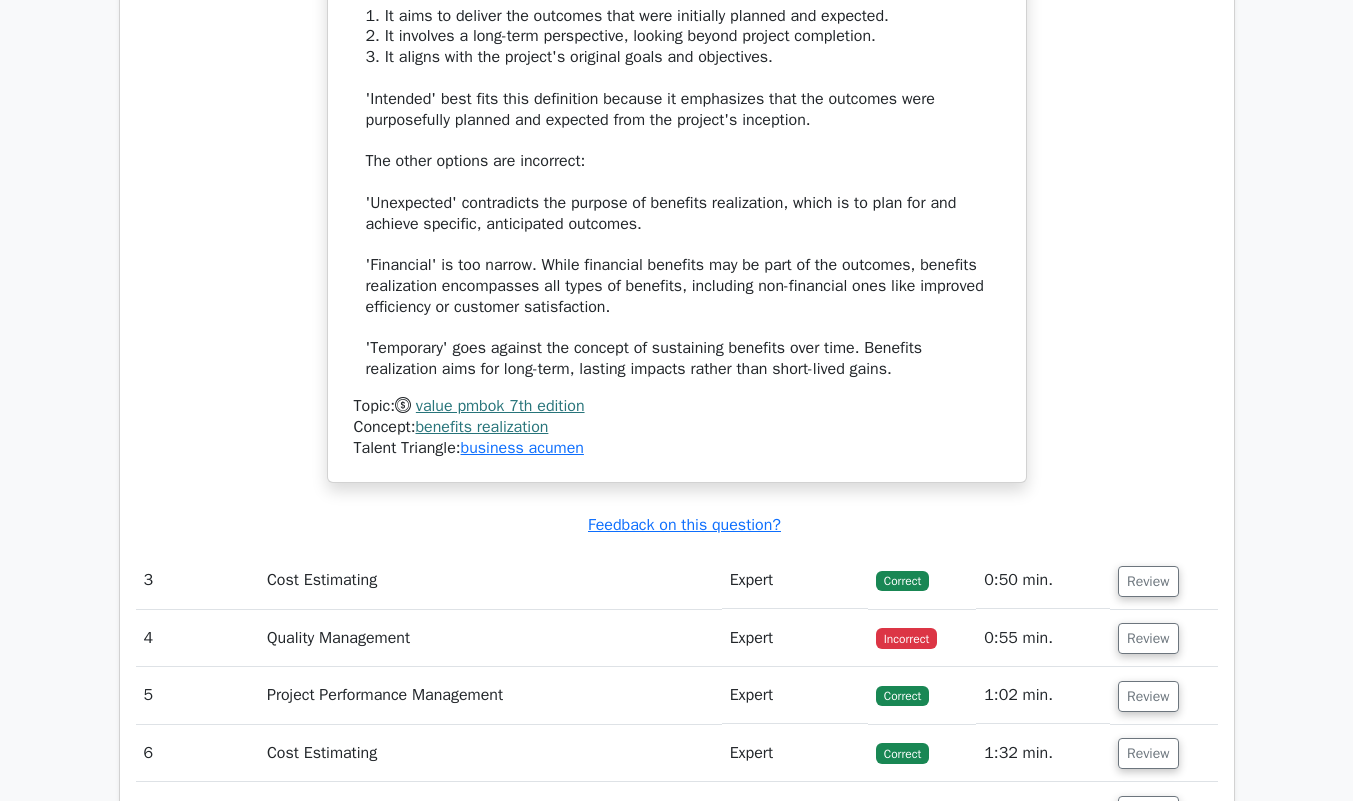 scroll, scrollTop: 4568, scrollLeft: 0, axis: vertical 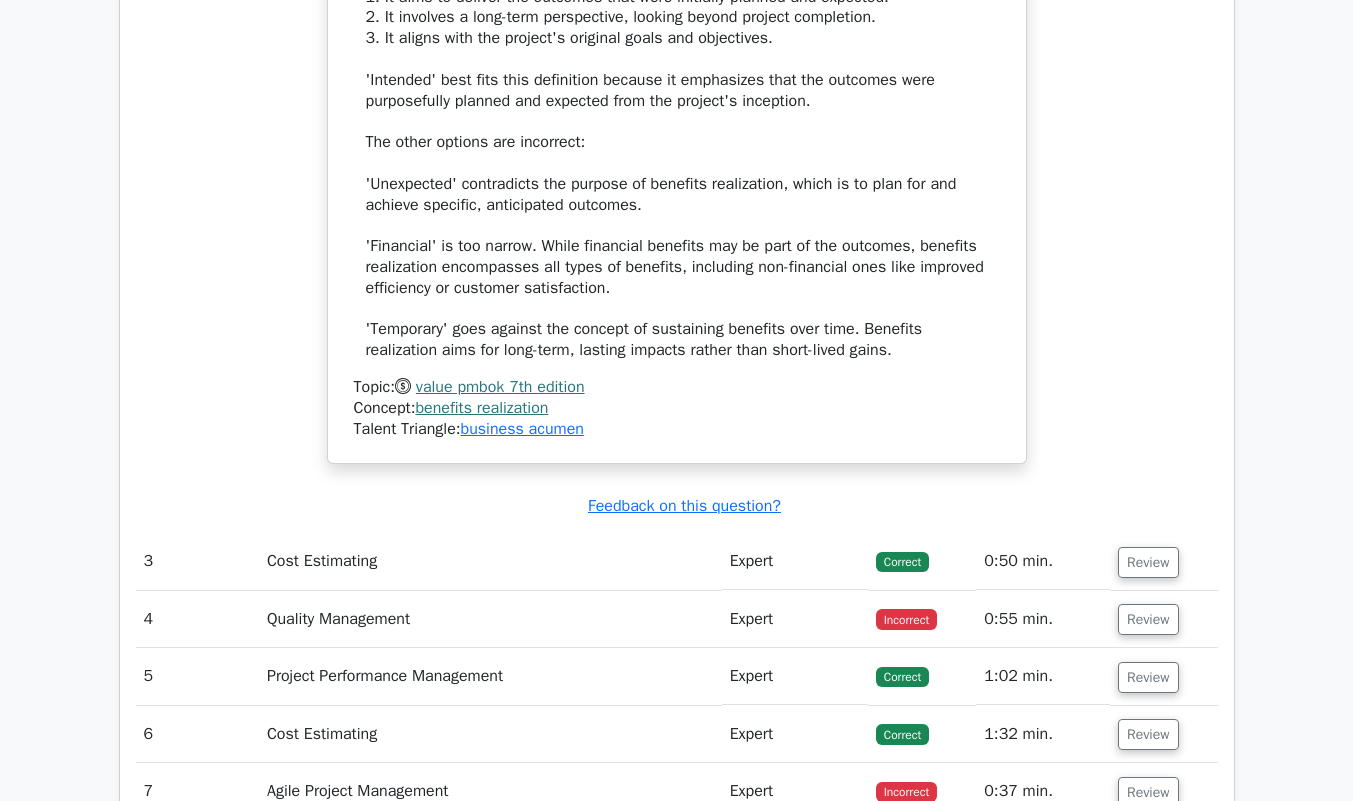 click on "Review" at bounding box center [1148, 562] 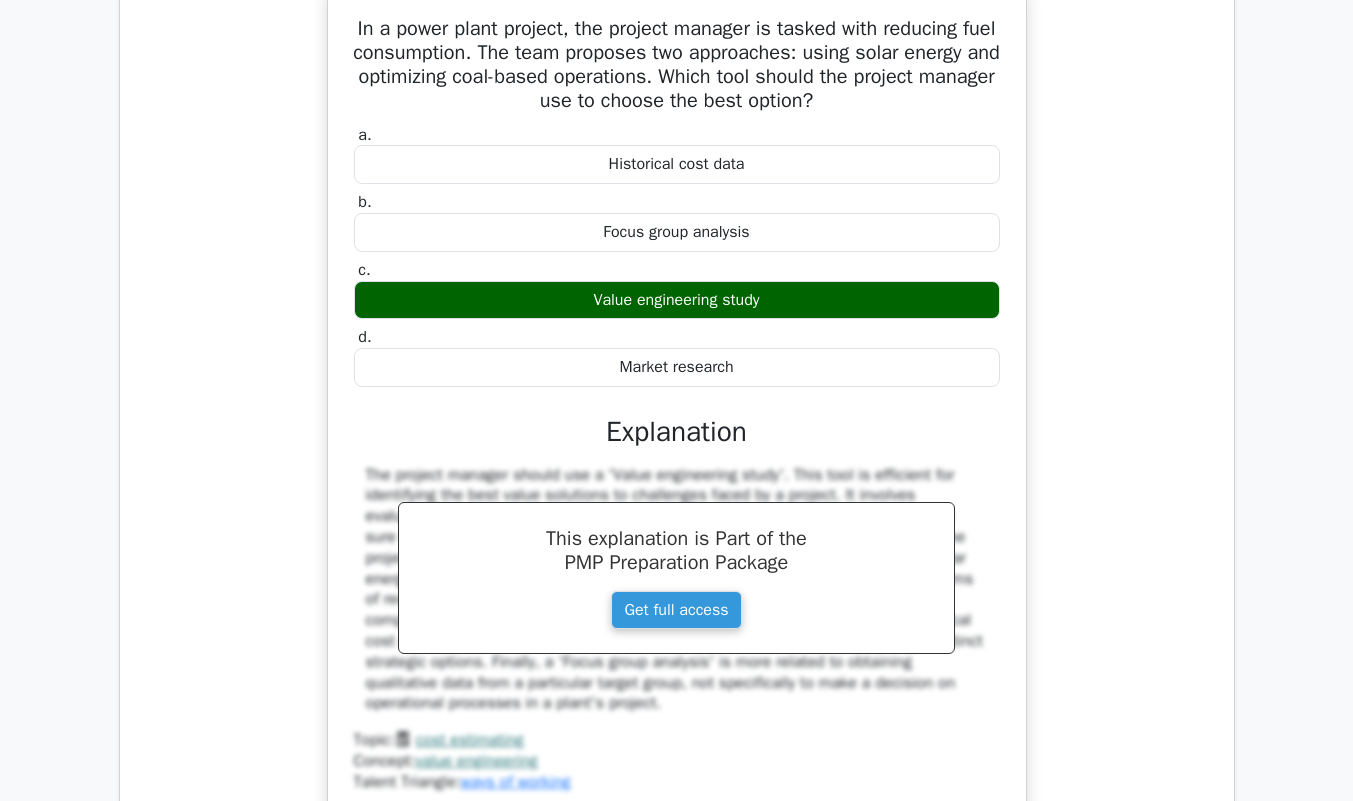 scroll, scrollTop: 5180, scrollLeft: 0, axis: vertical 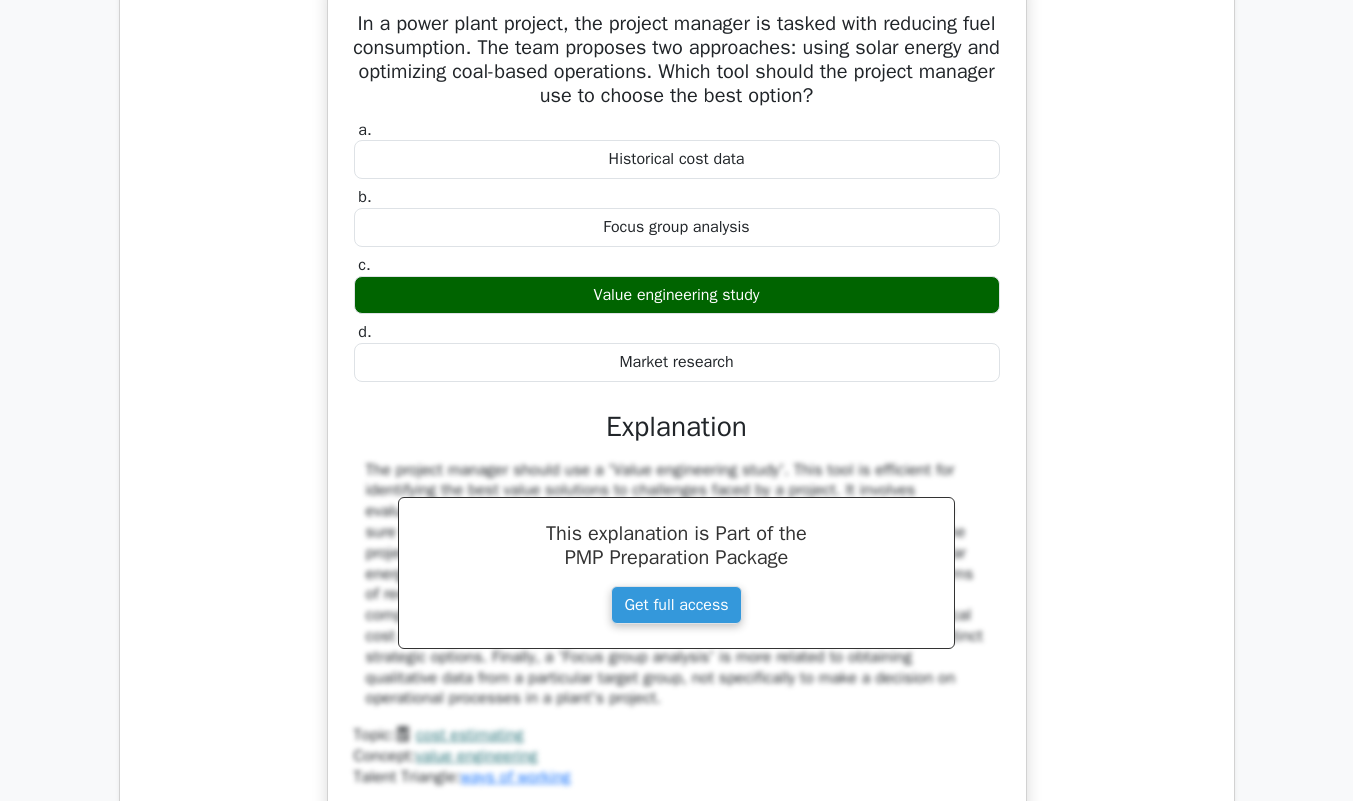 click on "In a power plant project, the project manager is tasked with reducing fuel consumption. The team proposes two approaches: using solar energy and optimizing coal-based operations. Which tool should the project manager use to choose the best option?
a.
Historical cost data
b.
c." at bounding box center (677, 408) 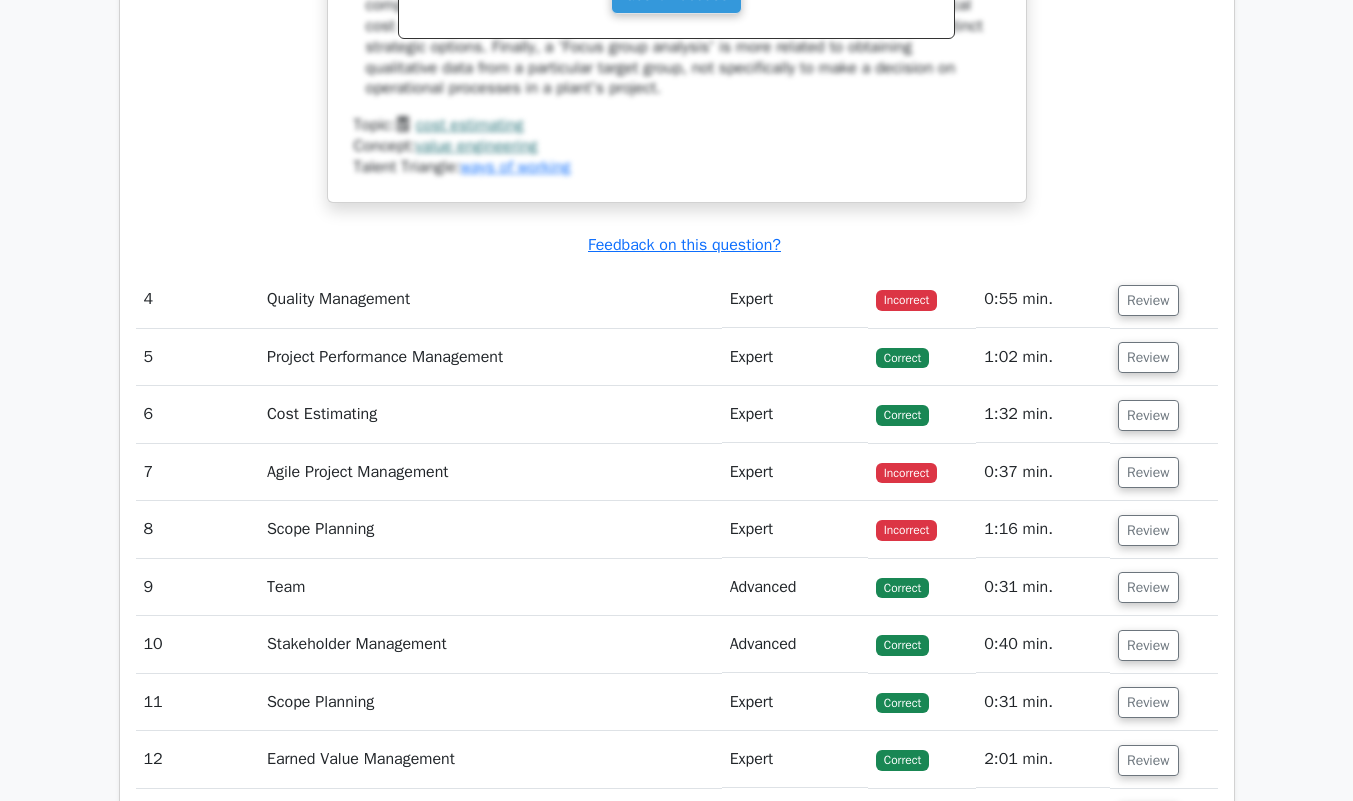 scroll, scrollTop: 5794, scrollLeft: 0, axis: vertical 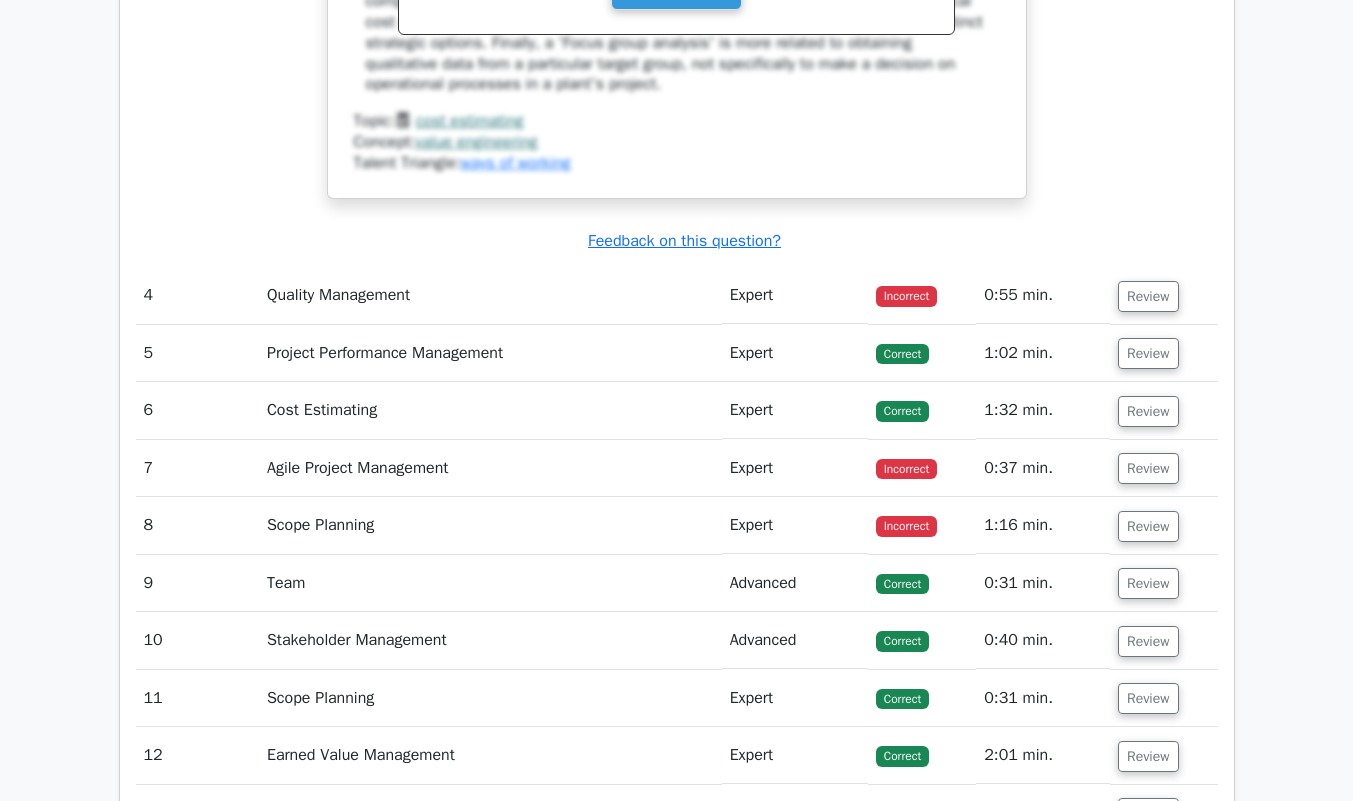 click on "Review" at bounding box center (1148, 296) 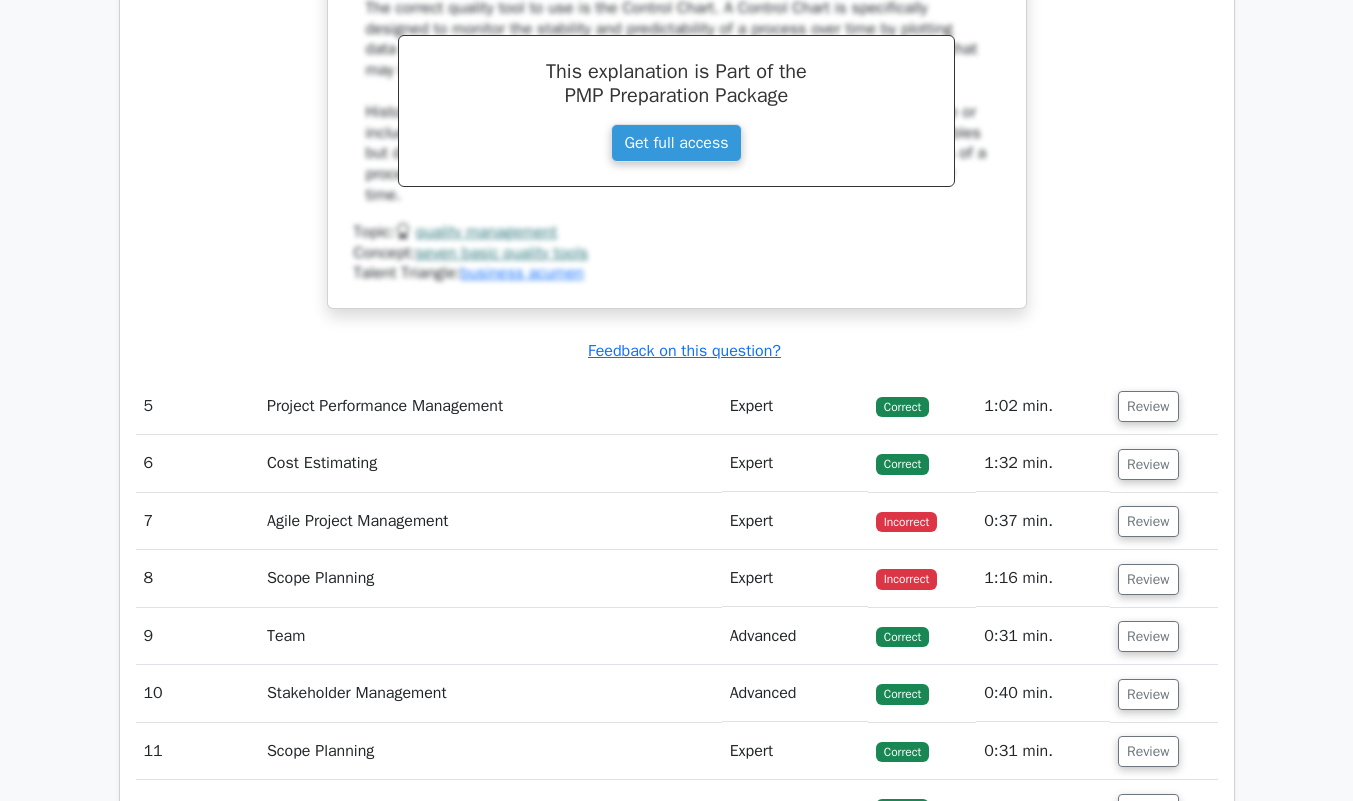 scroll, scrollTop: 6624, scrollLeft: 0, axis: vertical 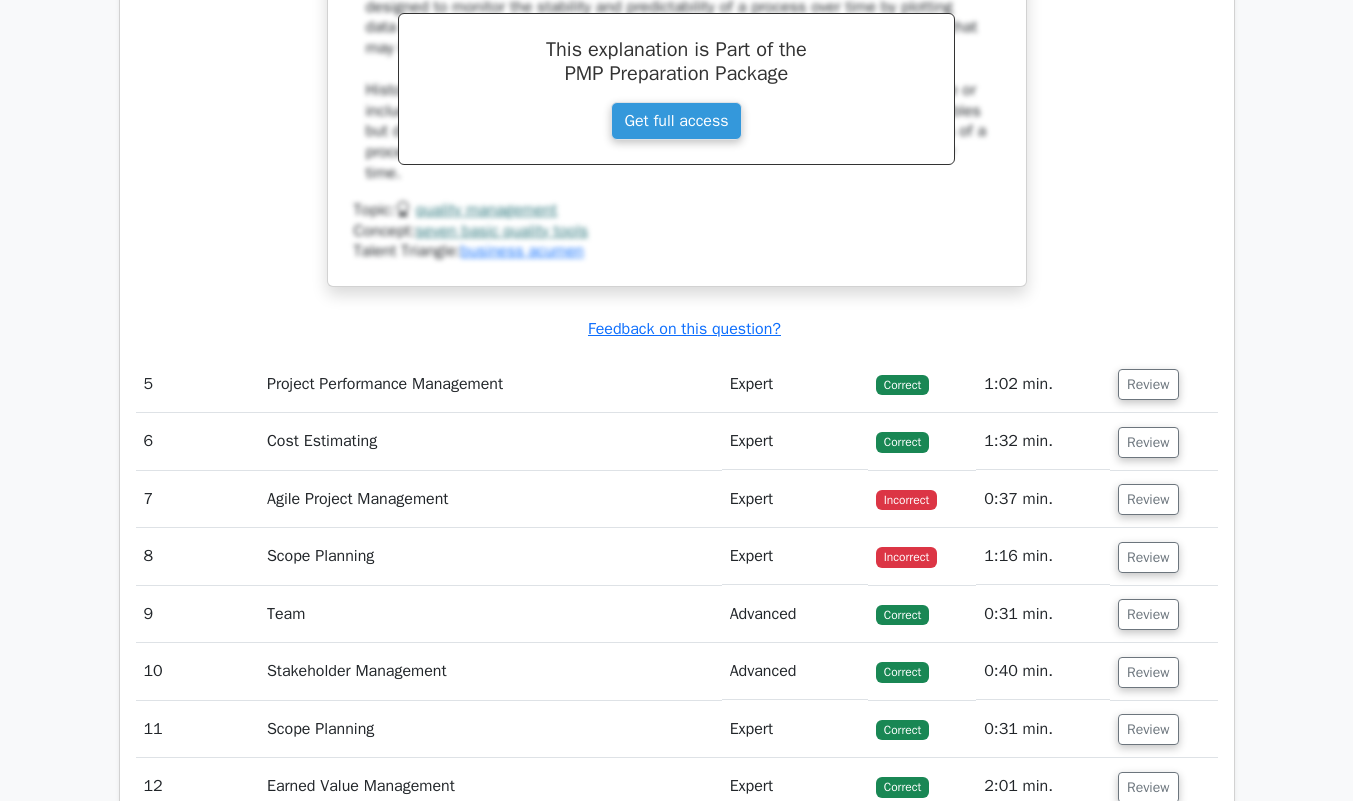 click on "Review" at bounding box center (1148, 384) 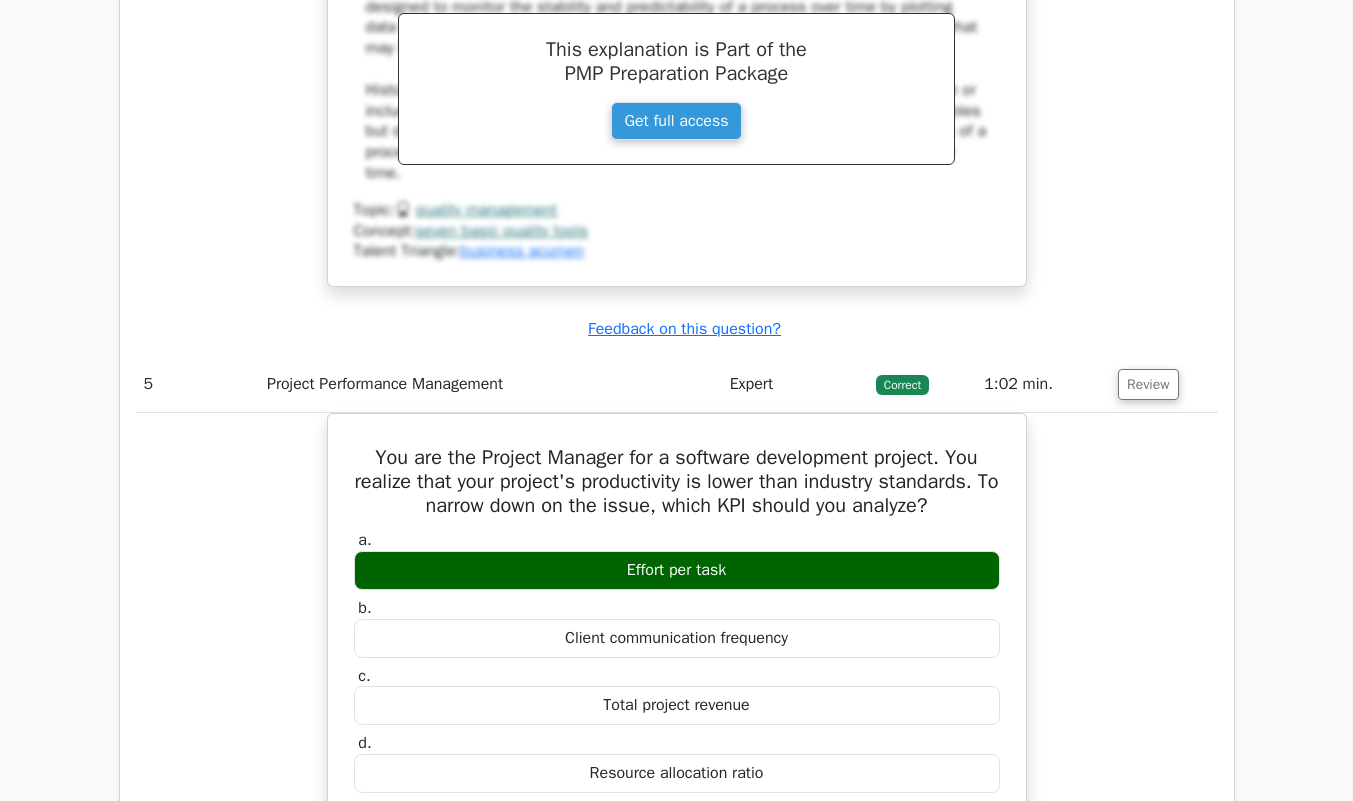 scroll, scrollTop: 0, scrollLeft: 0, axis: both 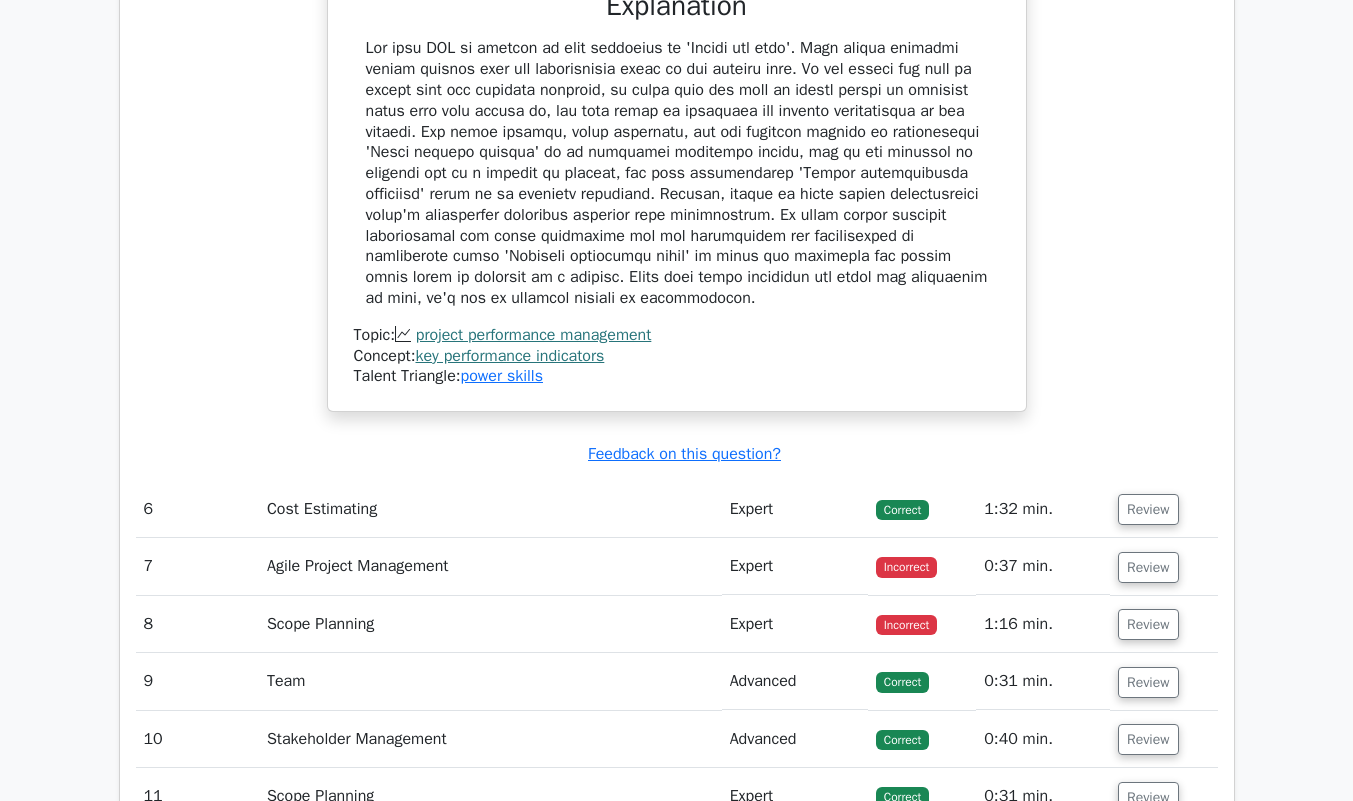 click on "Review" at bounding box center (1148, 509) 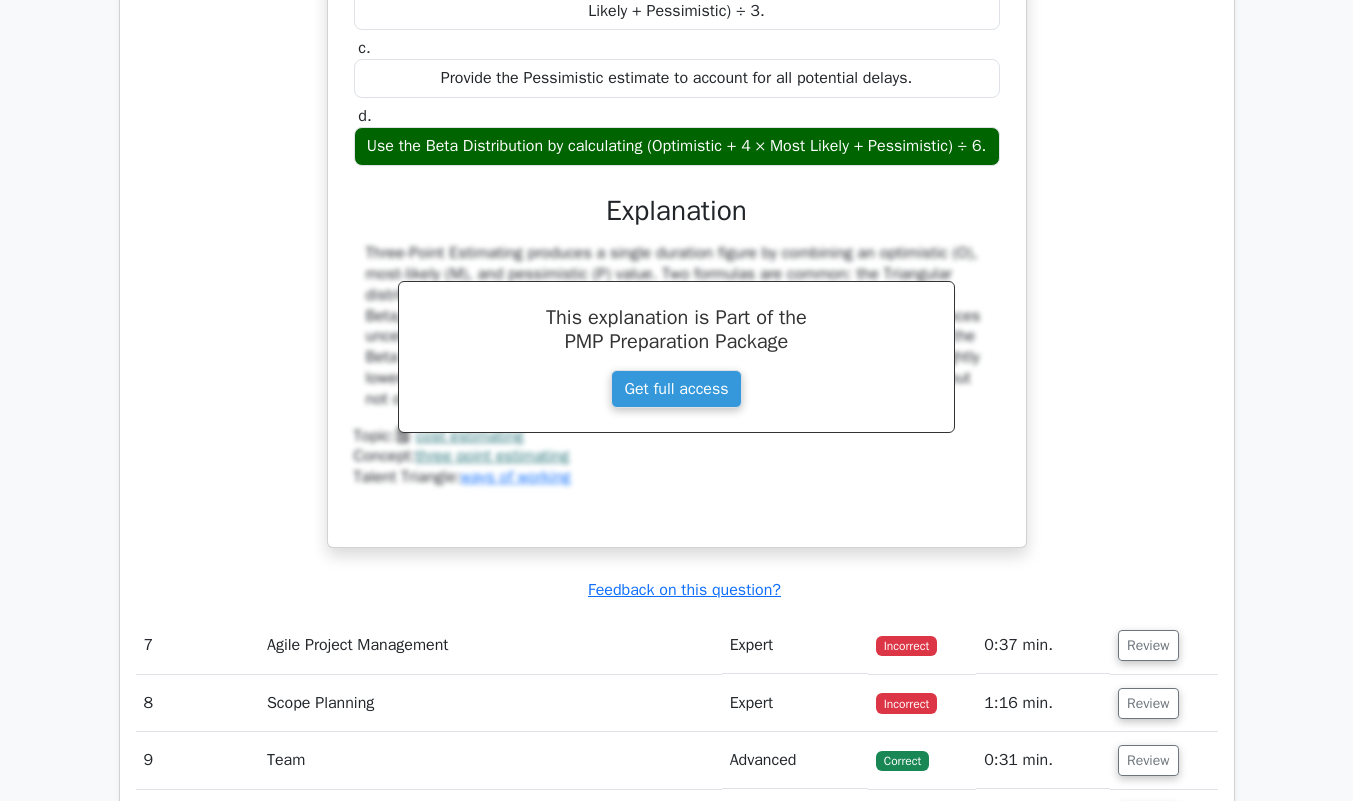 scroll, scrollTop: 8469, scrollLeft: 0, axis: vertical 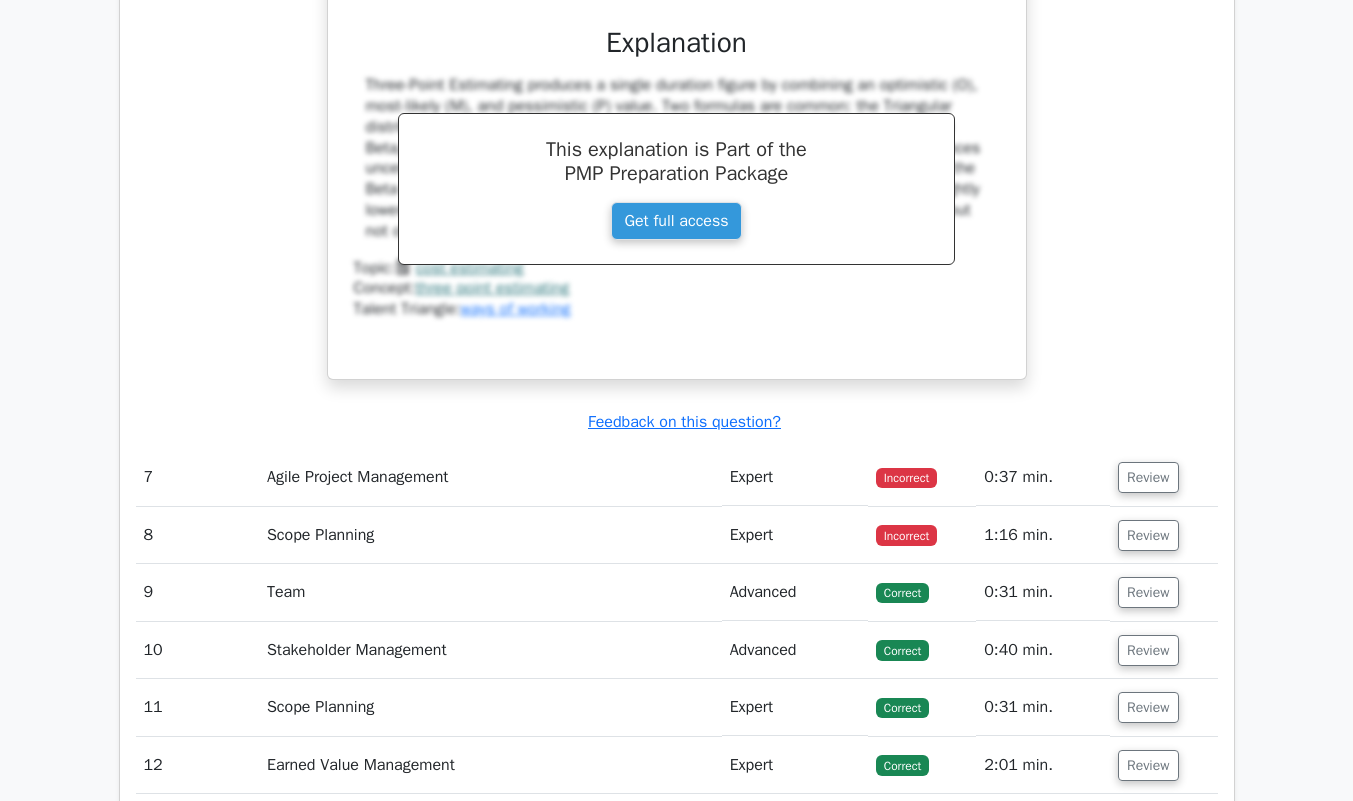 click on "Review" at bounding box center (1148, 477) 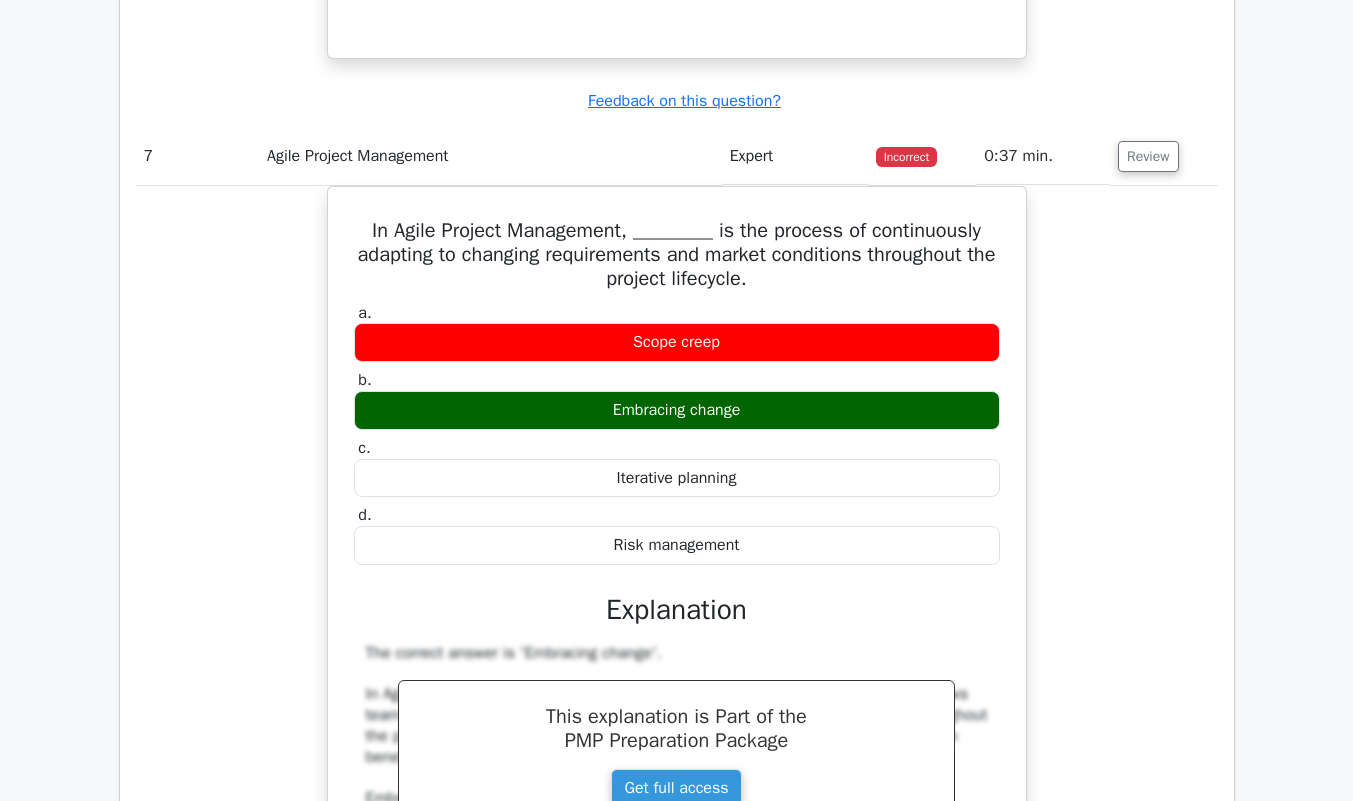 scroll, scrollTop: 8827, scrollLeft: 0, axis: vertical 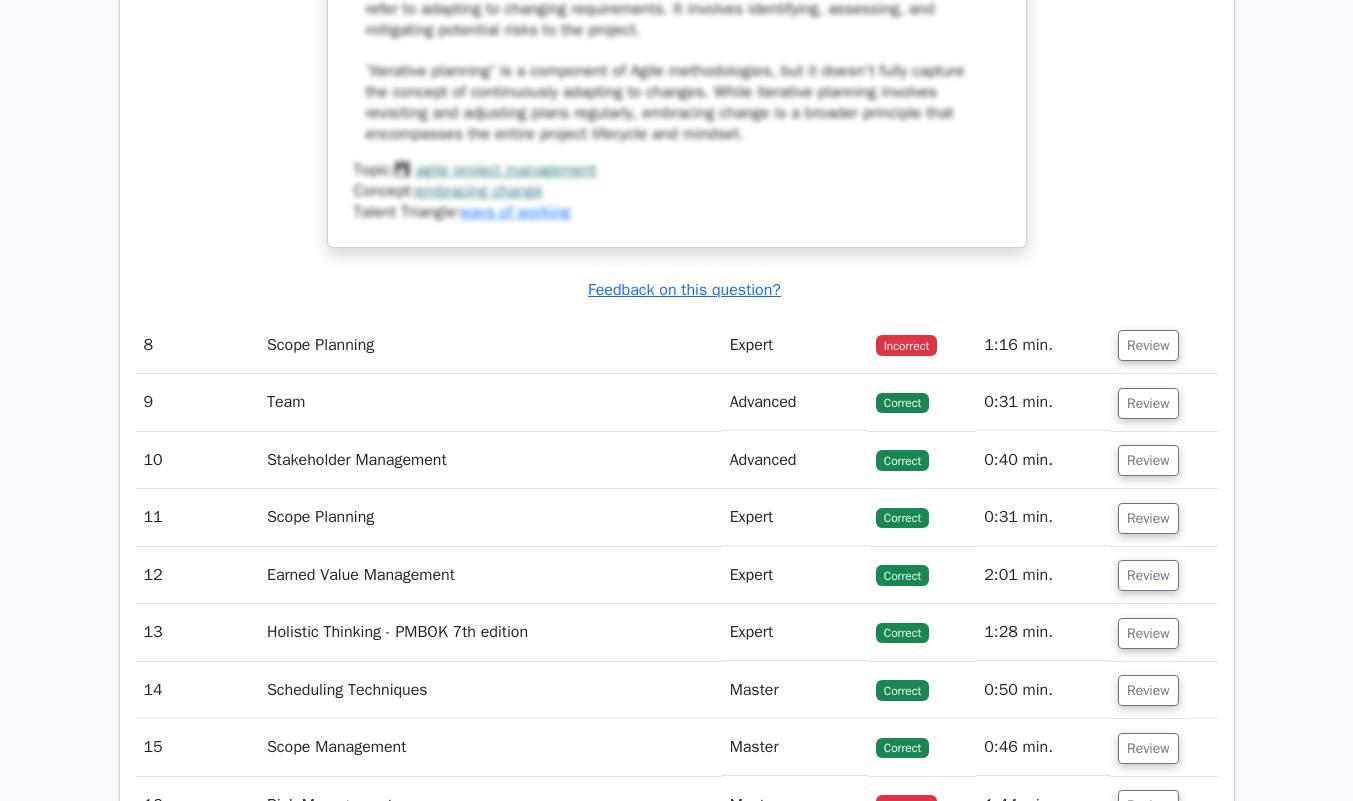 click on "Review" at bounding box center [1148, 345] 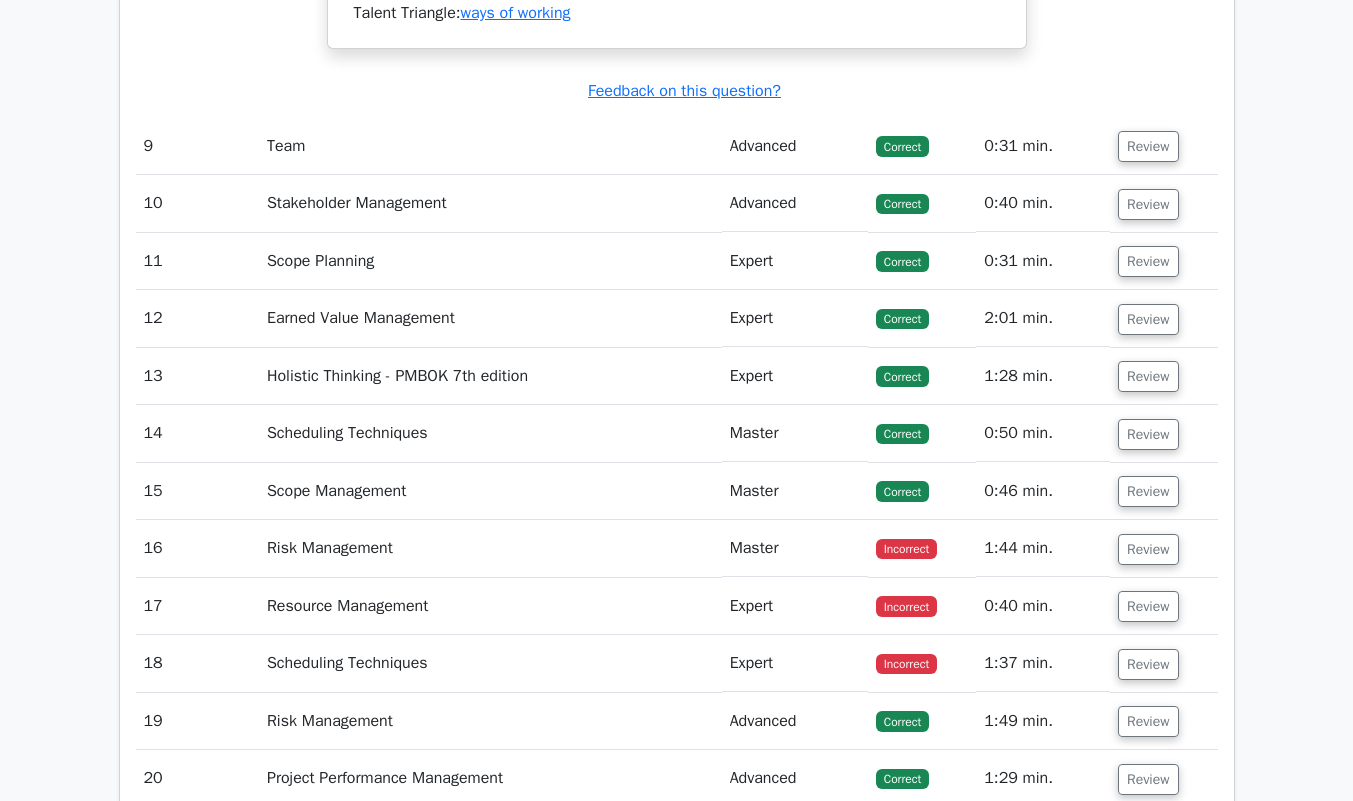 scroll, scrollTop: 11178, scrollLeft: 0, axis: vertical 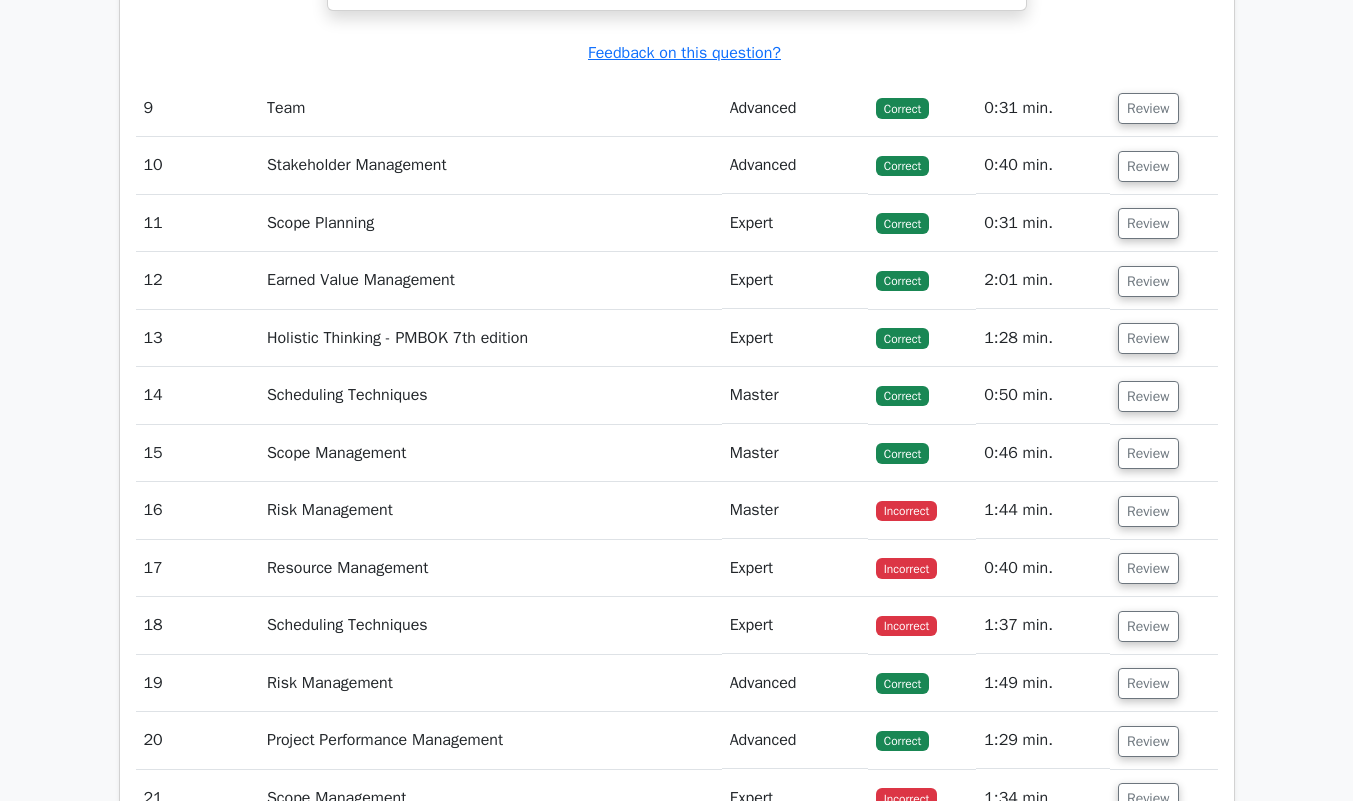 click on "Review" at bounding box center [1148, 511] 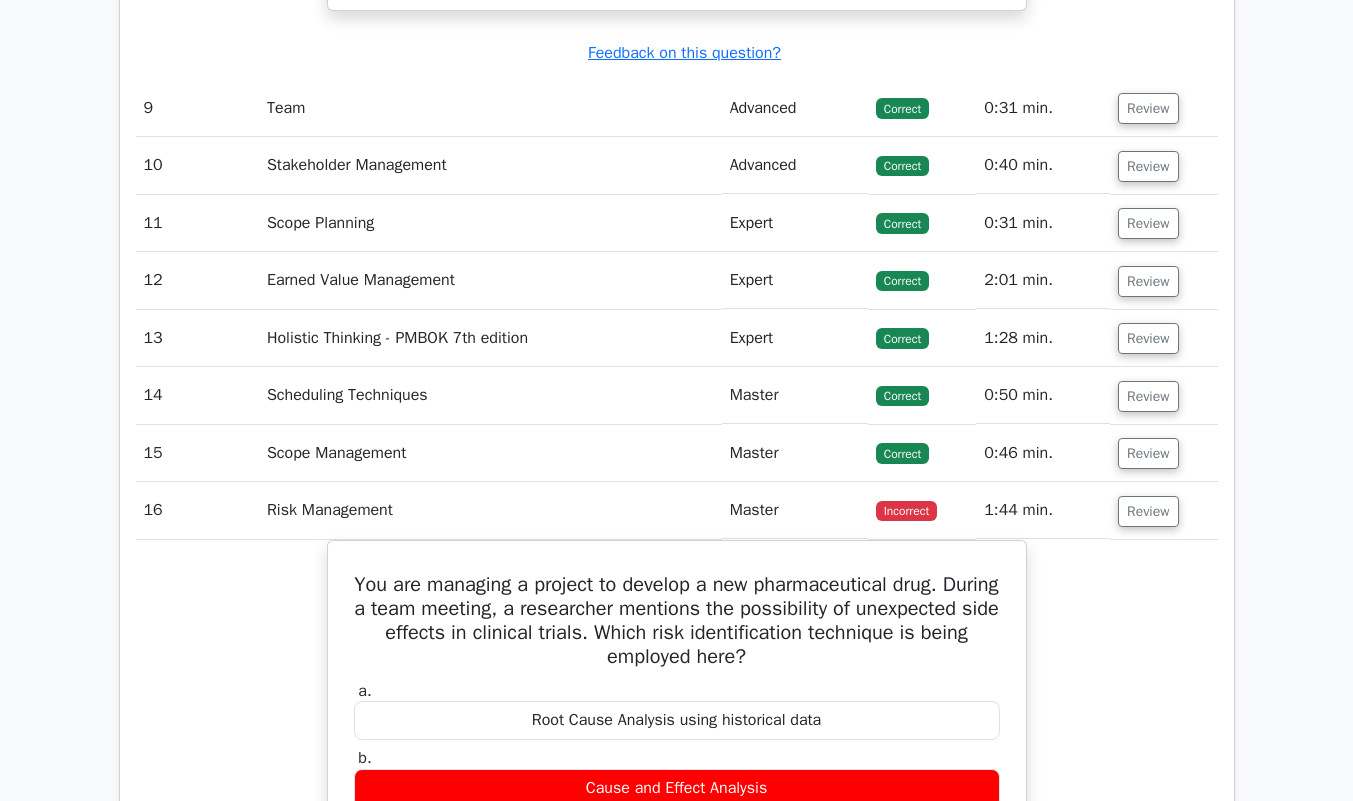 click on "Review" at bounding box center (1148, 281) 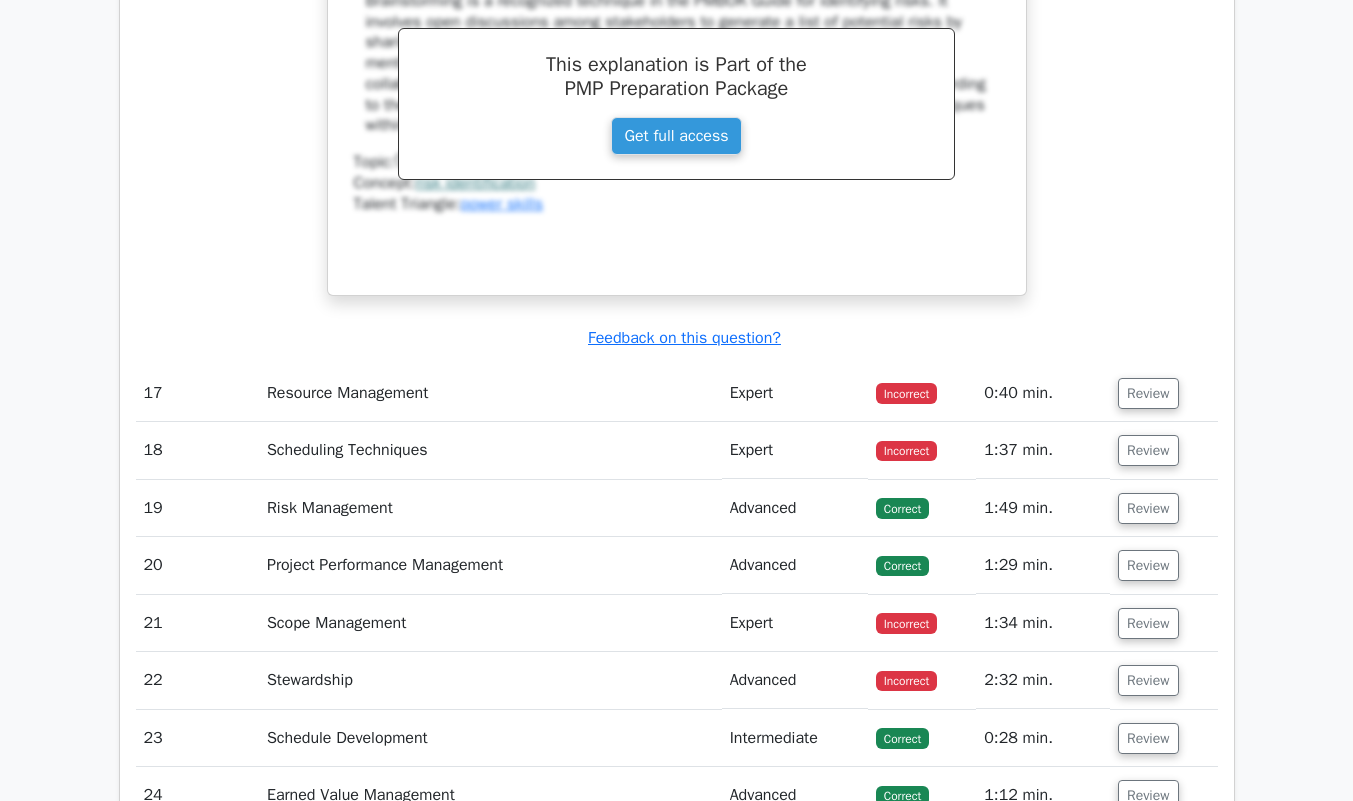 scroll, scrollTop: 13201, scrollLeft: 0, axis: vertical 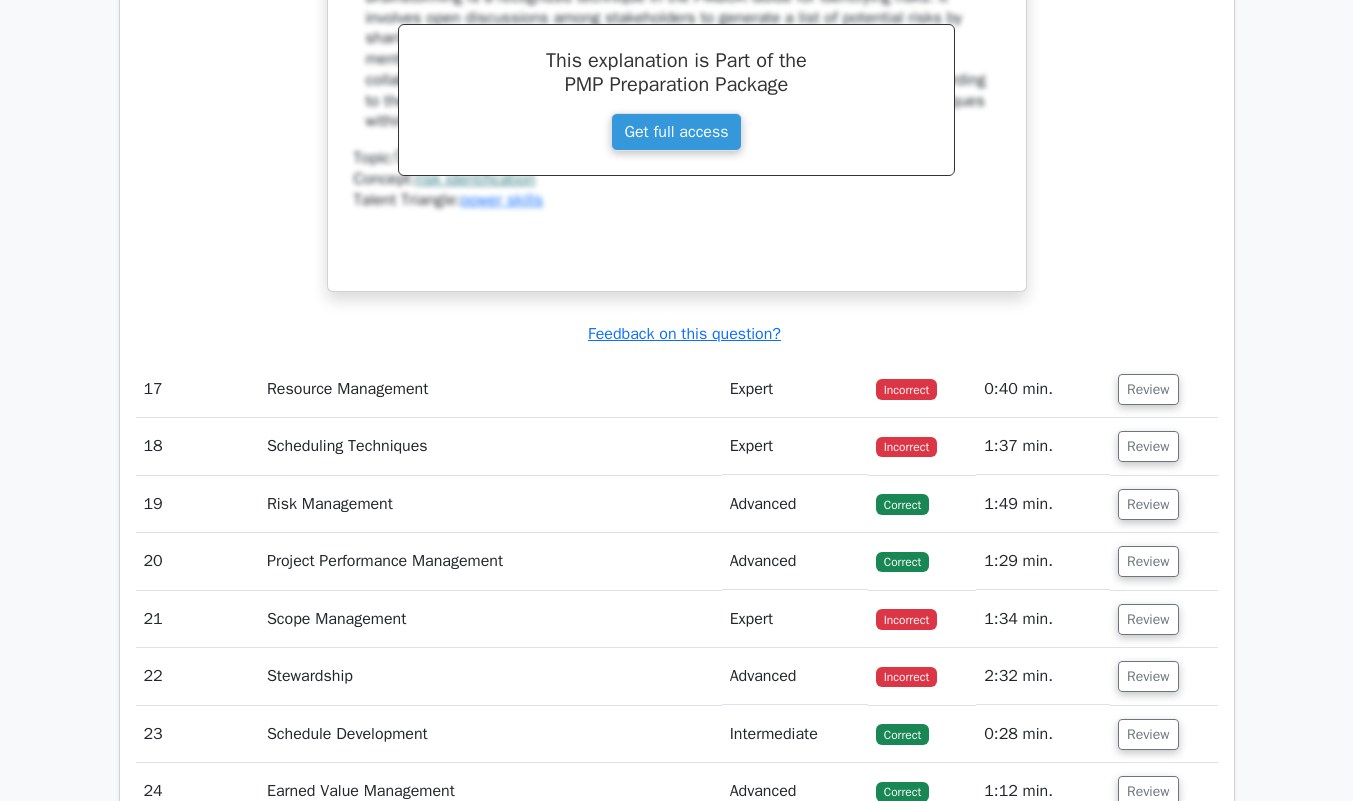 click on "Review" at bounding box center (1148, 389) 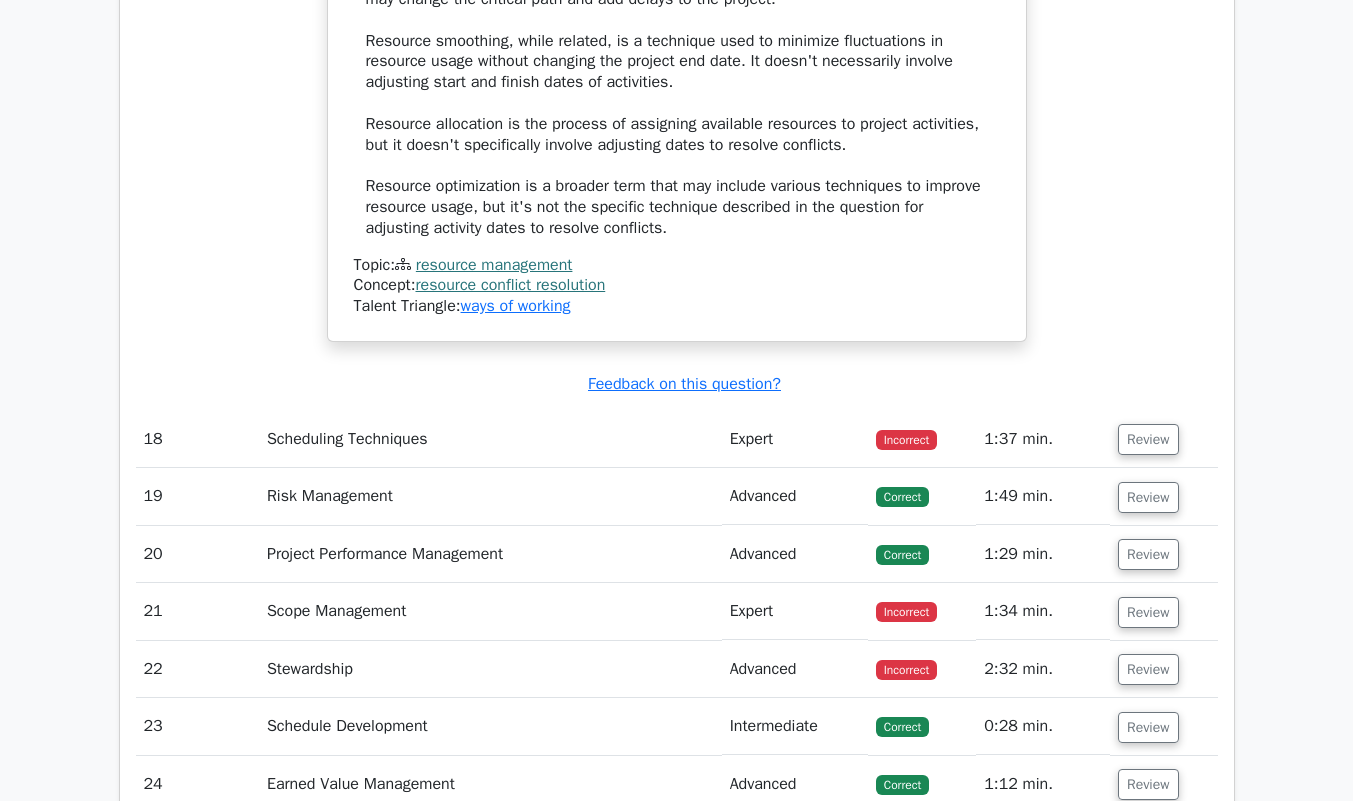 scroll, scrollTop: 14193, scrollLeft: 0, axis: vertical 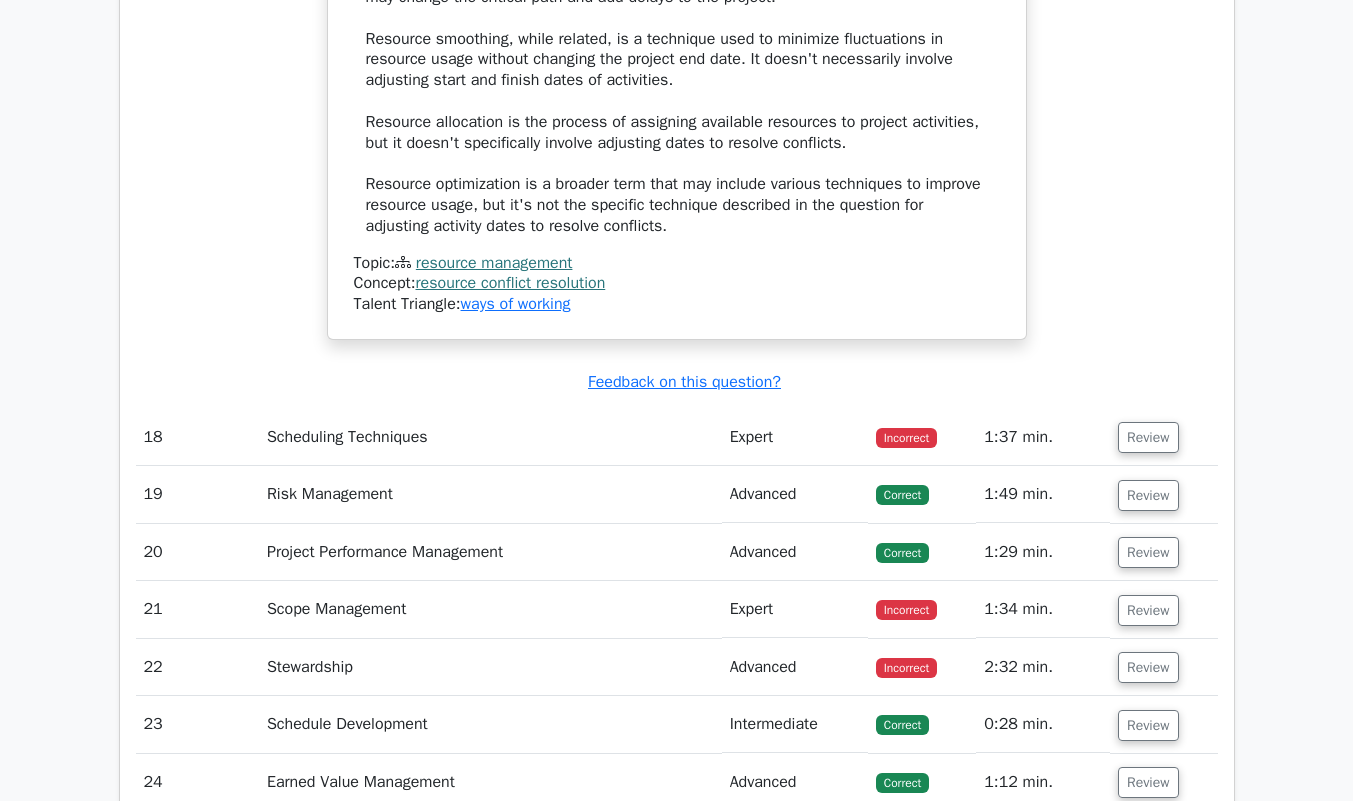 click on "Review" at bounding box center [1148, 437] 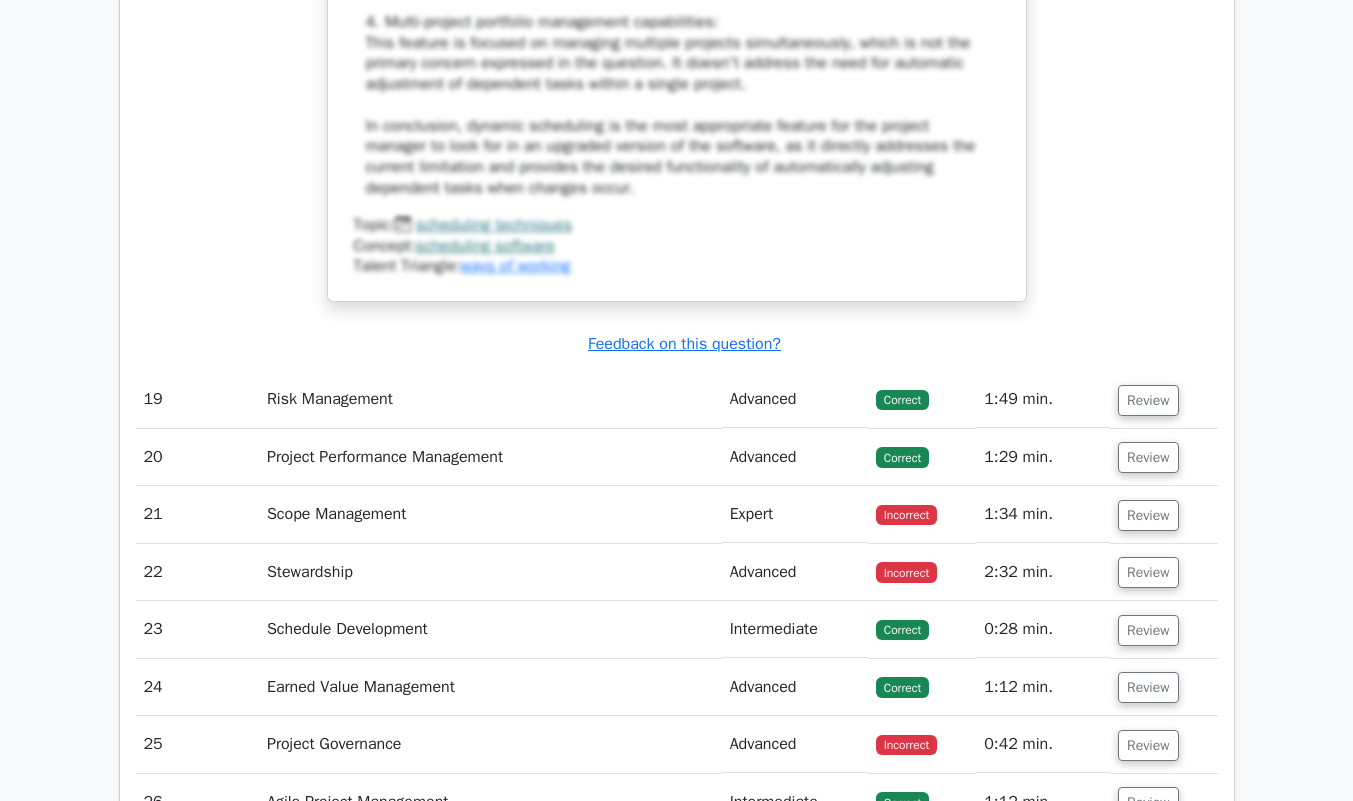 scroll, scrollTop: 15591, scrollLeft: 0, axis: vertical 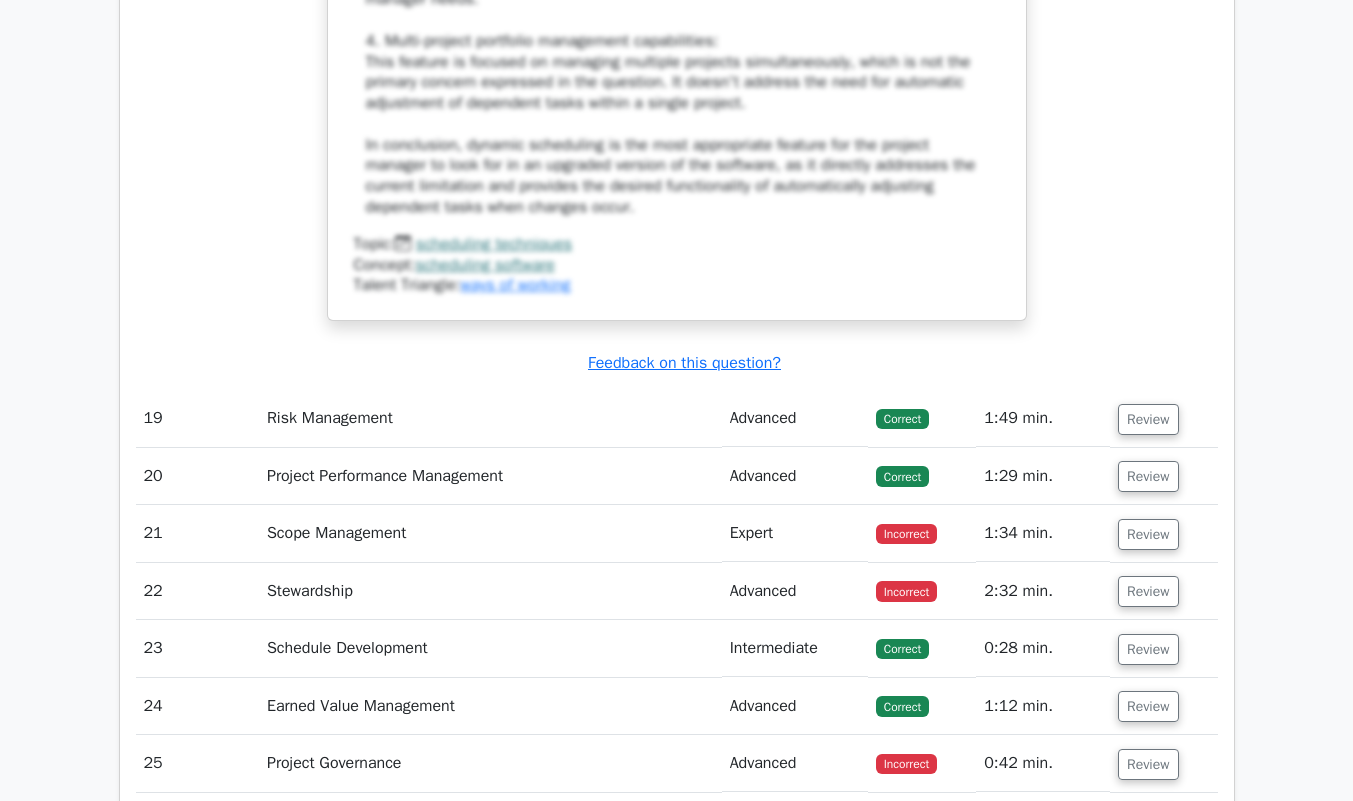 click on "Review" at bounding box center [1148, 419] 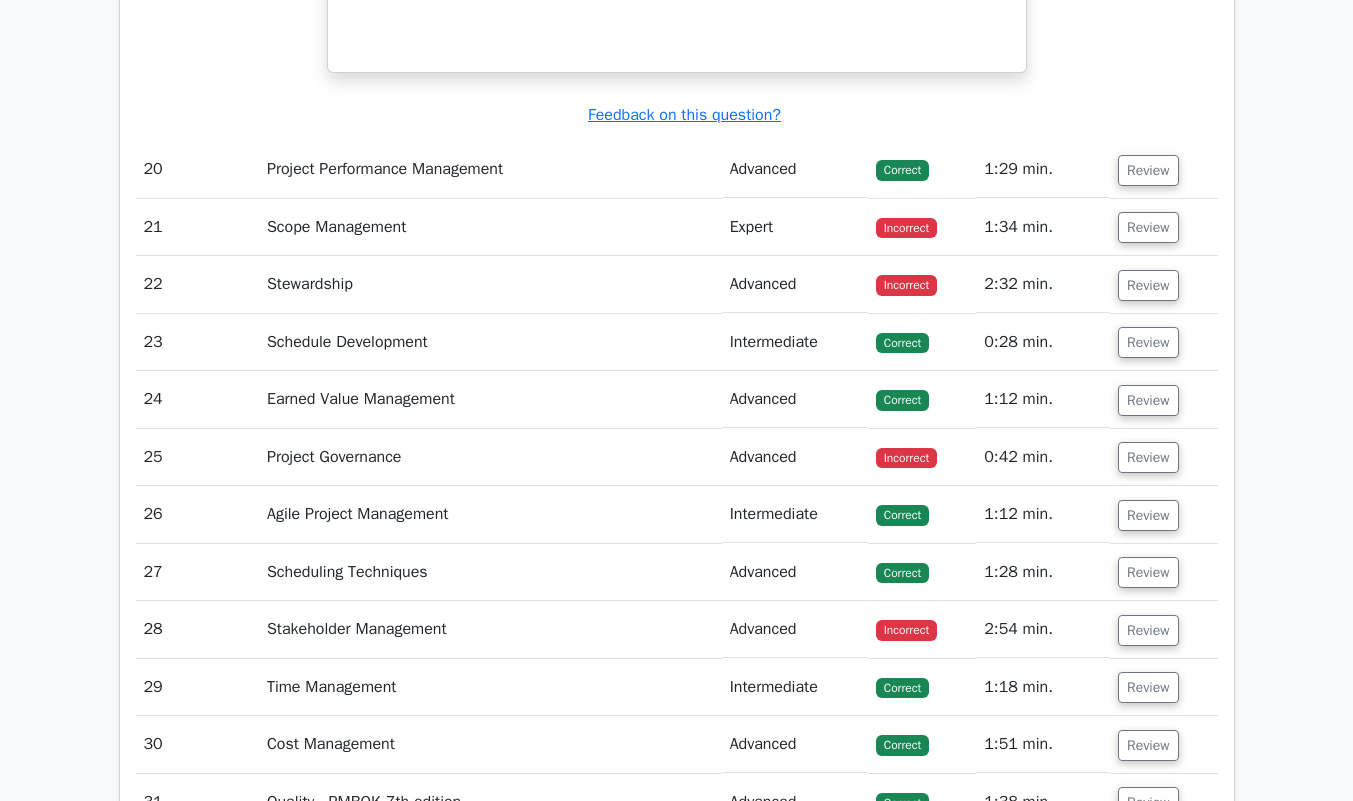 scroll, scrollTop: 16858, scrollLeft: 0, axis: vertical 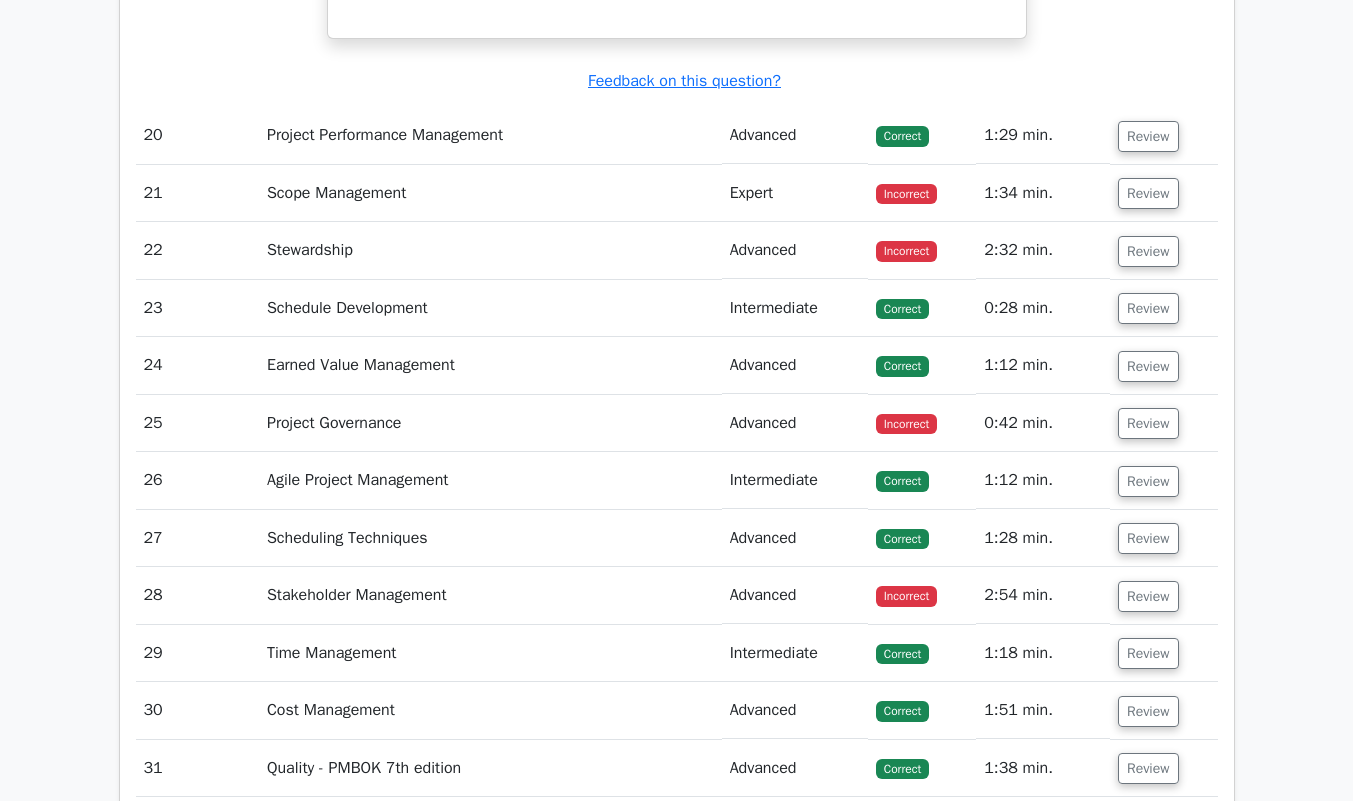 click on "Review" at bounding box center (1148, 193) 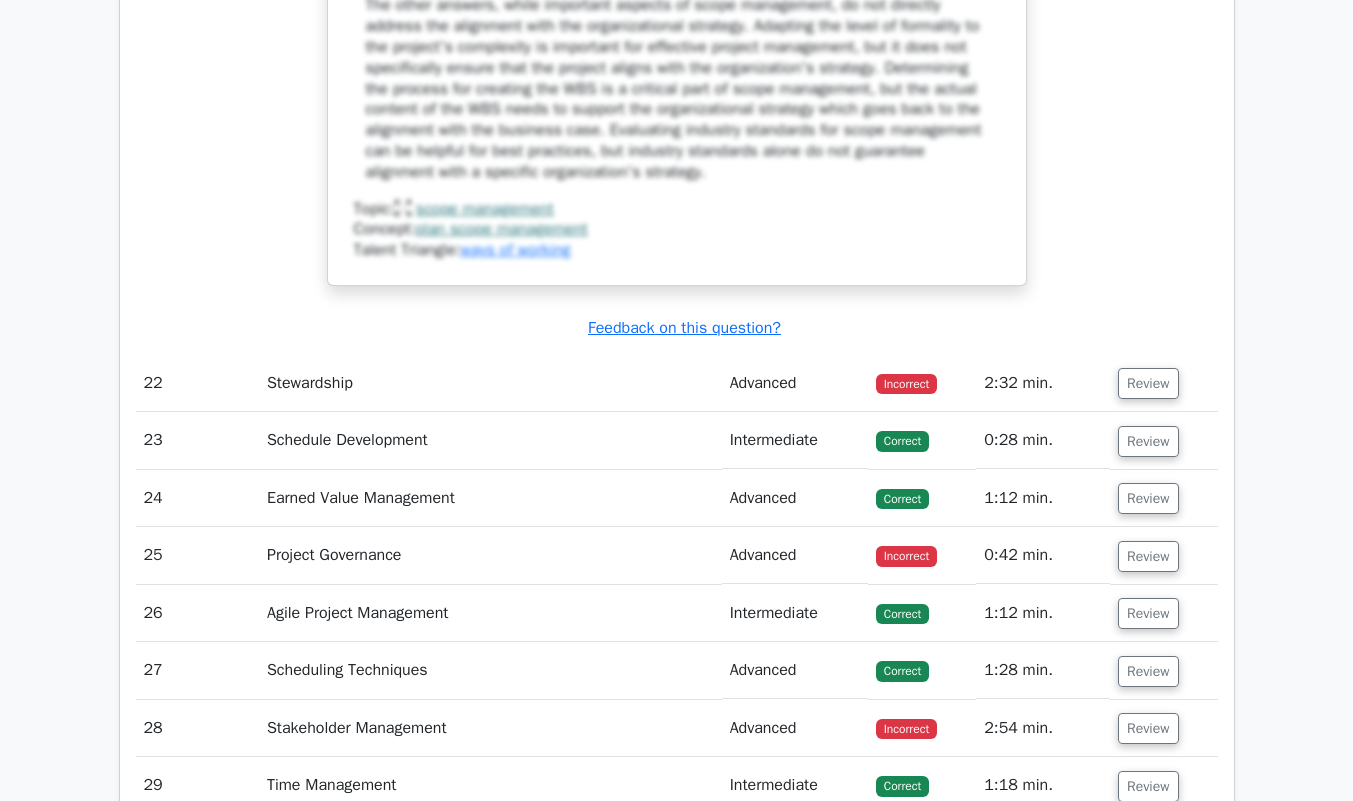 scroll, scrollTop: 17845, scrollLeft: 0, axis: vertical 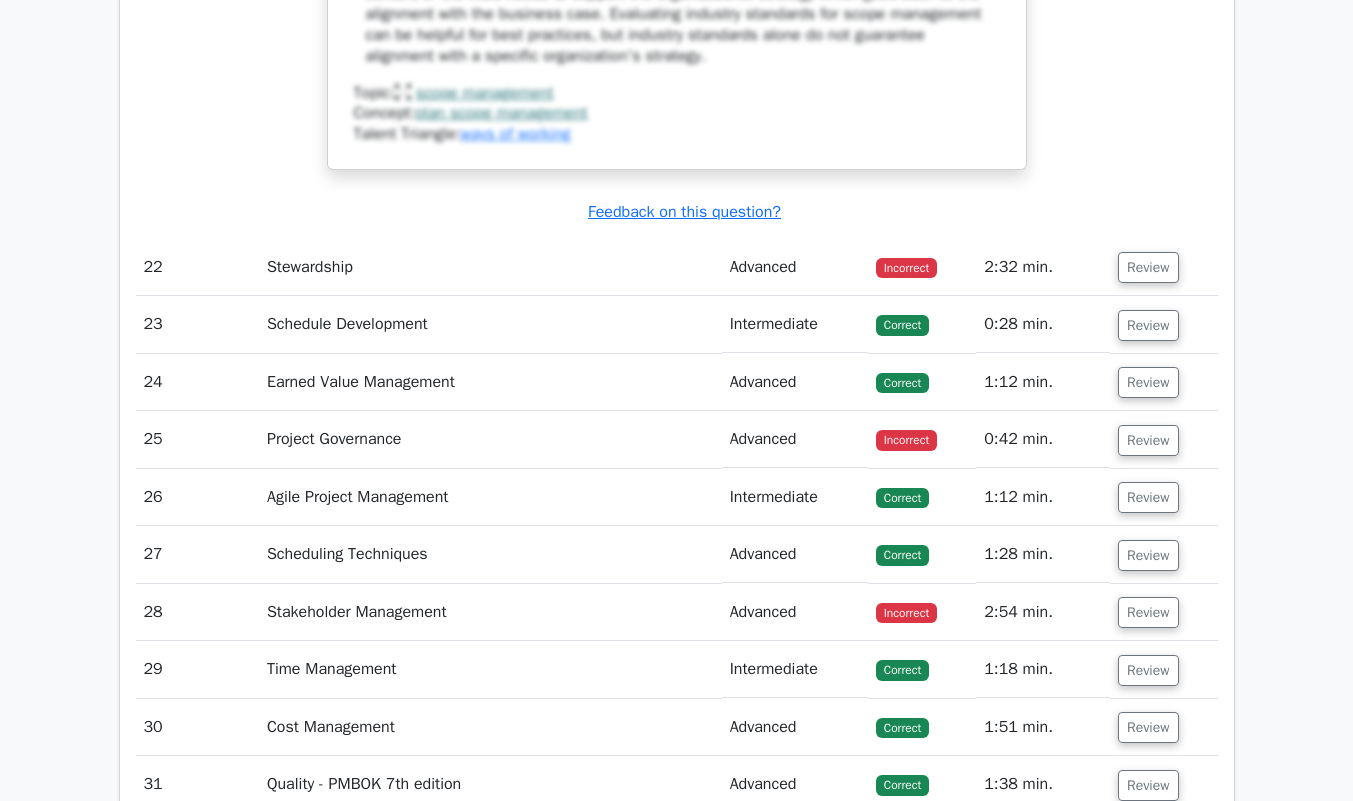 click on "Review" at bounding box center [1148, 267] 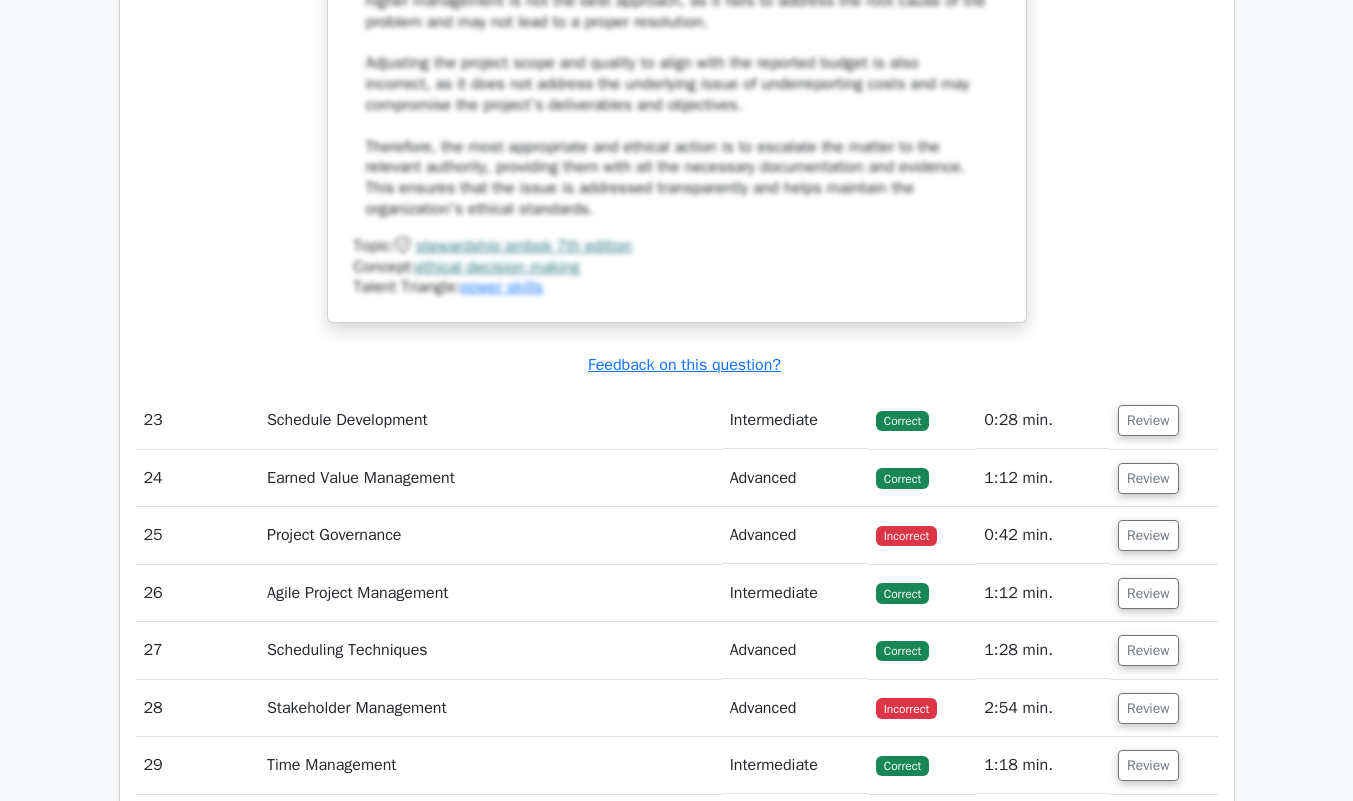 scroll, scrollTop: 19076, scrollLeft: 0, axis: vertical 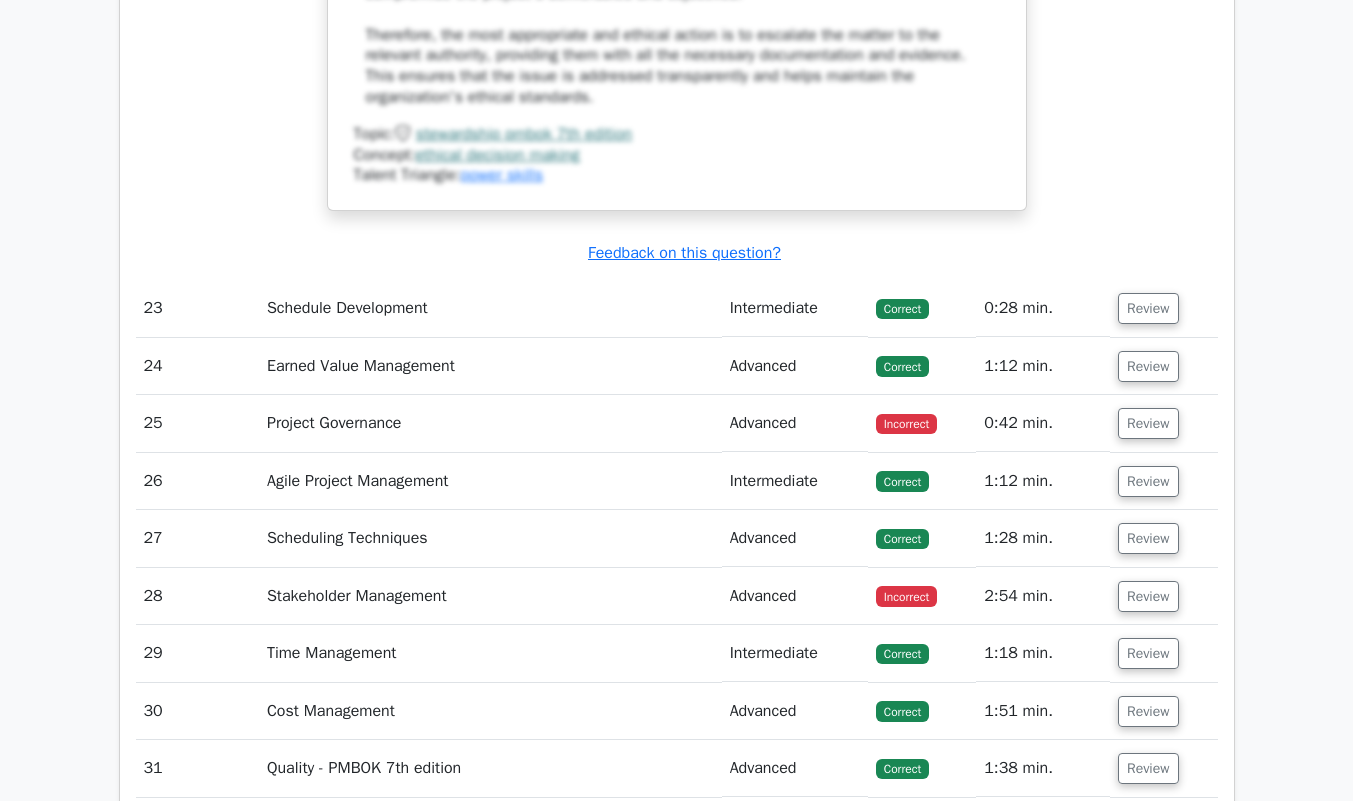 click on "Review" at bounding box center (1148, 423) 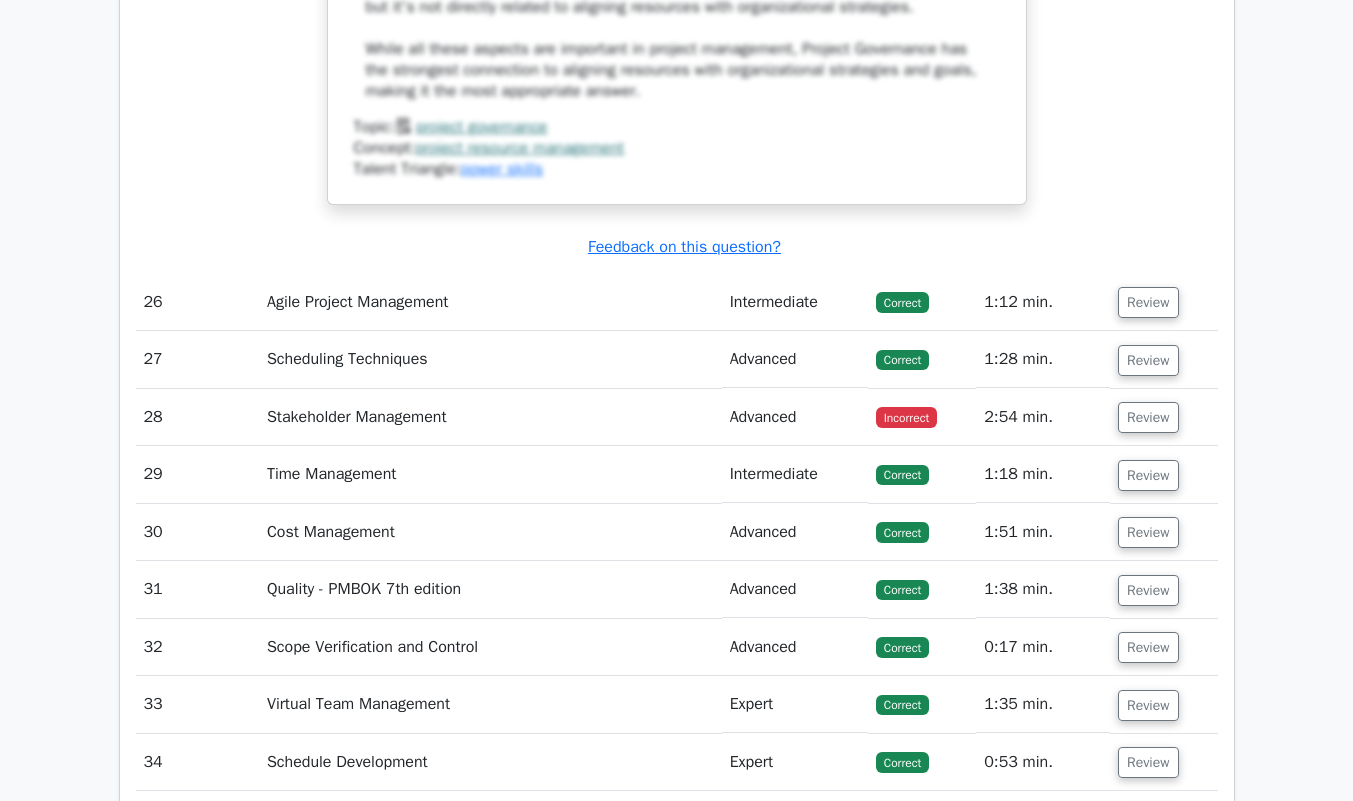 scroll, scrollTop: 20378, scrollLeft: 0, axis: vertical 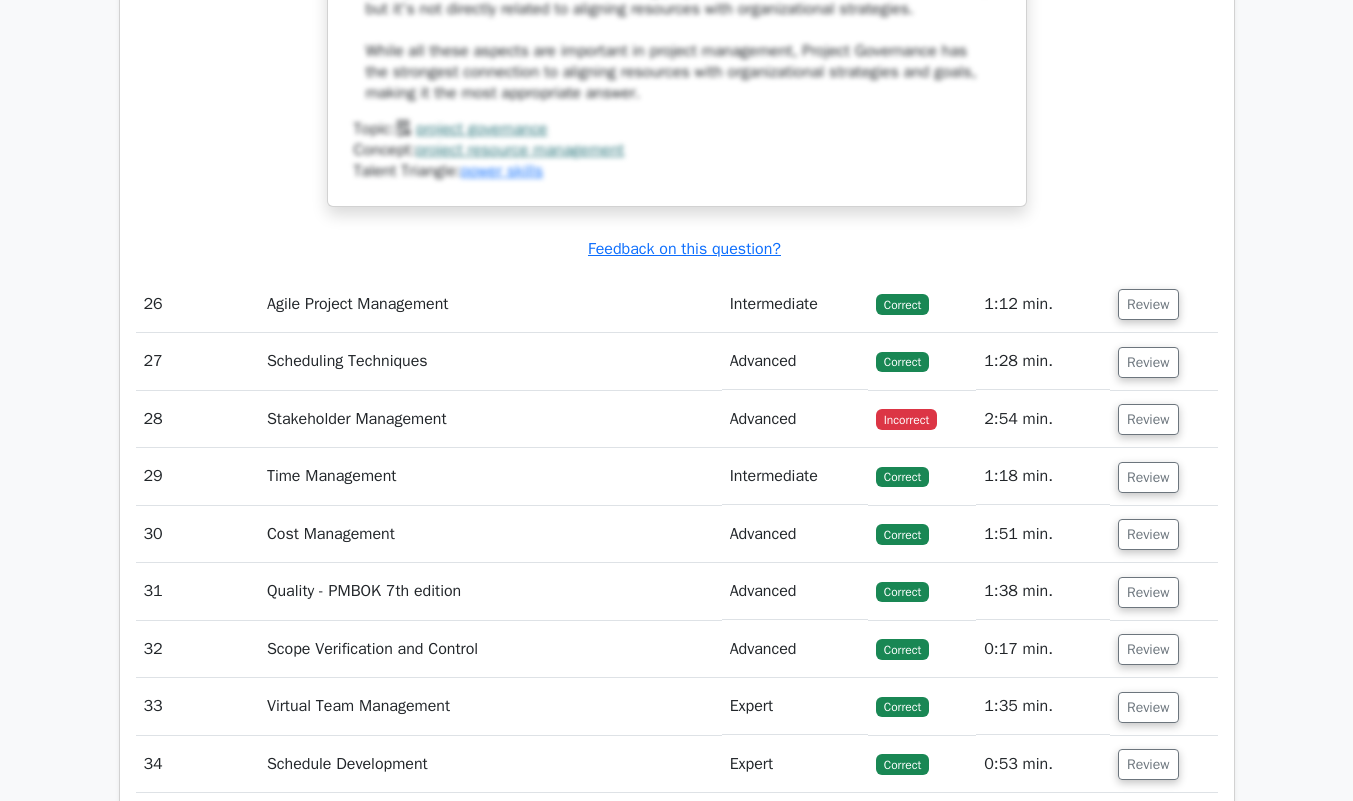 click on "Review" at bounding box center (1148, 362) 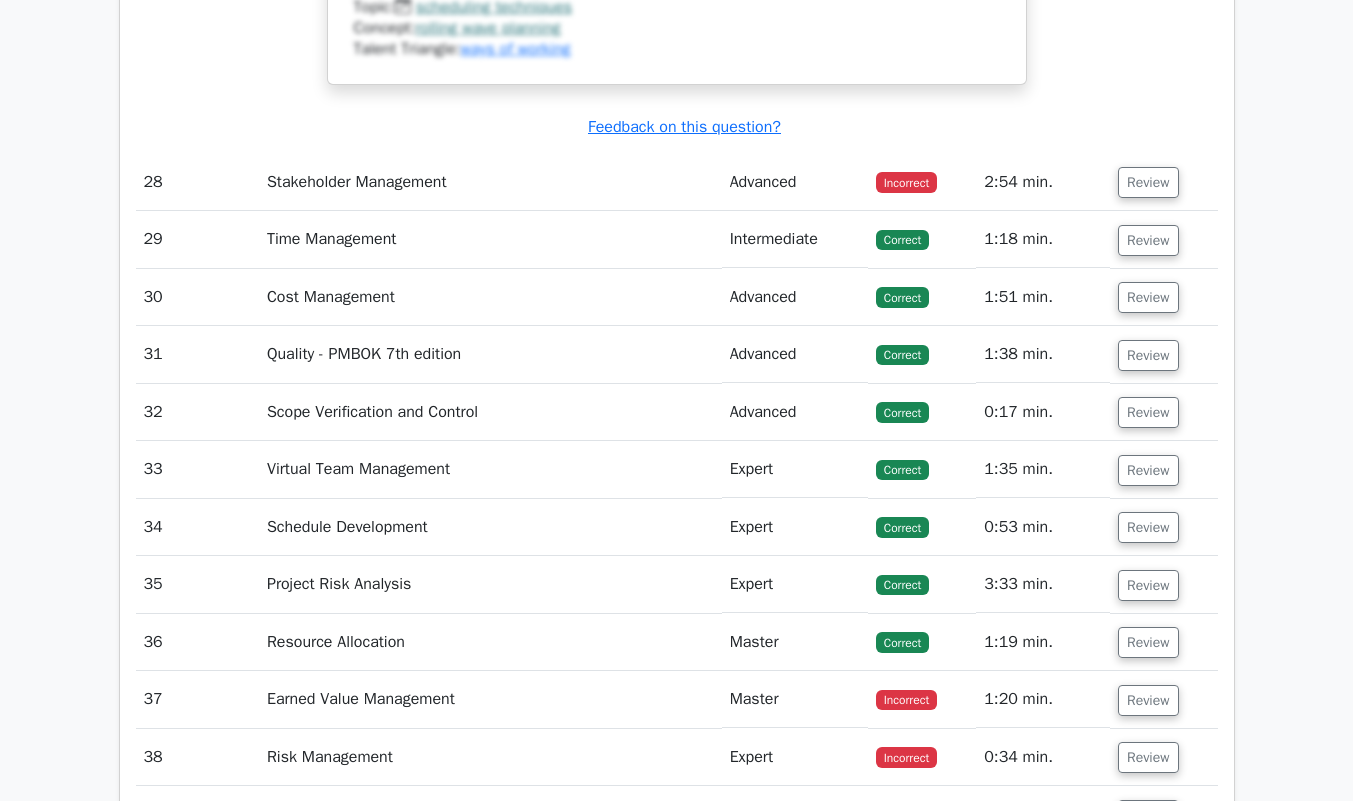 scroll, scrollTop: 21842, scrollLeft: 0, axis: vertical 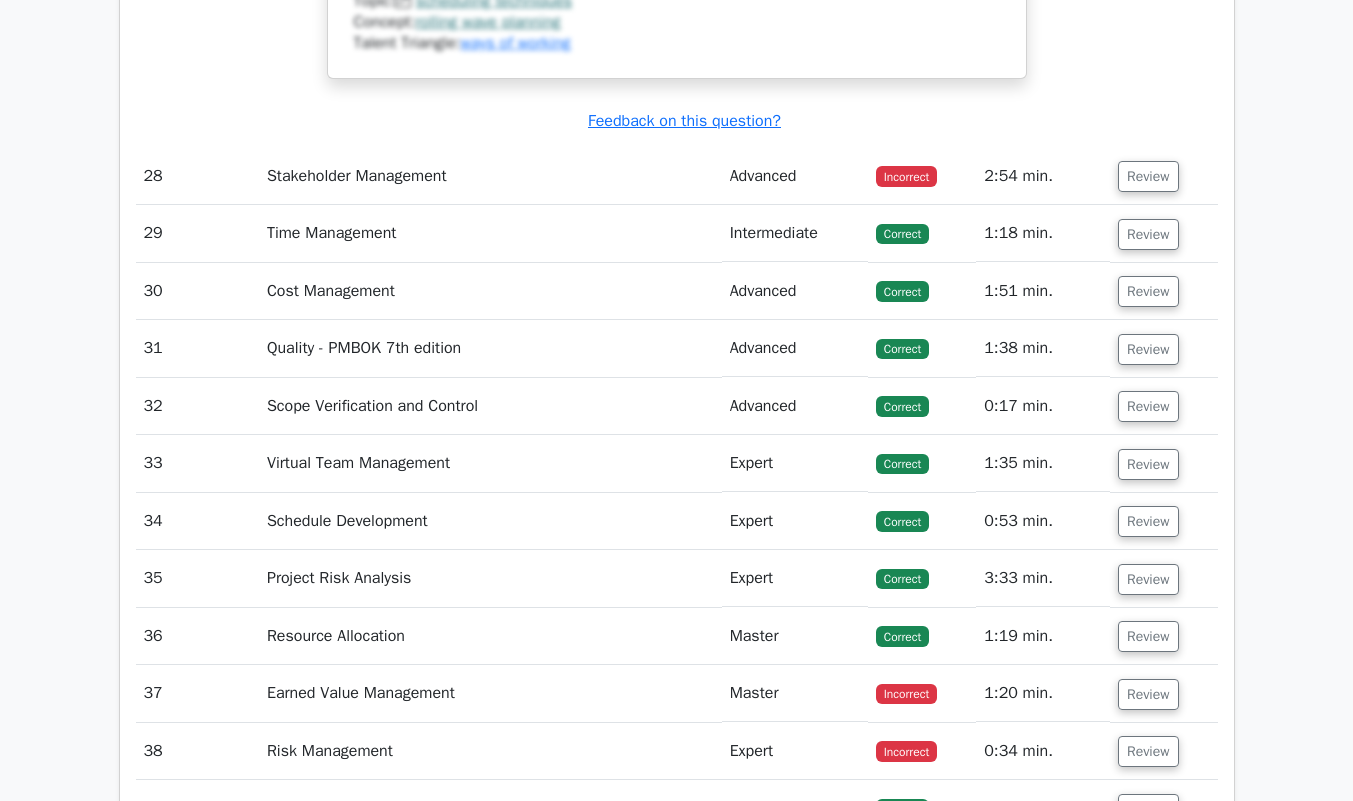 click on "Review" at bounding box center (1148, 176) 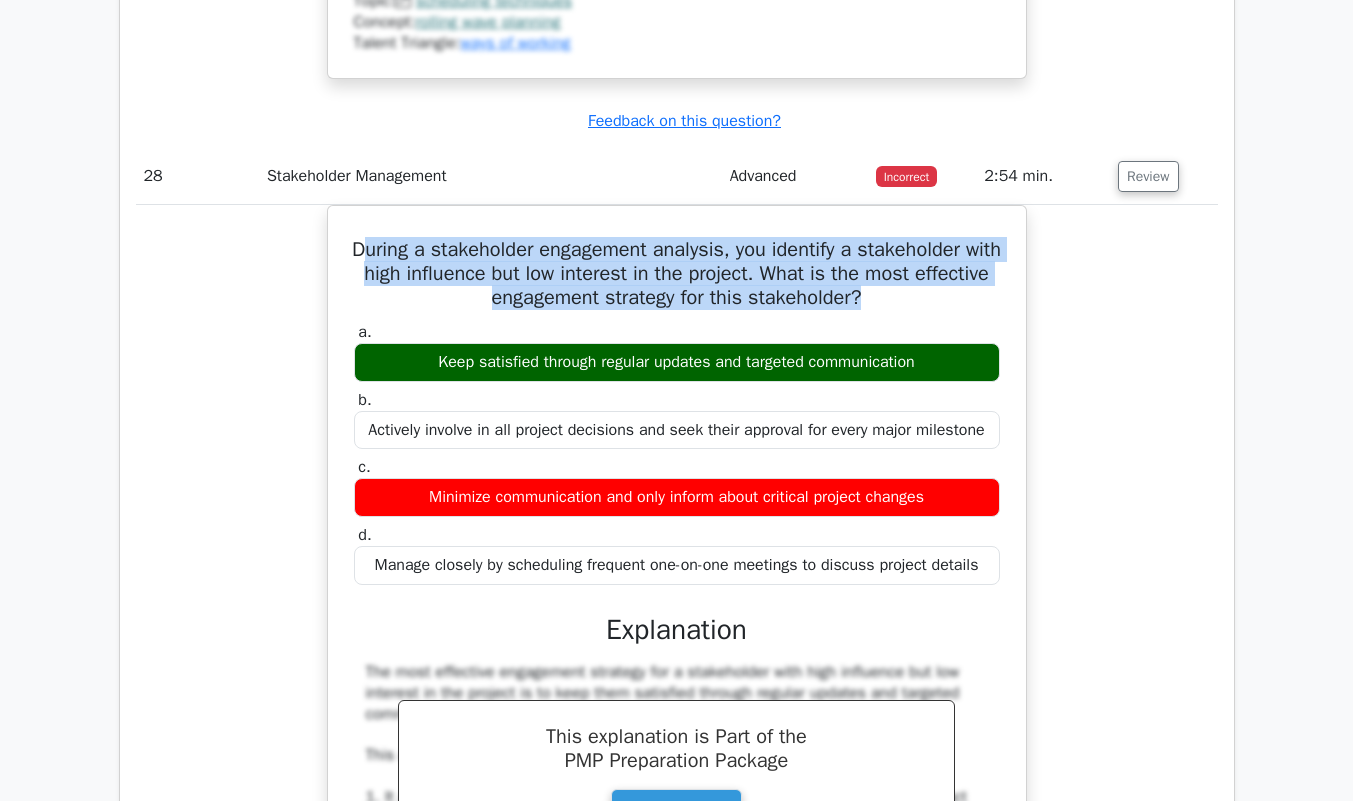 drag, startPoint x: 370, startPoint y: 313, endPoint x: 1031, endPoint y: 367, distance: 663.2021 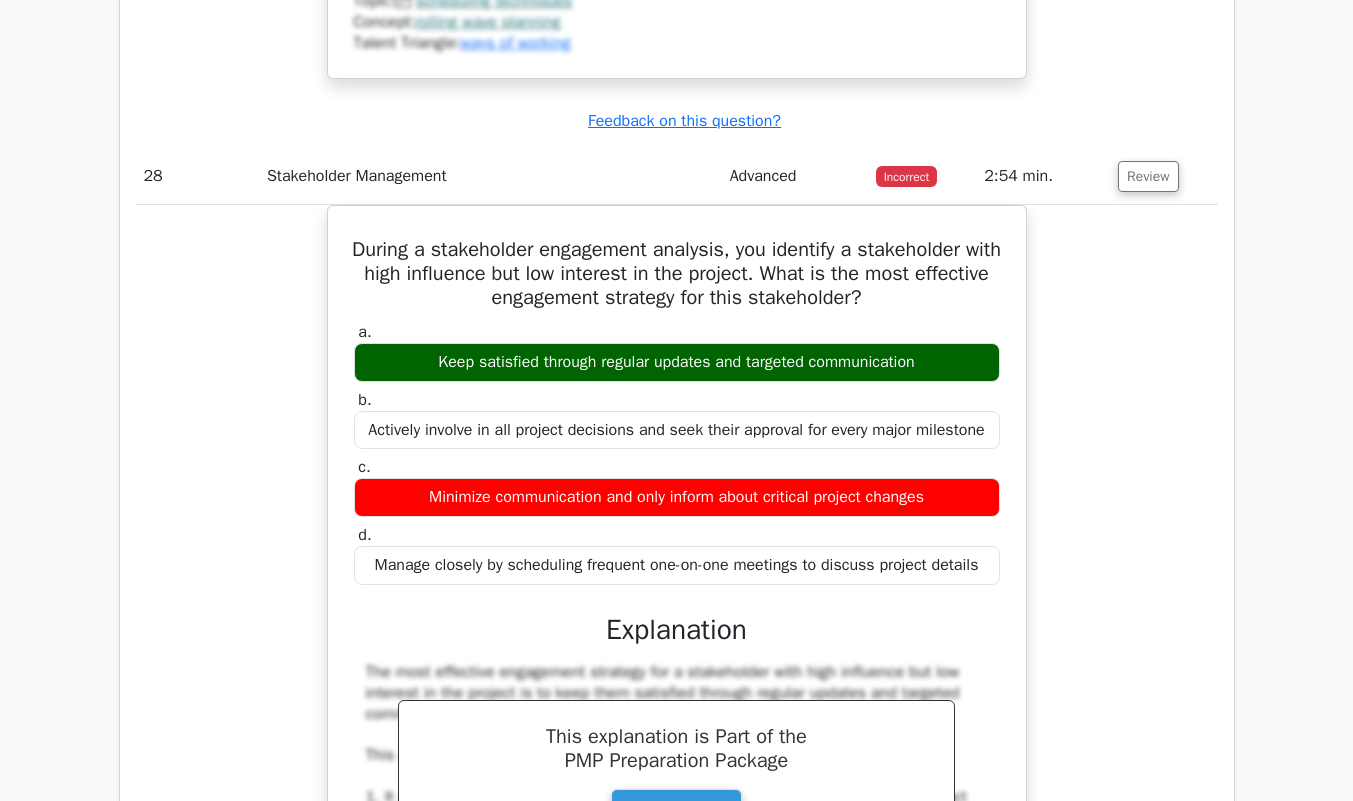 click on "During a stakeholder engagement analysis, you identify a stakeholder with high influence but low interest in the project. What is the most effective engagement strategy for this stakeholder?" at bounding box center [677, 274] 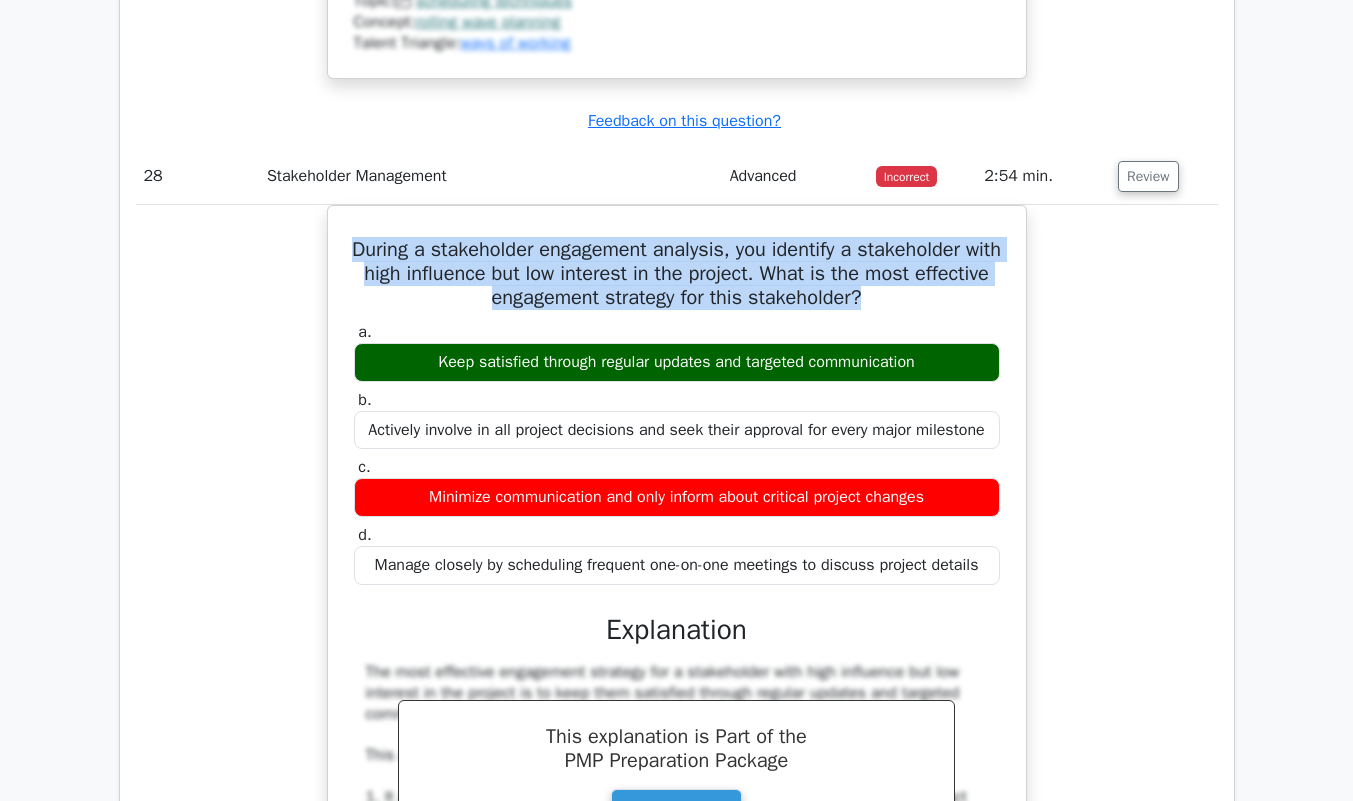 drag, startPoint x: 365, startPoint y: 306, endPoint x: 907, endPoint y: 367, distance: 545.4219 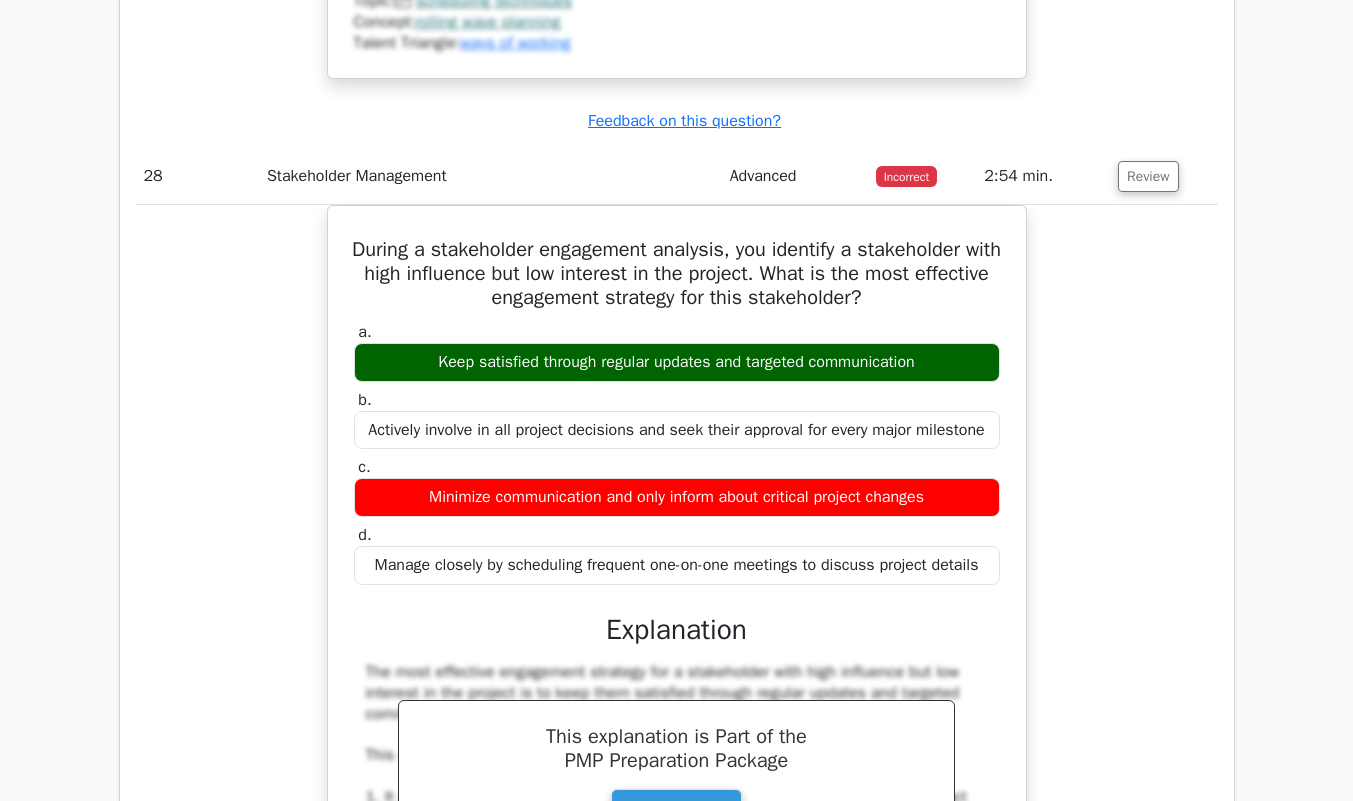 click on "During a stakeholder engagement analysis, you identify a stakeholder with high influence but low interest in the project. What is the most effective engagement strategy for this stakeholder?
a.
Keep satisfied through regular updates and targeted communication
b.
c. d." at bounding box center [677, 786] 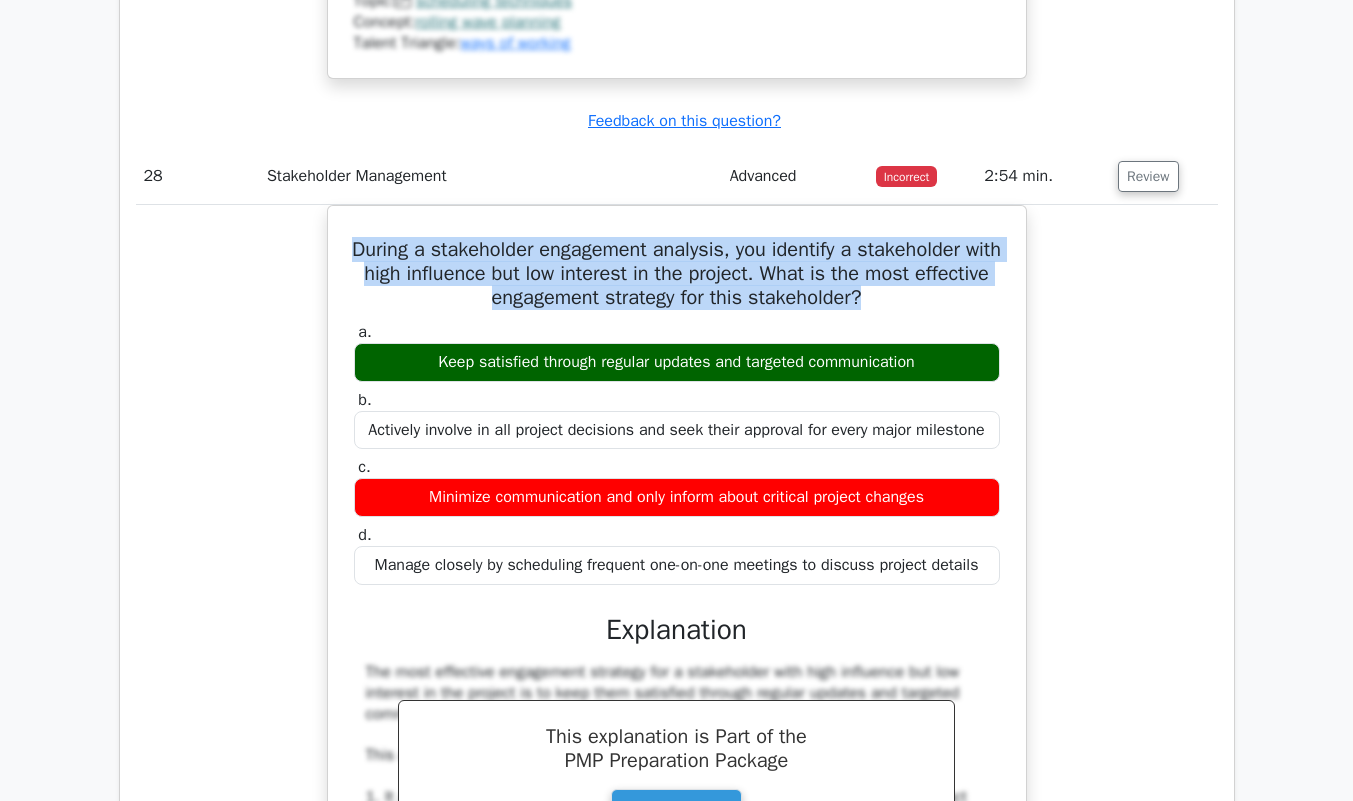 drag, startPoint x: 909, startPoint y: 361, endPoint x: 341, endPoint y: 312, distance: 570.1096 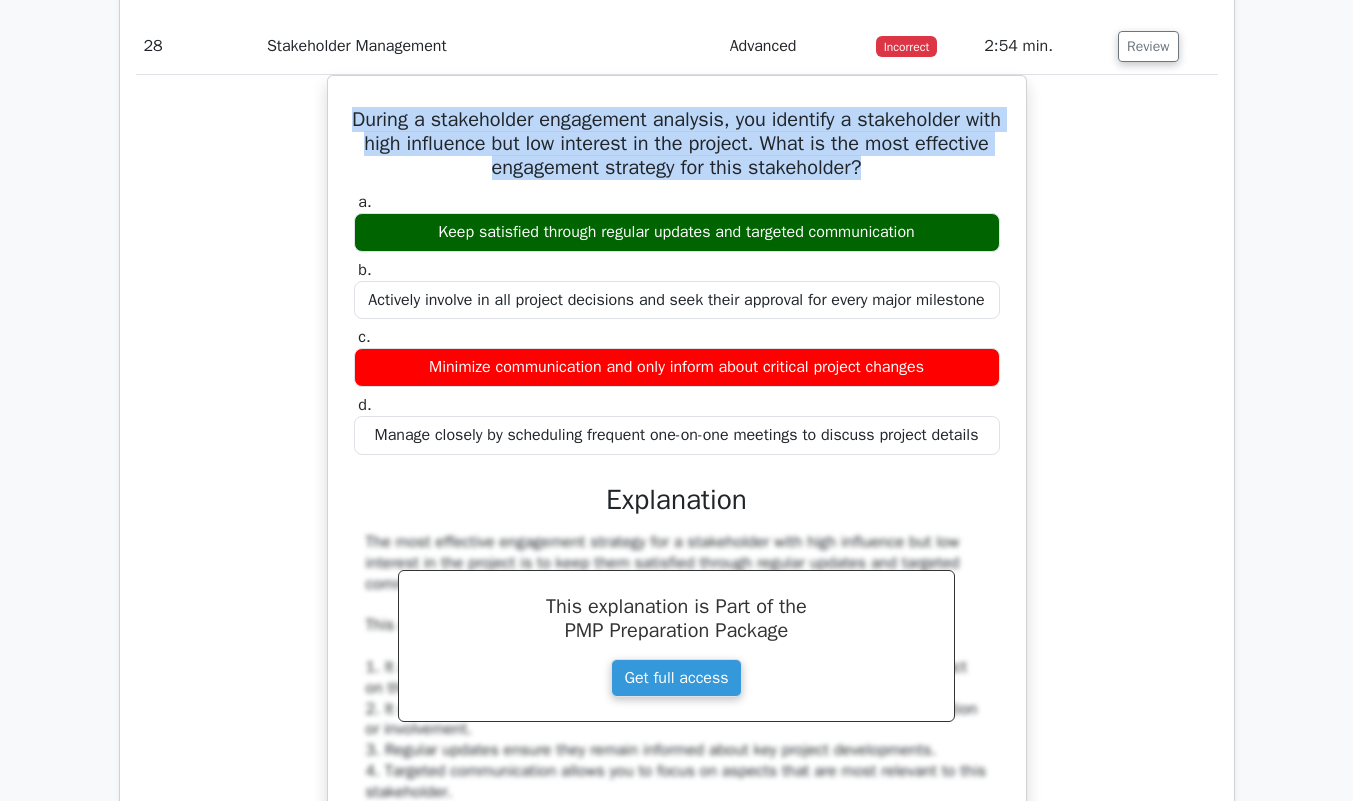 scroll, scrollTop: 21990, scrollLeft: 0, axis: vertical 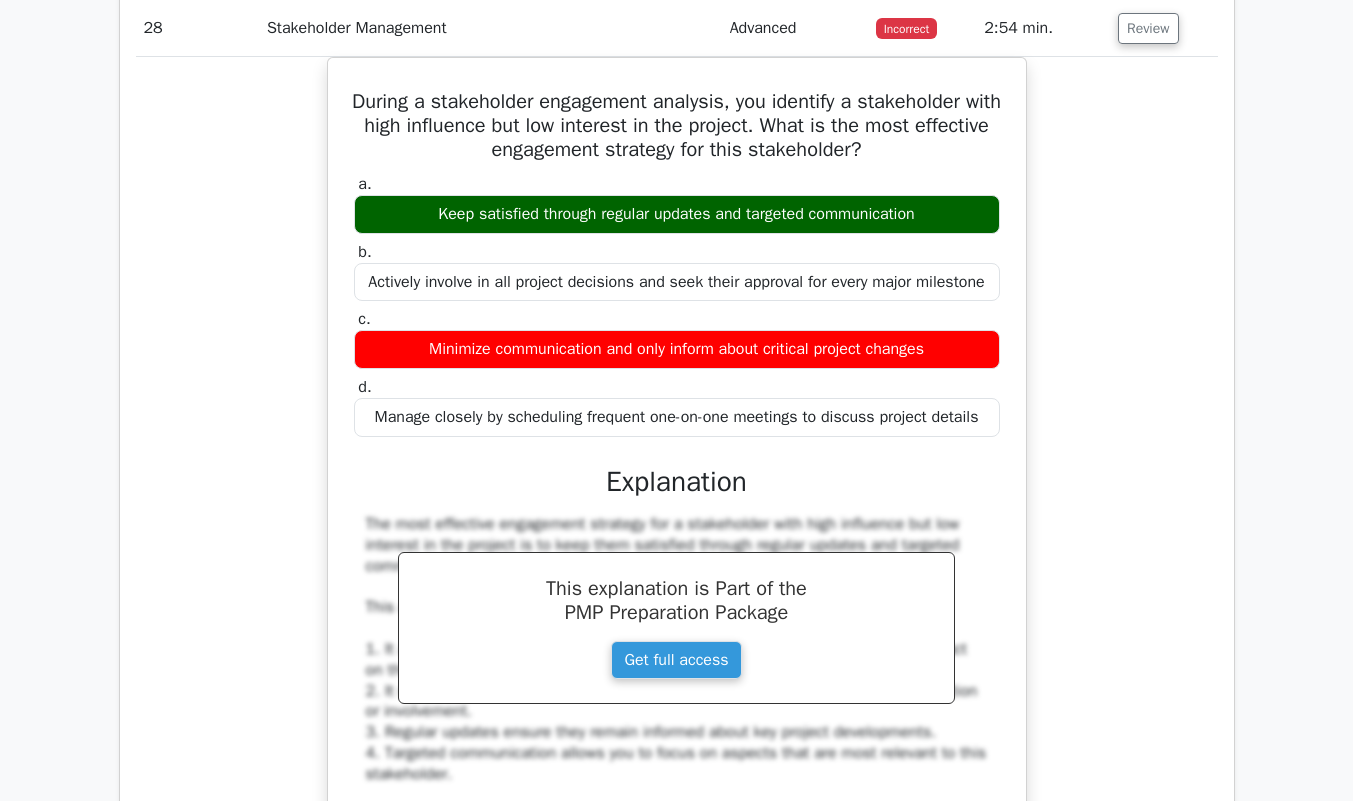click on "Question Analysis
Question  #
Topic
Difficulty
Result
Time Spent
Action
1
Safety Management
Advanced
Correct" at bounding box center [677, -7990] 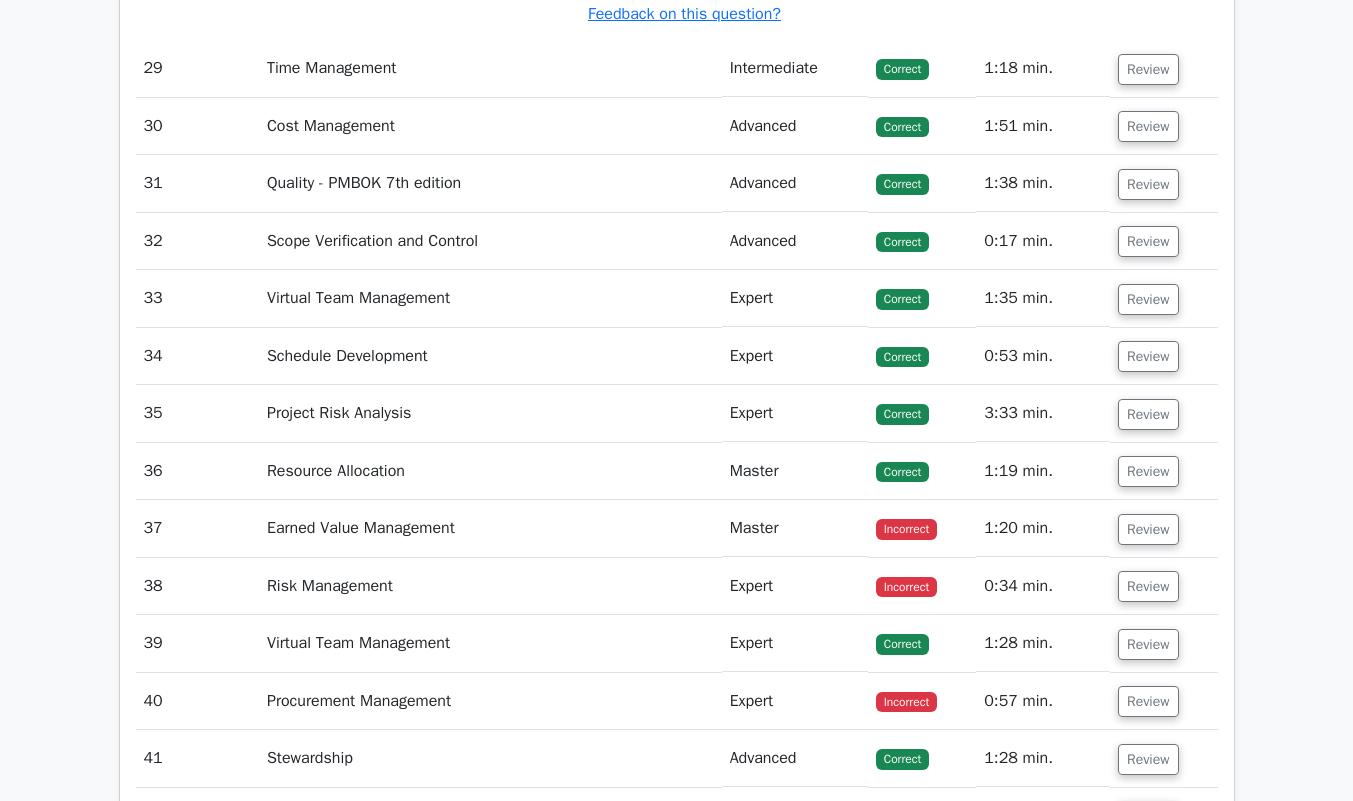 scroll, scrollTop: 23245, scrollLeft: 0, axis: vertical 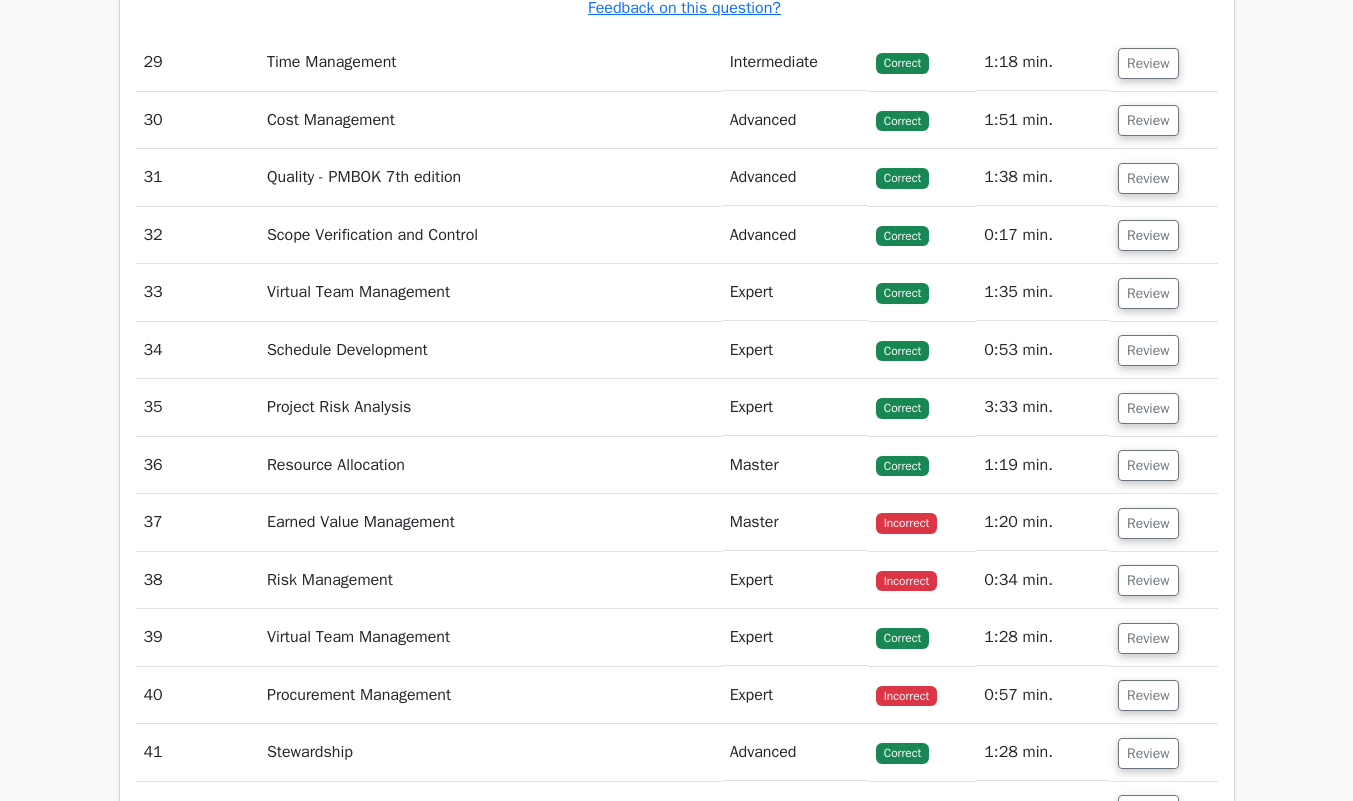 click on "Review" at bounding box center (1148, 120) 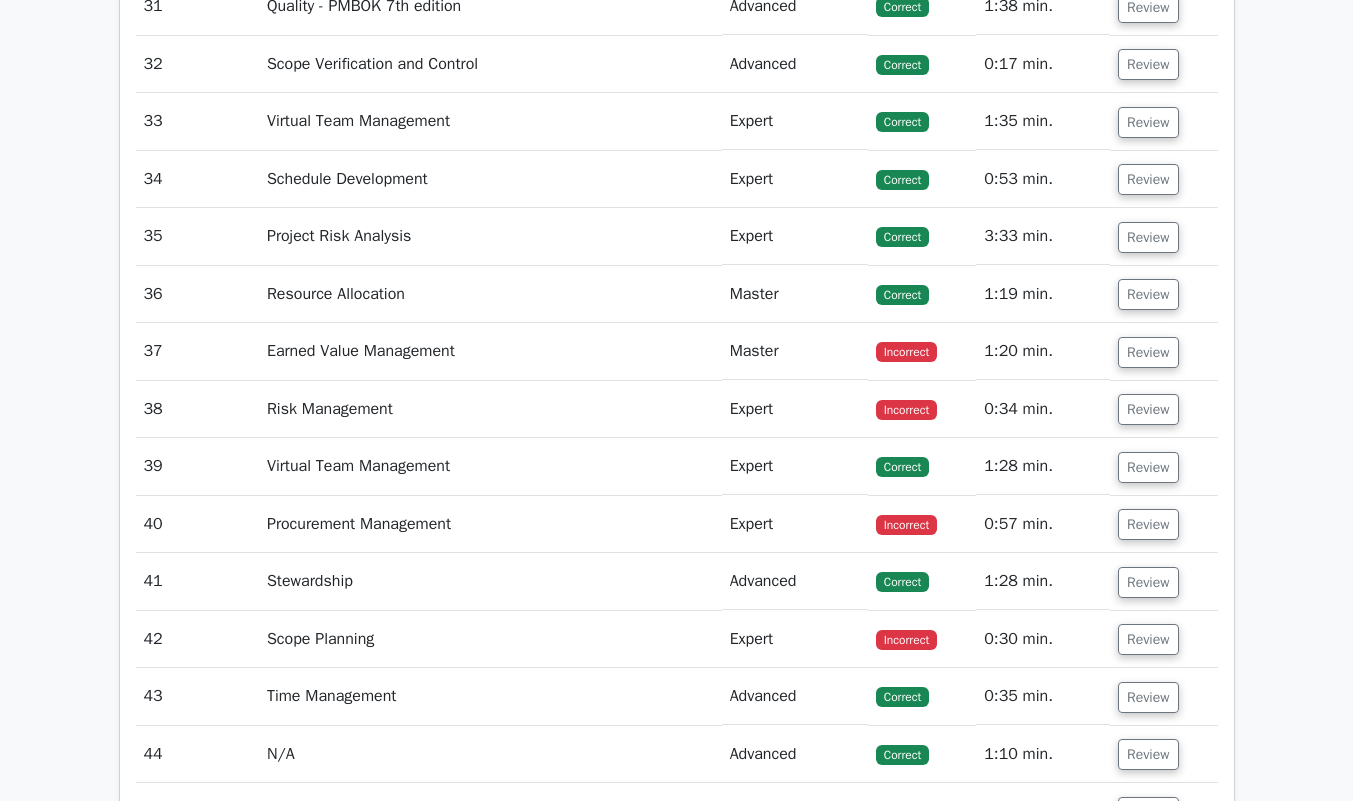 scroll, scrollTop: 24251, scrollLeft: 0, axis: vertical 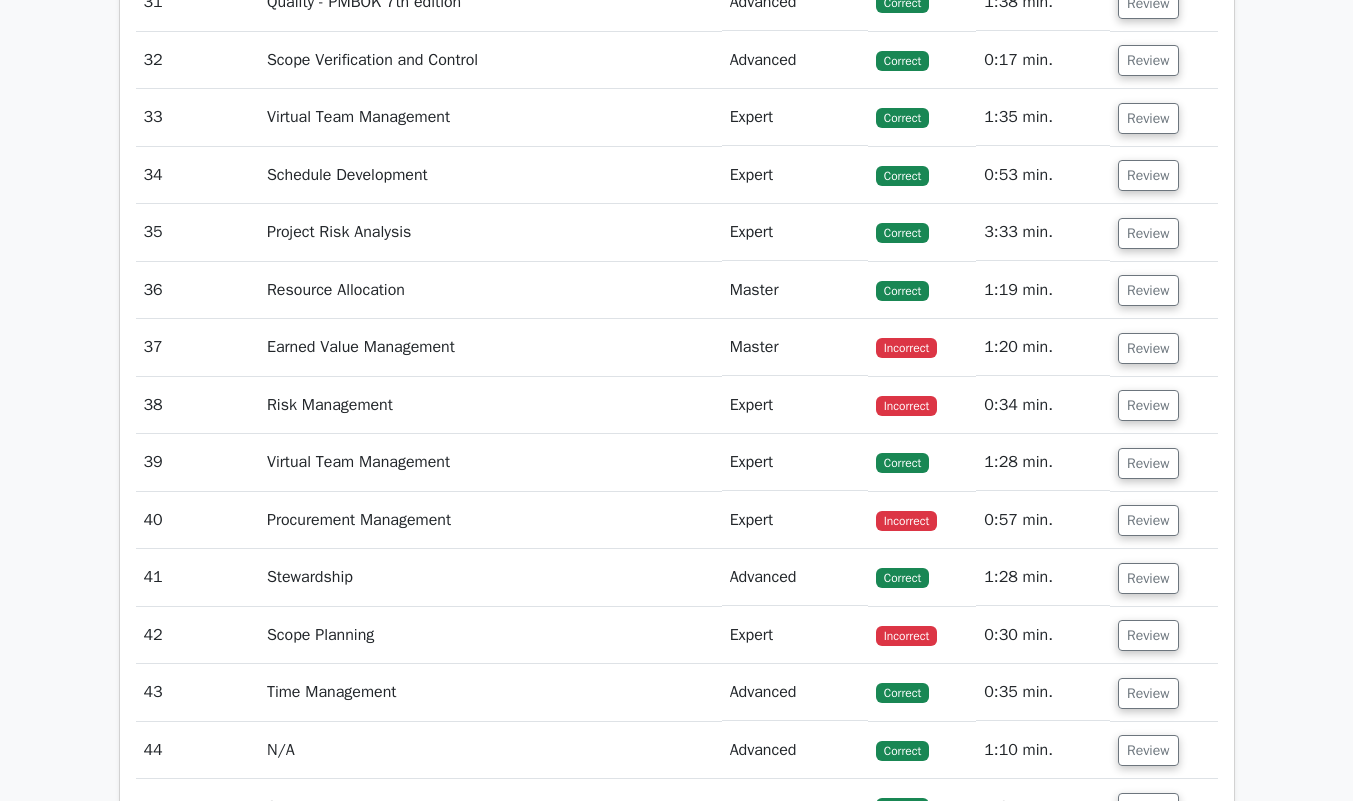 click on "Review" at bounding box center (1148, 348) 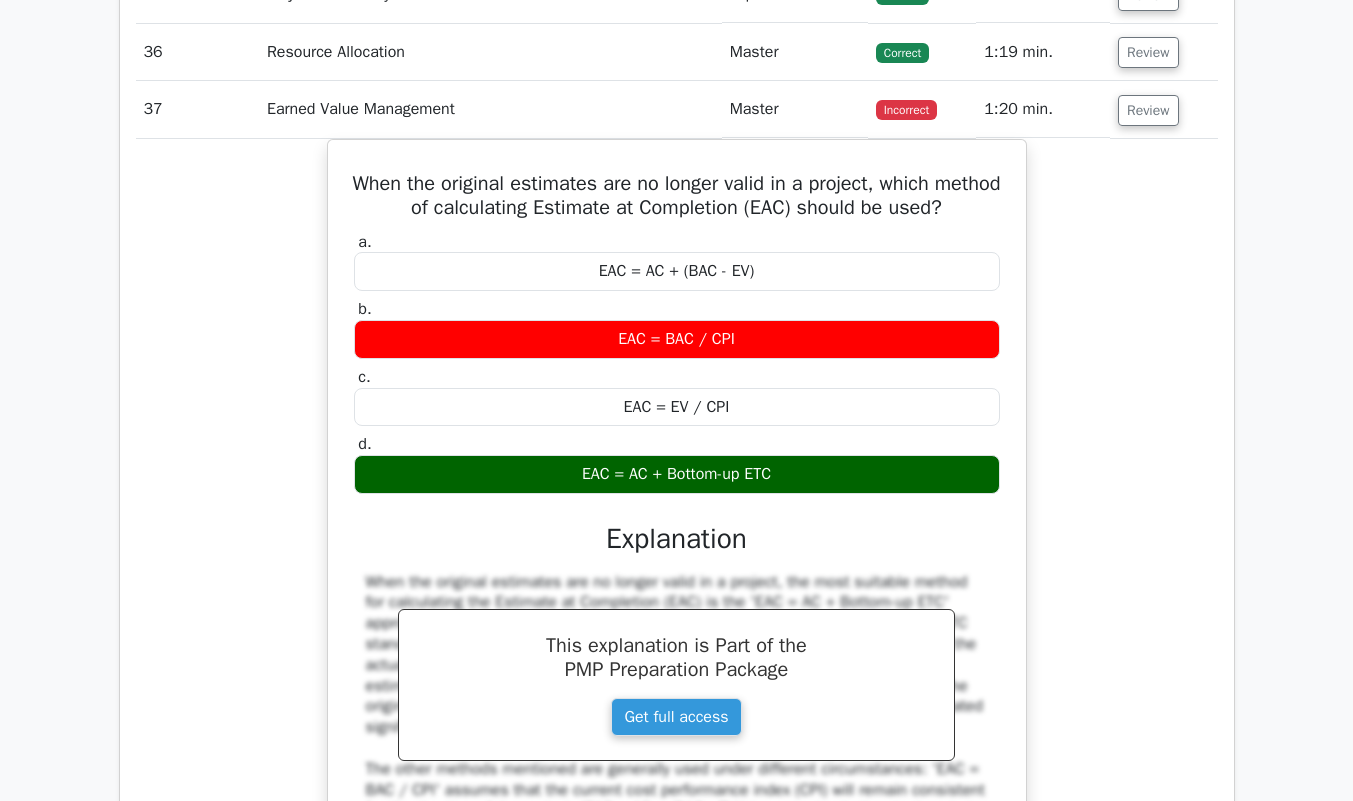 scroll, scrollTop: 24495, scrollLeft: 0, axis: vertical 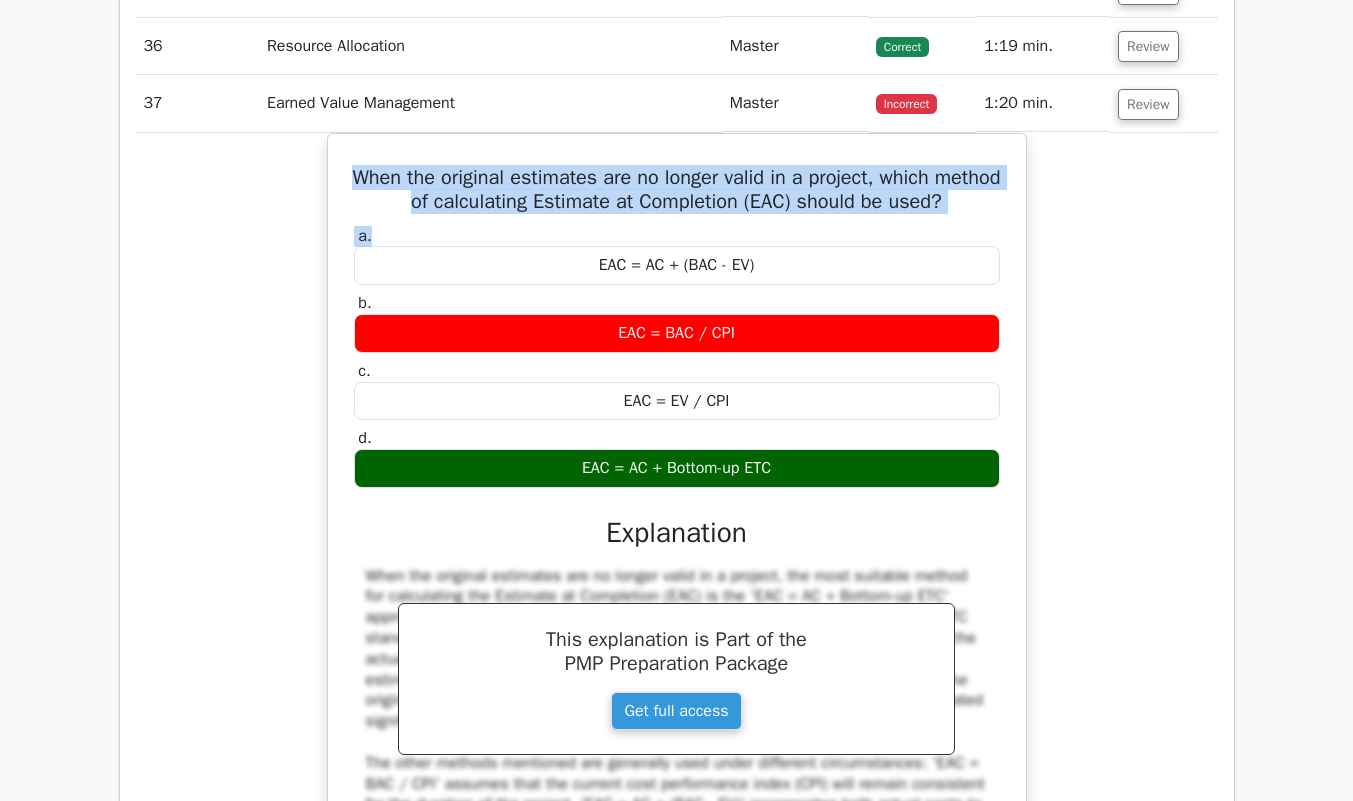 drag, startPoint x: 383, startPoint y: 235, endPoint x: 997, endPoint y: 279, distance: 615.5745 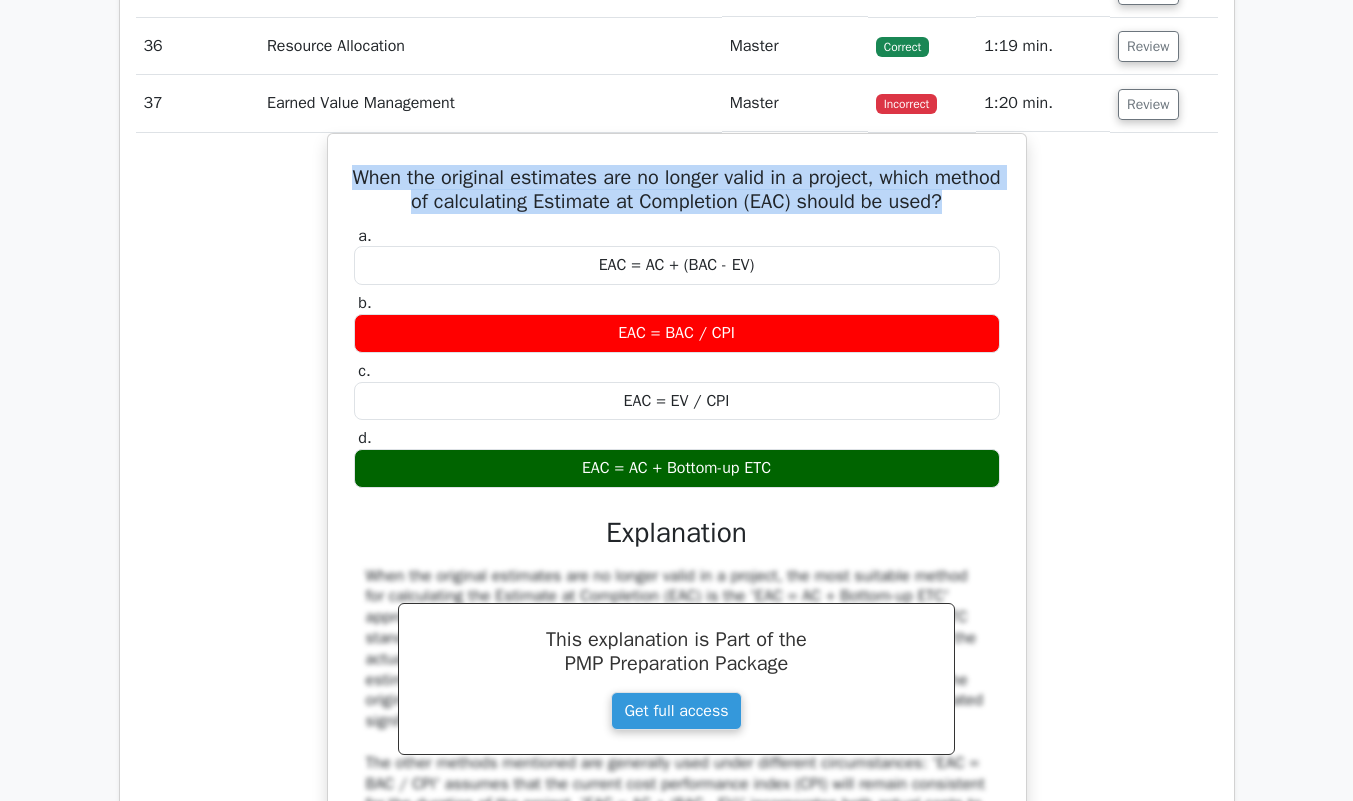 drag, startPoint x: 376, startPoint y: 234, endPoint x: 993, endPoint y: 258, distance: 617.4666 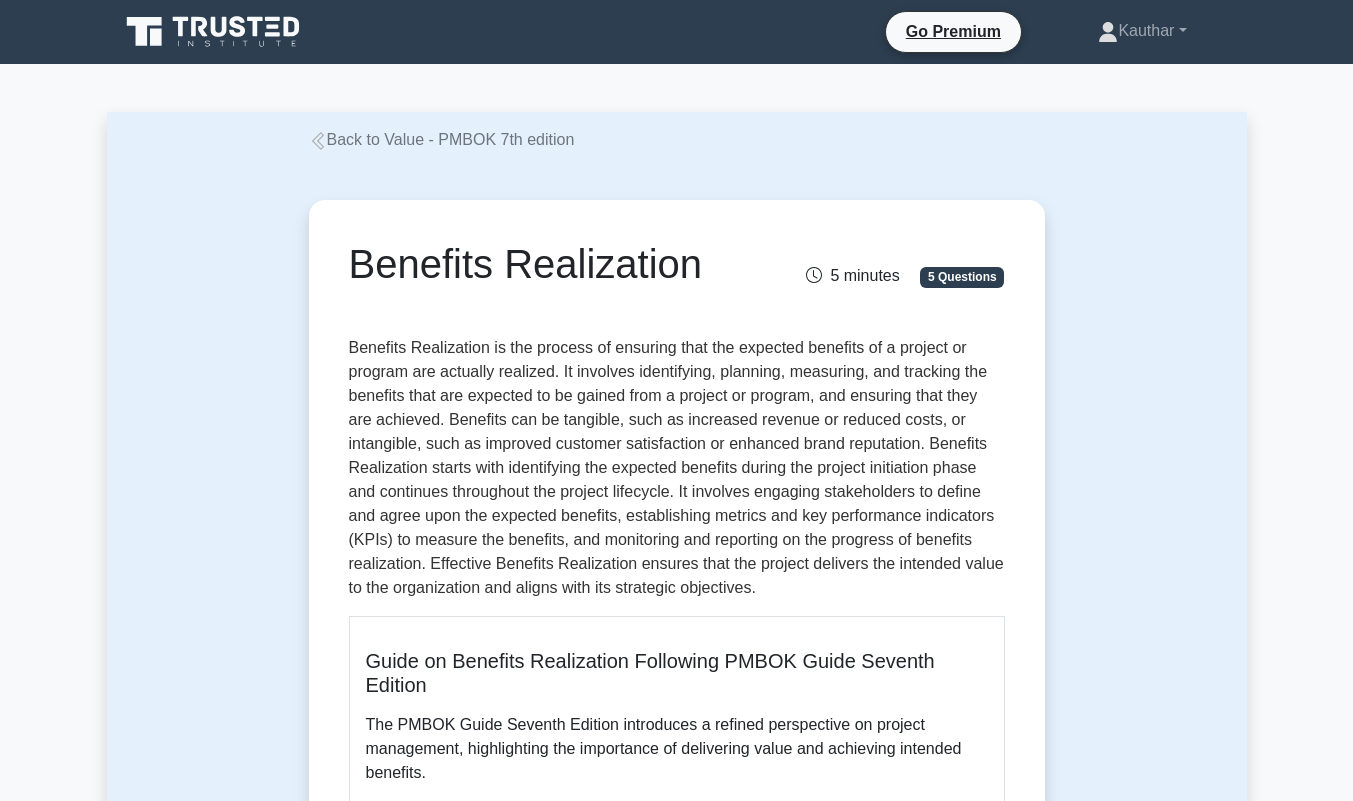 scroll, scrollTop: 0, scrollLeft: 0, axis: both 